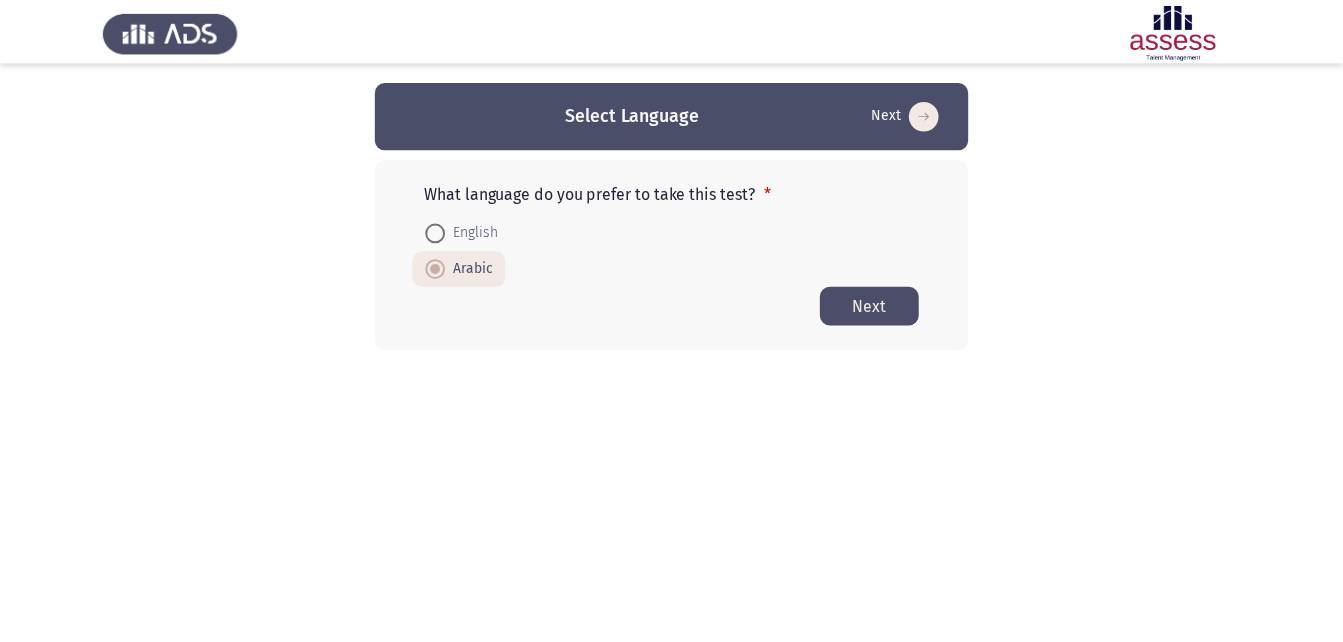 scroll, scrollTop: 0, scrollLeft: 0, axis: both 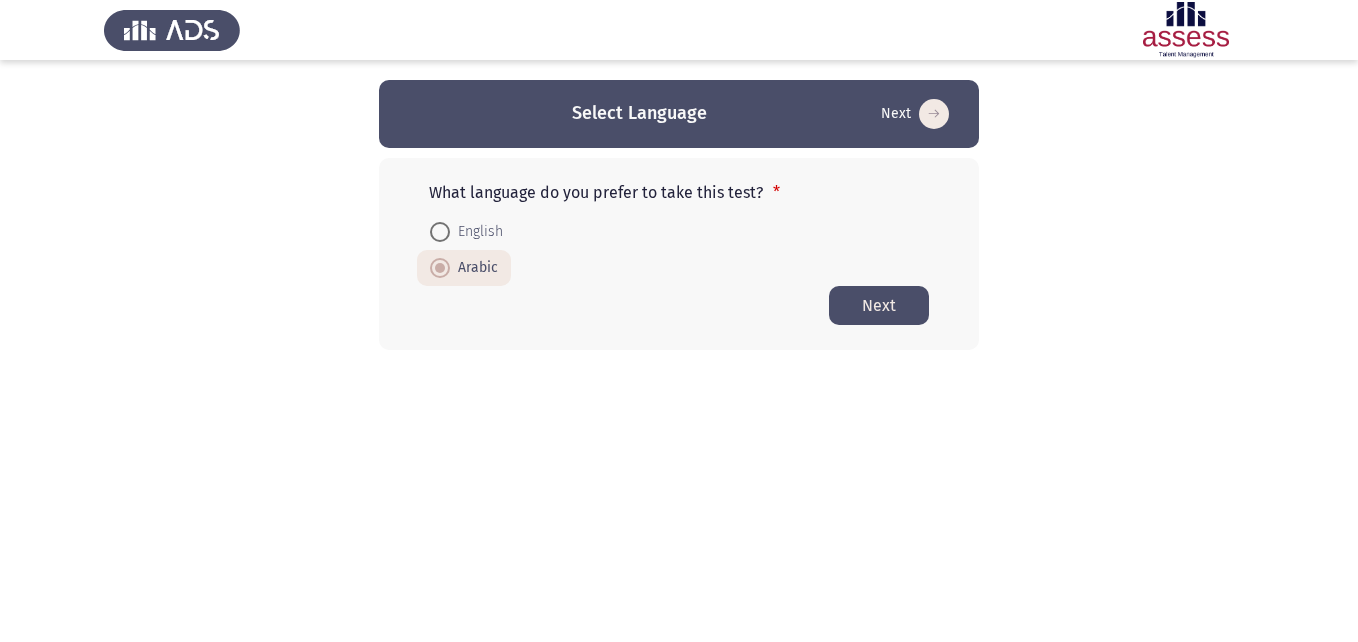 click on "Next" 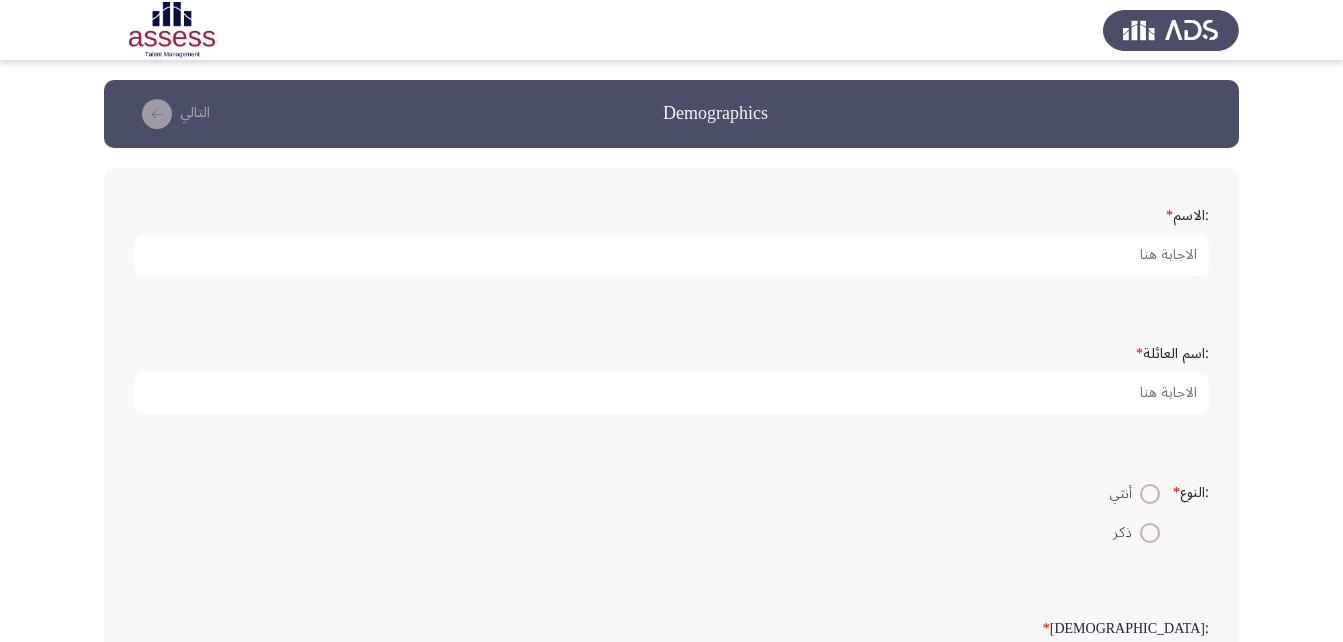 click on ":الاسم   *" 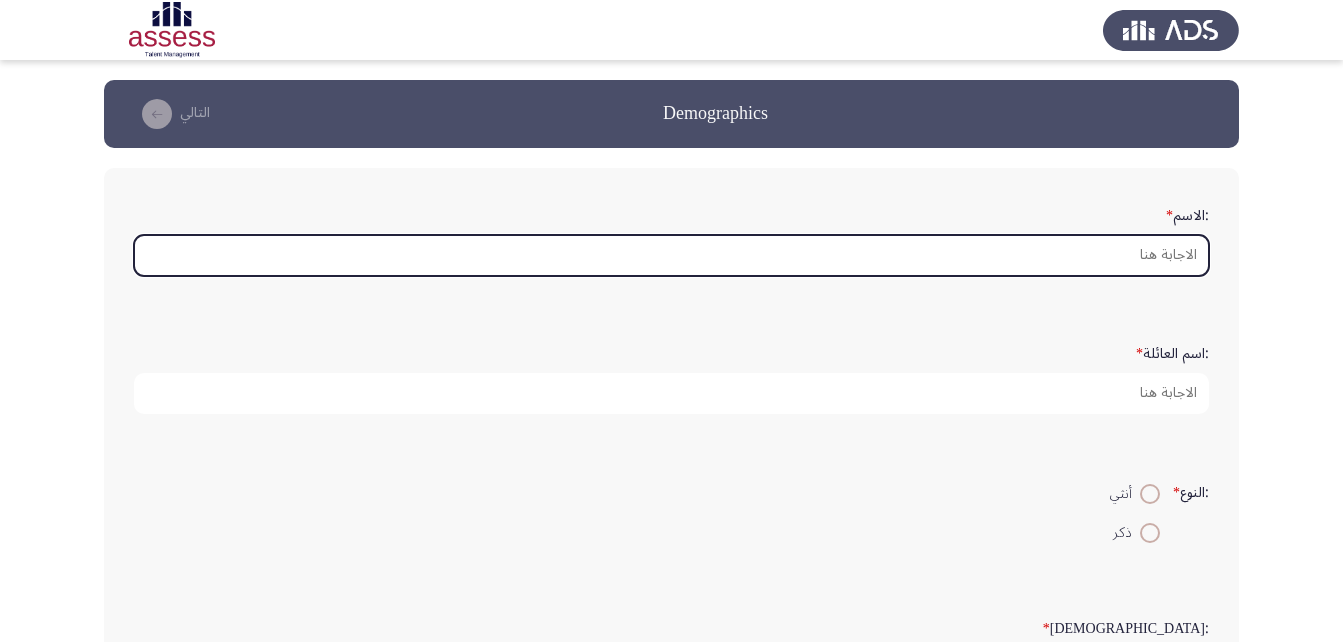 click on ":الاسم   *" at bounding box center (671, 255) 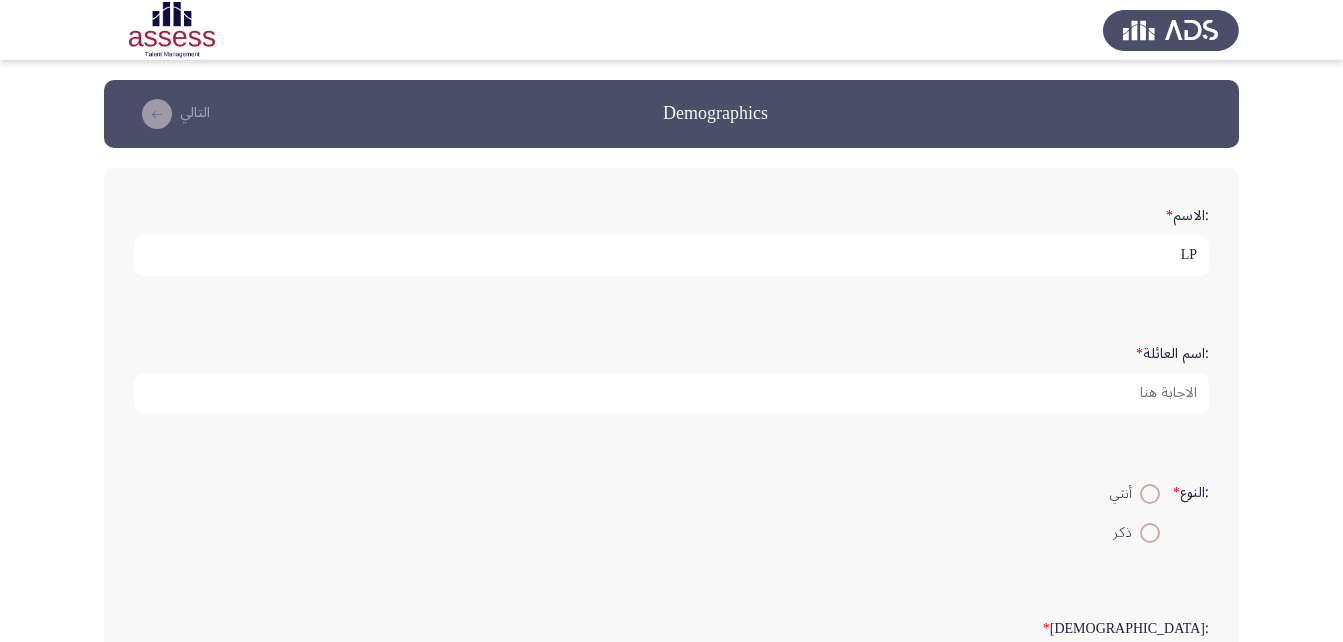 type on "L" 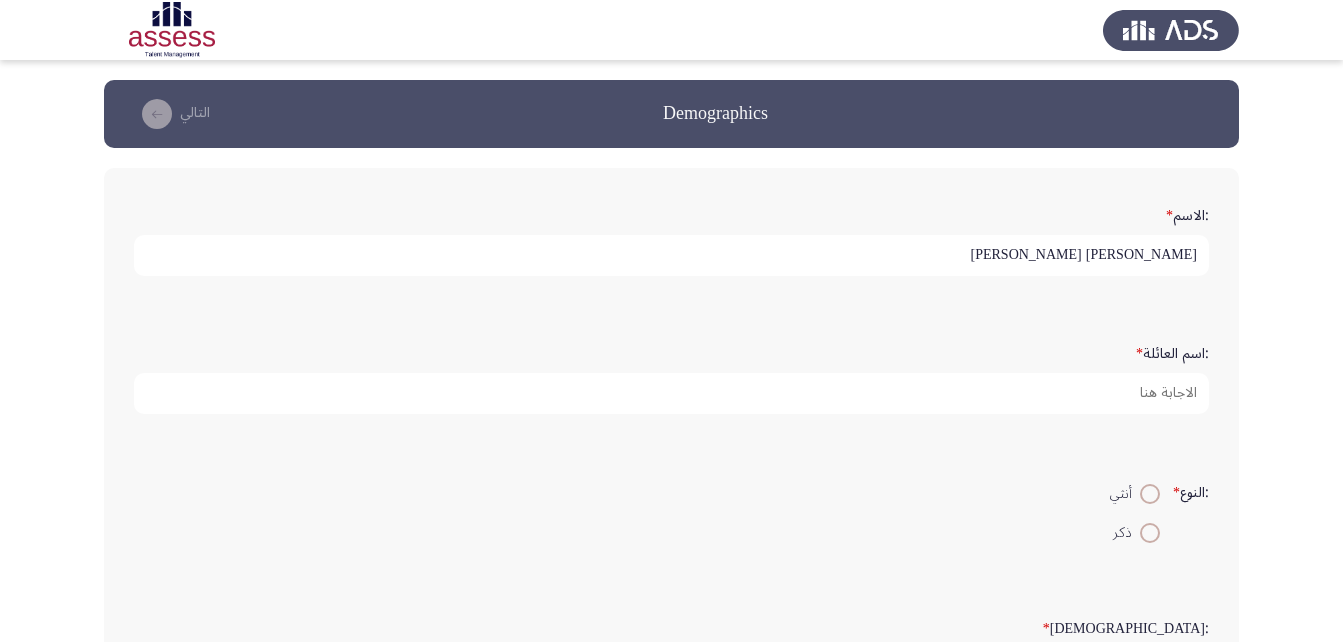 type on "[PERSON_NAME] [PERSON_NAME]" 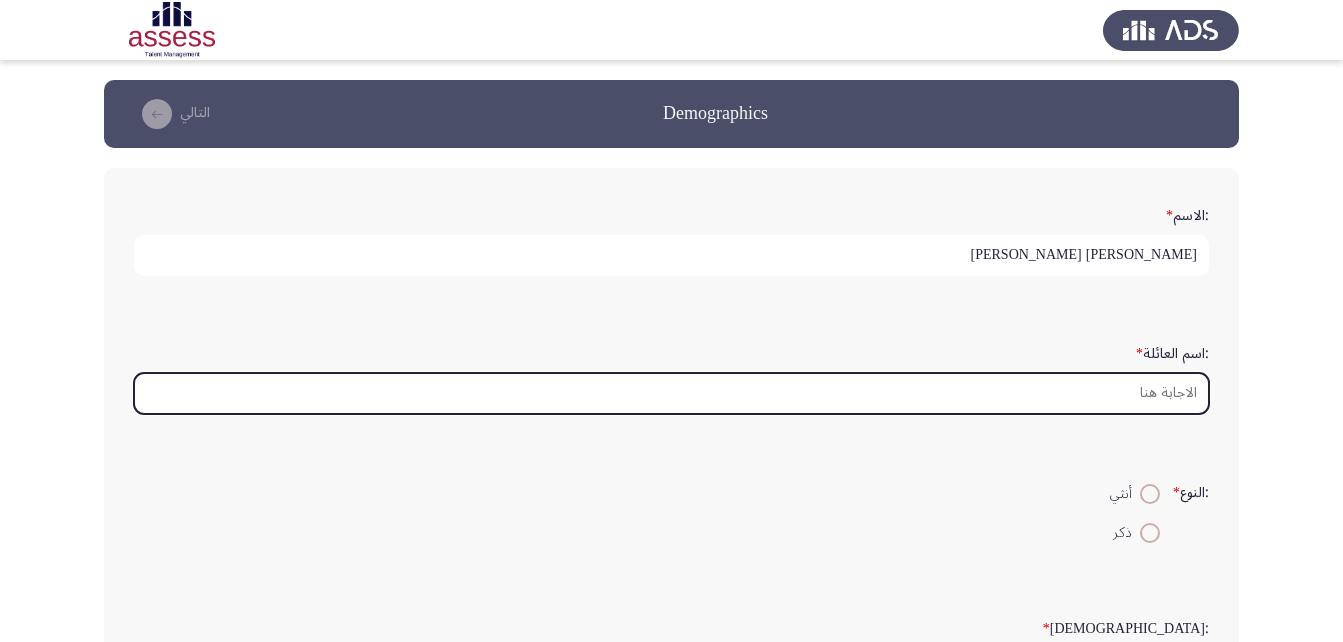 click on ":اسم العائلة   *" at bounding box center (671, 393) 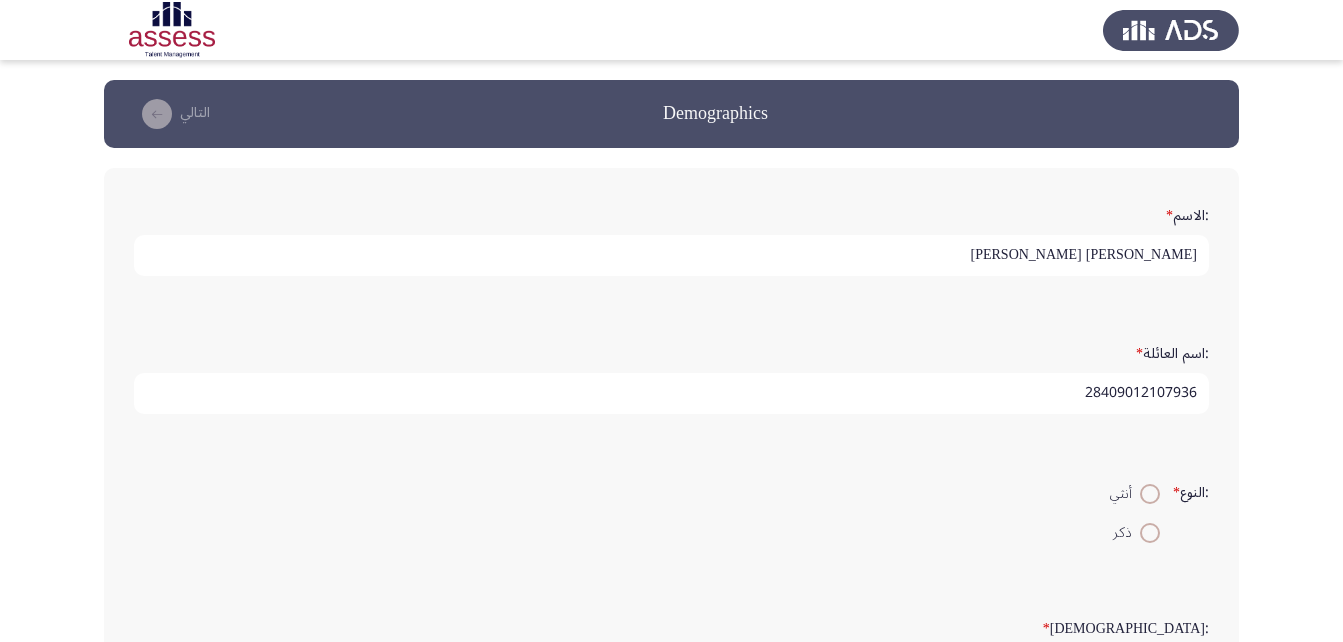 type on "28409012107936" 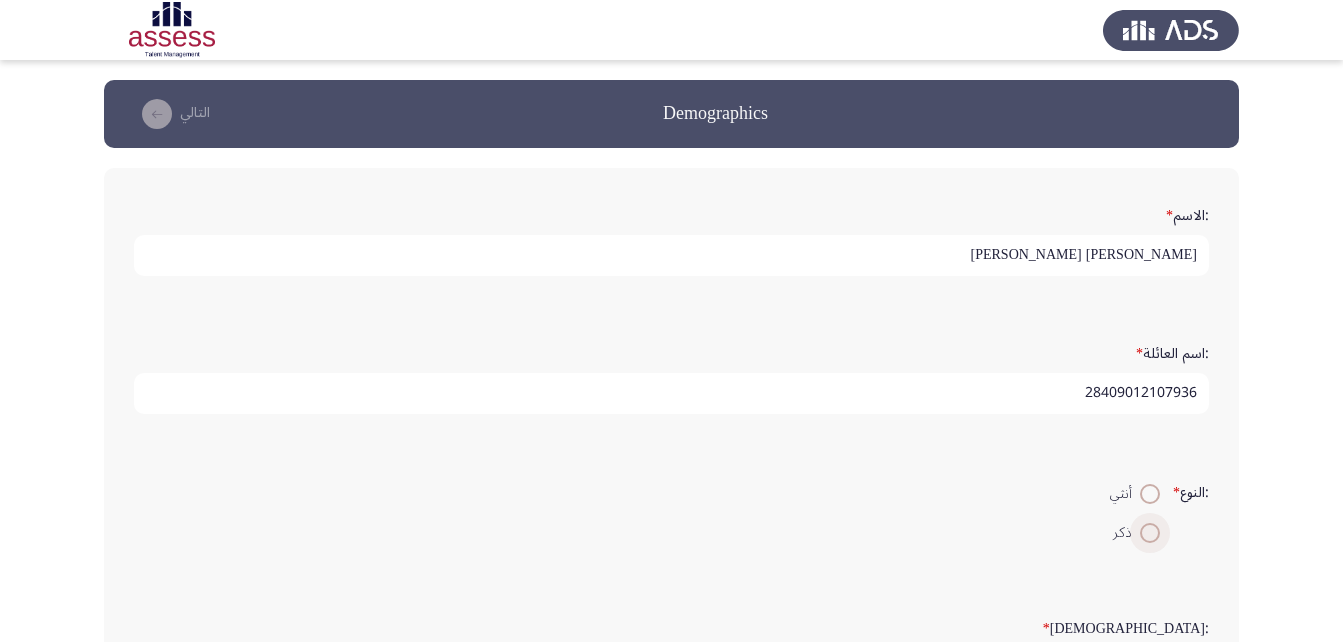 click at bounding box center [1150, 533] 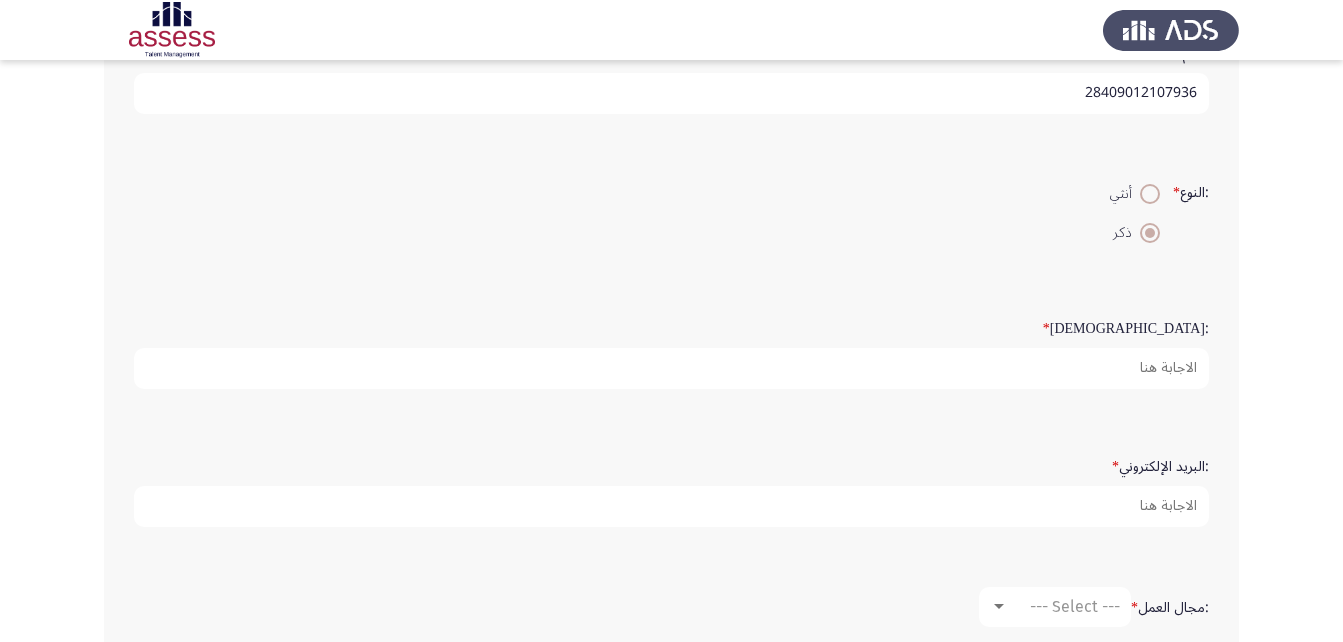 scroll, scrollTop: 400, scrollLeft: 0, axis: vertical 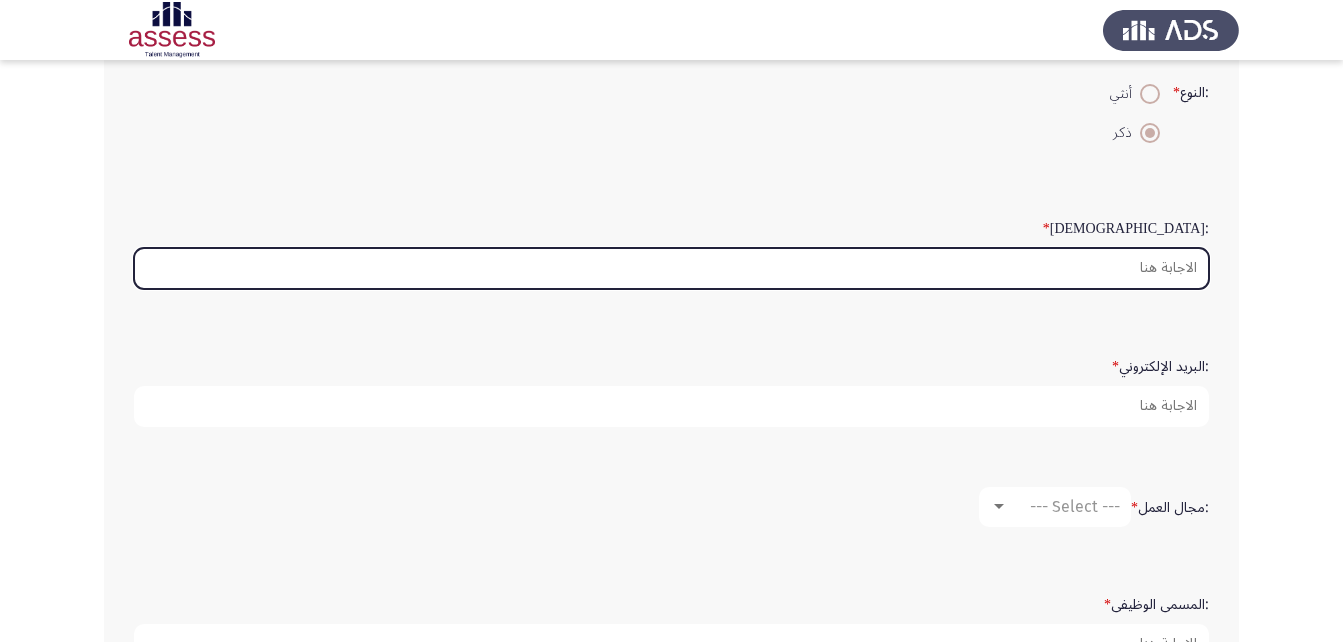 click on ":السن   *" at bounding box center [671, 268] 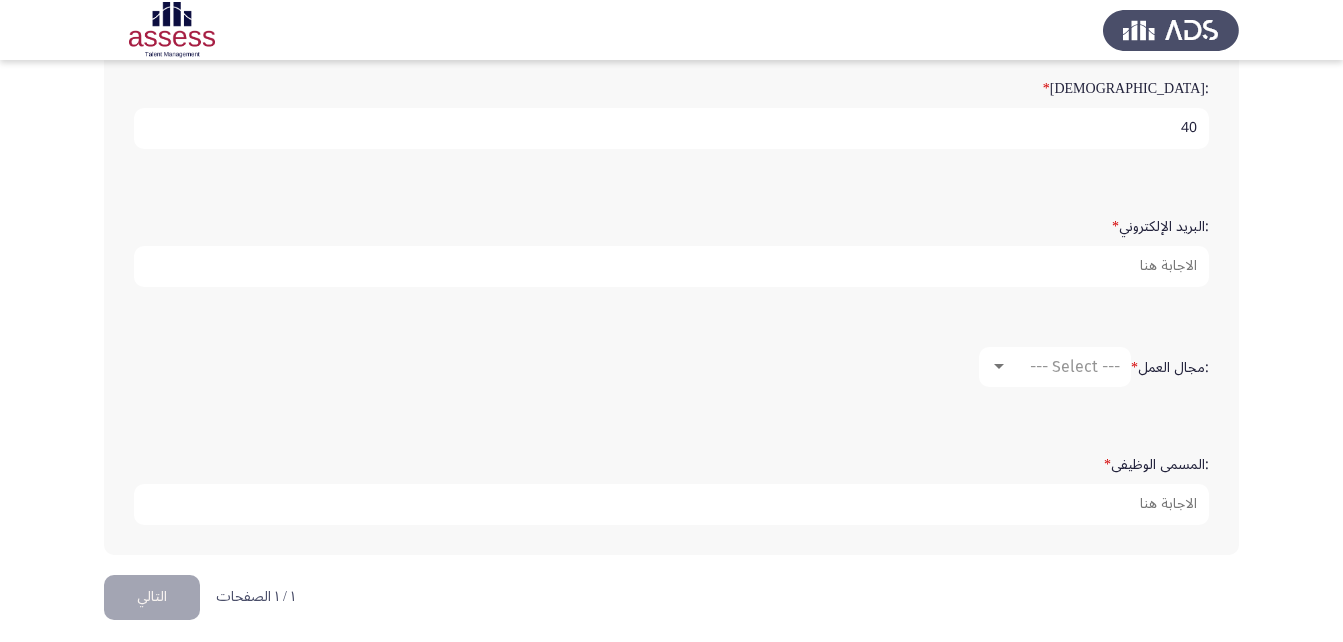 scroll, scrollTop: 553, scrollLeft: 0, axis: vertical 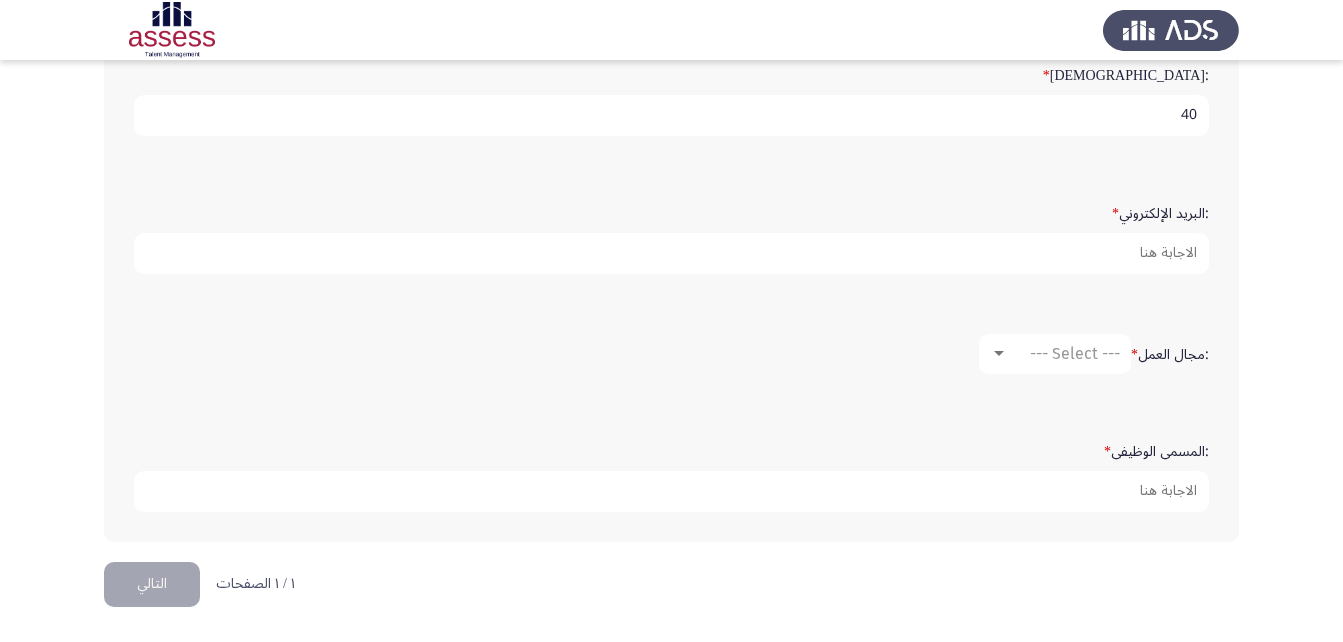 type on "40" 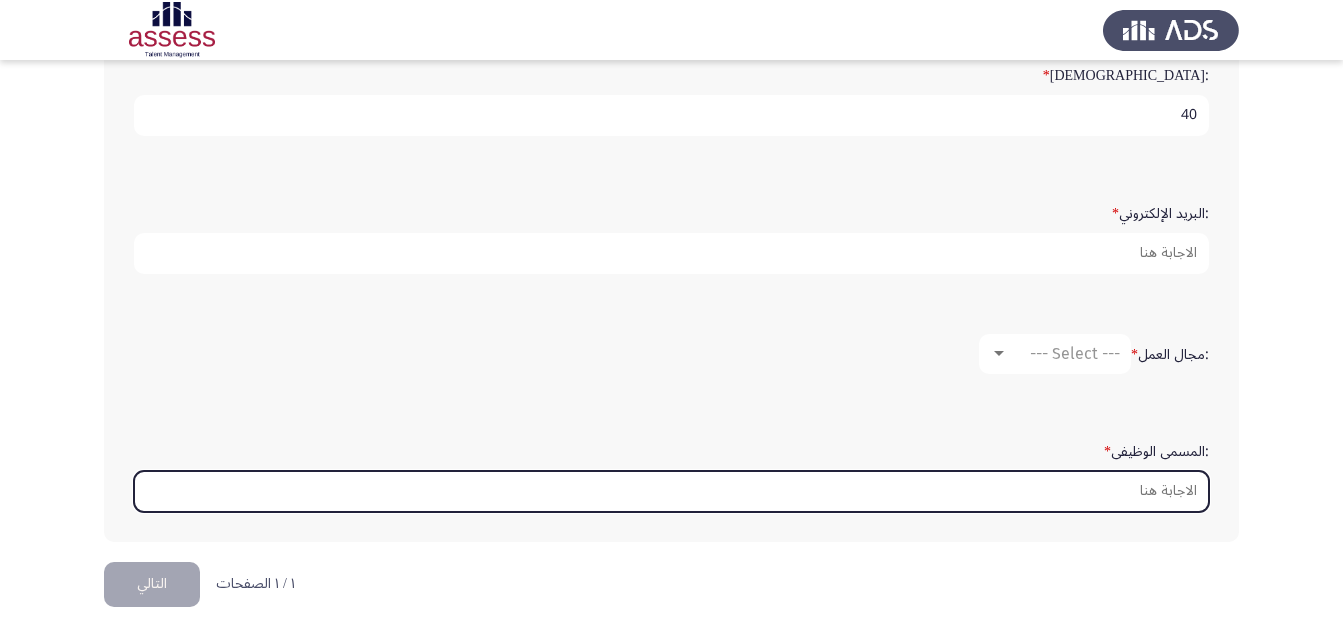 click on ":المسمى الوظيفى   *" at bounding box center [671, 491] 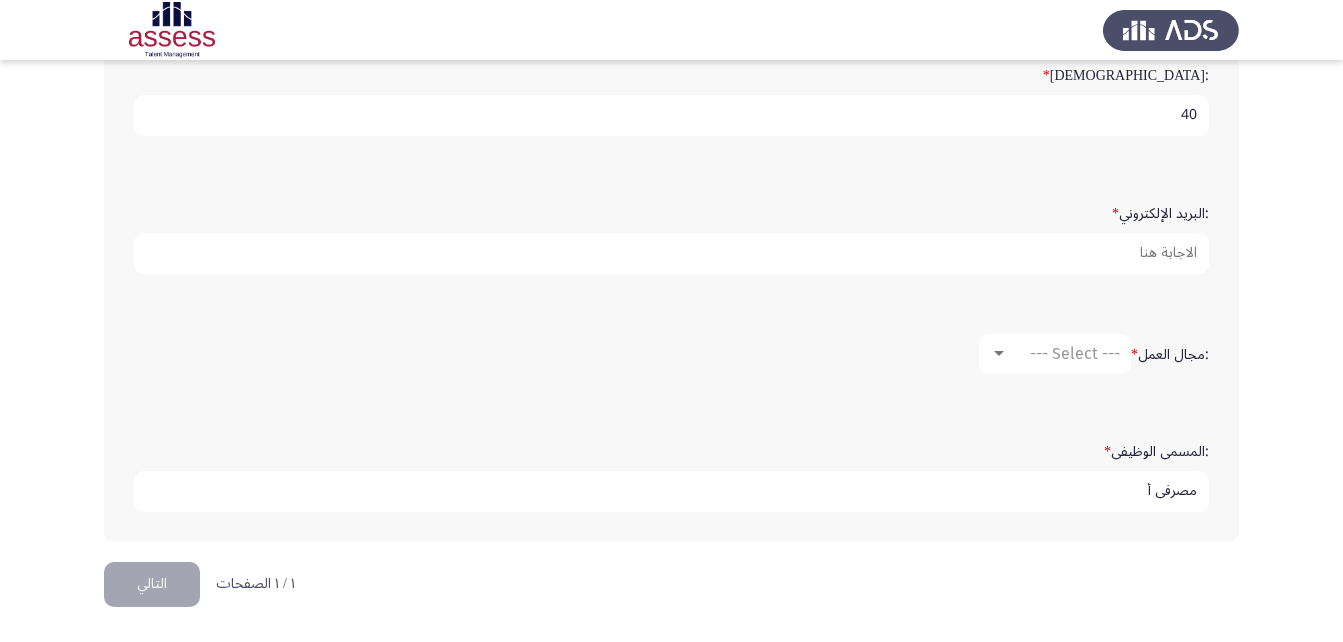 type on "مصرفى أ" 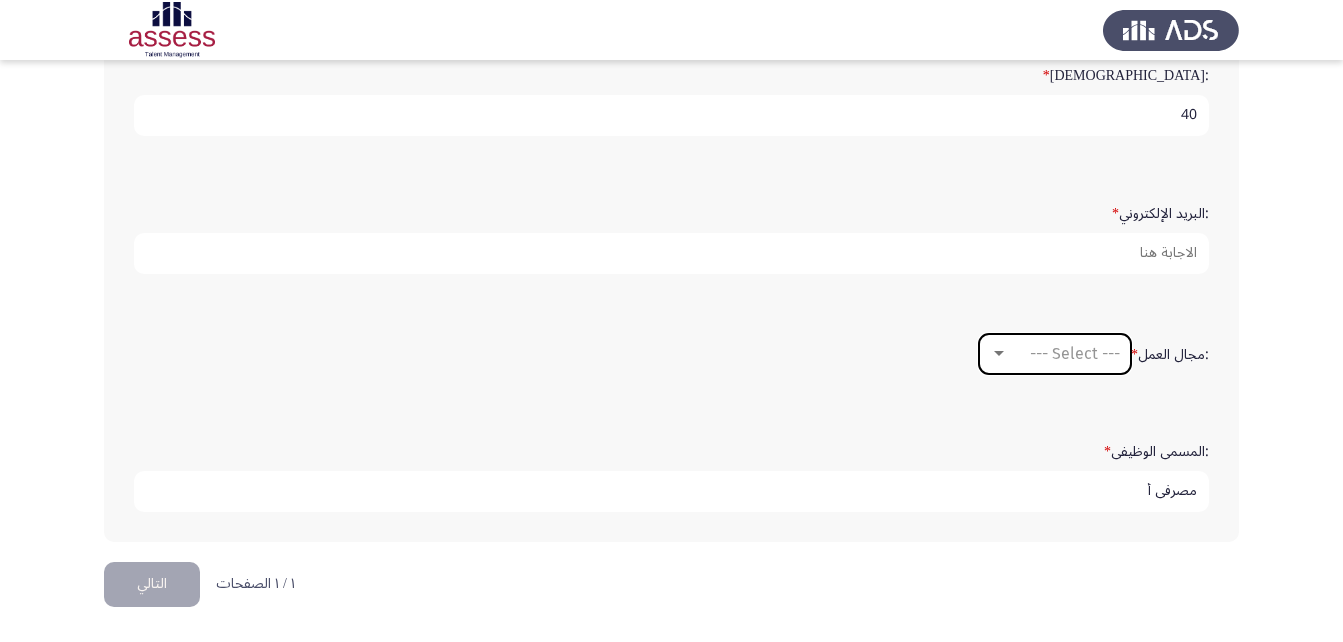 click at bounding box center [999, 353] 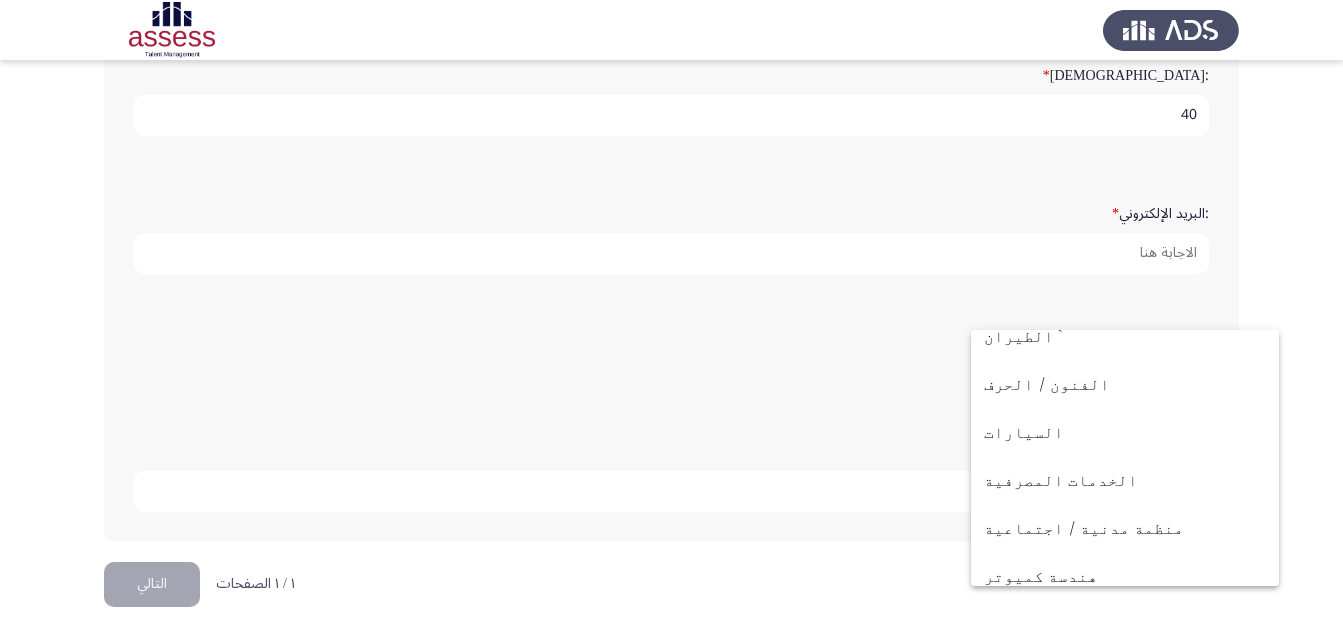 scroll, scrollTop: 61, scrollLeft: 0, axis: vertical 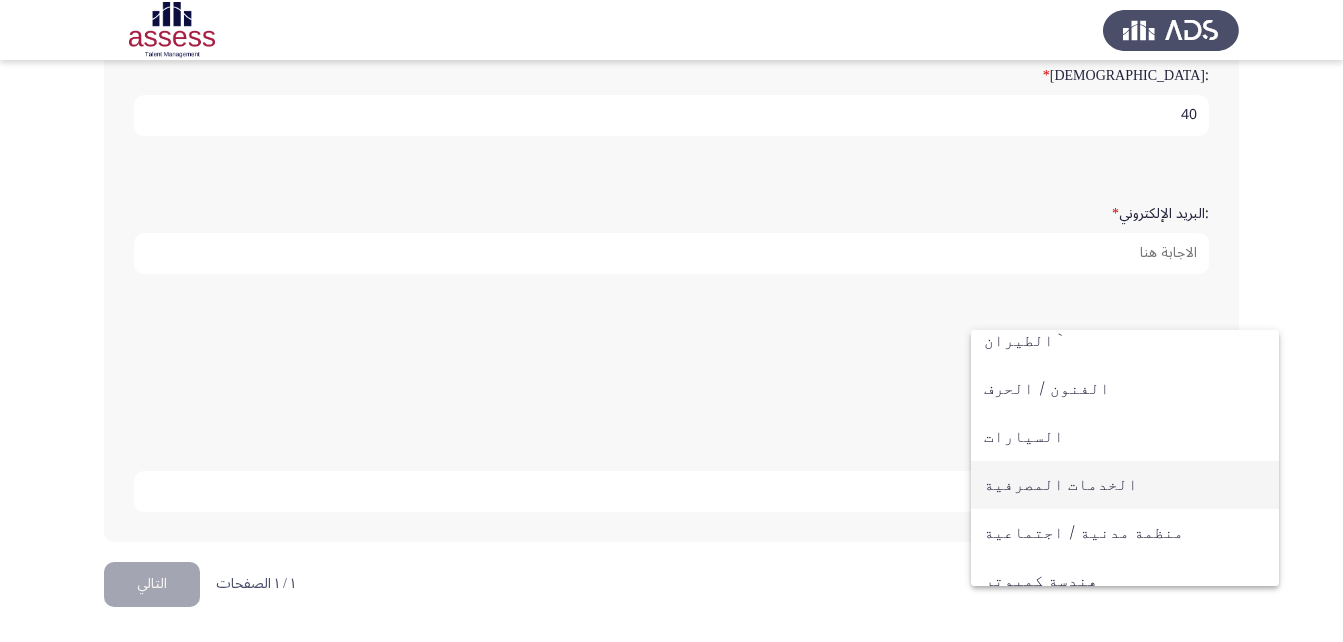 click on "الخدمات المصرفية" at bounding box center (1125, 485) 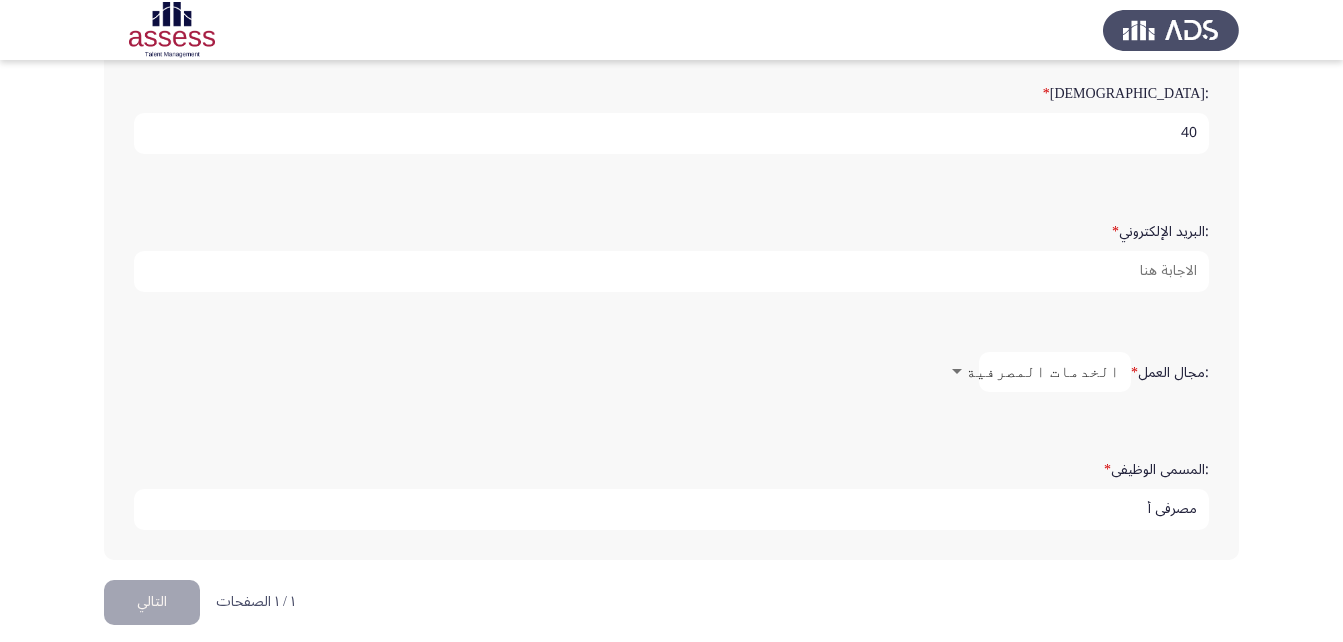 scroll, scrollTop: 553, scrollLeft: 0, axis: vertical 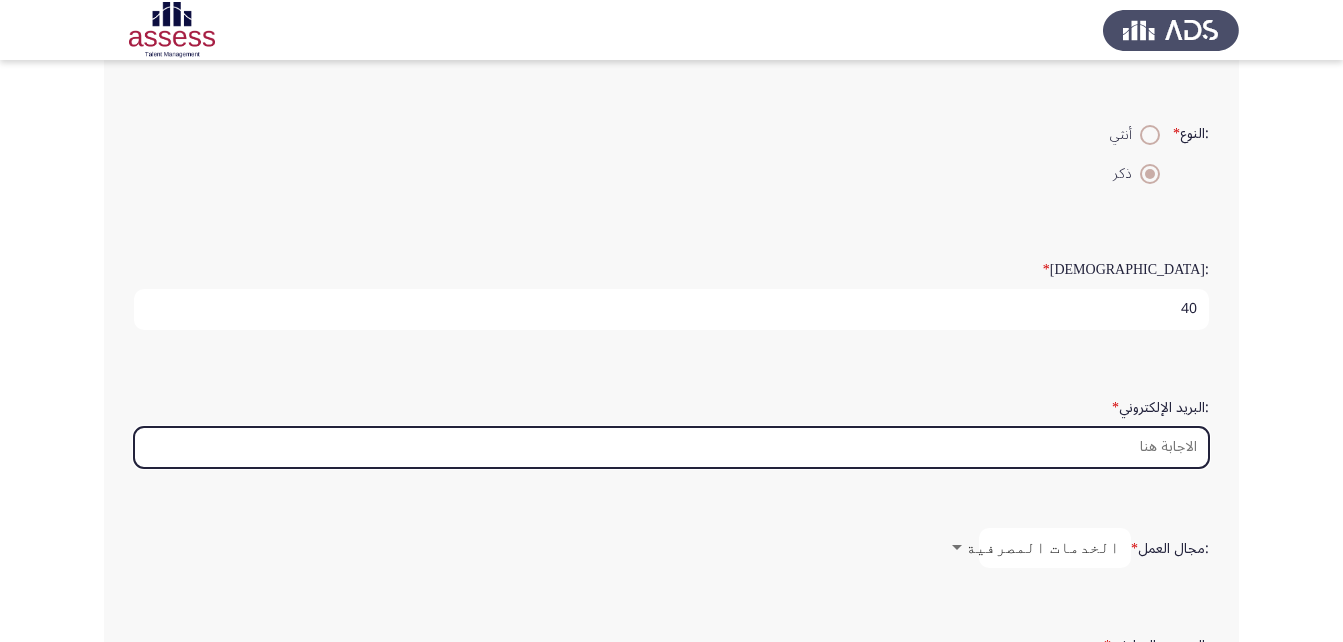 click on ":البريد الإلكتروني   *" at bounding box center (671, 447) 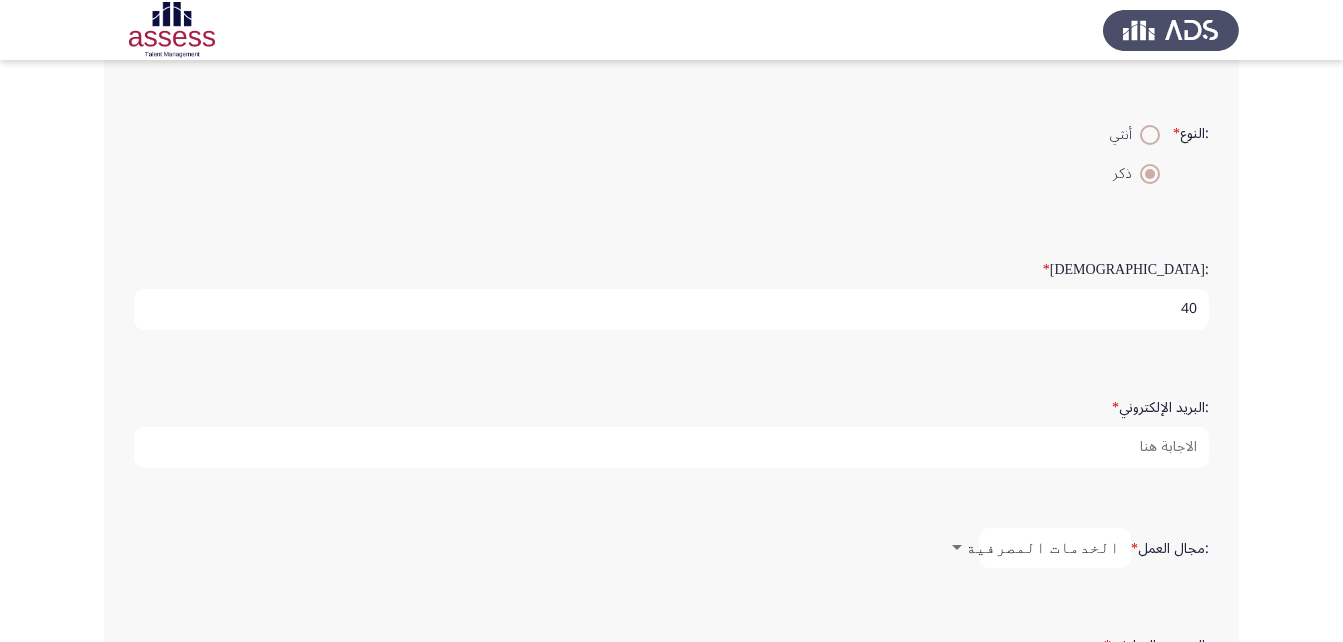 click at bounding box center [957, 548] 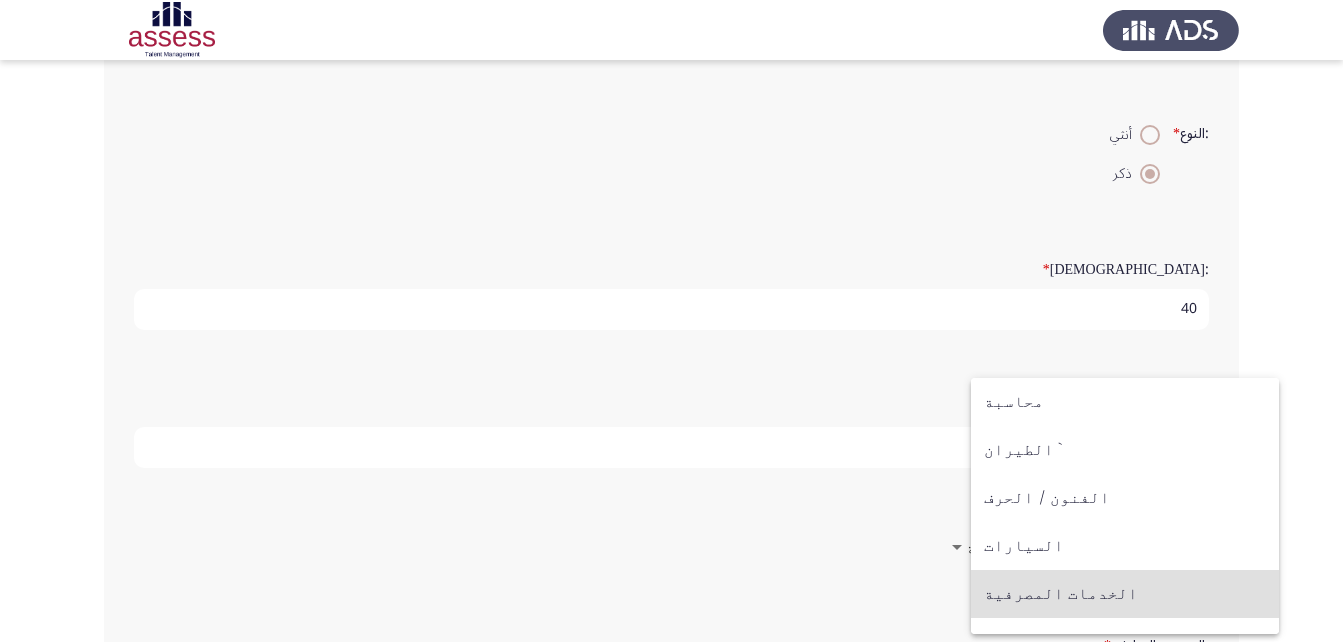 scroll, scrollTop: 46, scrollLeft: 0, axis: vertical 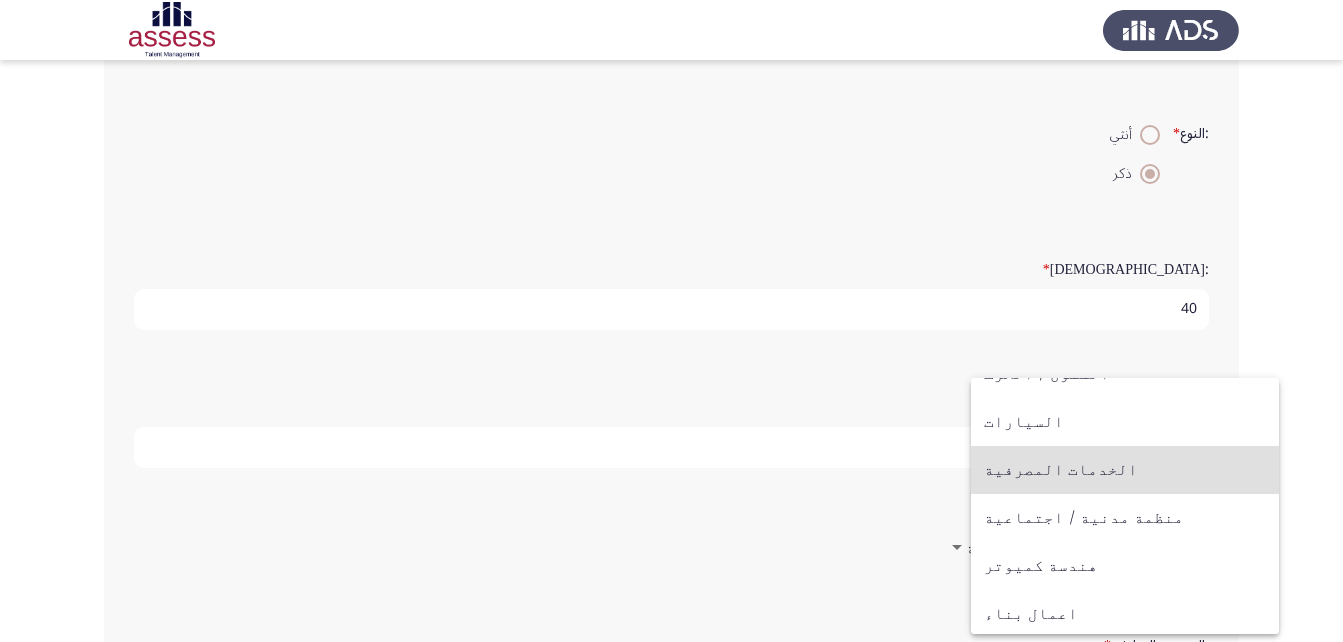 click at bounding box center [671, 321] 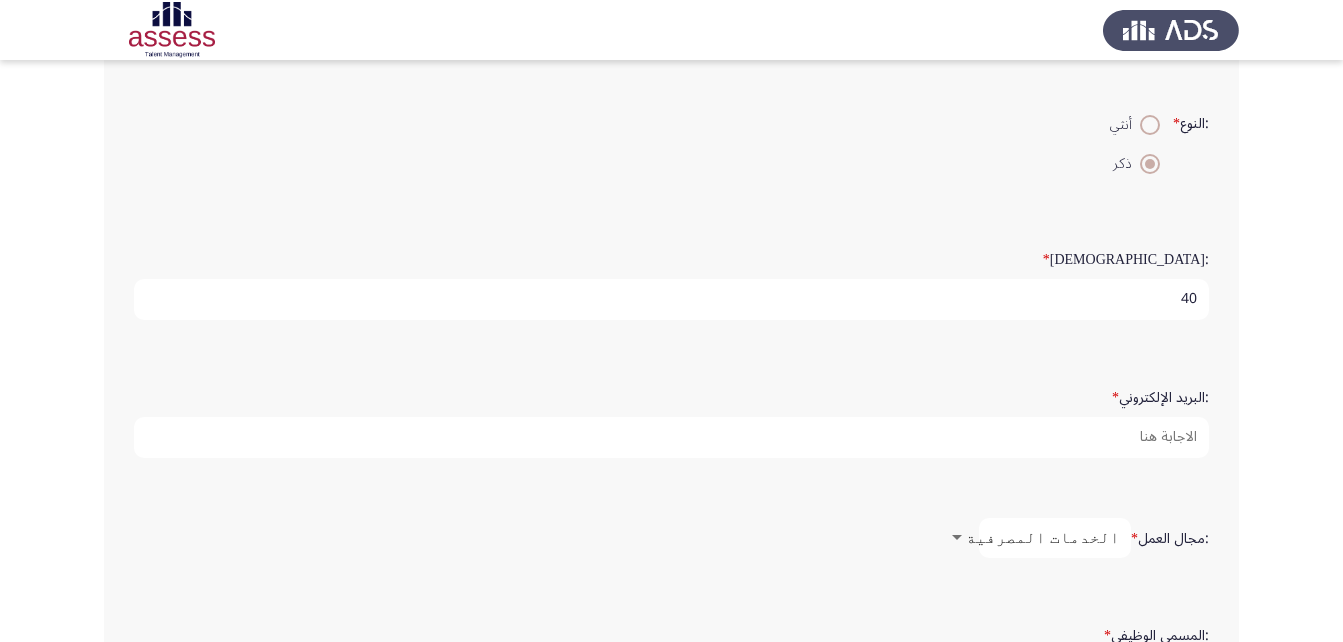 scroll, scrollTop: 377, scrollLeft: 0, axis: vertical 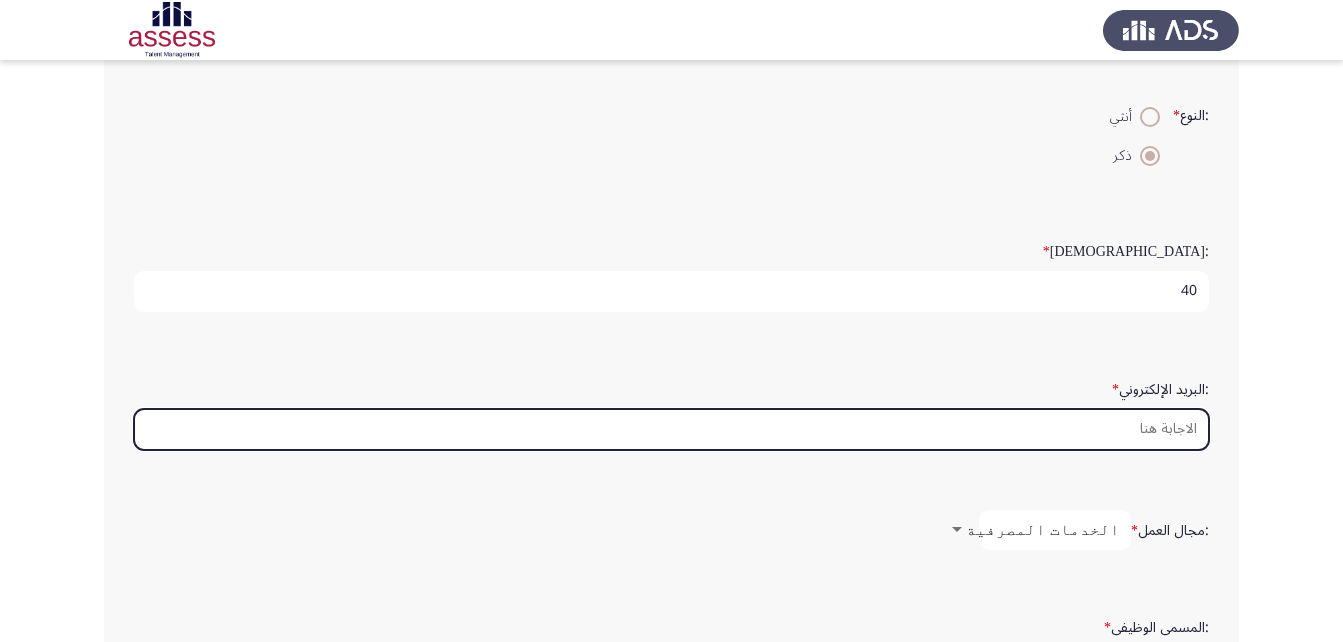 click on ":البريد الإلكتروني   *" at bounding box center [671, 429] 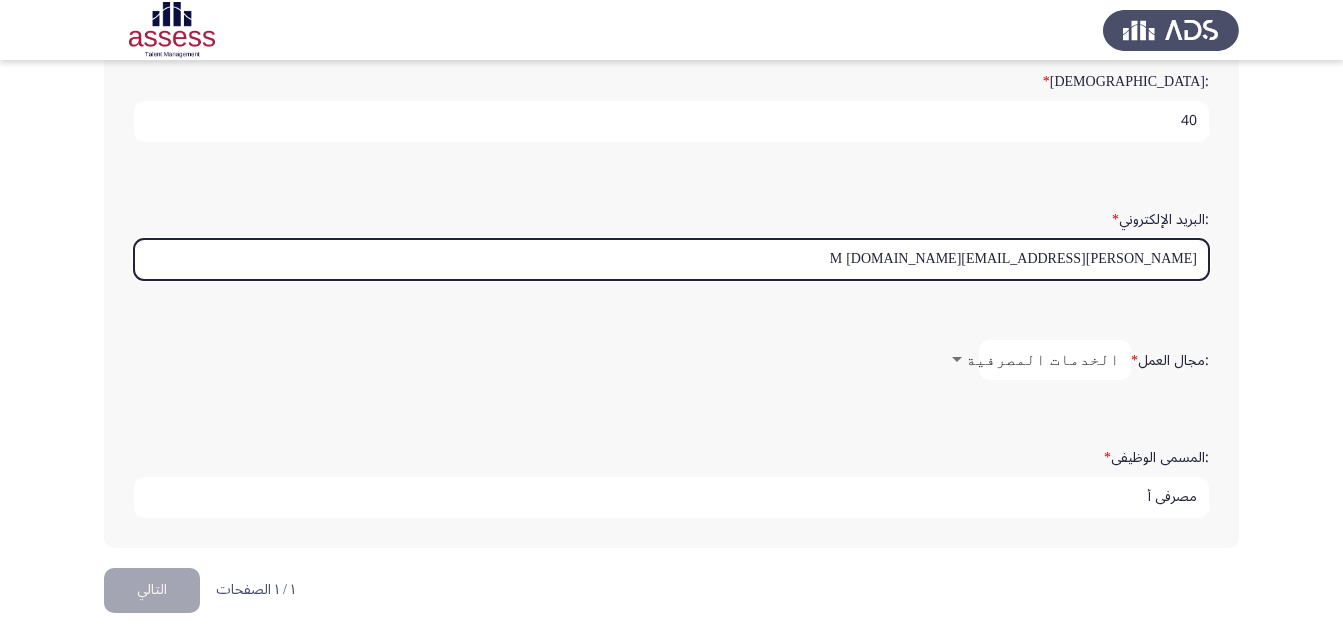 scroll, scrollTop: 553, scrollLeft: 0, axis: vertical 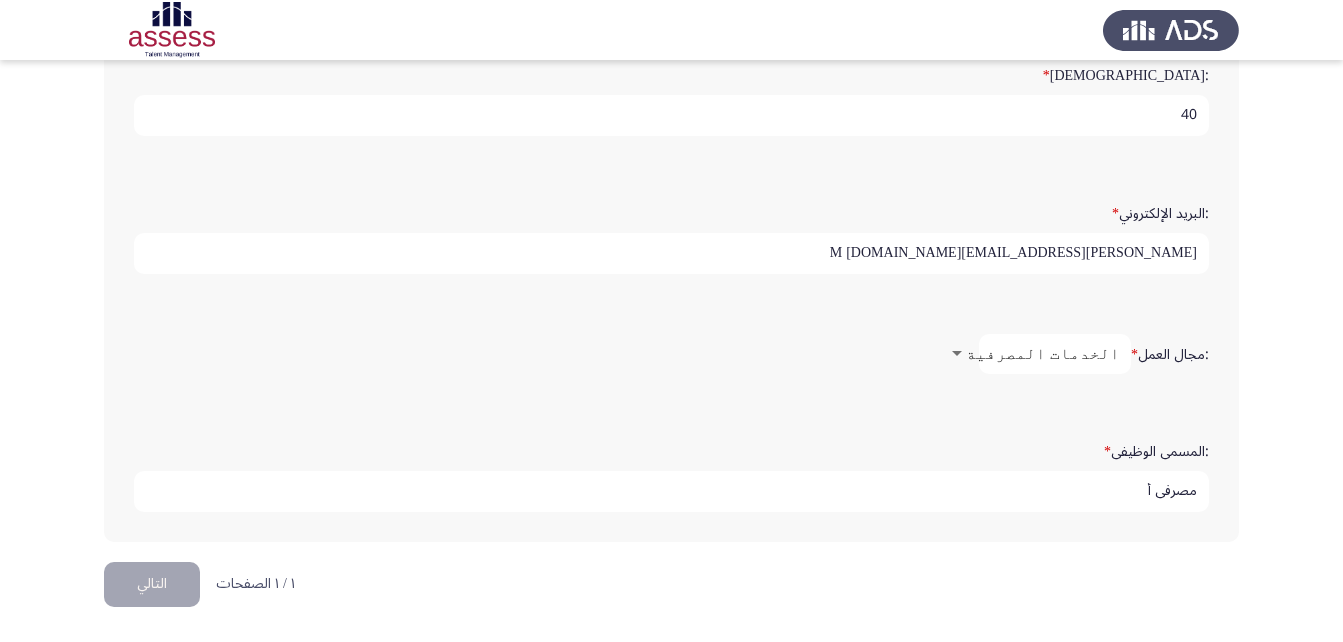 click on "التالي" 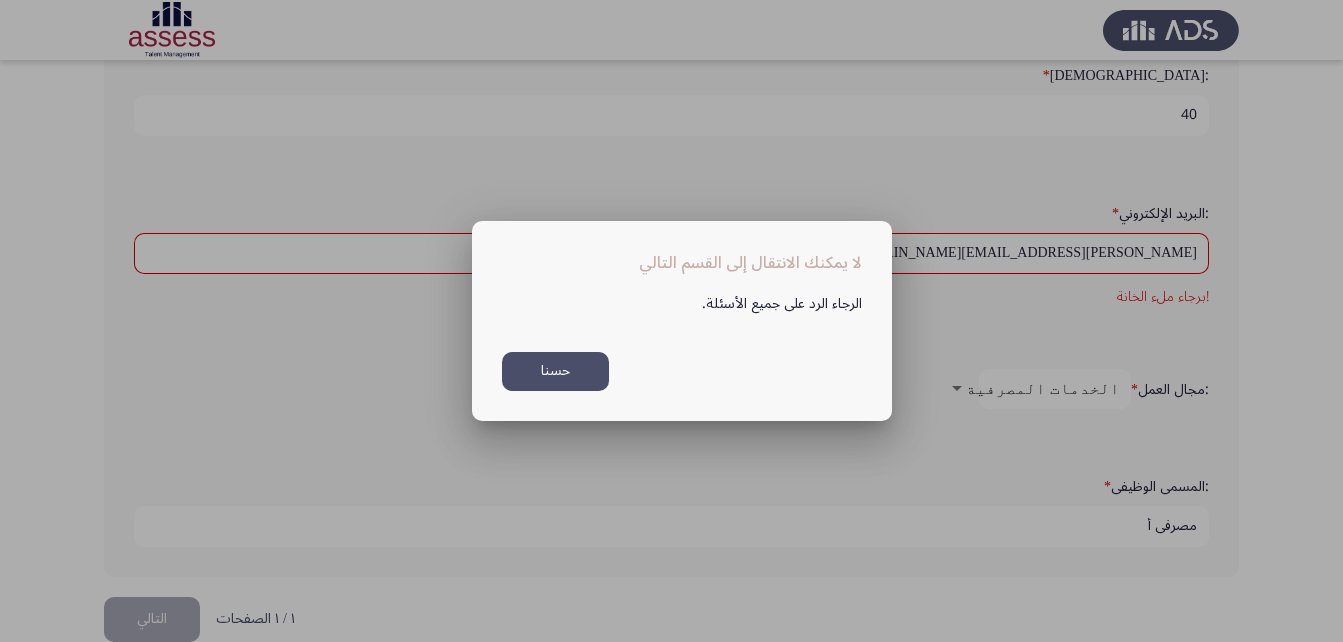 click on "حسنا" at bounding box center [555, 371] 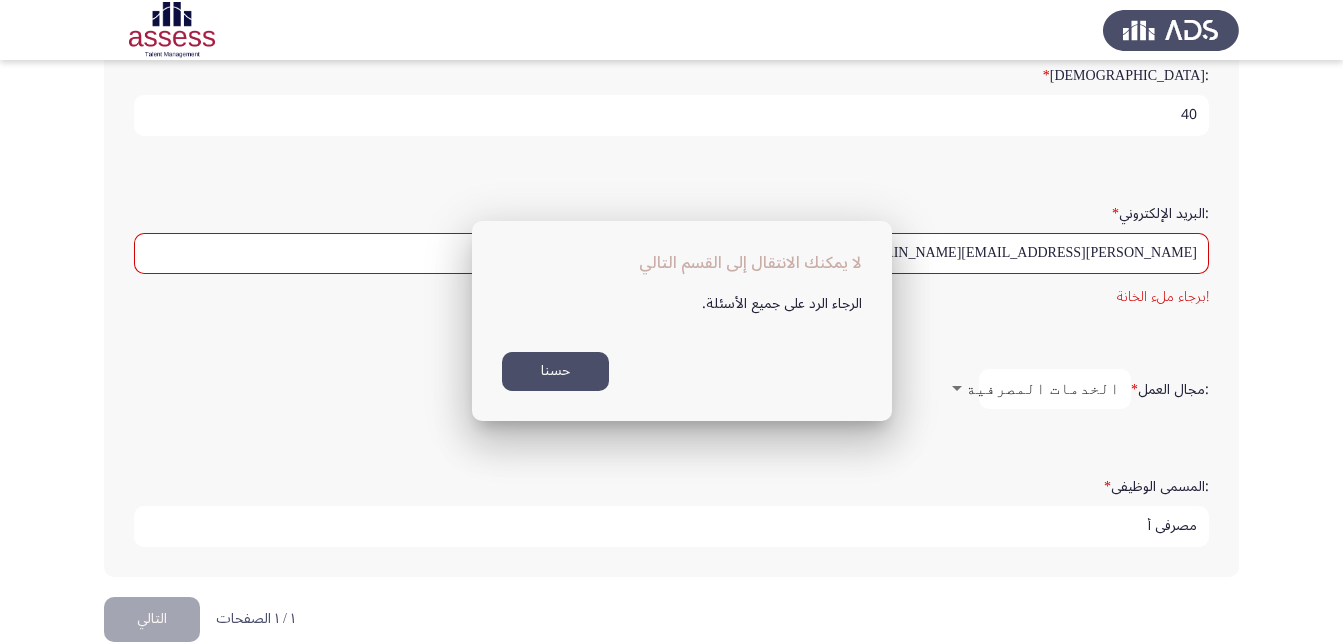 scroll, scrollTop: 553, scrollLeft: 0, axis: vertical 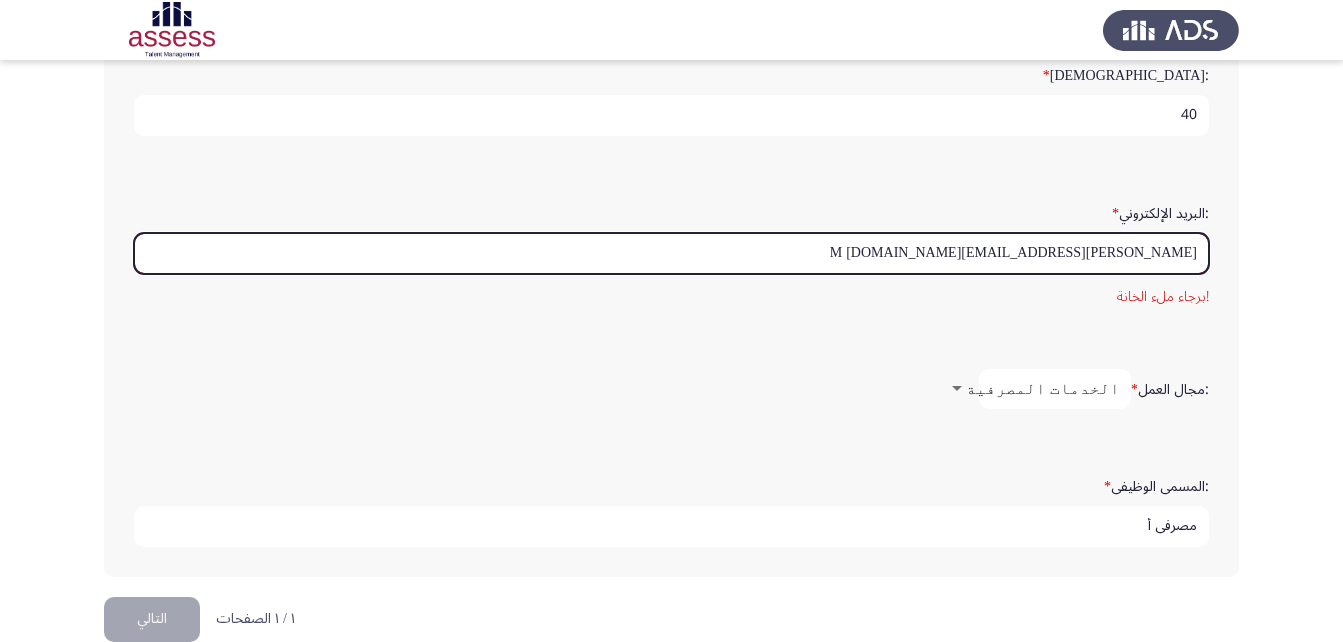 drag, startPoint x: 1199, startPoint y: 252, endPoint x: 1116, endPoint y: 256, distance: 83.09633 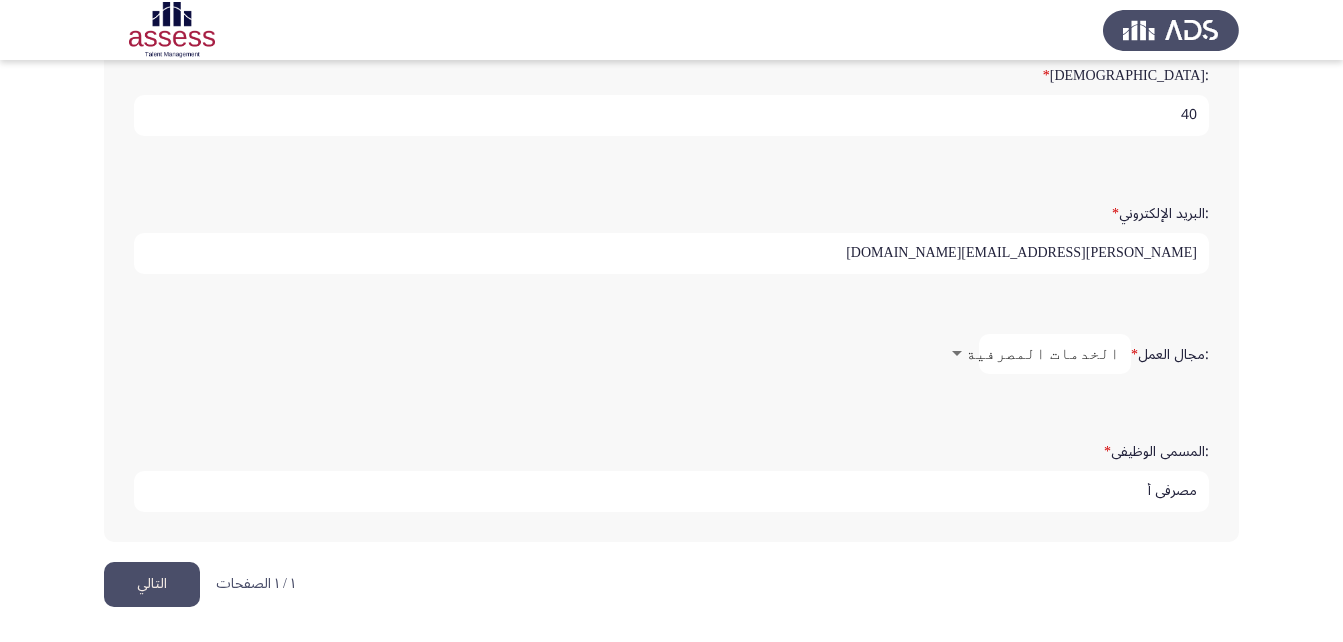 type on "[PERSON_NAME][EMAIL_ADDRESS][DOMAIN_NAME]" 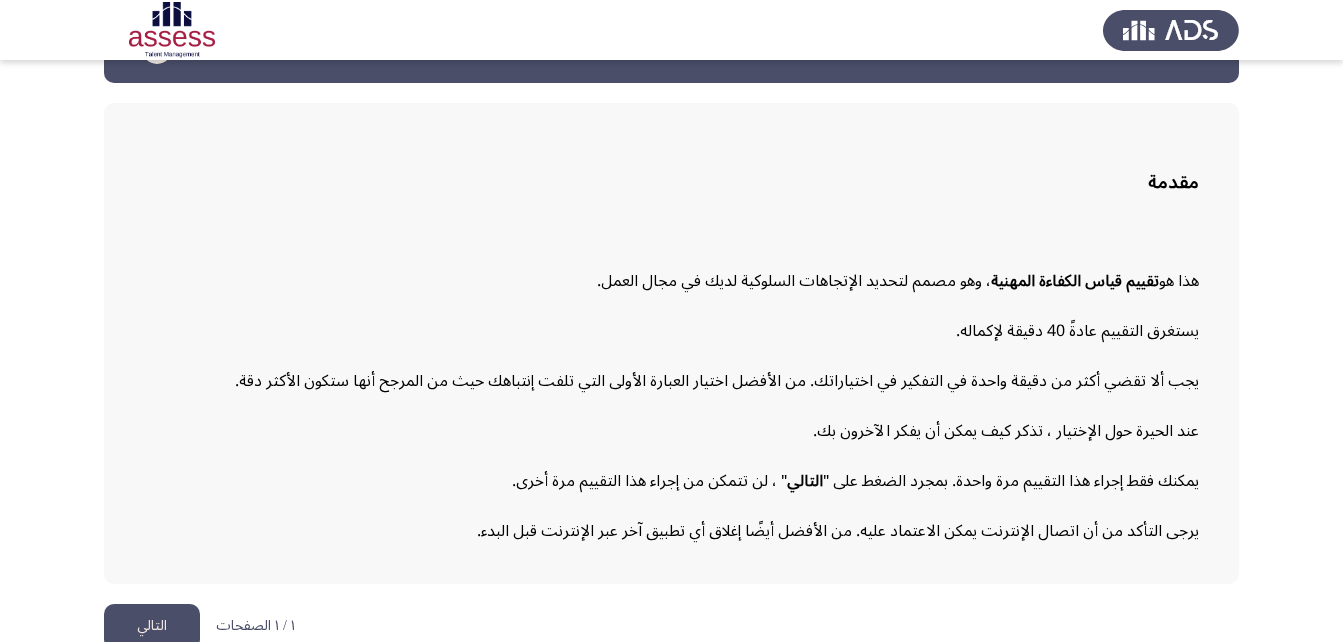 scroll, scrollTop: 92, scrollLeft: 0, axis: vertical 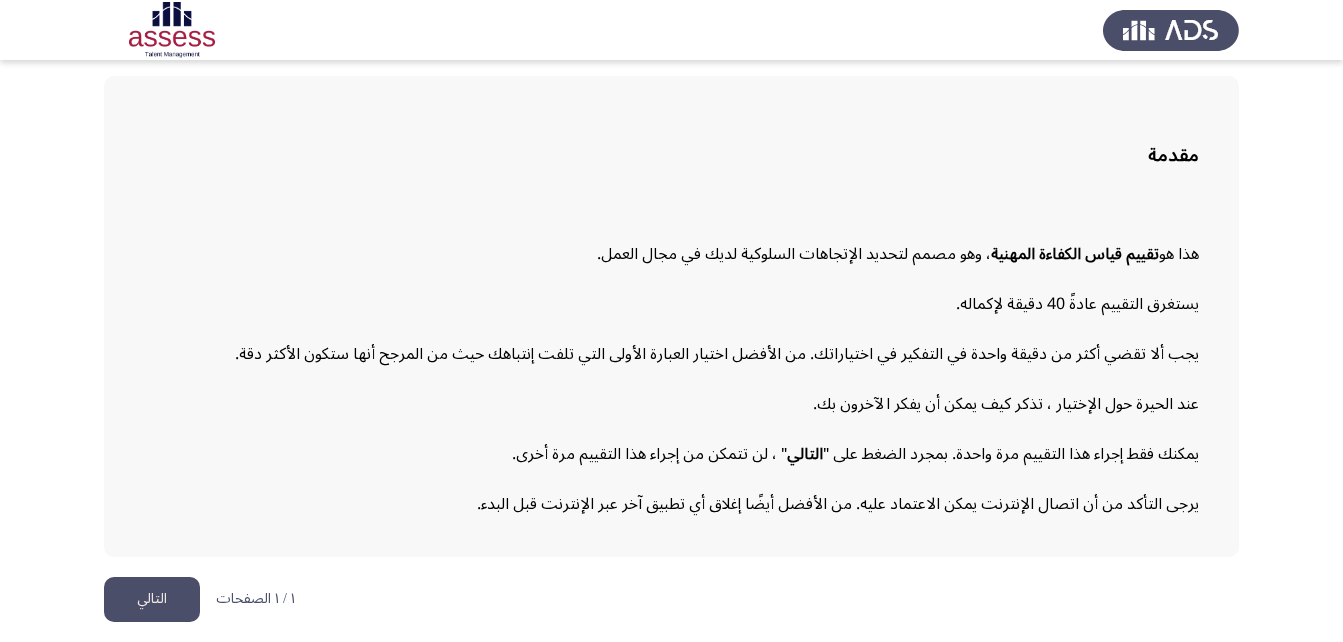 click on "التالي" 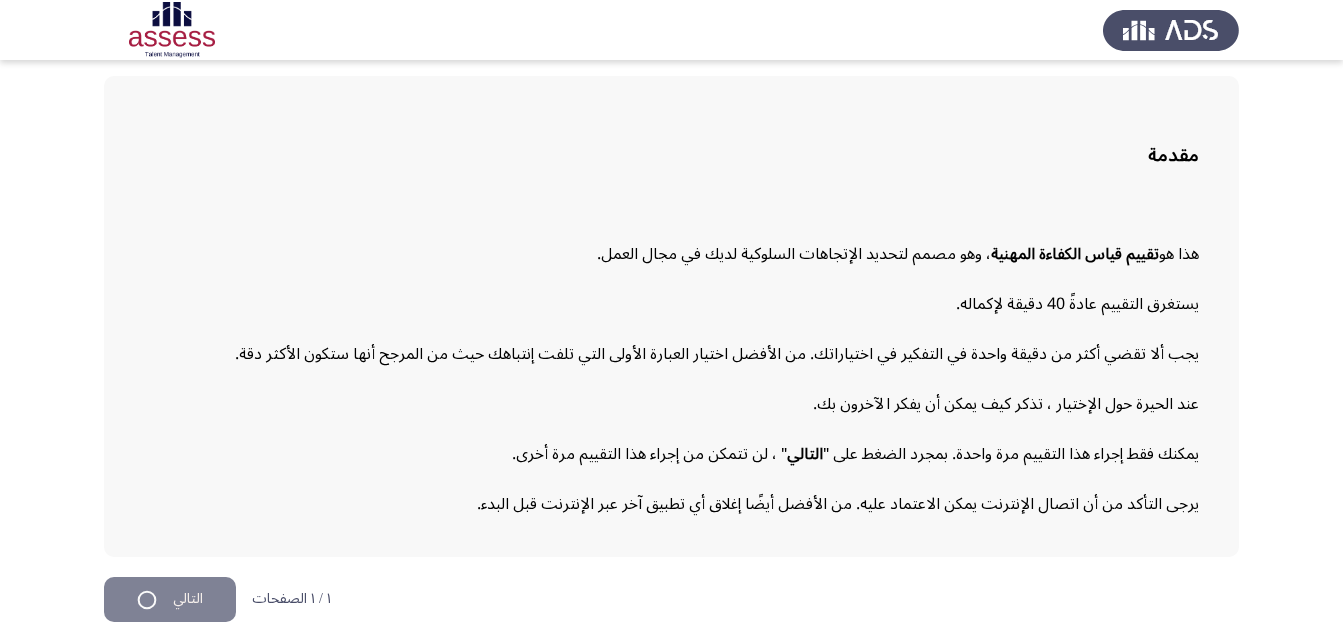 scroll, scrollTop: 0, scrollLeft: 0, axis: both 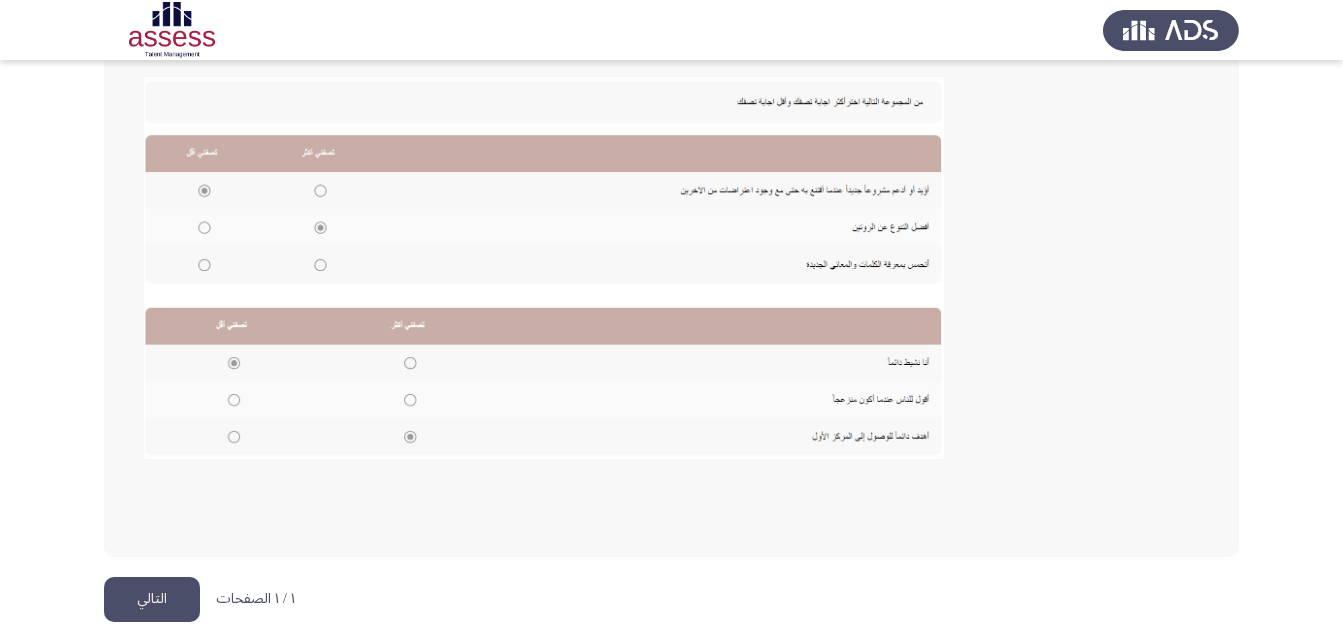 click on "التالي" 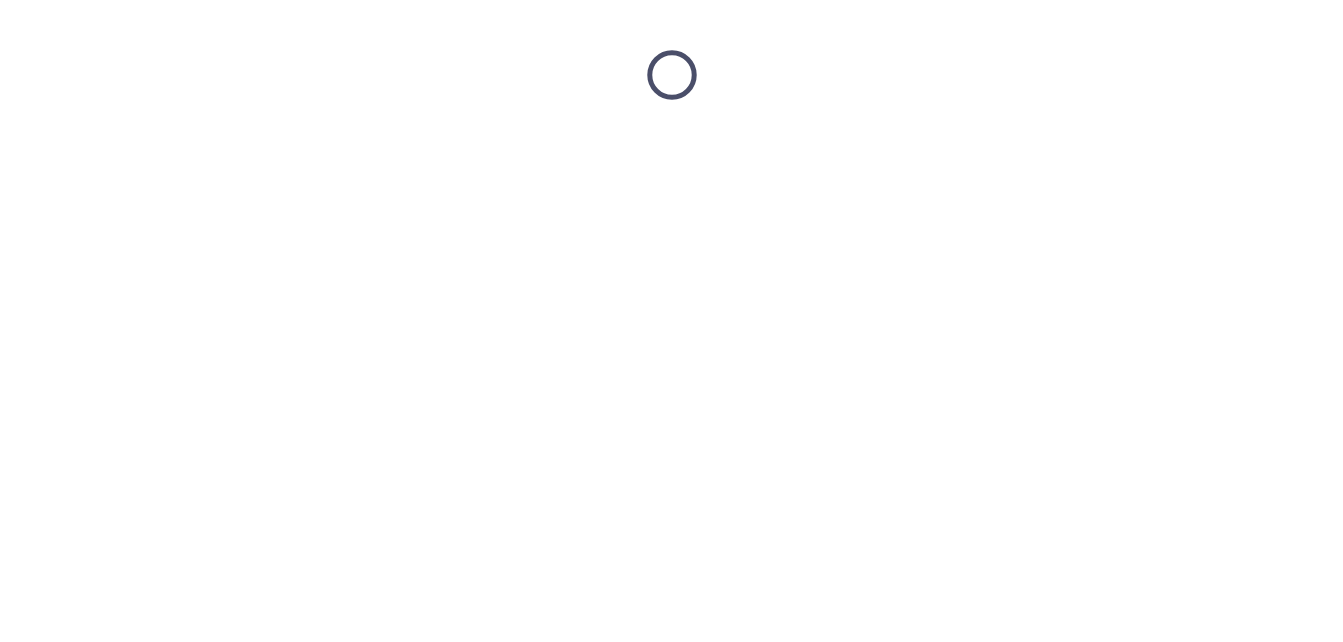 scroll, scrollTop: 0, scrollLeft: 0, axis: both 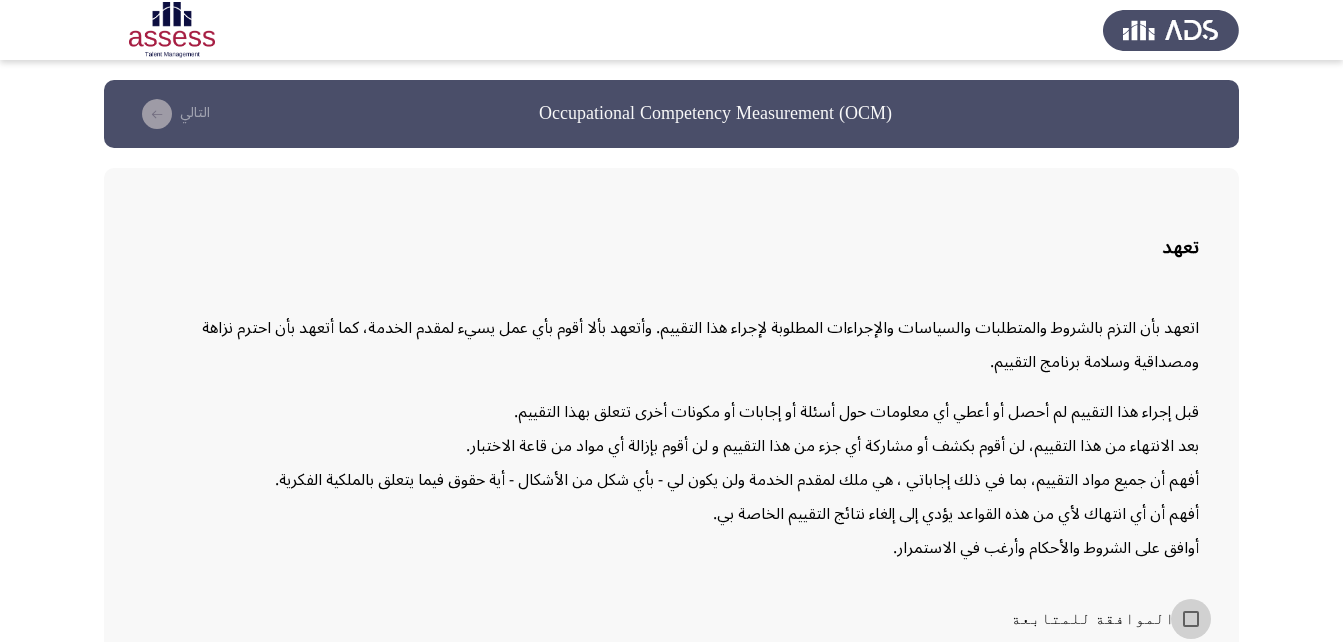 drag, startPoint x: 1181, startPoint y: 617, endPoint x: 770, endPoint y: 534, distance: 419.29703 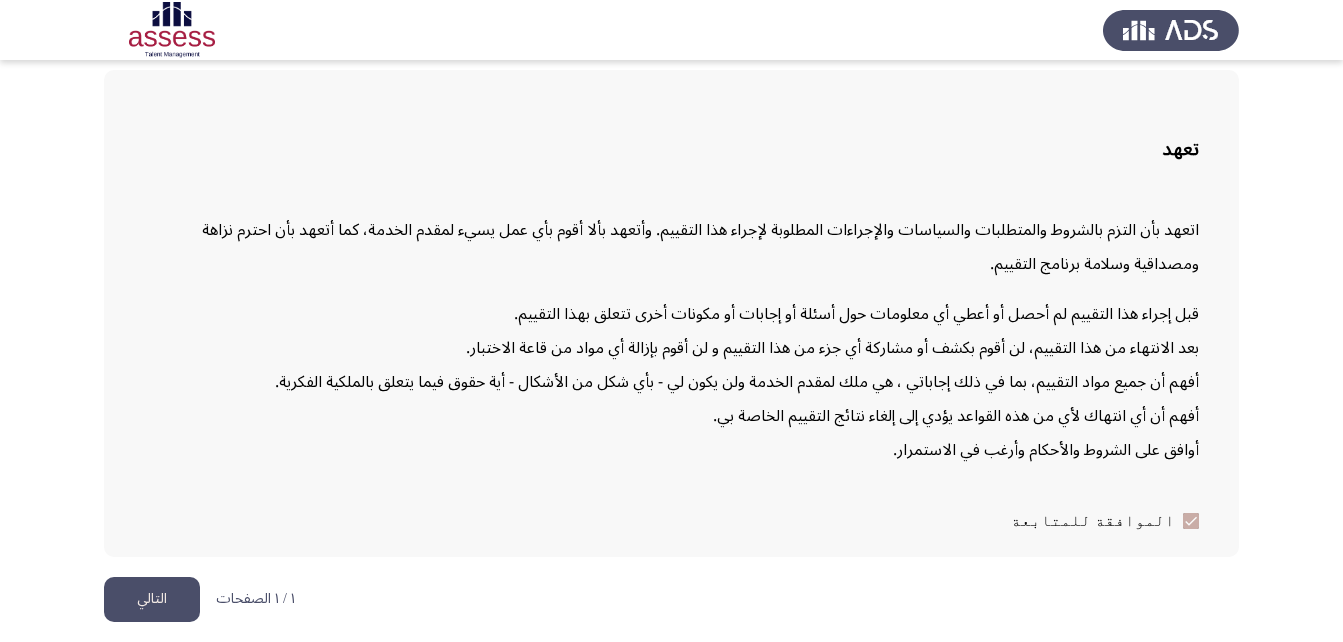 scroll, scrollTop: 0, scrollLeft: 0, axis: both 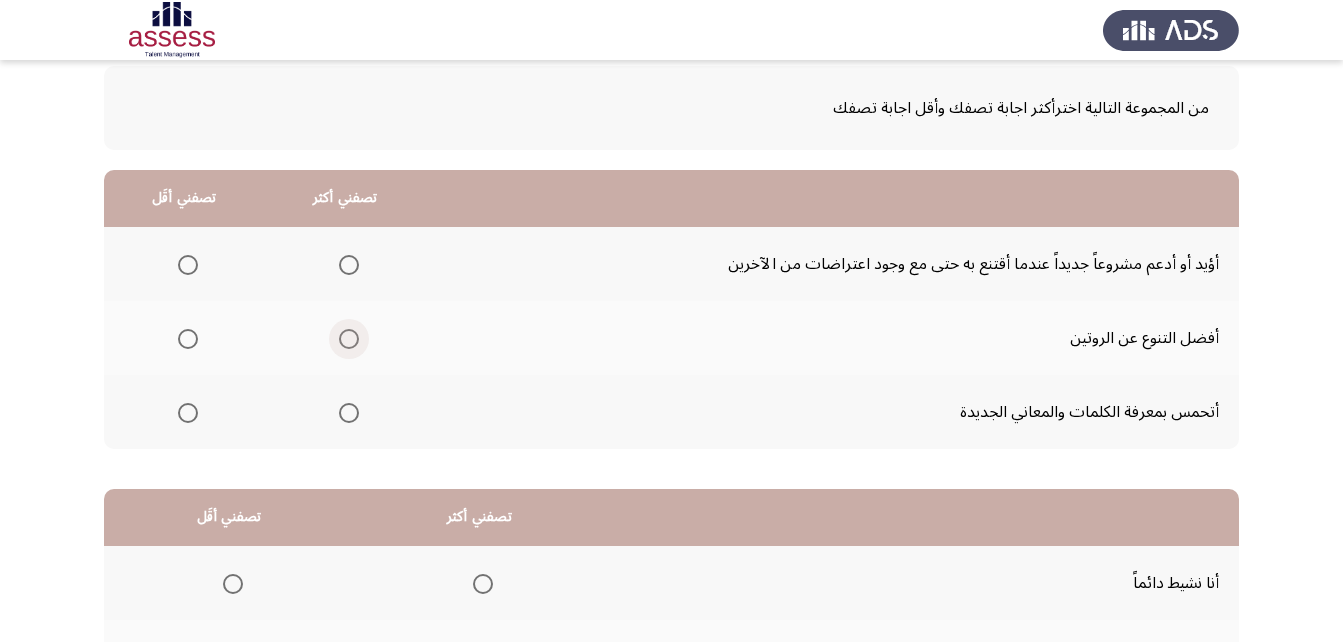 click at bounding box center (349, 339) 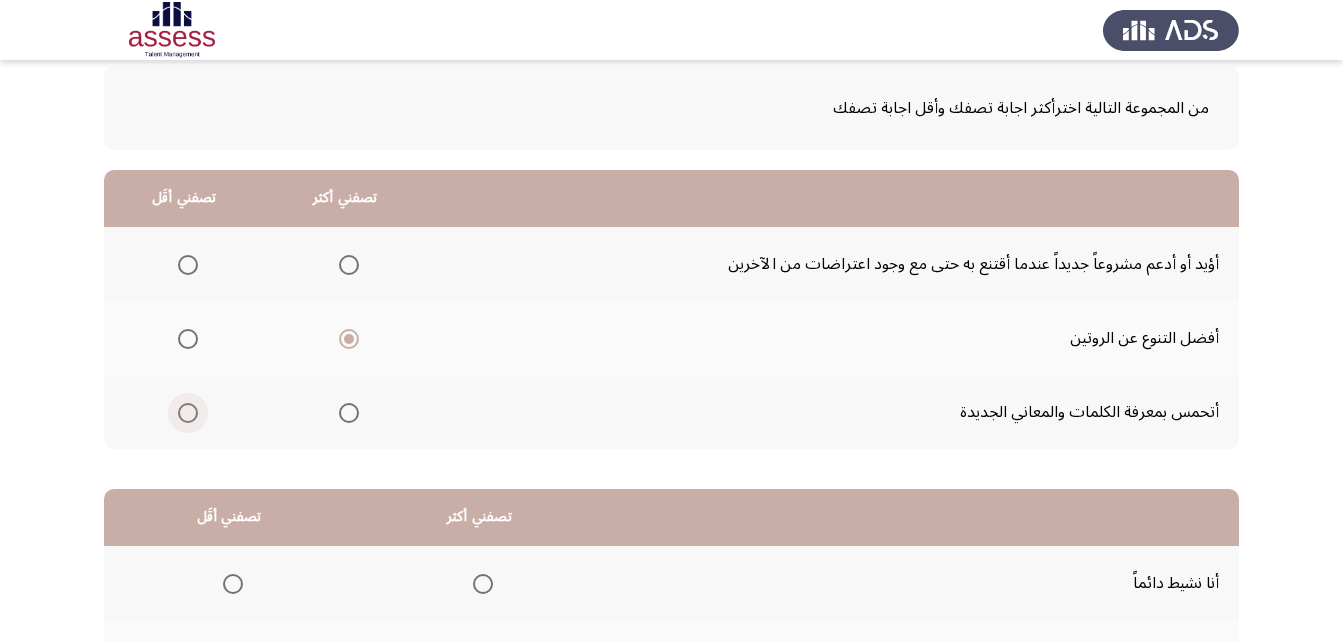 click at bounding box center [188, 413] 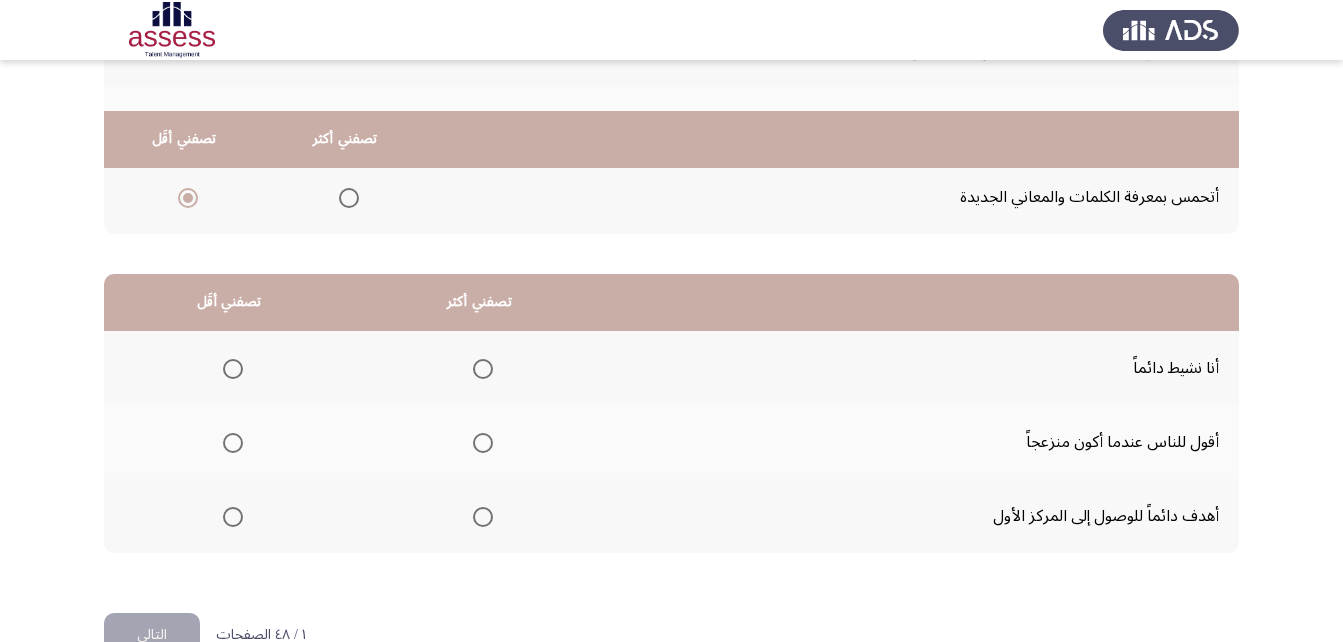 scroll, scrollTop: 368, scrollLeft: 0, axis: vertical 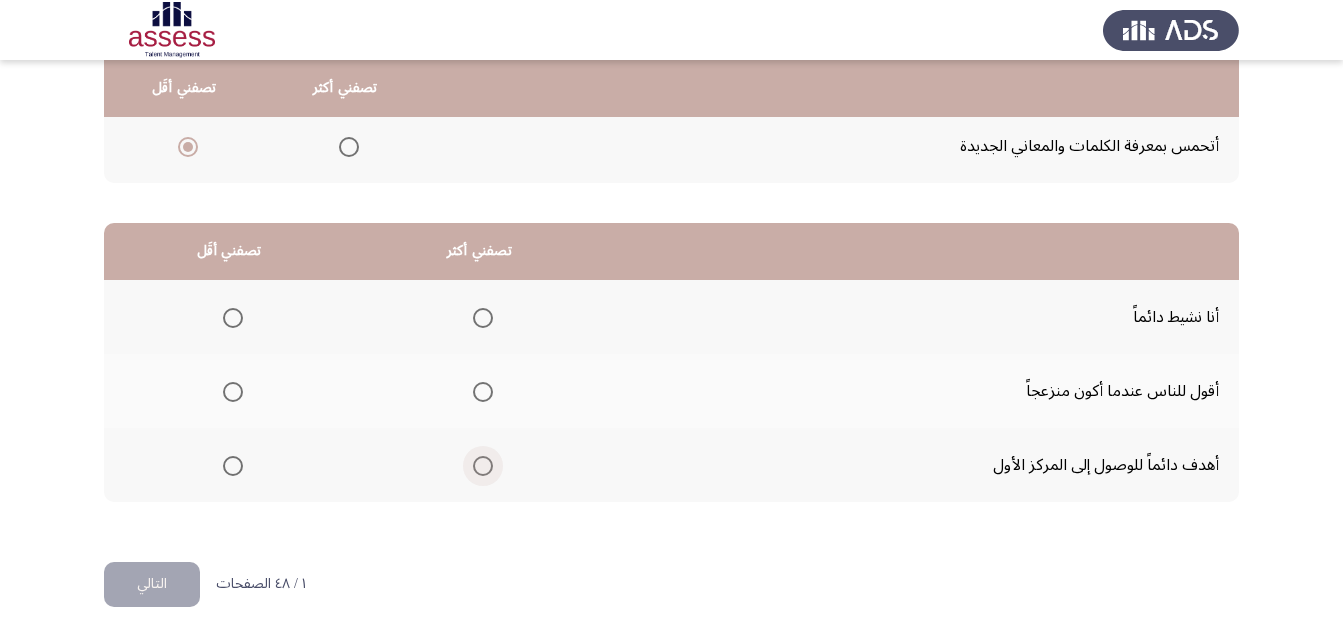 click at bounding box center [483, 466] 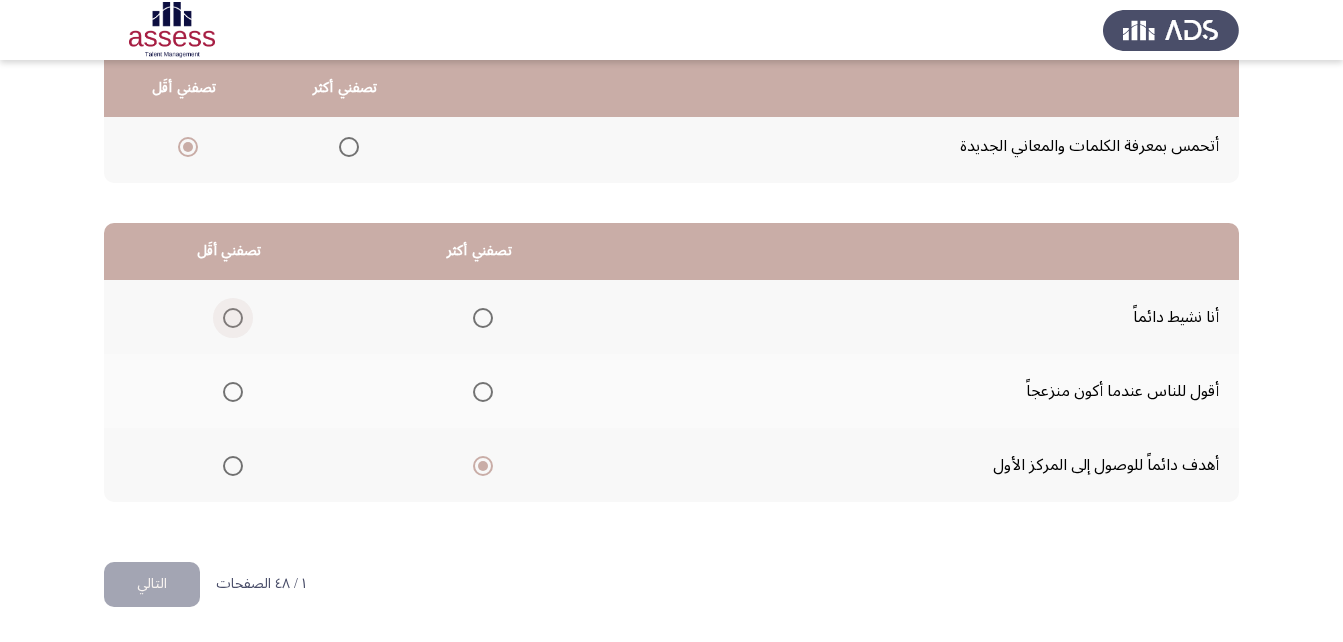 click at bounding box center (233, 318) 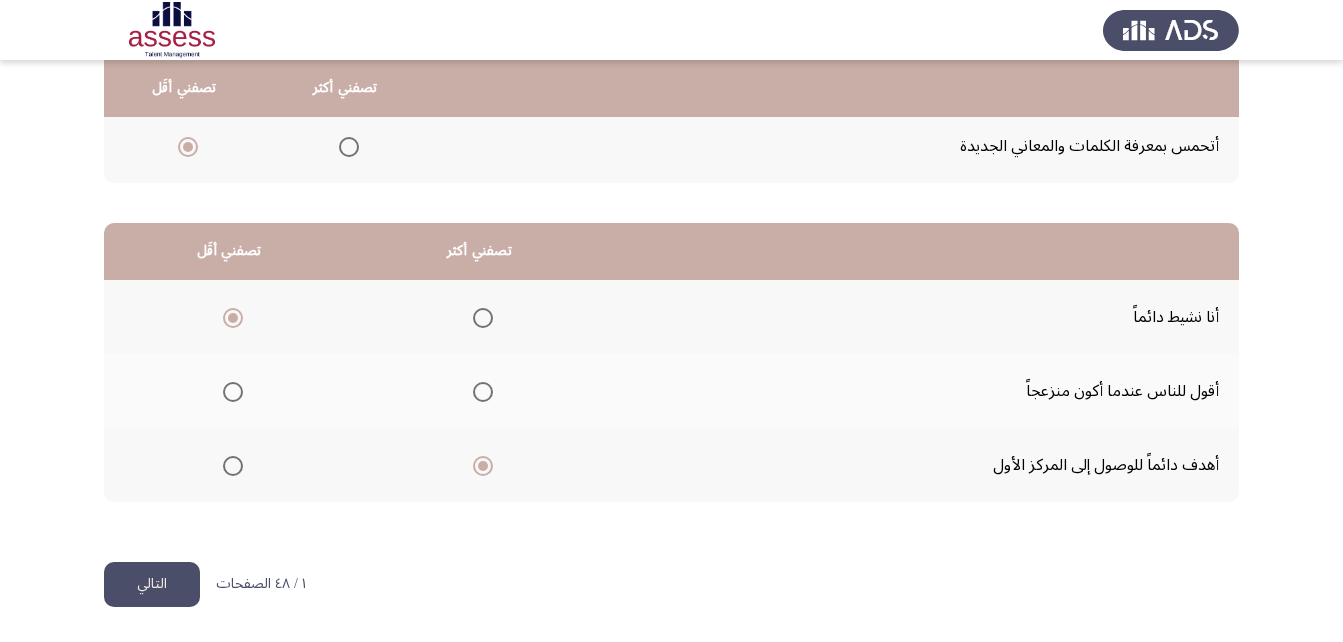click on "التالي" 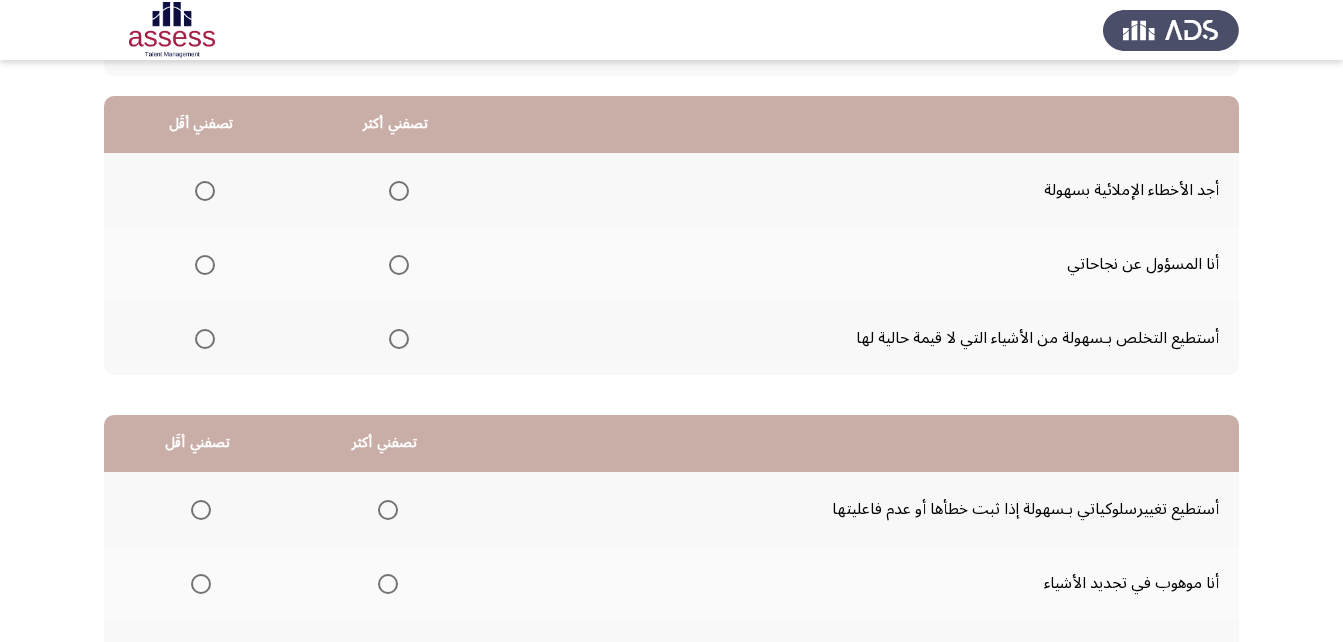 scroll, scrollTop: 181, scrollLeft: 0, axis: vertical 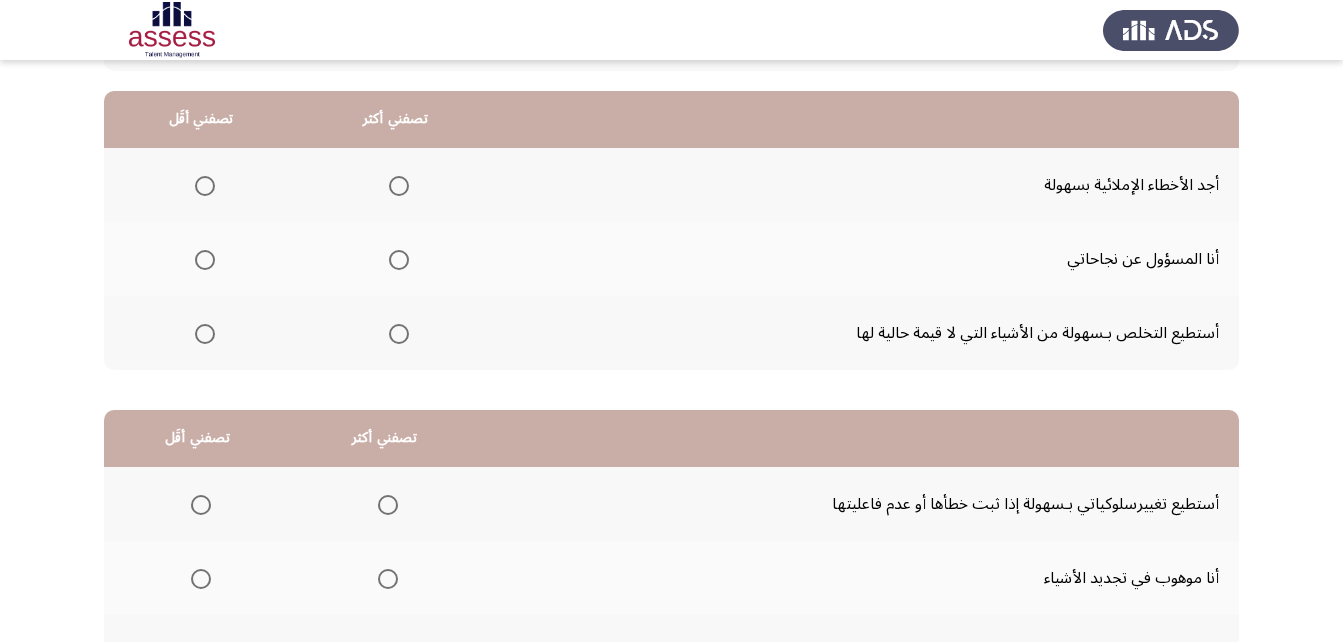 click at bounding box center (399, 260) 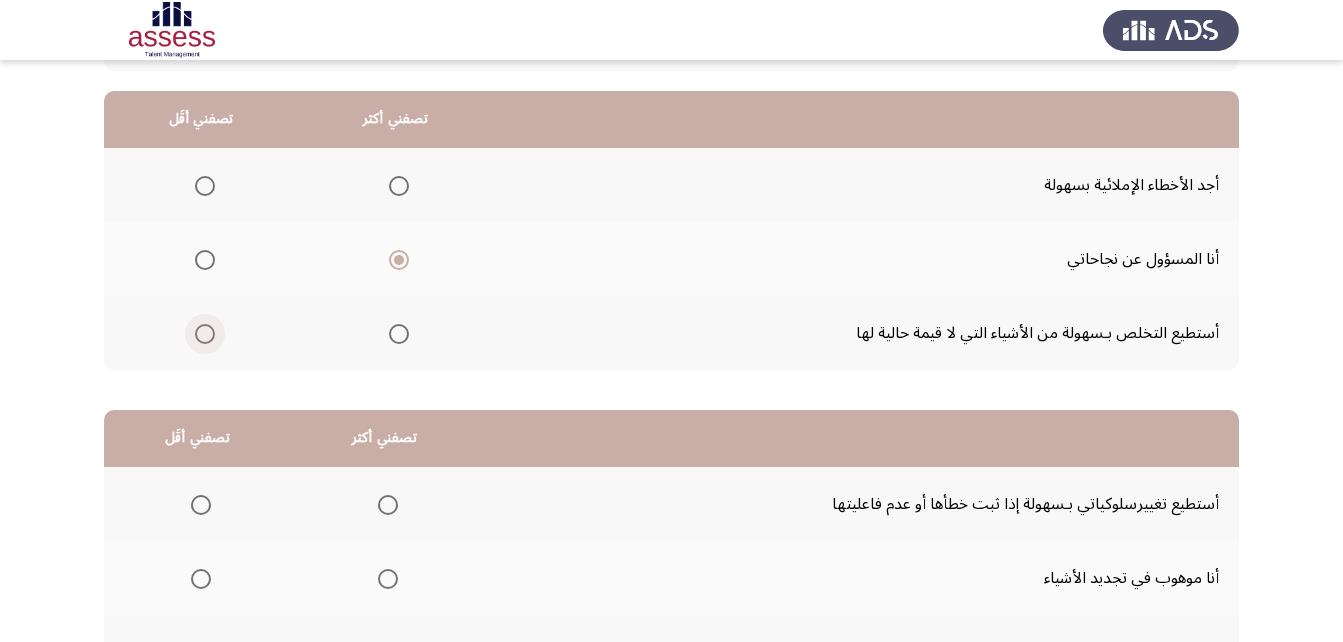 click at bounding box center [205, 334] 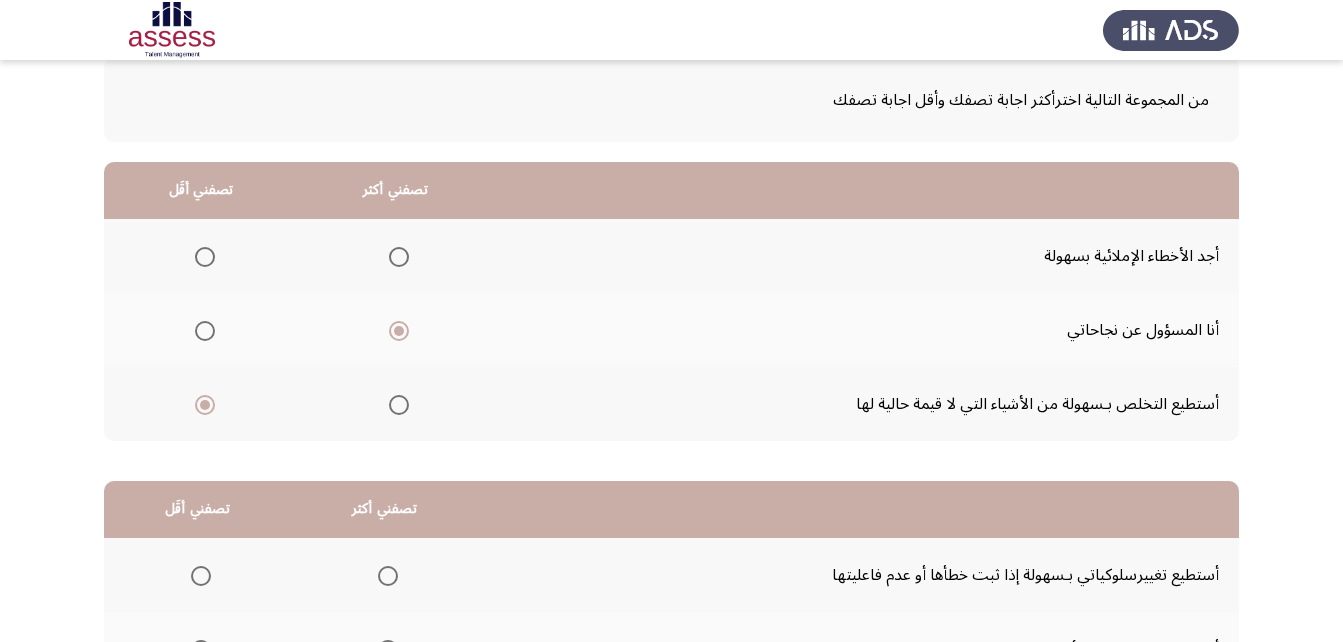 scroll, scrollTop: 114, scrollLeft: 0, axis: vertical 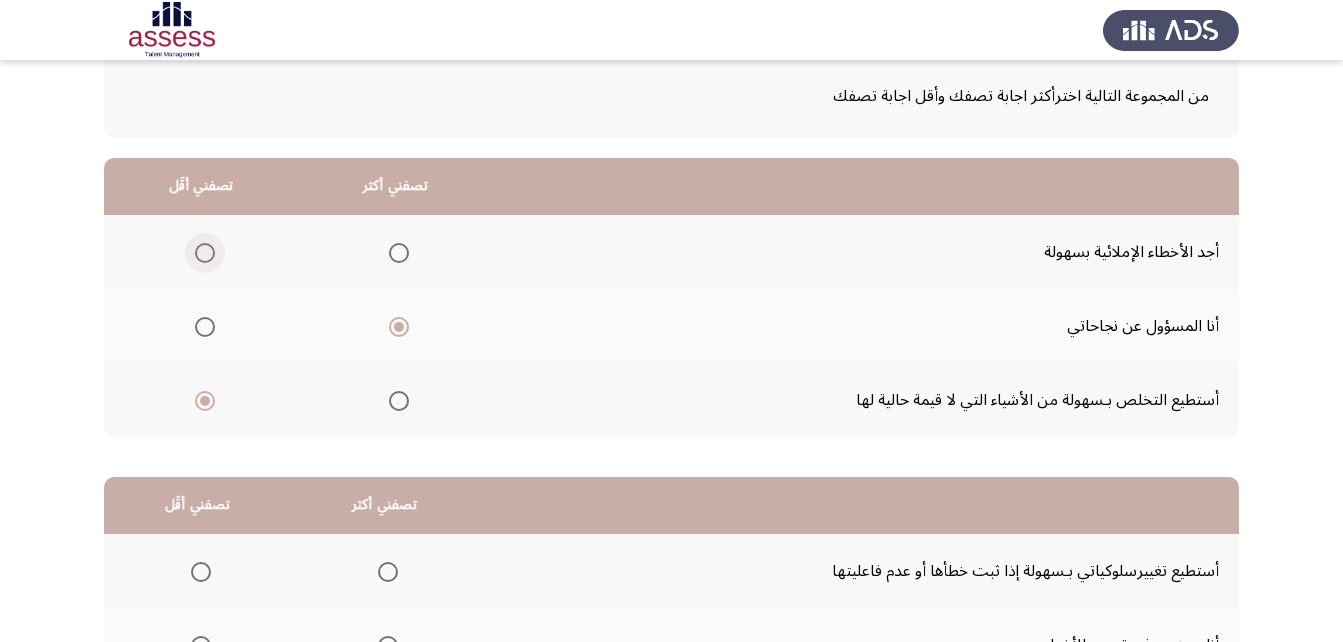 click at bounding box center (205, 253) 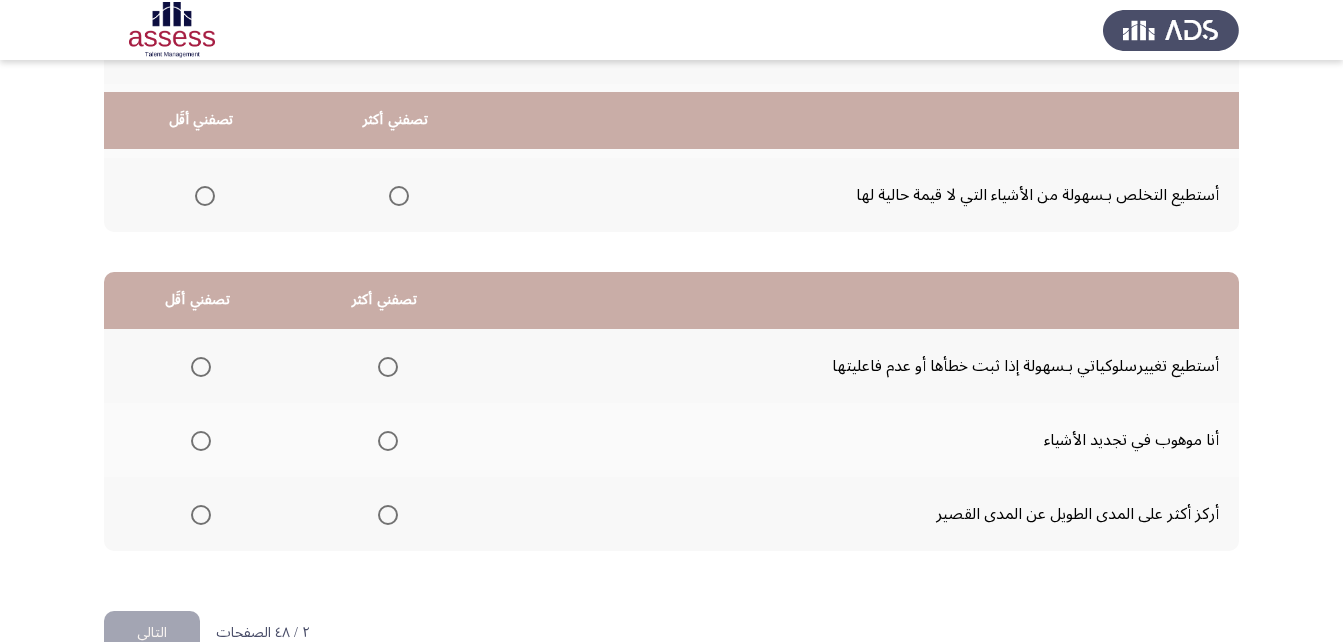 scroll, scrollTop: 368, scrollLeft: 0, axis: vertical 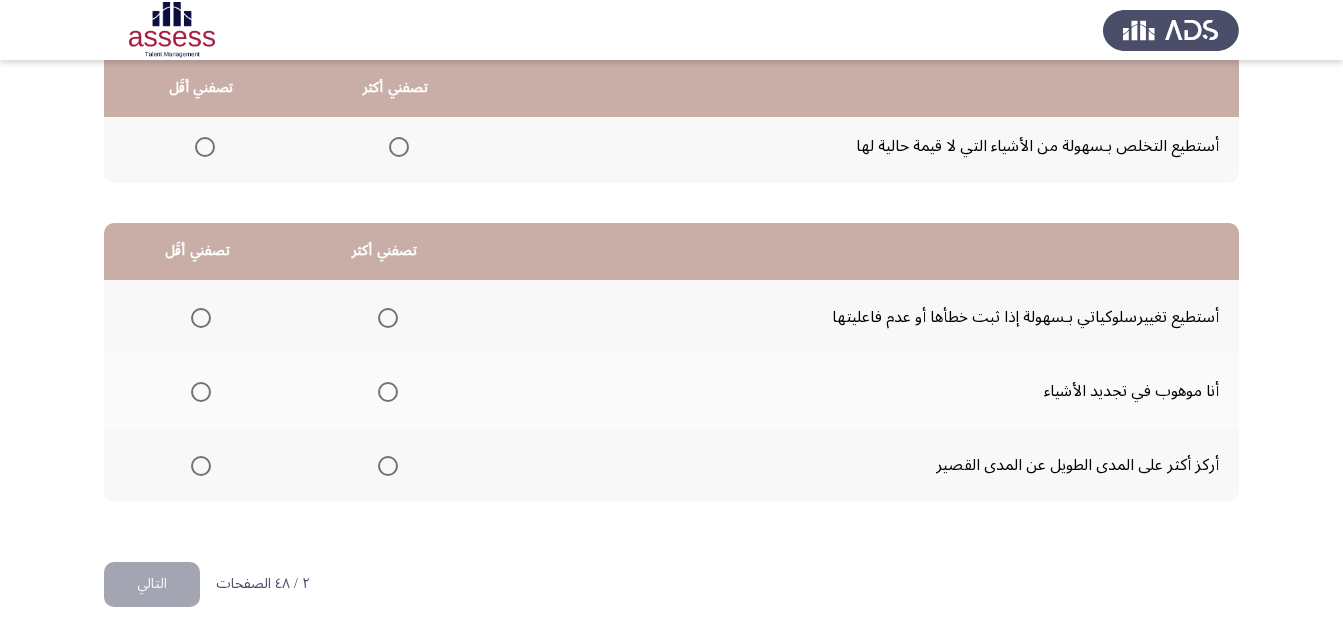 click at bounding box center [201, 318] 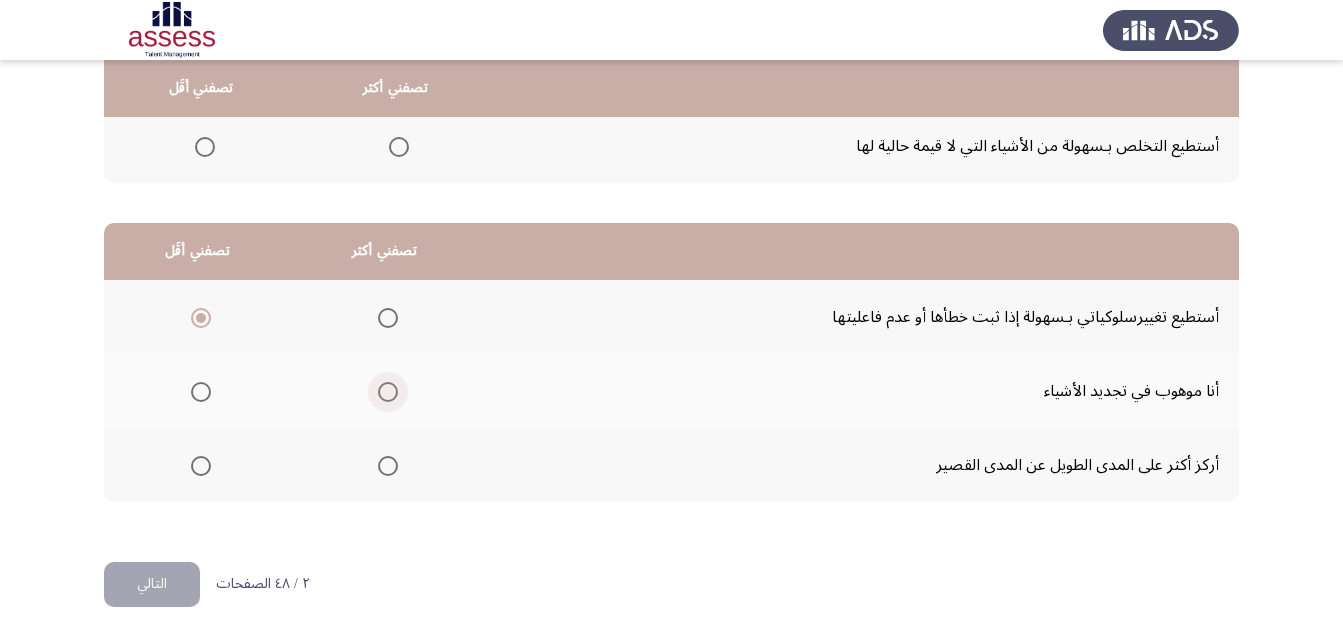click at bounding box center [388, 392] 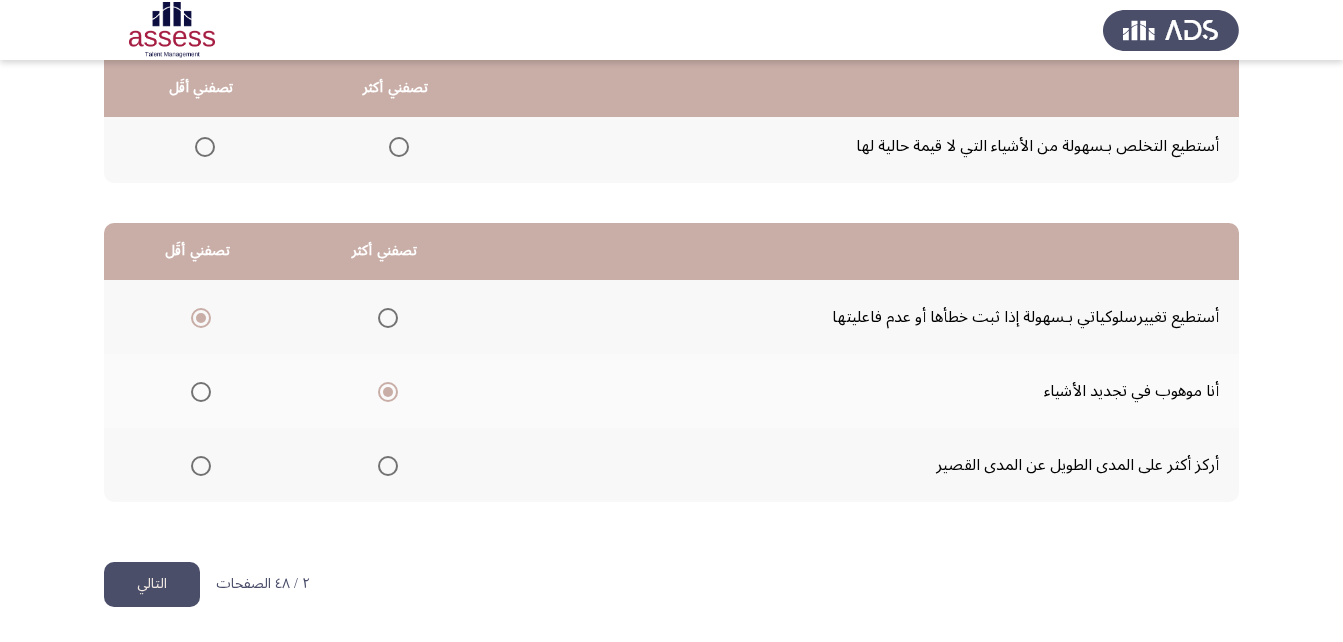 click on "التالي" 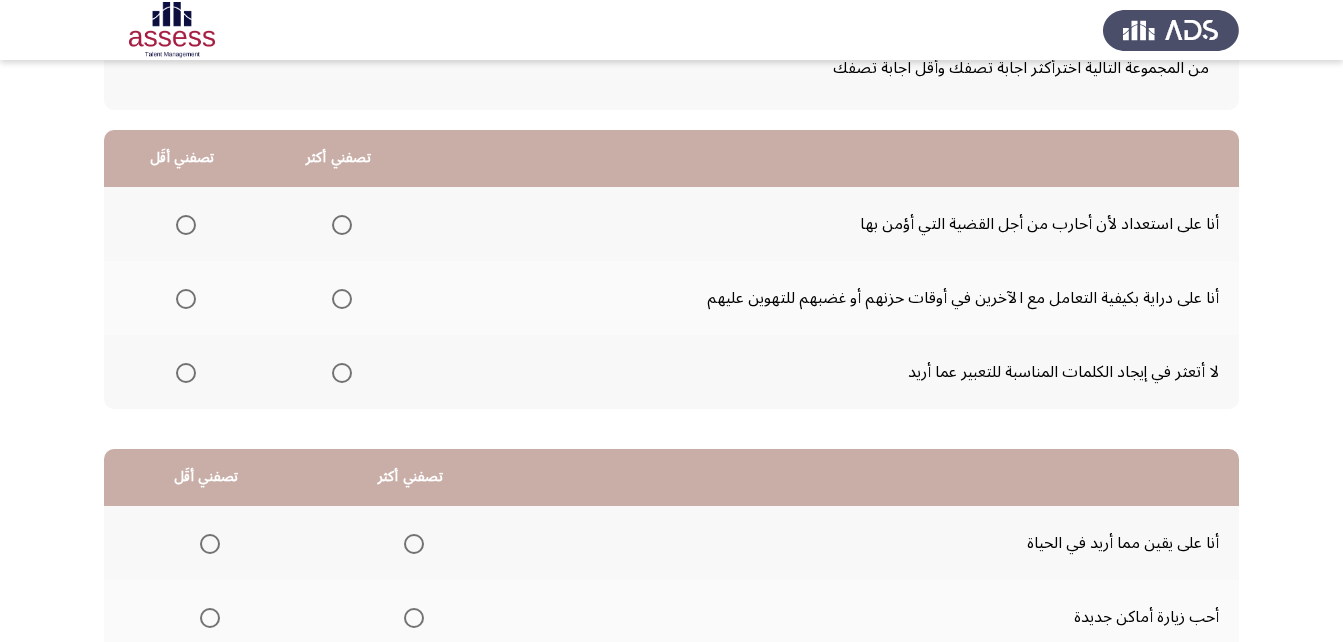 scroll, scrollTop: 149, scrollLeft: 0, axis: vertical 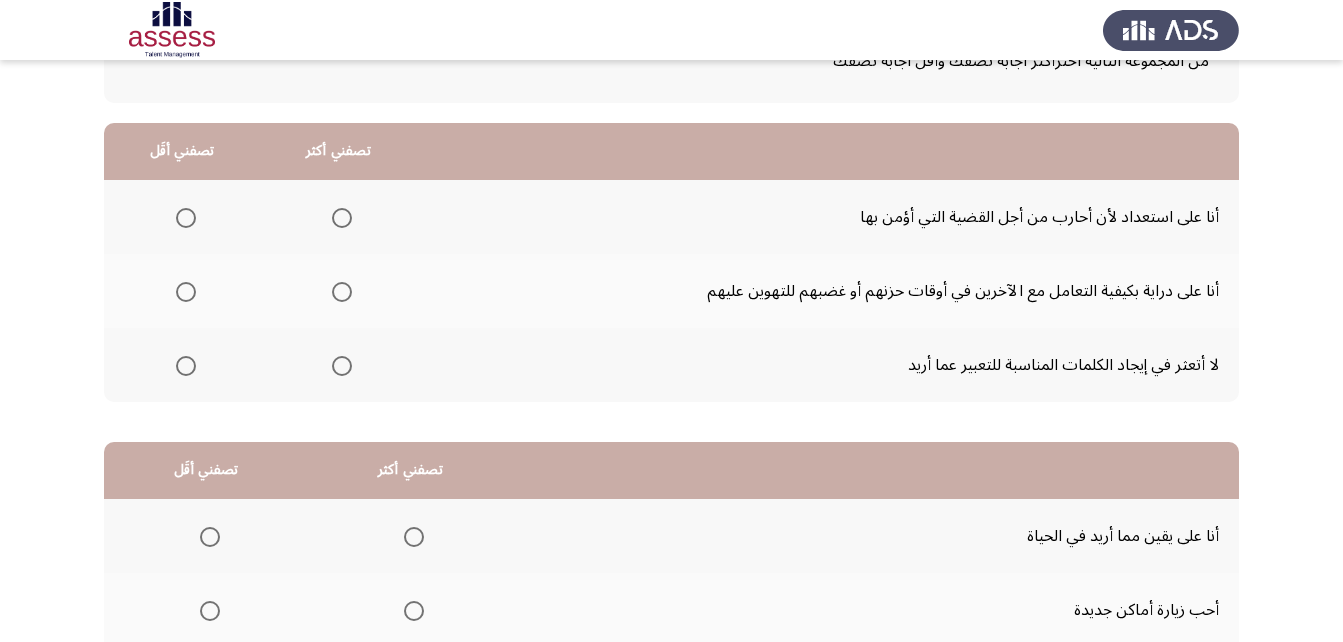 click at bounding box center (186, 292) 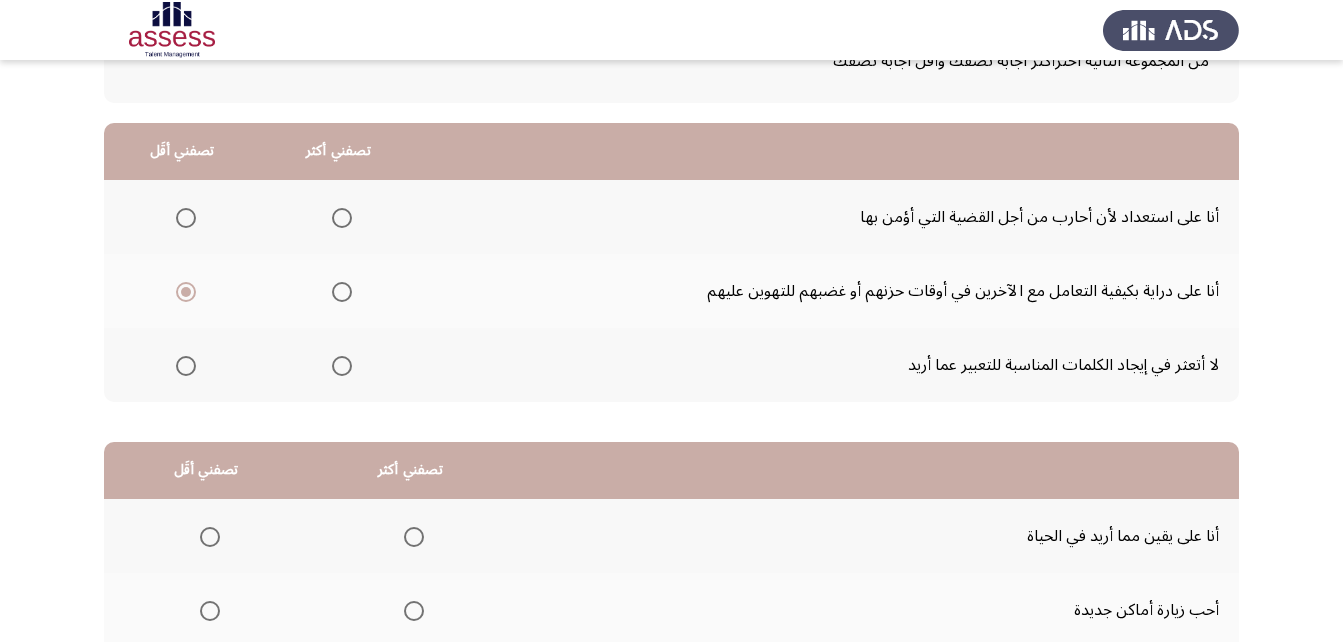 click at bounding box center [342, 218] 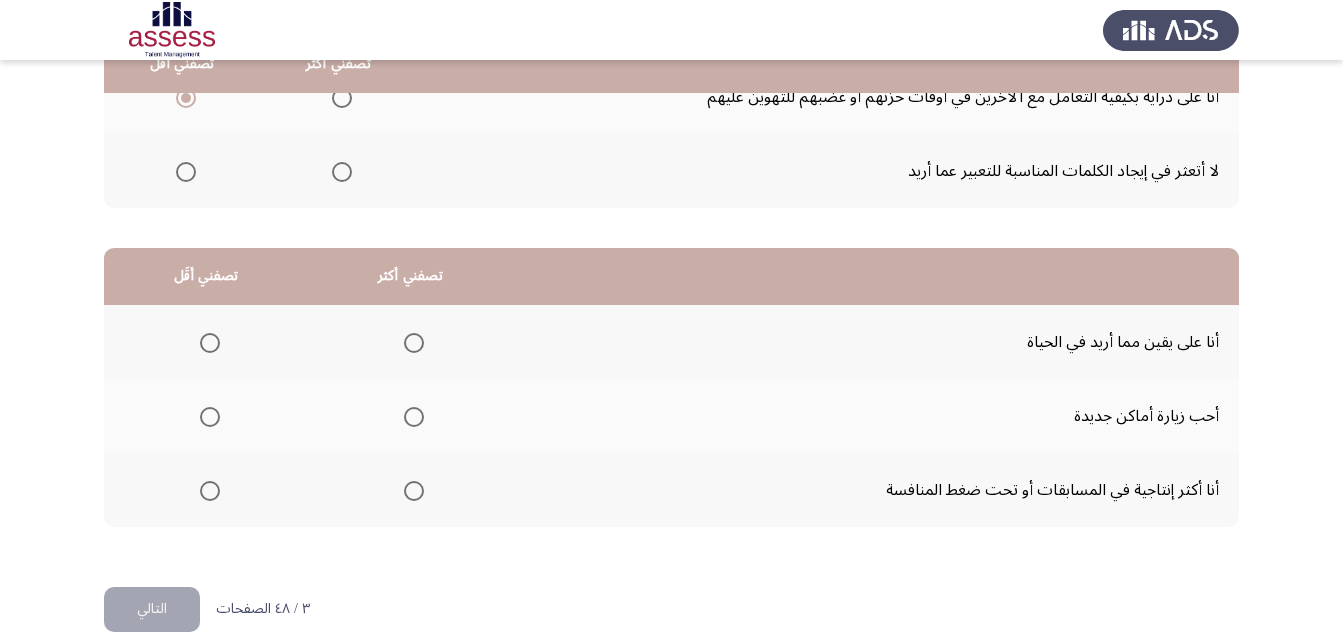 scroll, scrollTop: 368, scrollLeft: 0, axis: vertical 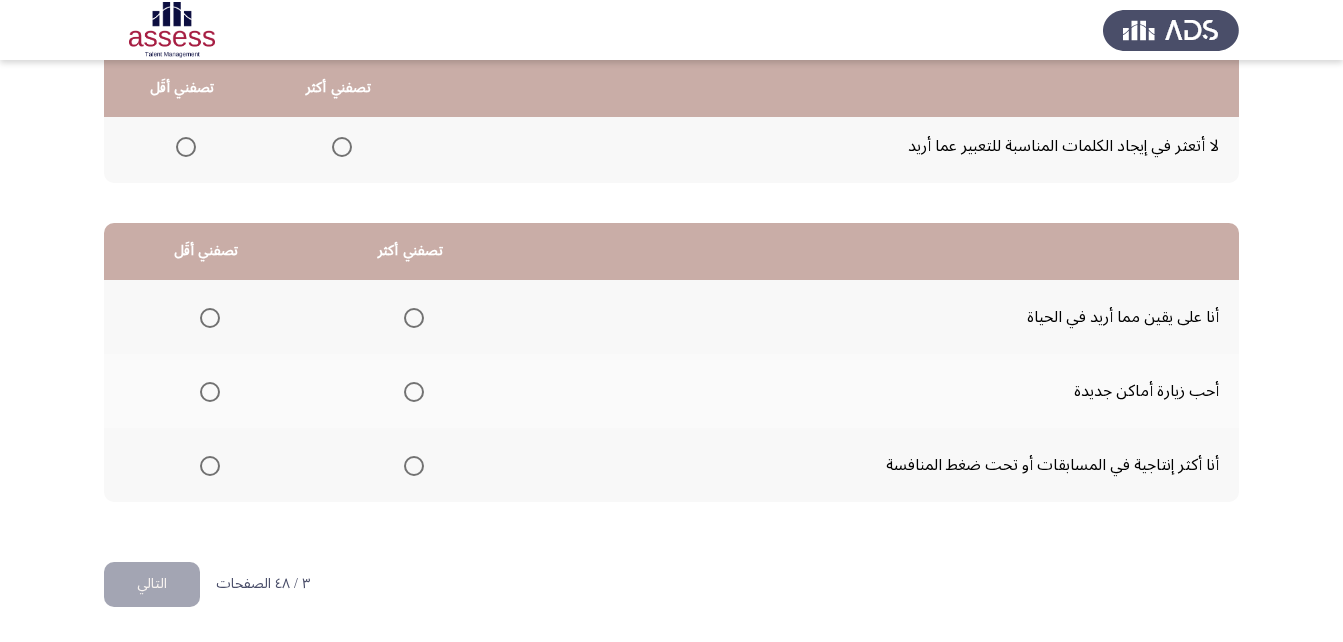 click at bounding box center (410, 466) 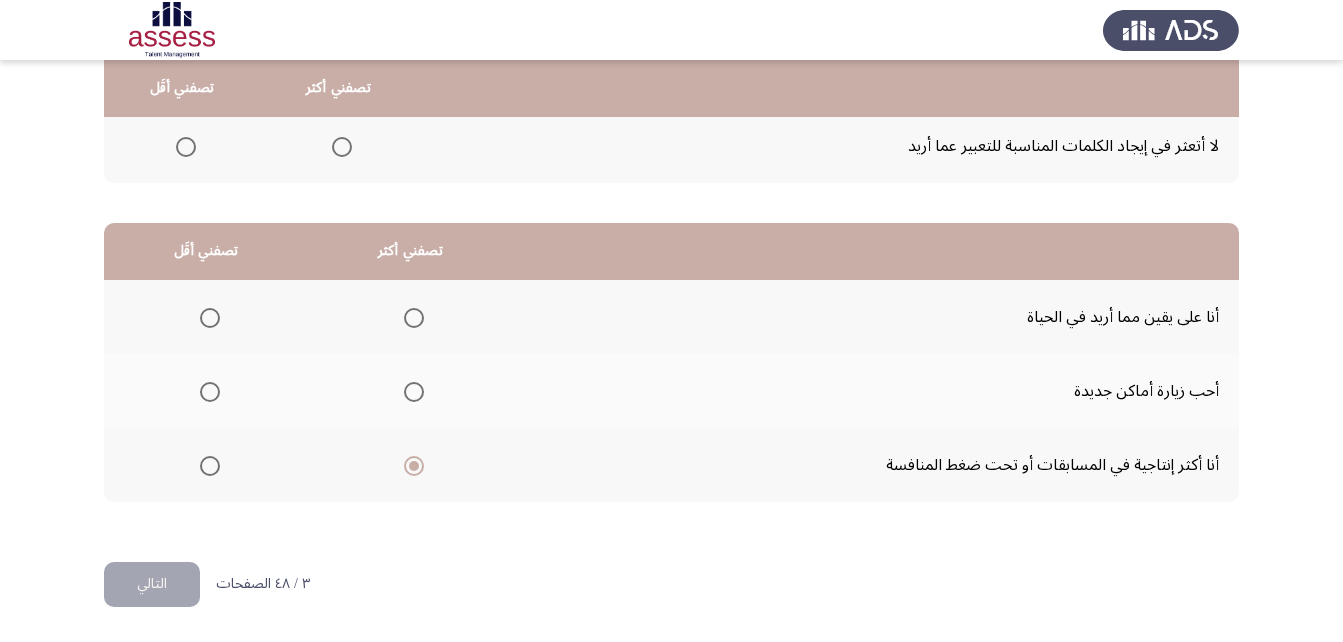 click at bounding box center [210, 318] 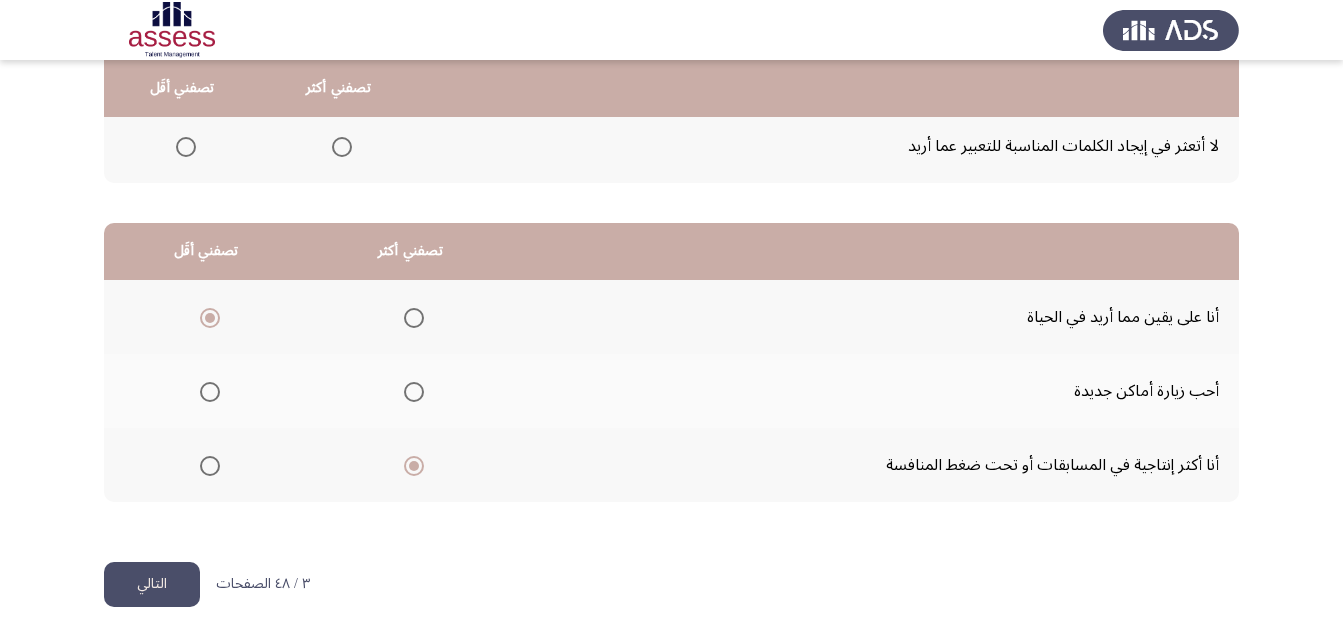 click on "التالي" 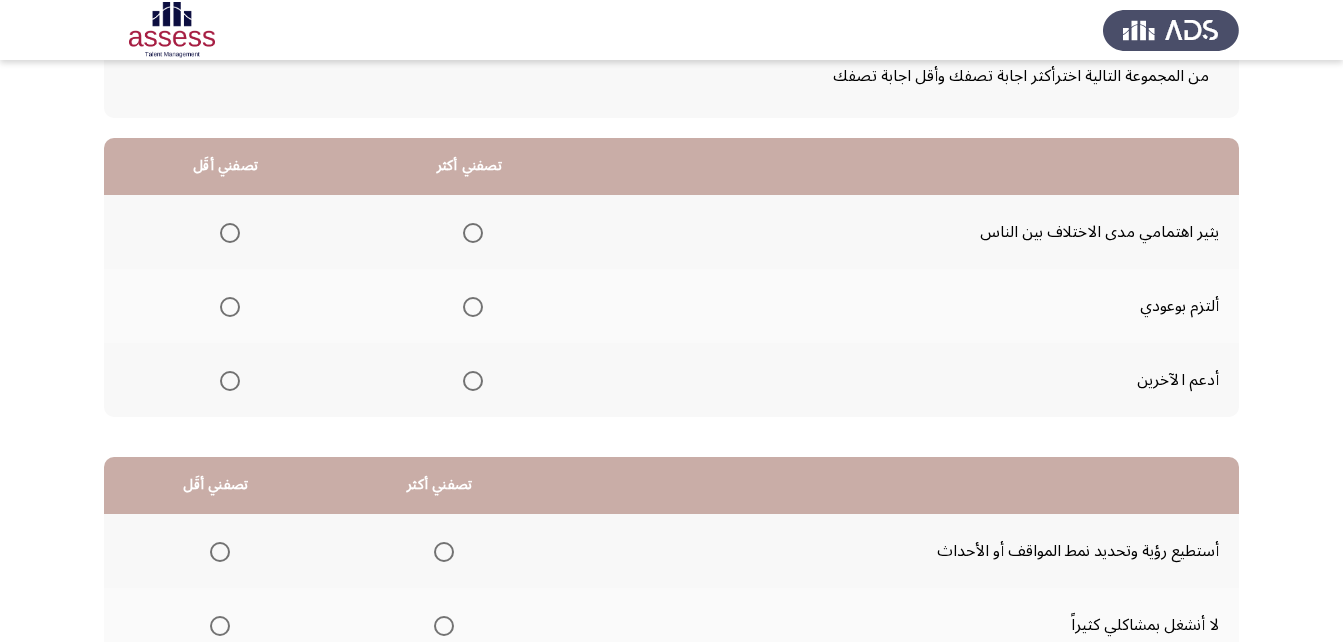 scroll, scrollTop: 137, scrollLeft: 0, axis: vertical 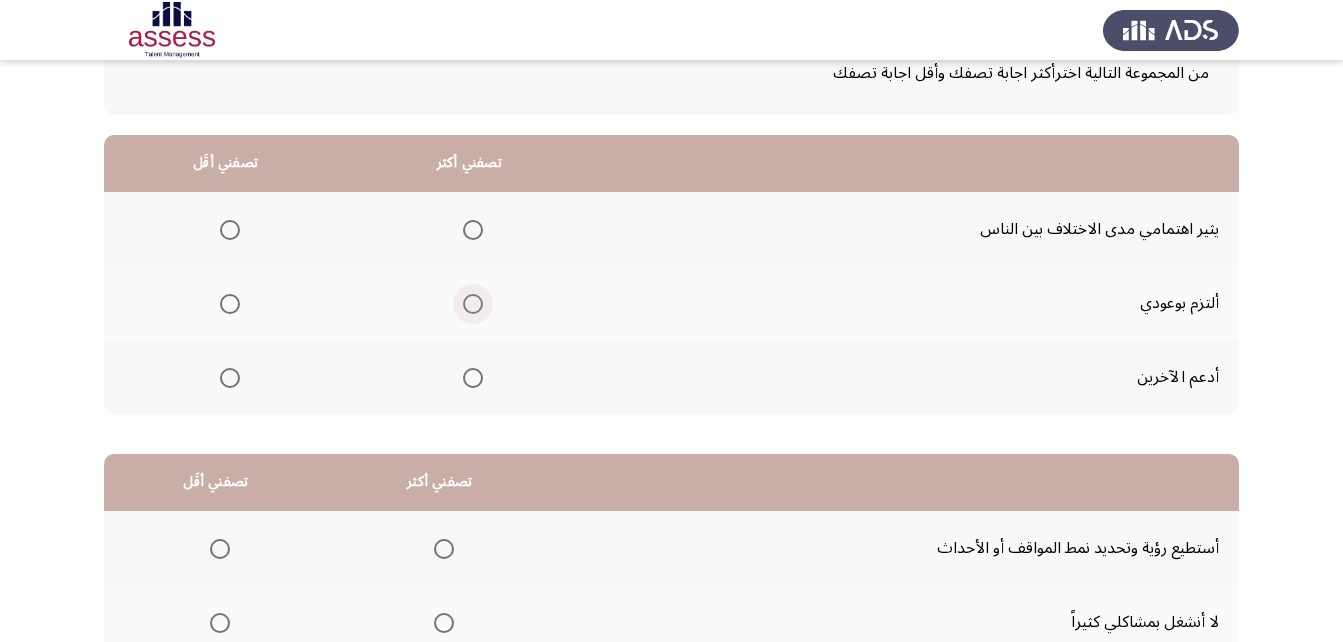 click at bounding box center (473, 304) 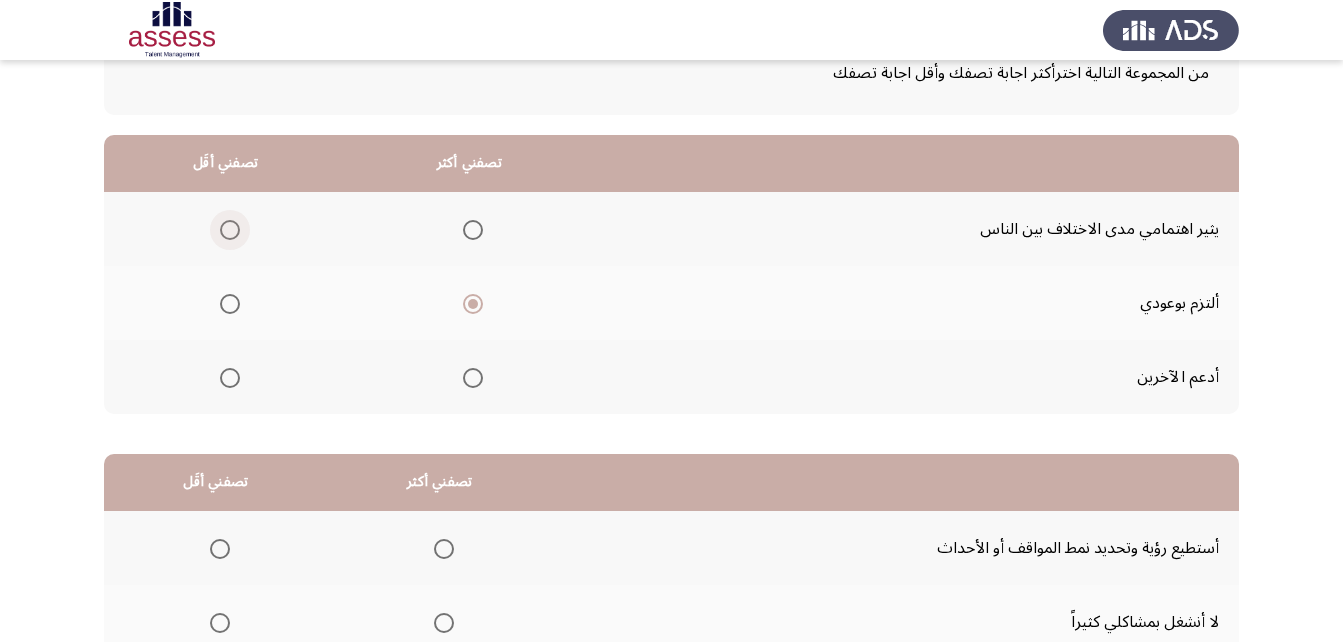 click at bounding box center [230, 230] 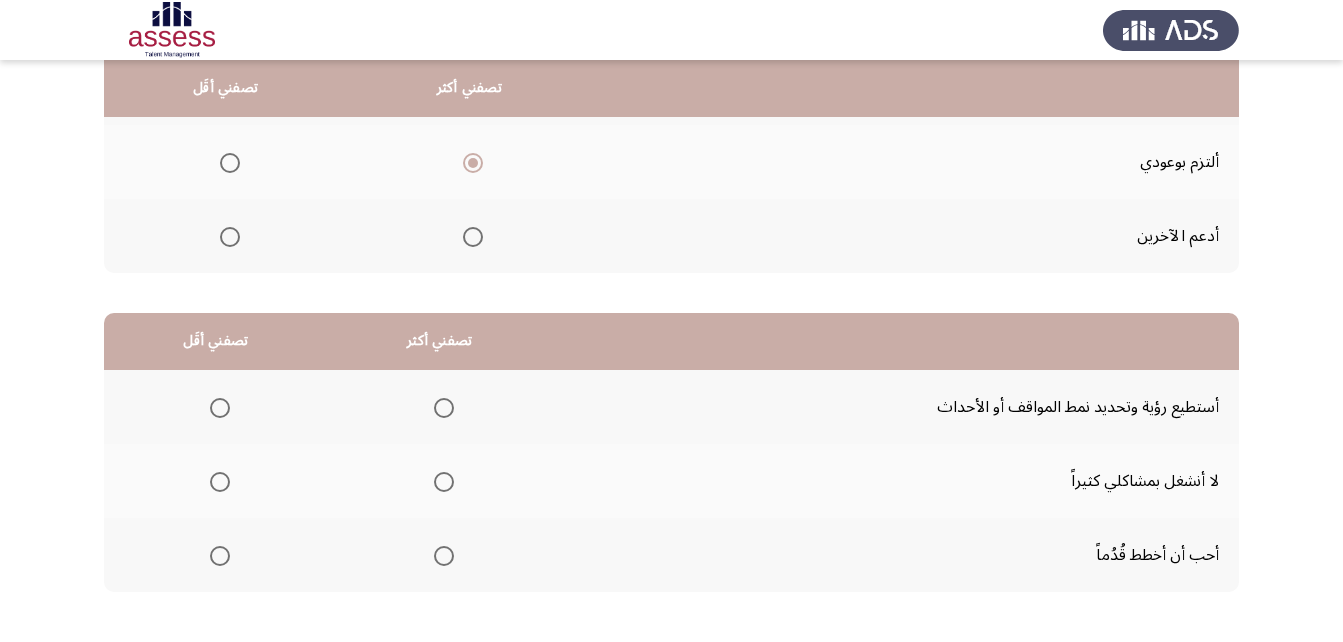 scroll, scrollTop: 368, scrollLeft: 0, axis: vertical 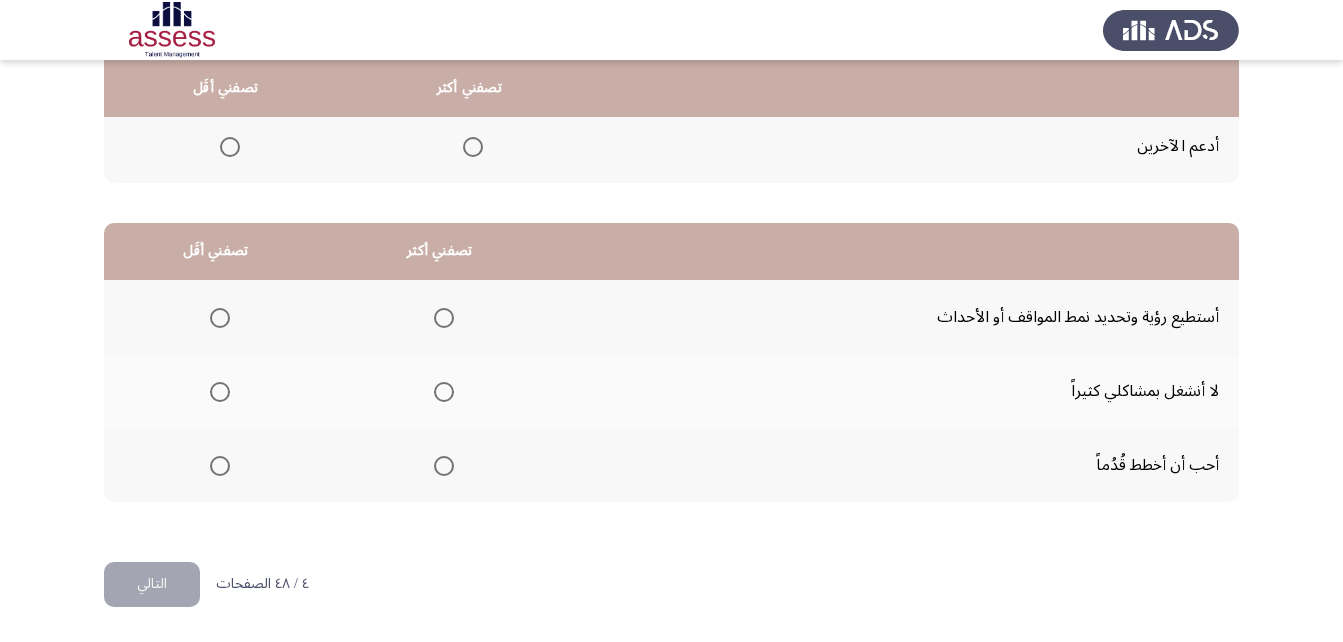 click at bounding box center (444, 318) 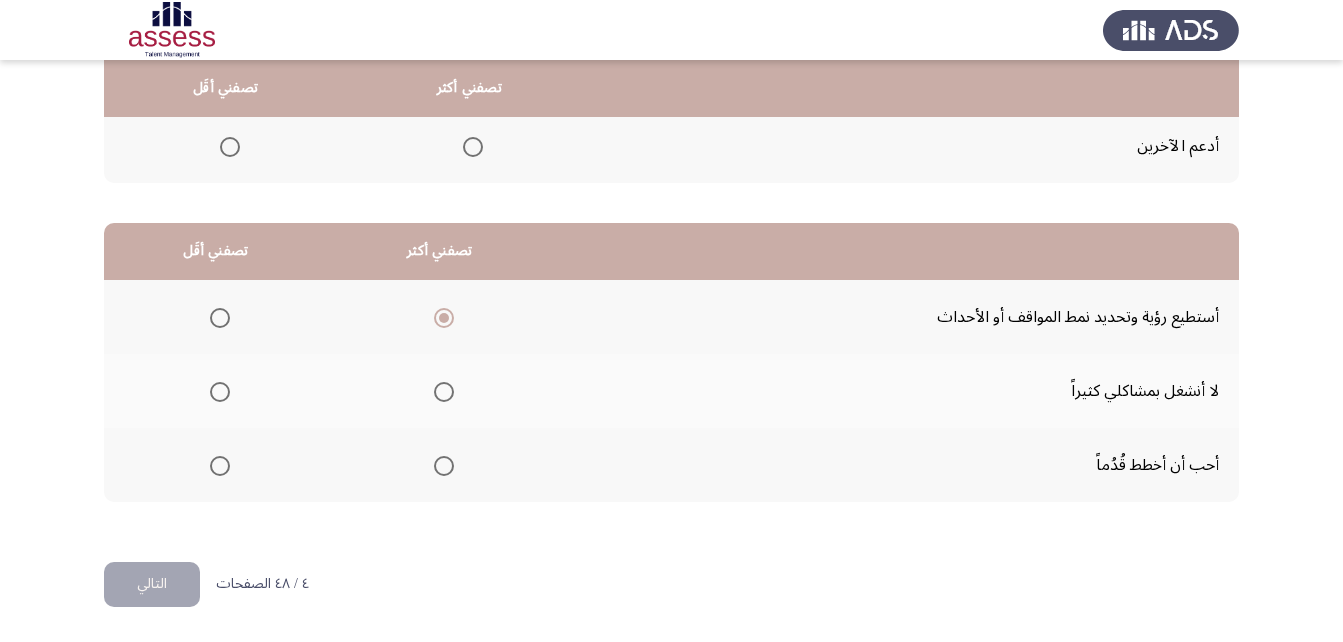 click at bounding box center [220, 392] 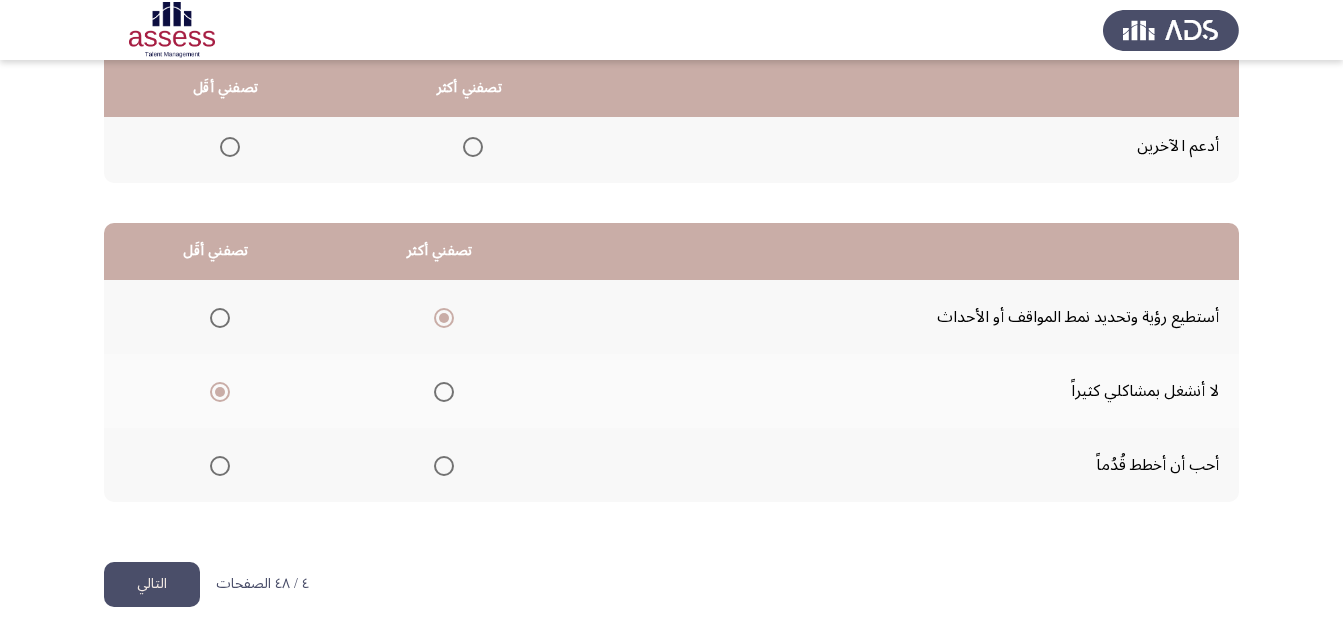 click on "التالي" 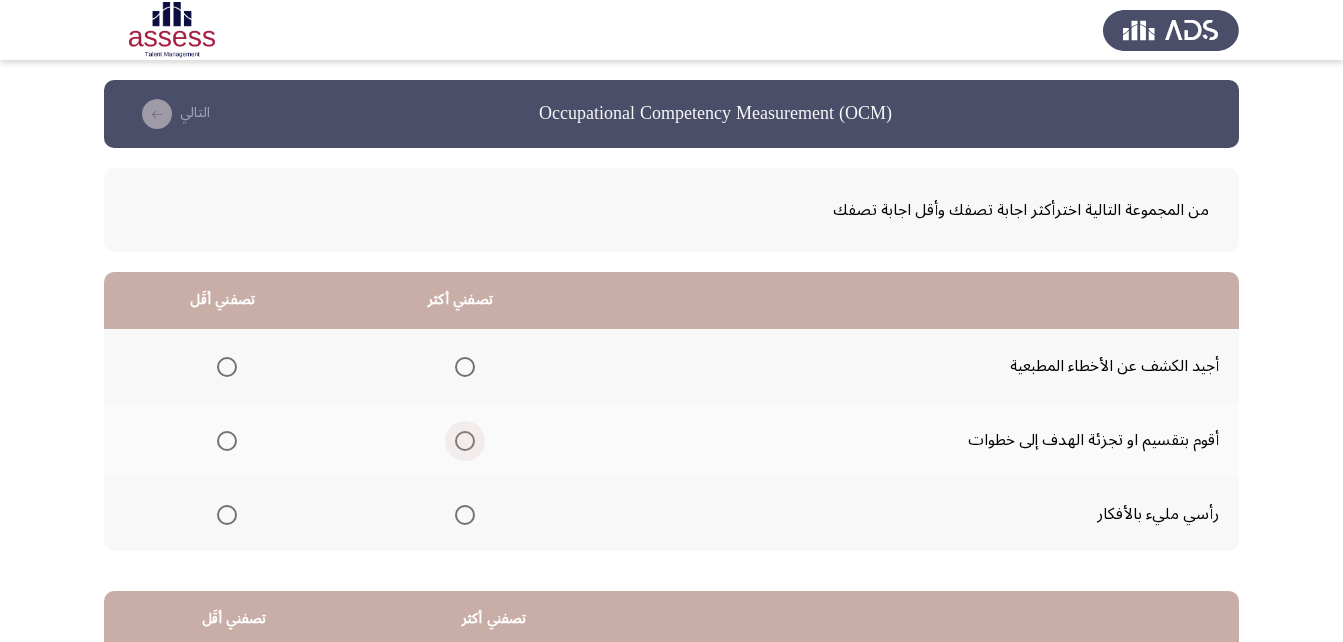 click at bounding box center (465, 441) 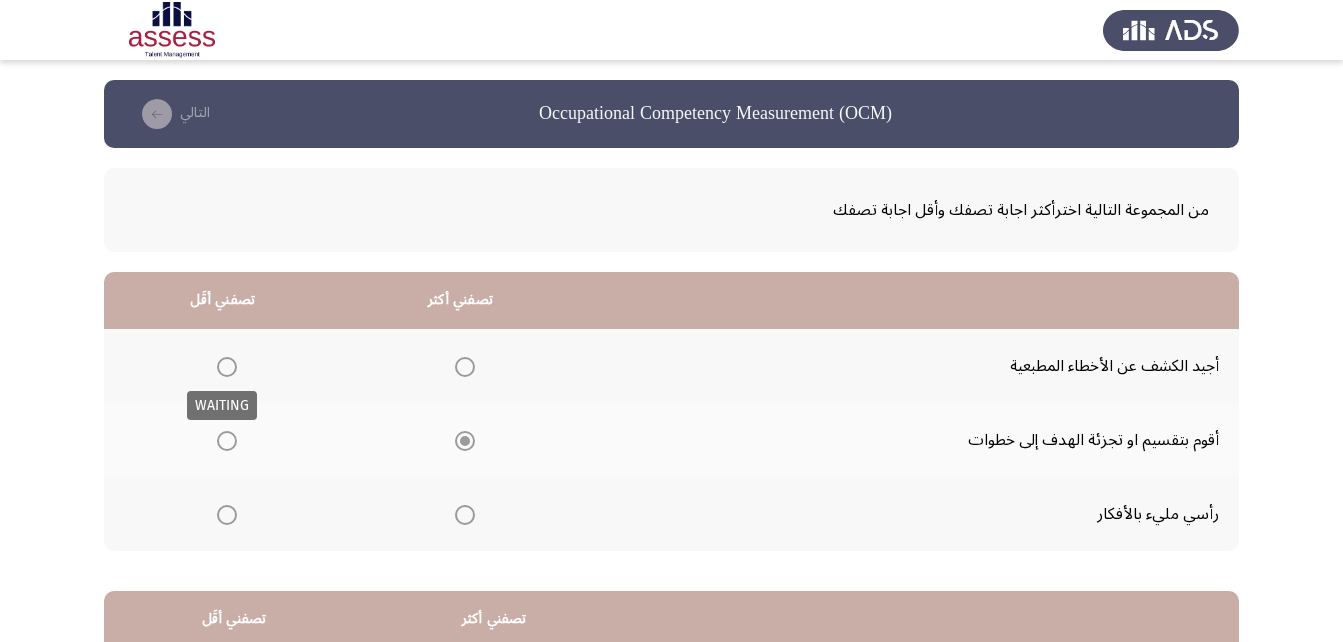 click at bounding box center (227, 367) 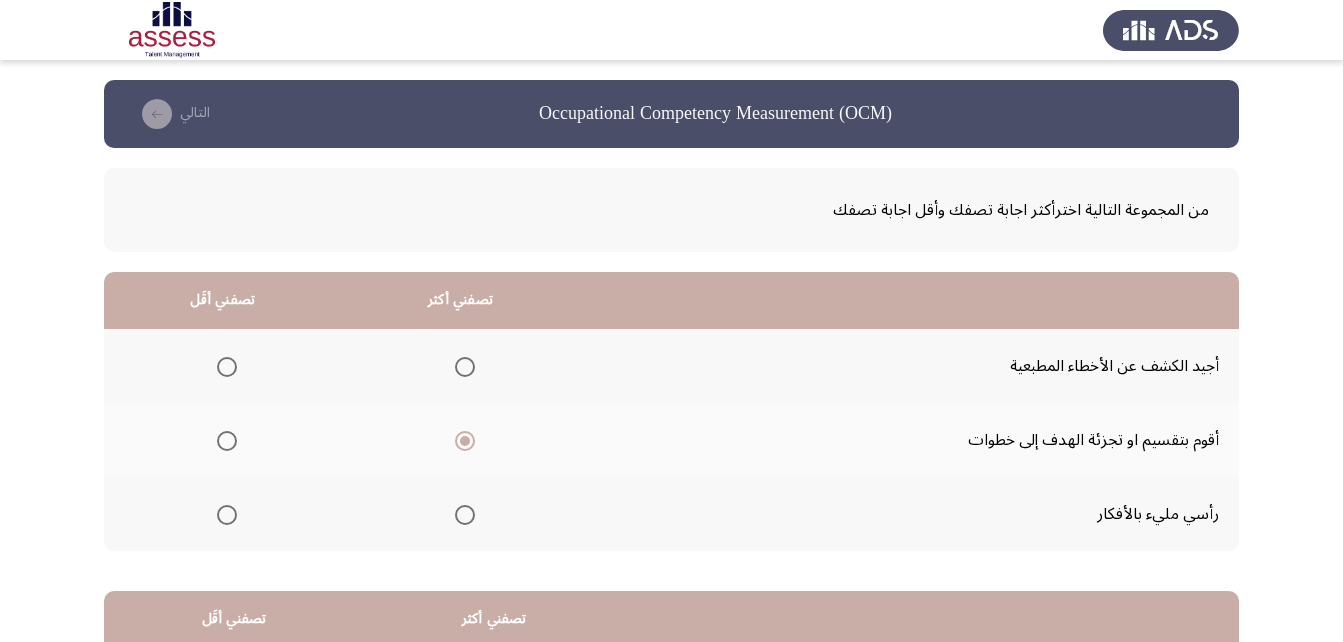 click at bounding box center (227, 515) 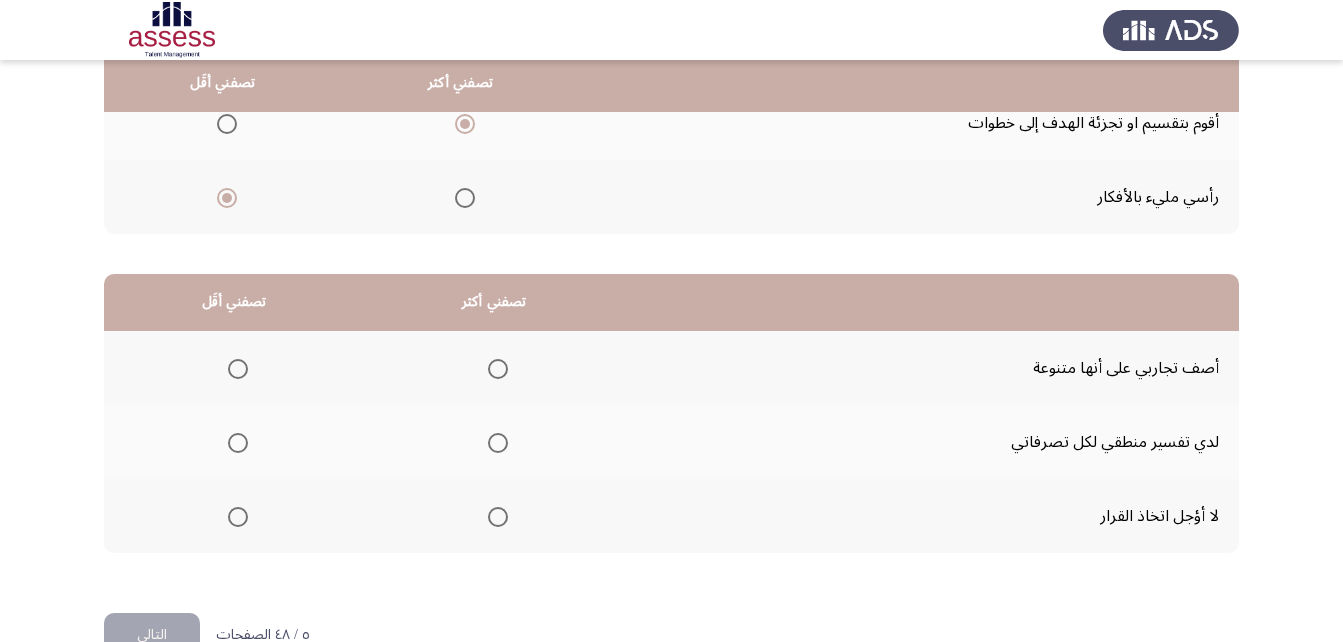 scroll, scrollTop: 331, scrollLeft: 0, axis: vertical 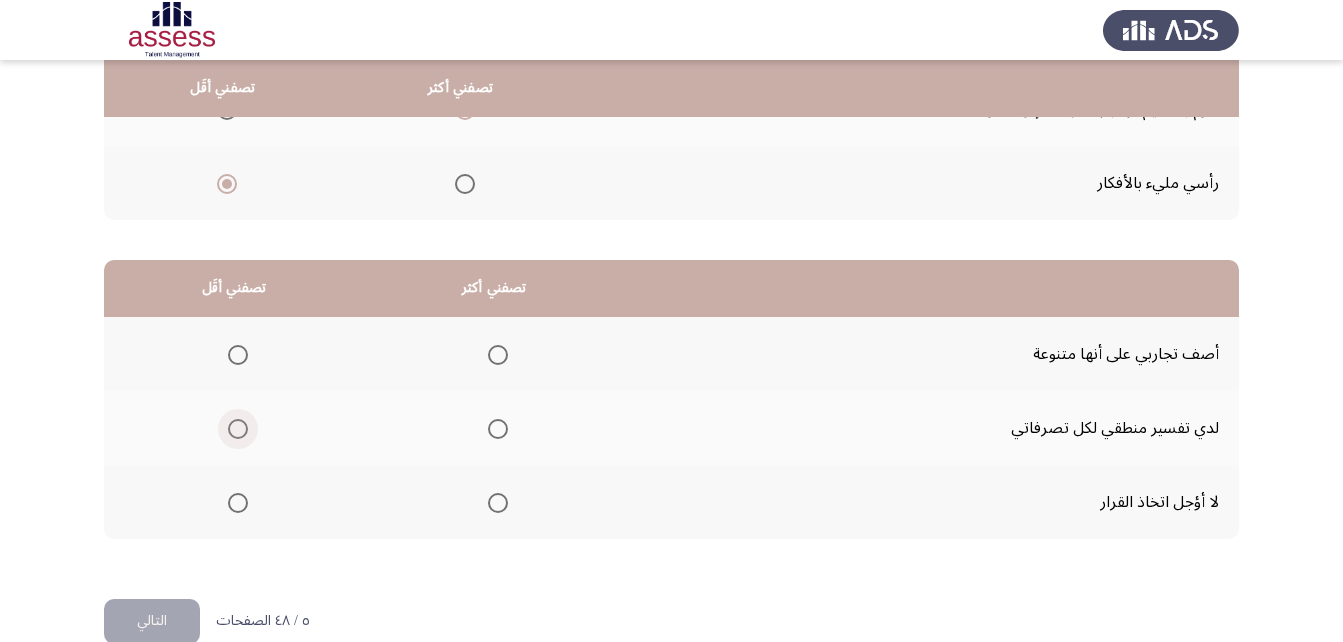 click at bounding box center [238, 429] 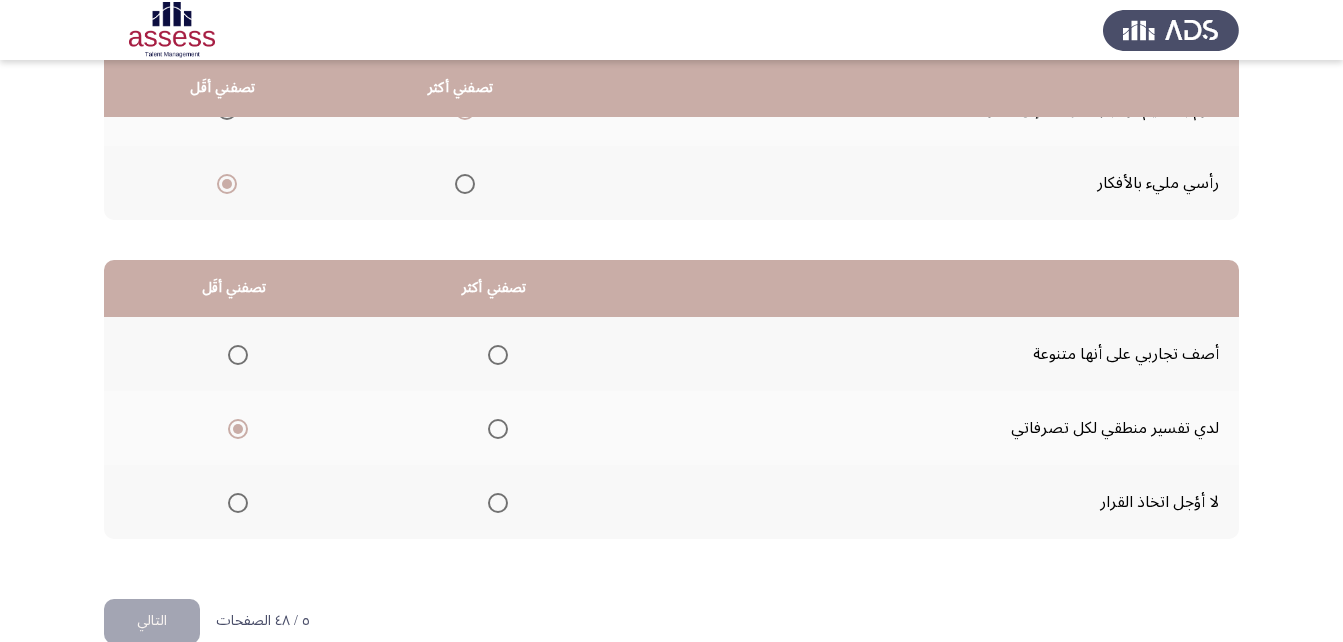 click at bounding box center (498, 503) 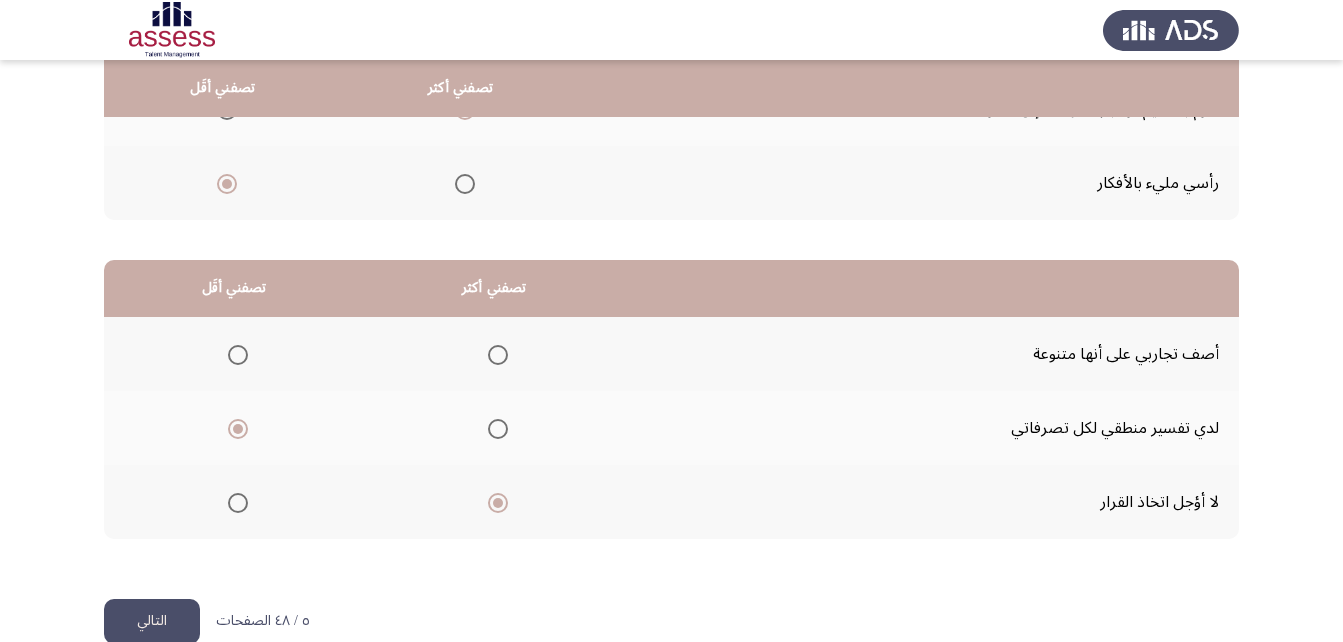 click on "التالي" 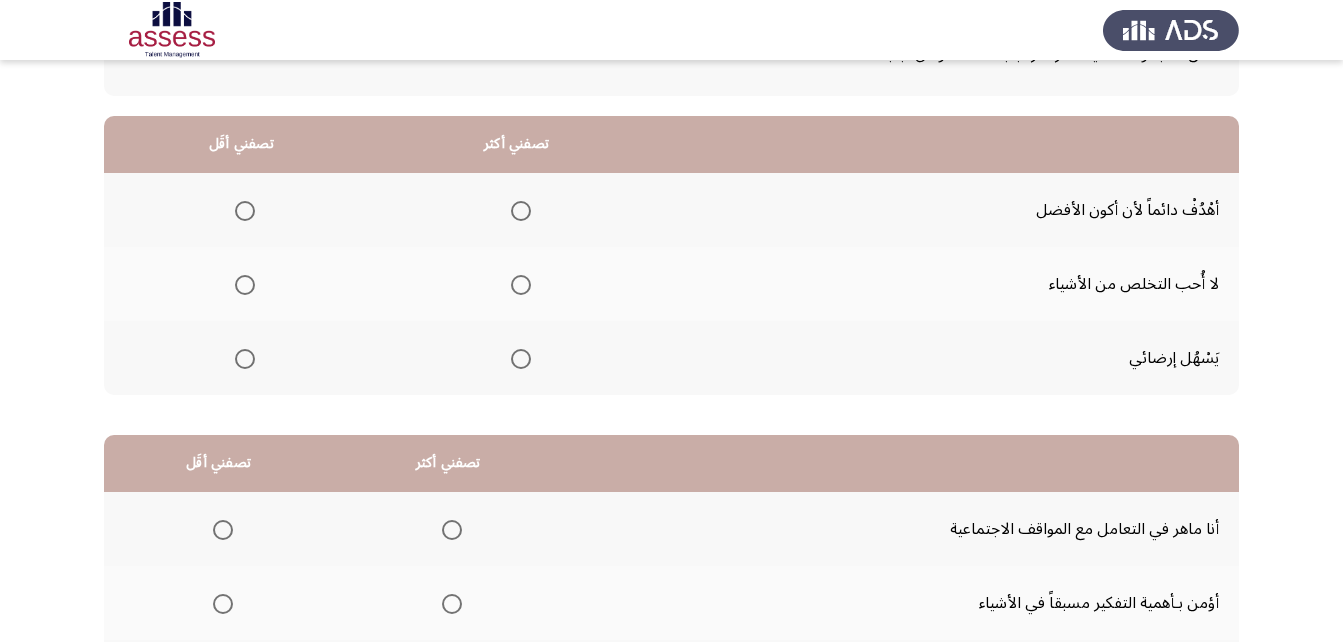 scroll, scrollTop: 159, scrollLeft: 0, axis: vertical 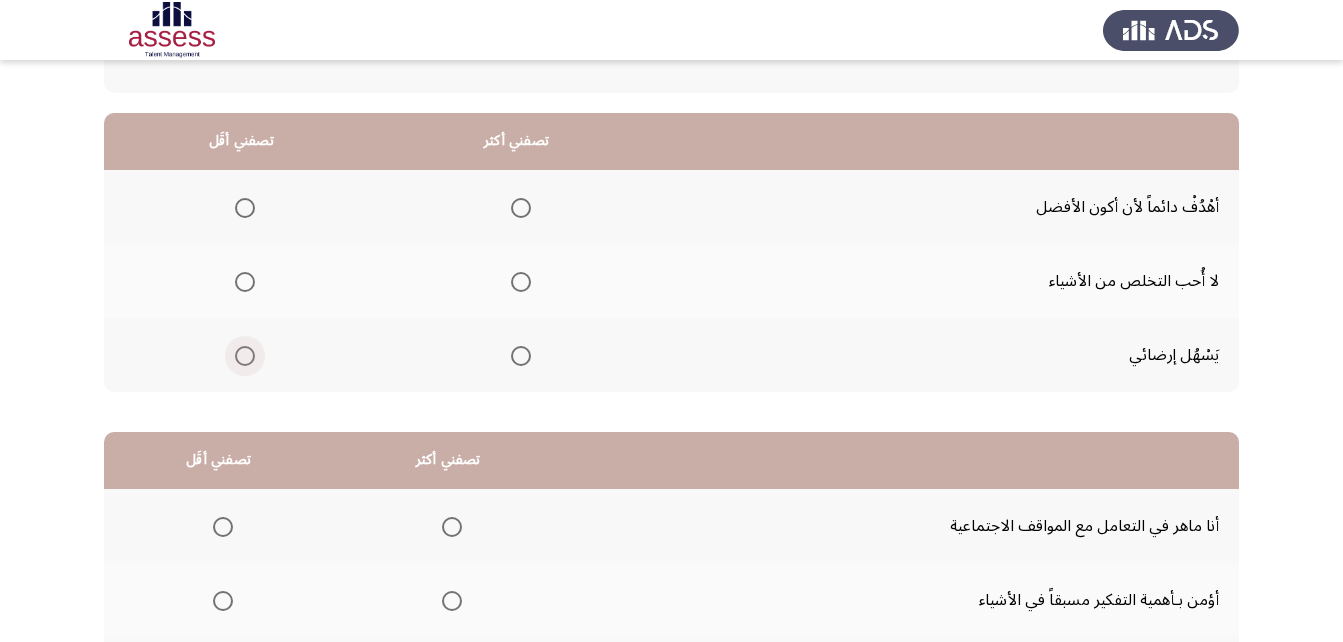 click at bounding box center [245, 356] 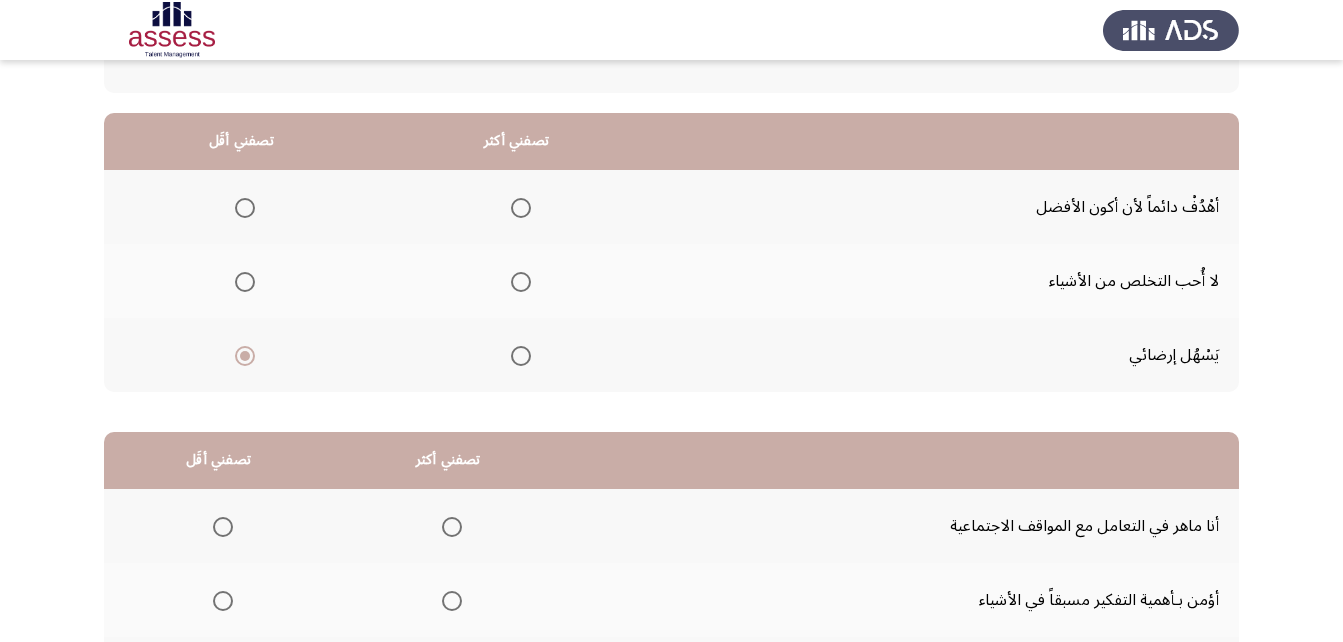 click 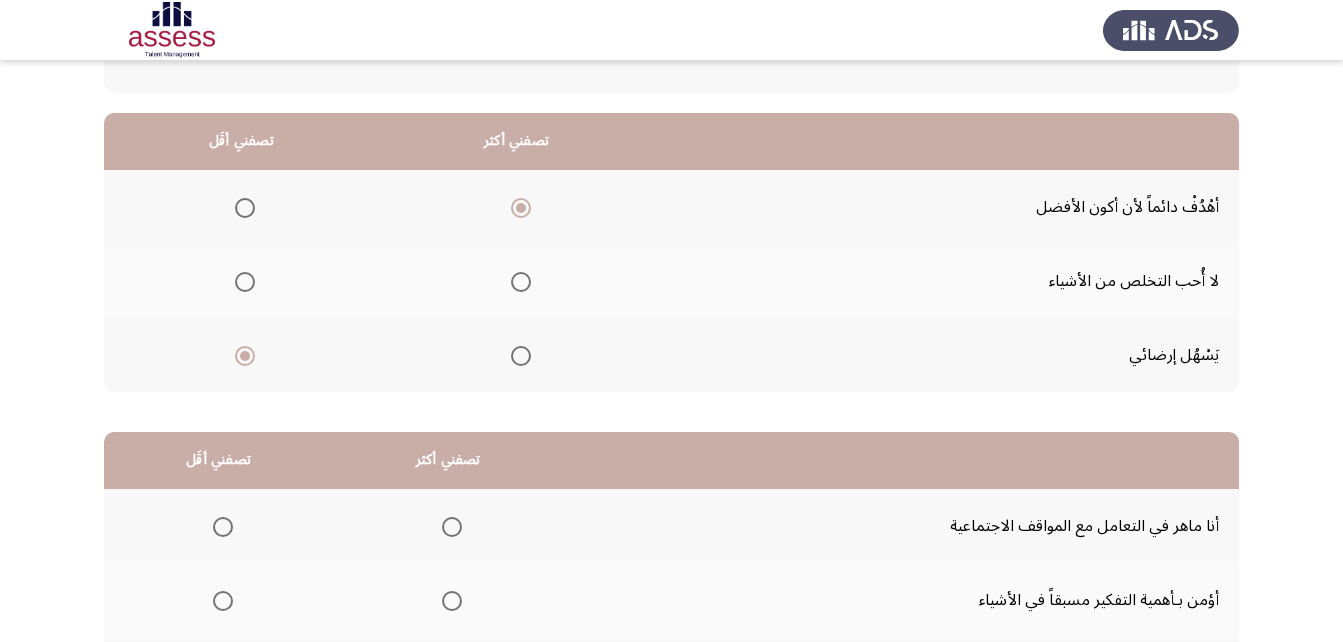 drag, startPoint x: 1340, startPoint y: 276, endPoint x: 1361, endPoint y: 425, distance: 150.4726 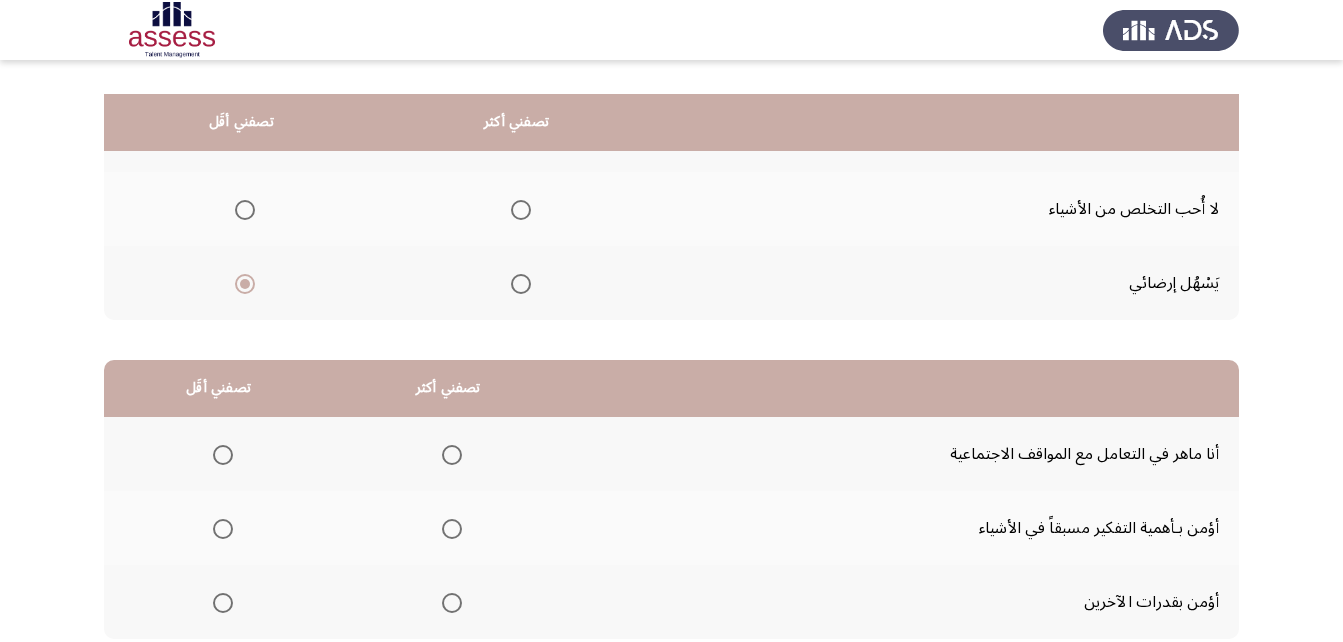 scroll, scrollTop: 368, scrollLeft: 0, axis: vertical 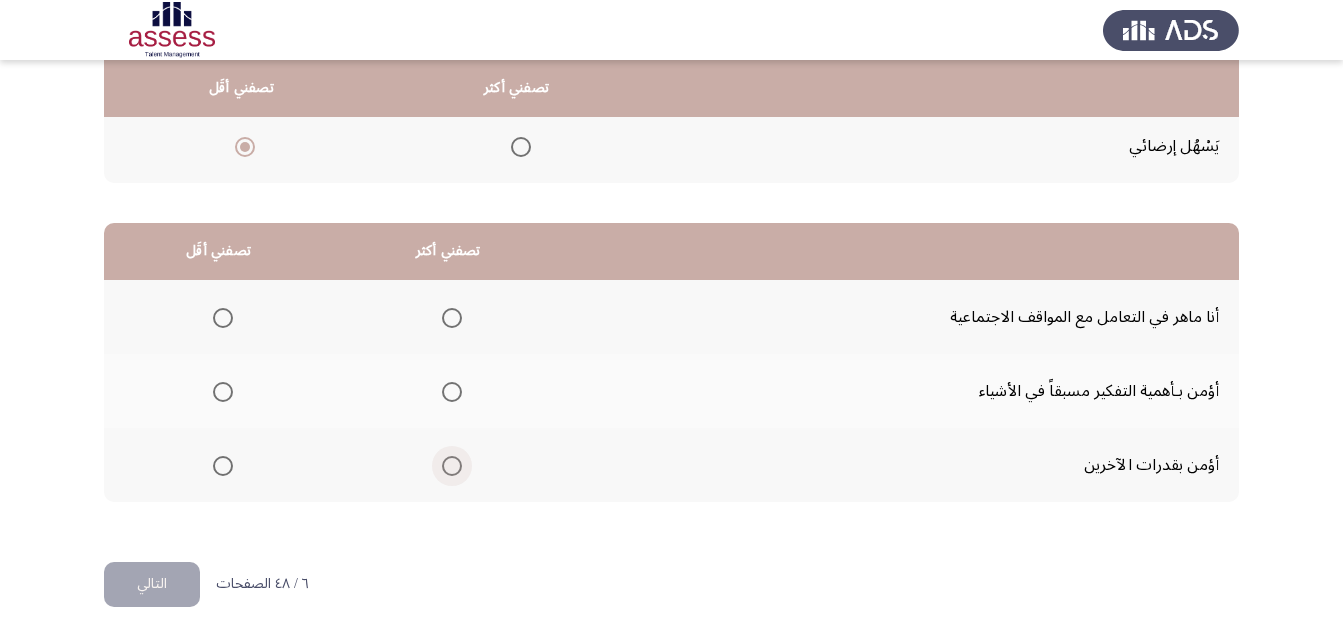 click at bounding box center (452, 466) 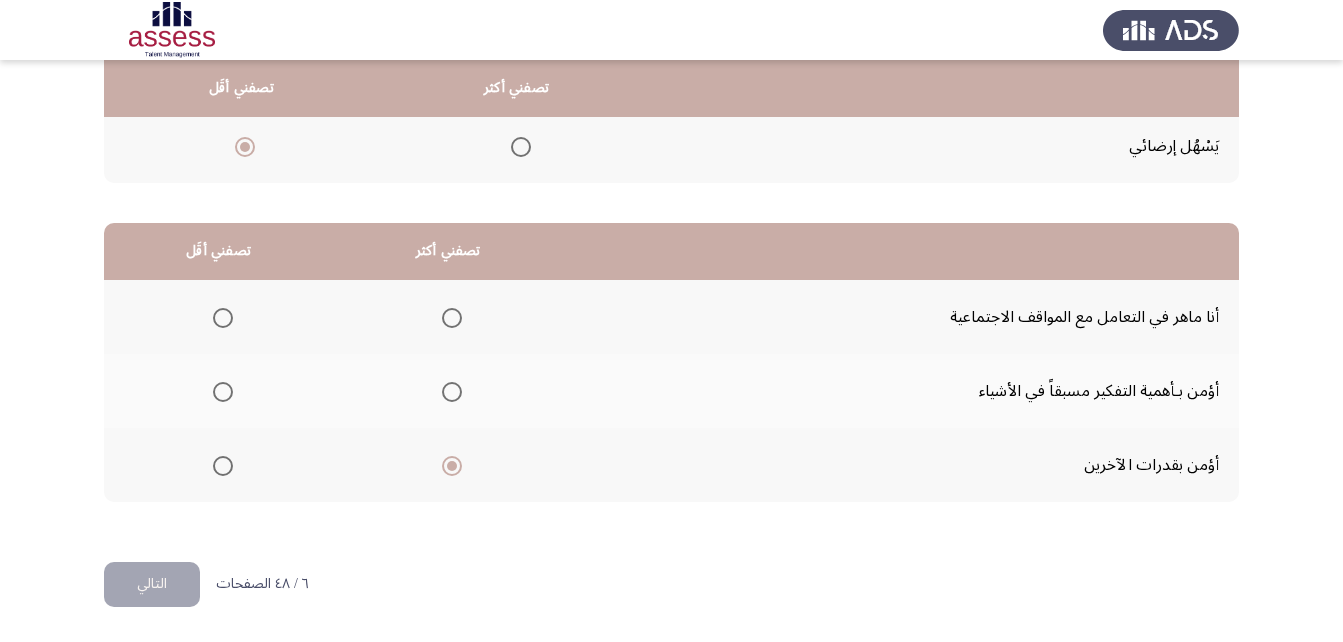 click at bounding box center (223, 318) 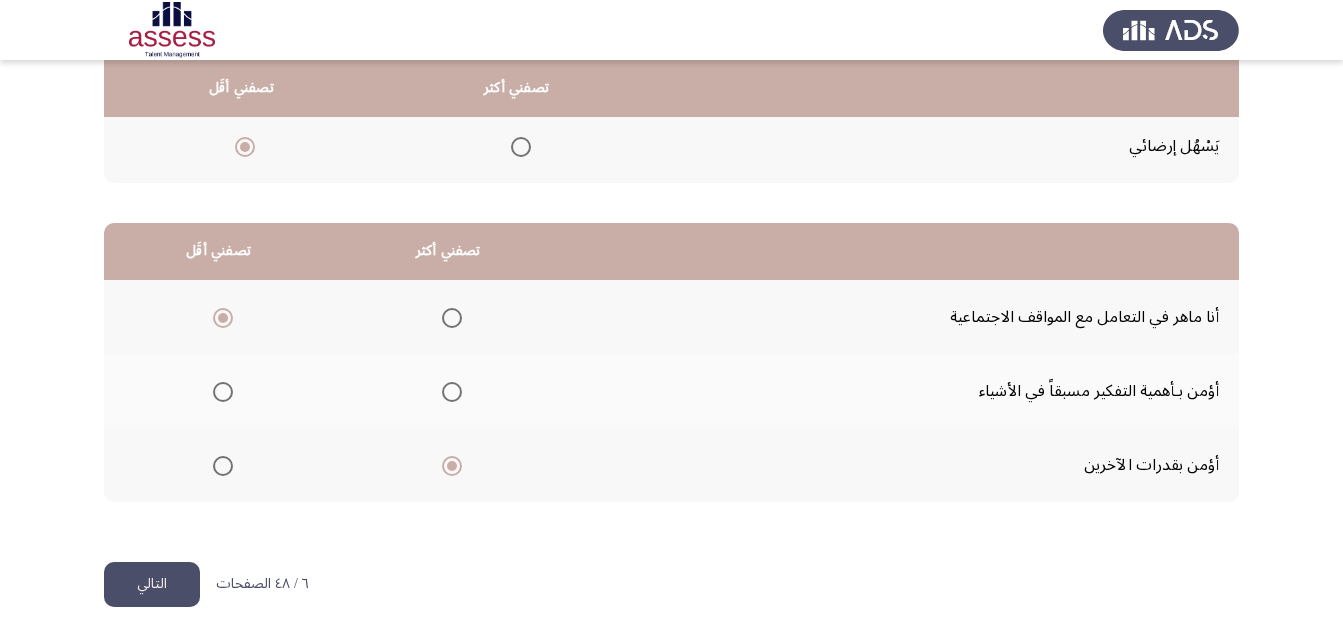 click on "التالي" 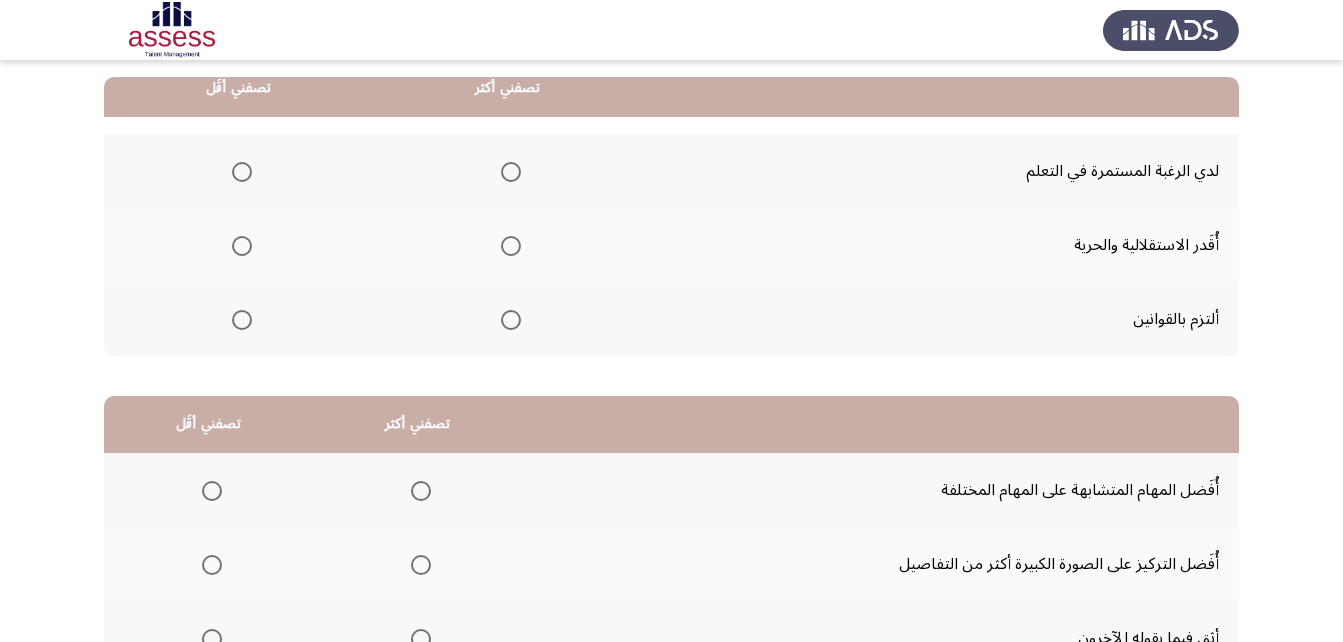scroll, scrollTop: 197, scrollLeft: 0, axis: vertical 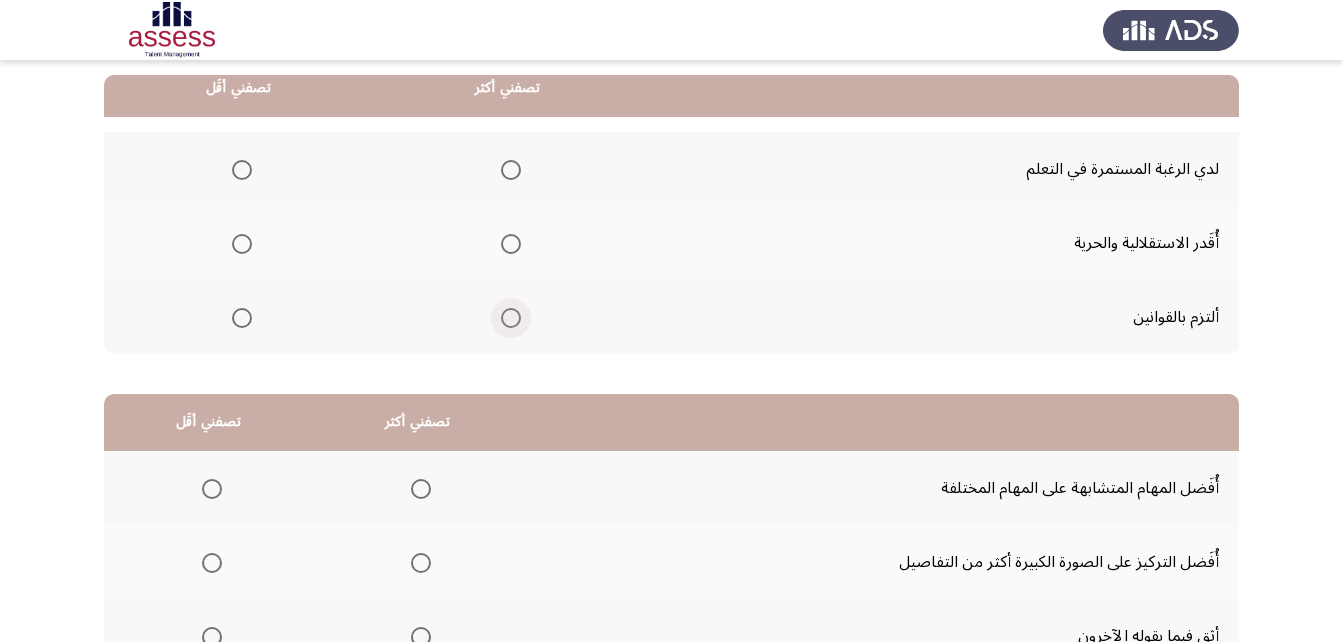 click at bounding box center [511, 318] 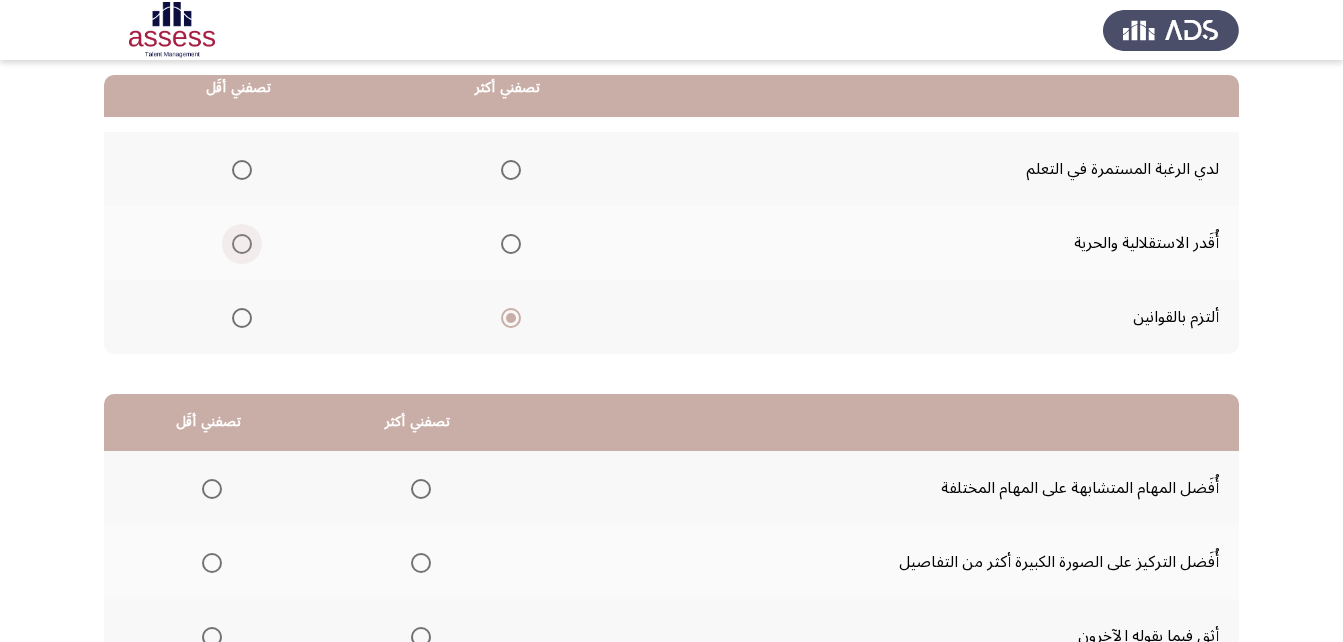 click at bounding box center (242, 244) 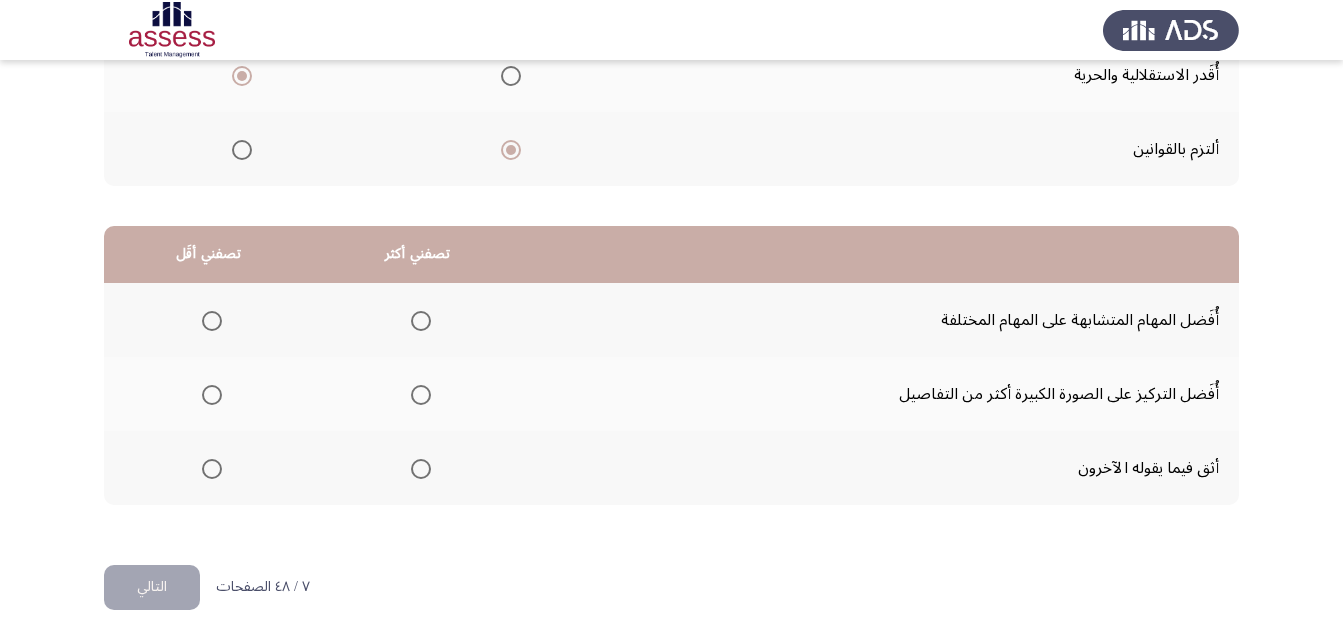 scroll, scrollTop: 368, scrollLeft: 0, axis: vertical 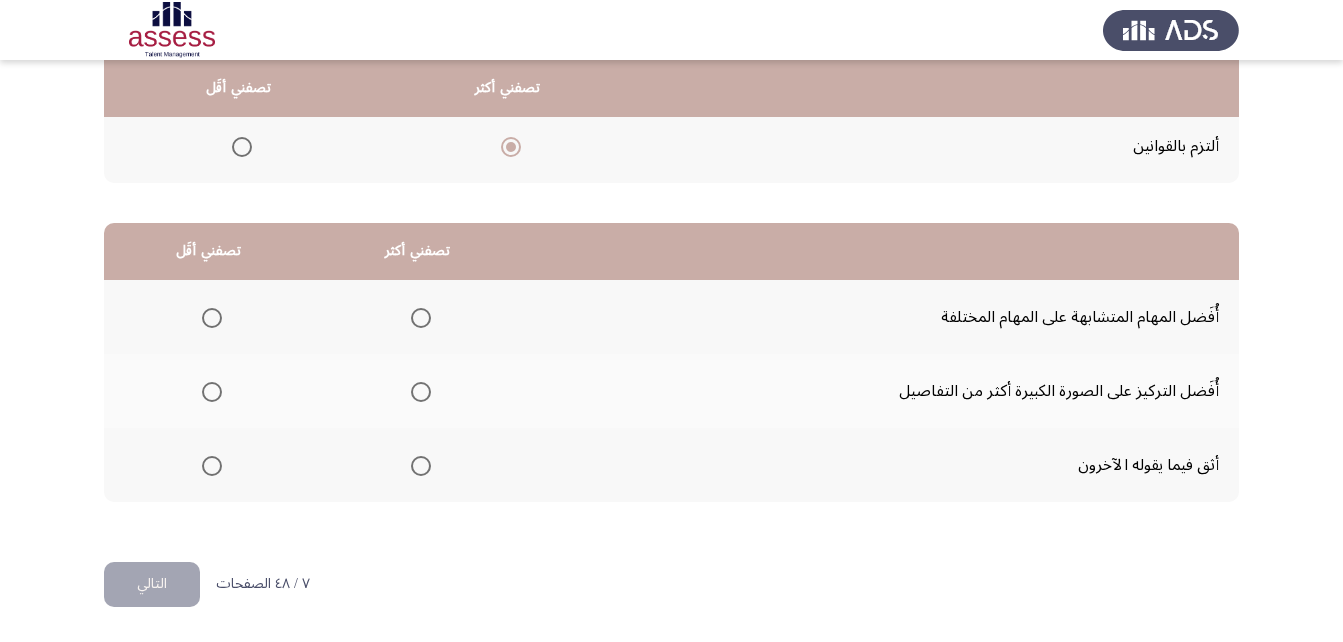 click at bounding box center [212, 466] 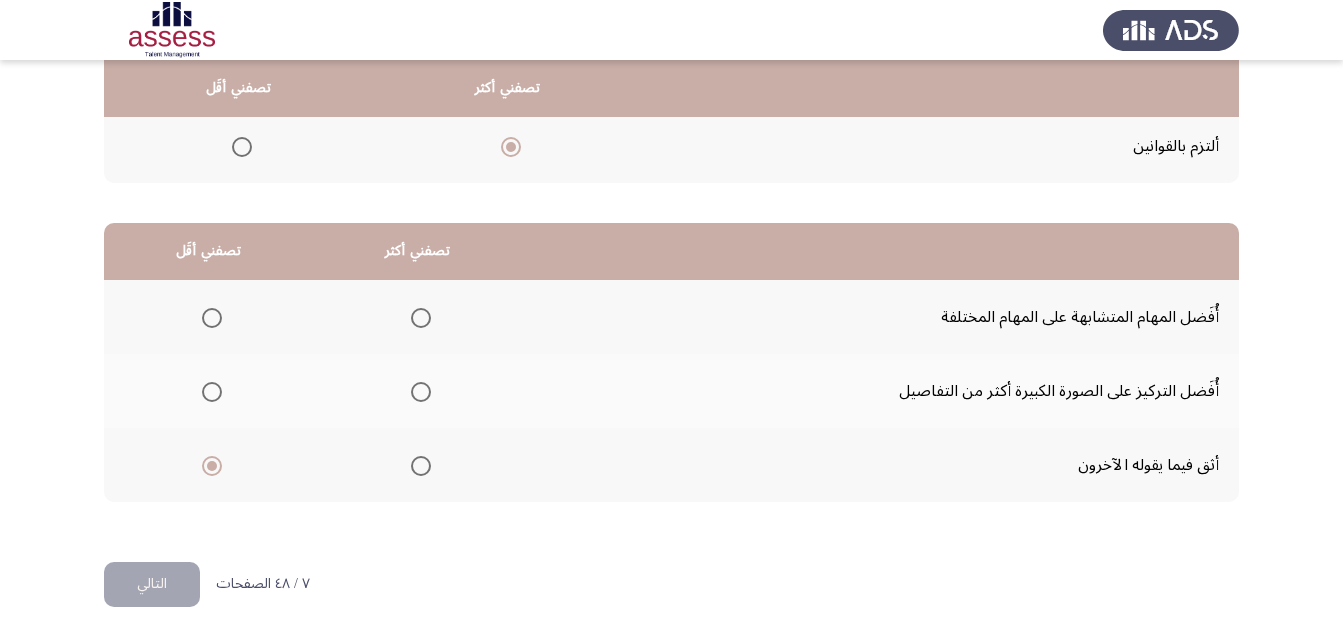 click at bounding box center [421, 392] 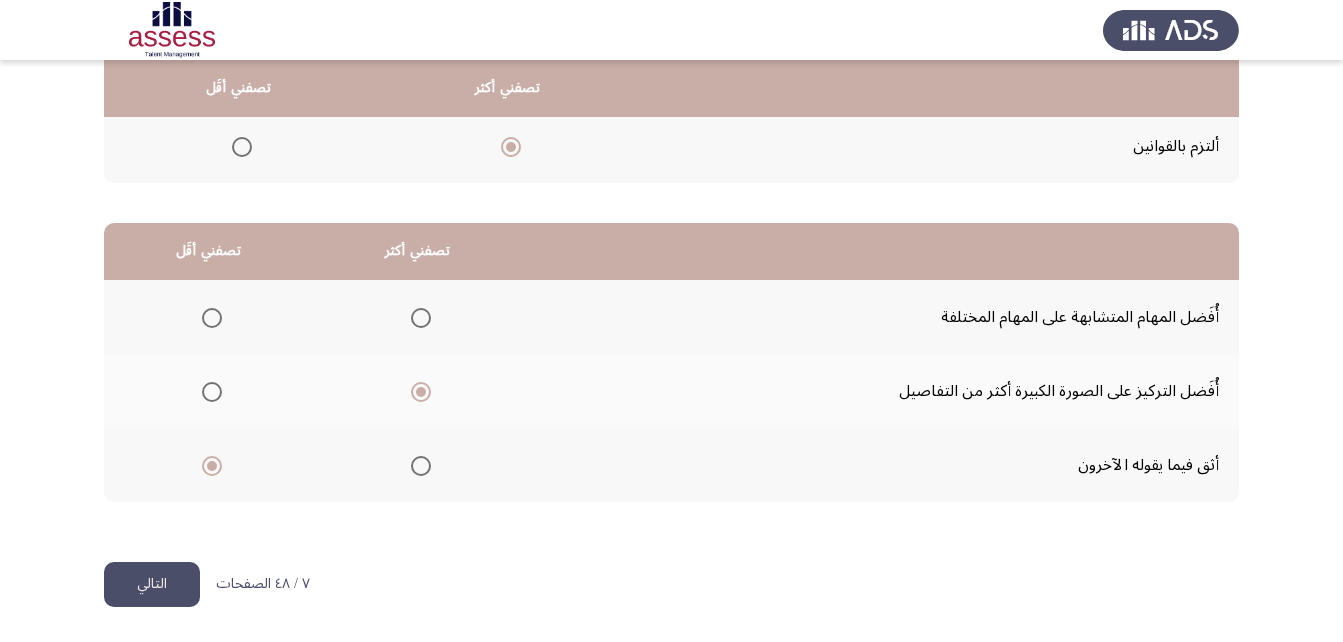 click on "التالي" 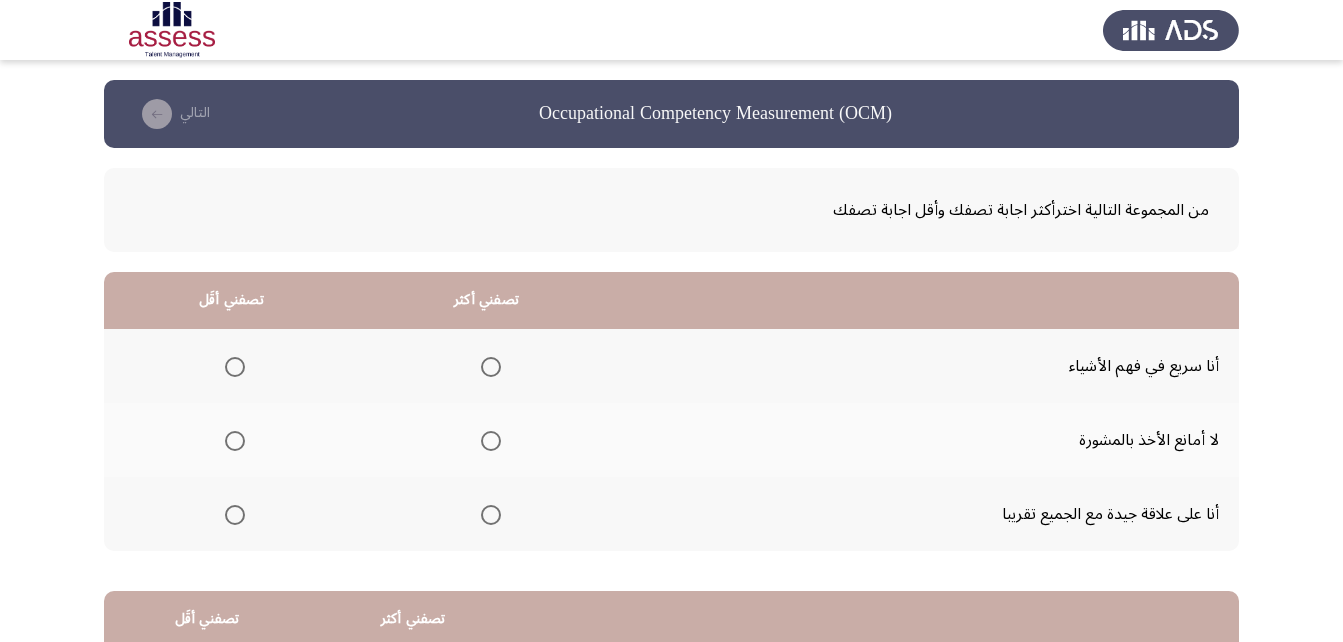 click at bounding box center (491, 367) 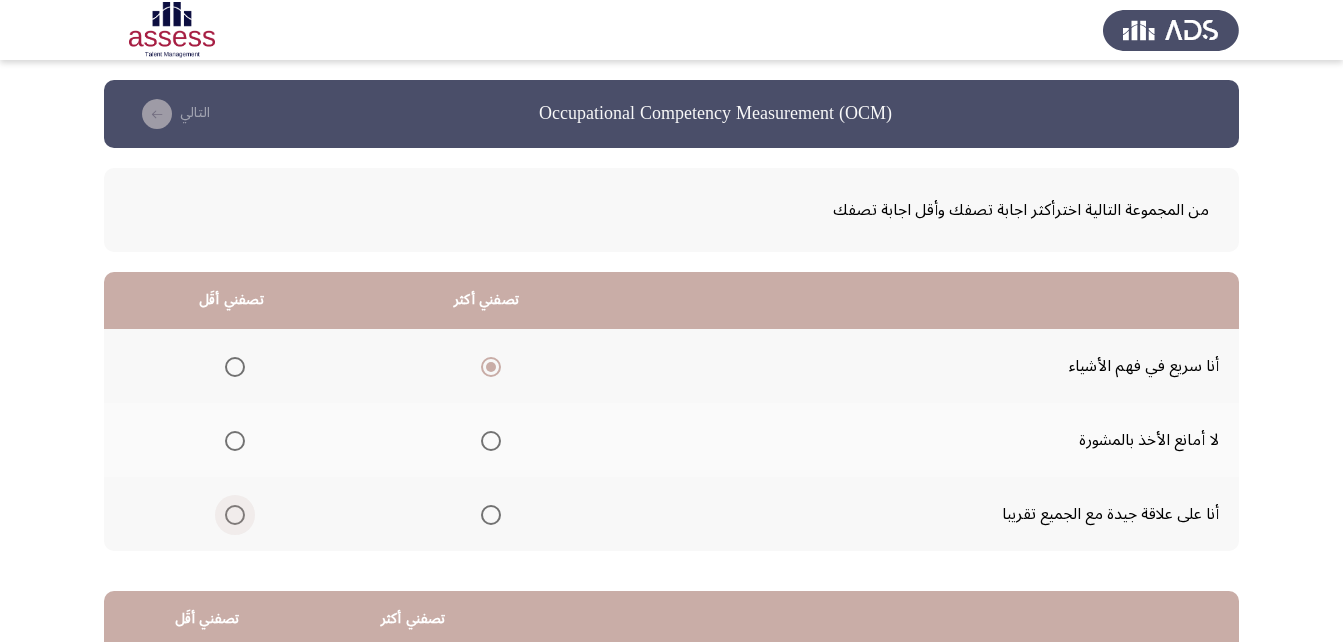 click at bounding box center (235, 515) 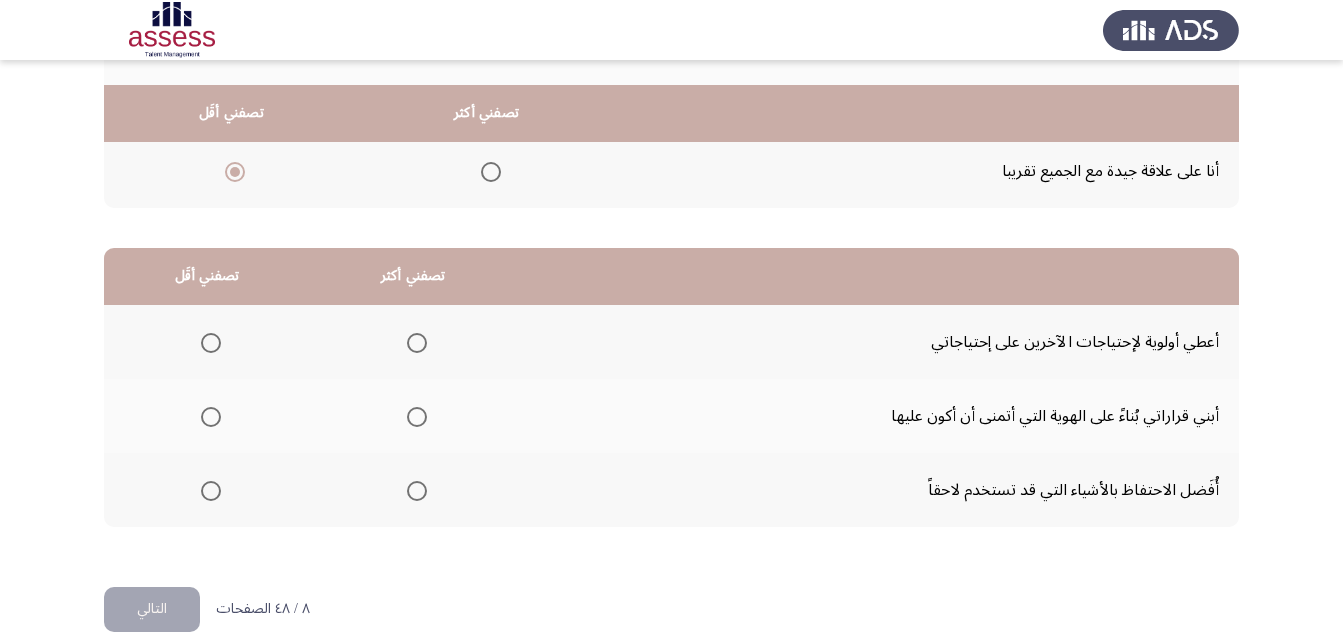 scroll, scrollTop: 368, scrollLeft: 0, axis: vertical 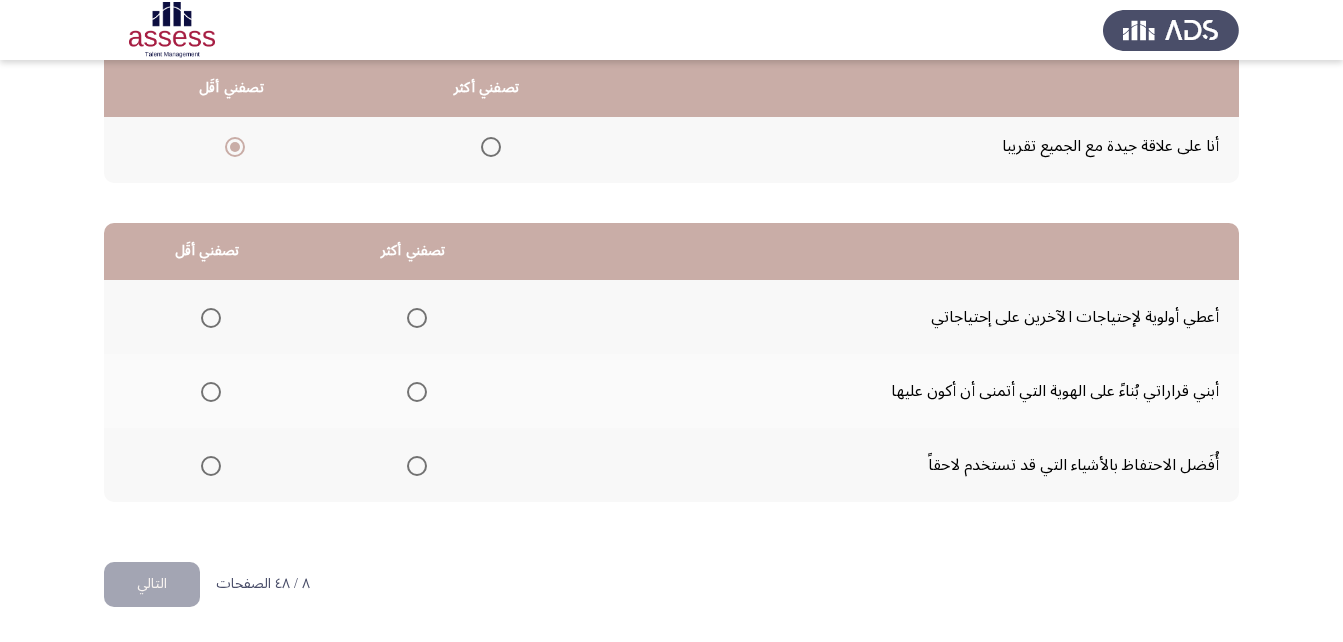 click at bounding box center (417, 318) 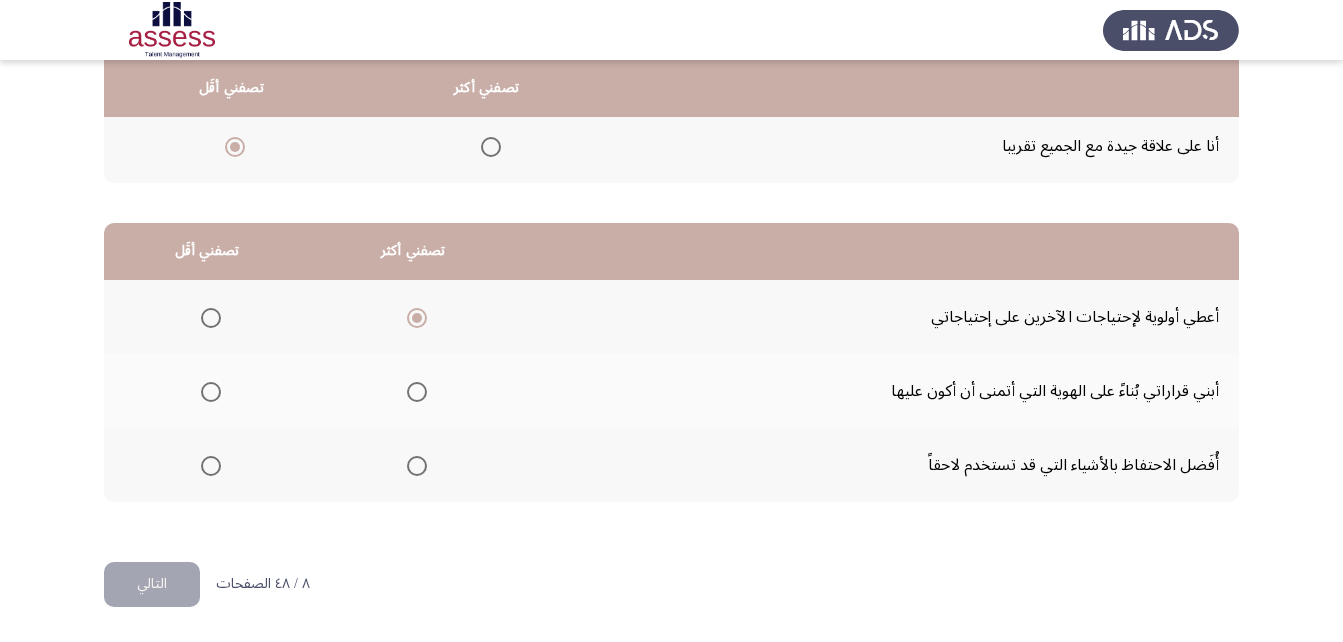 click at bounding box center (211, 392) 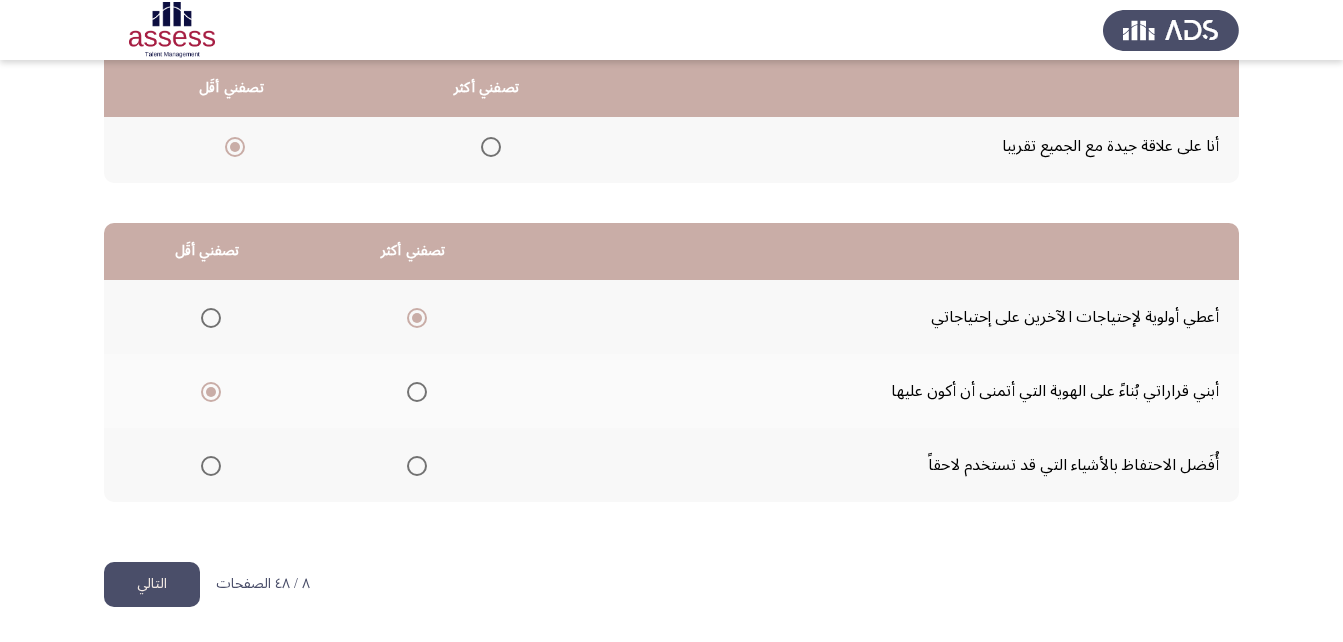 click on "التالي" 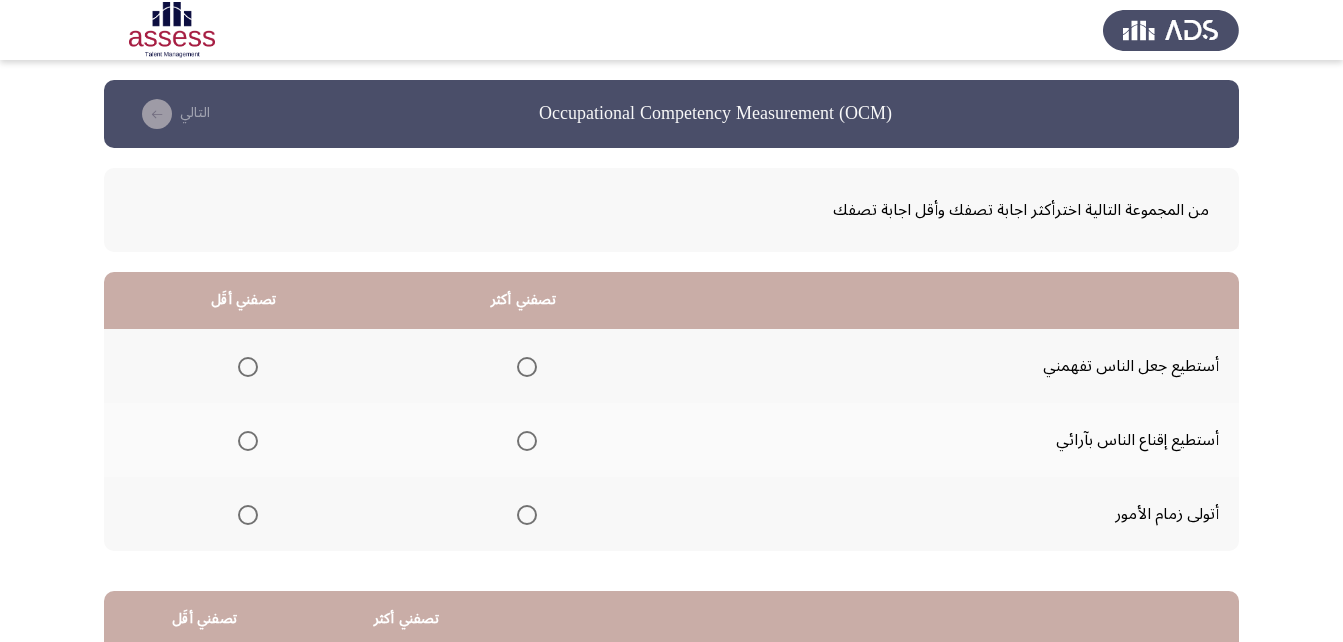 click at bounding box center [527, 515] 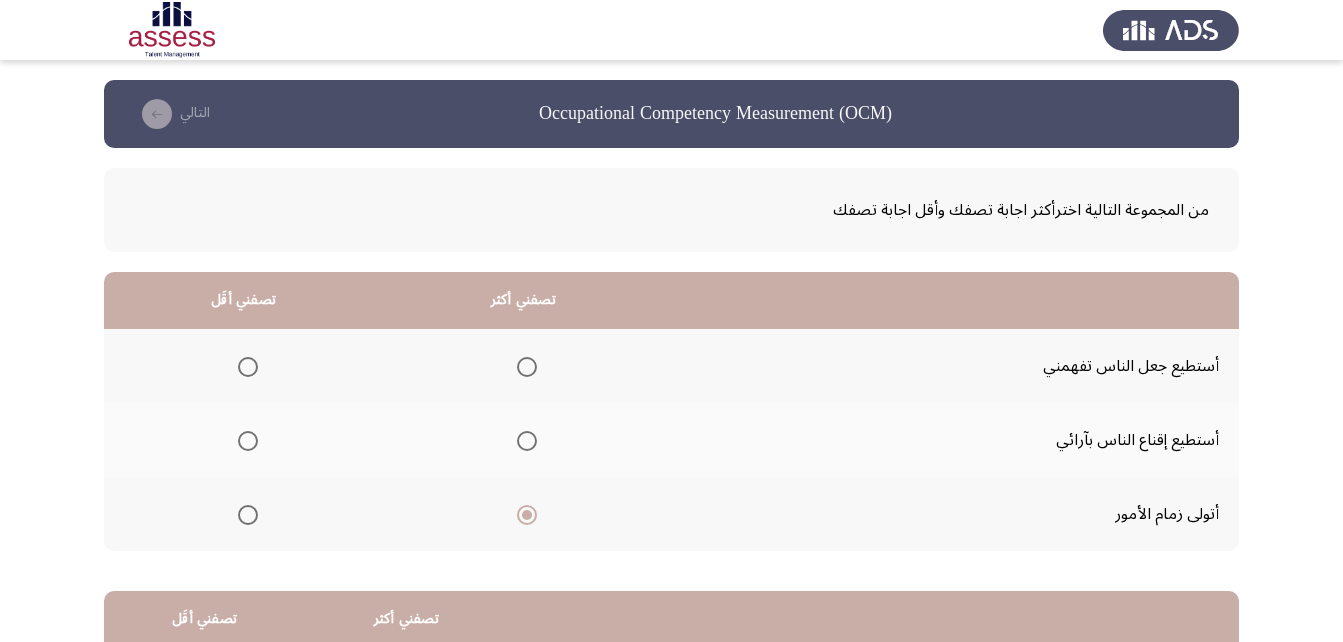 click at bounding box center [248, 367] 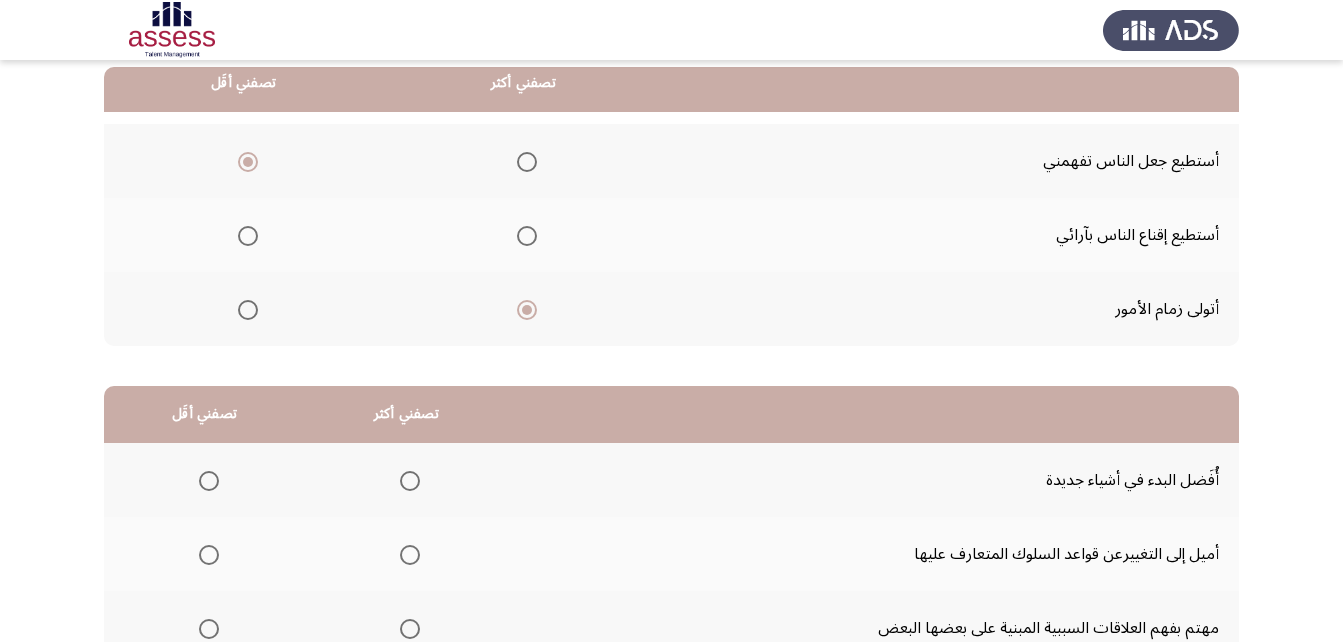 scroll, scrollTop: 200, scrollLeft: 0, axis: vertical 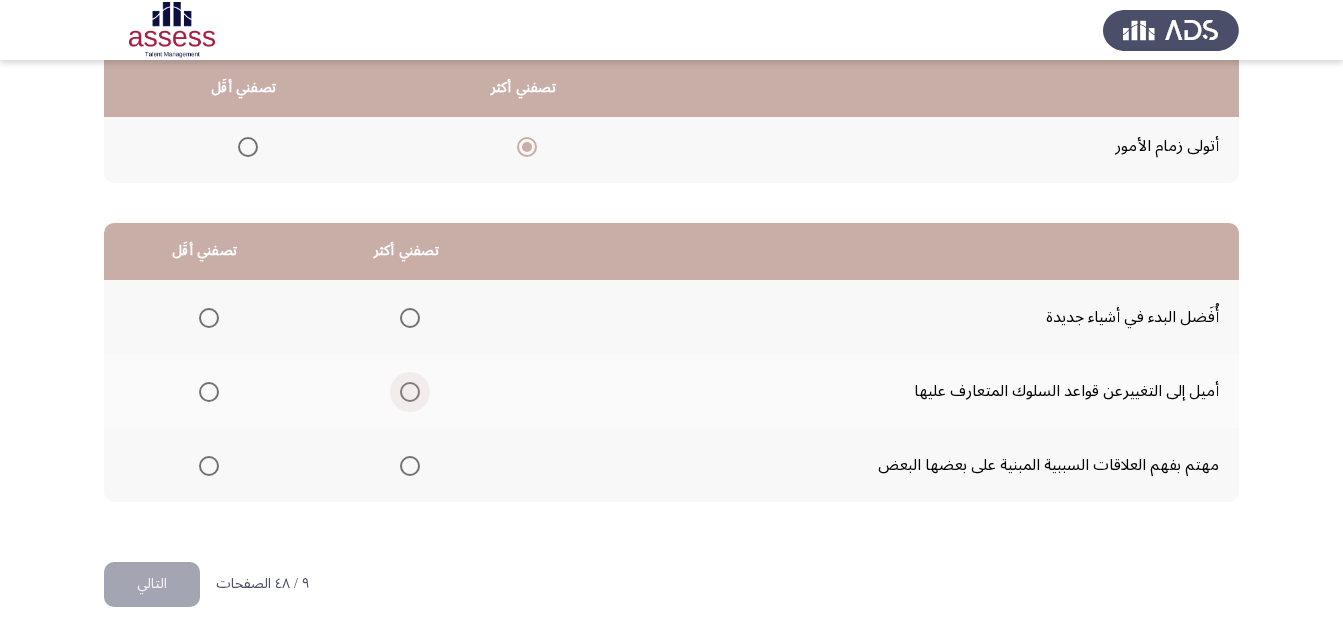 click at bounding box center (410, 392) 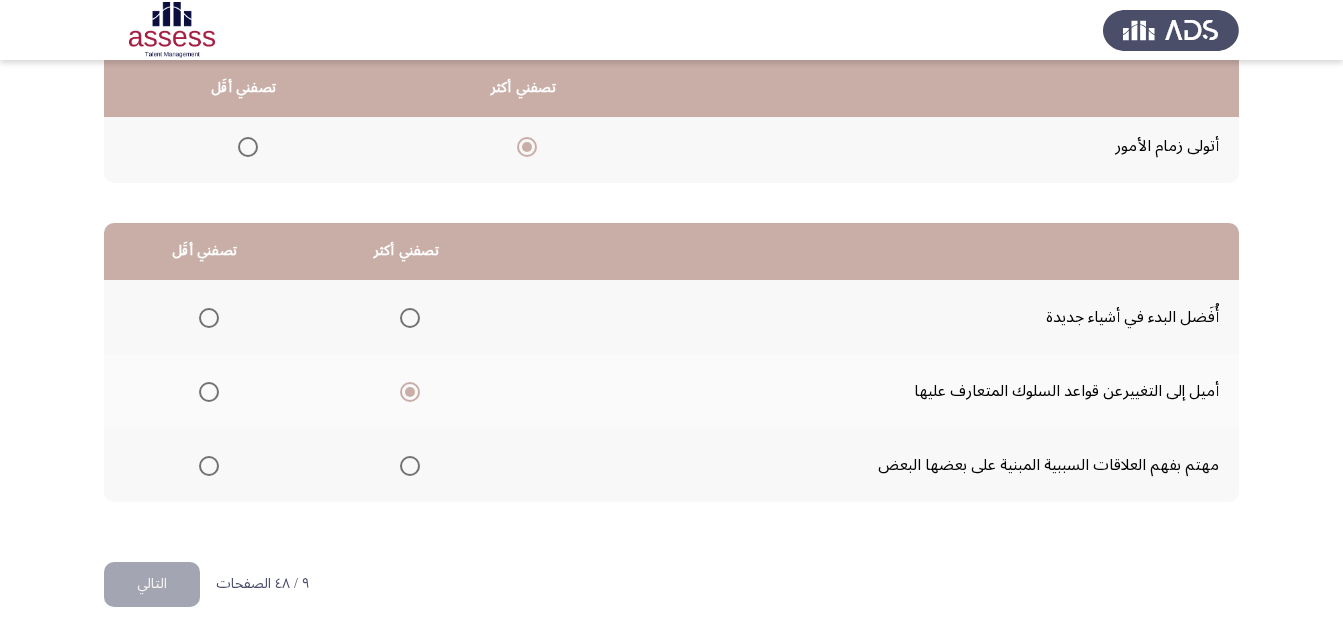 click at bounding box center (209, 466) 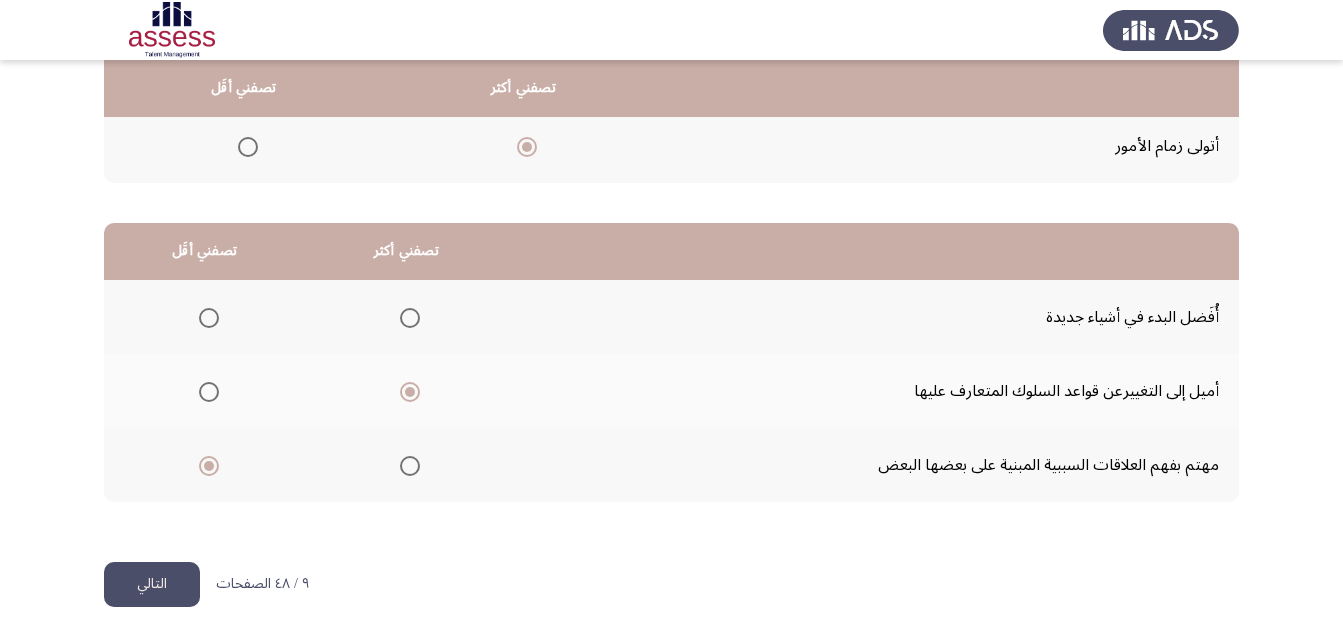 click on "التالي" 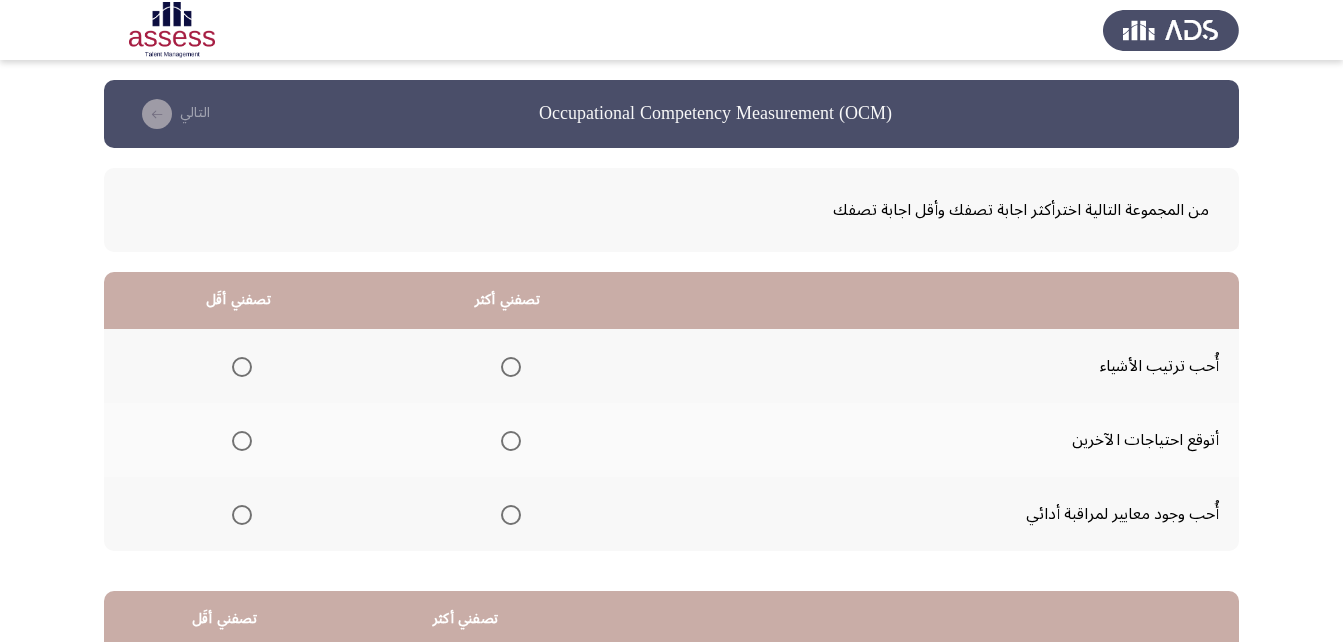 click 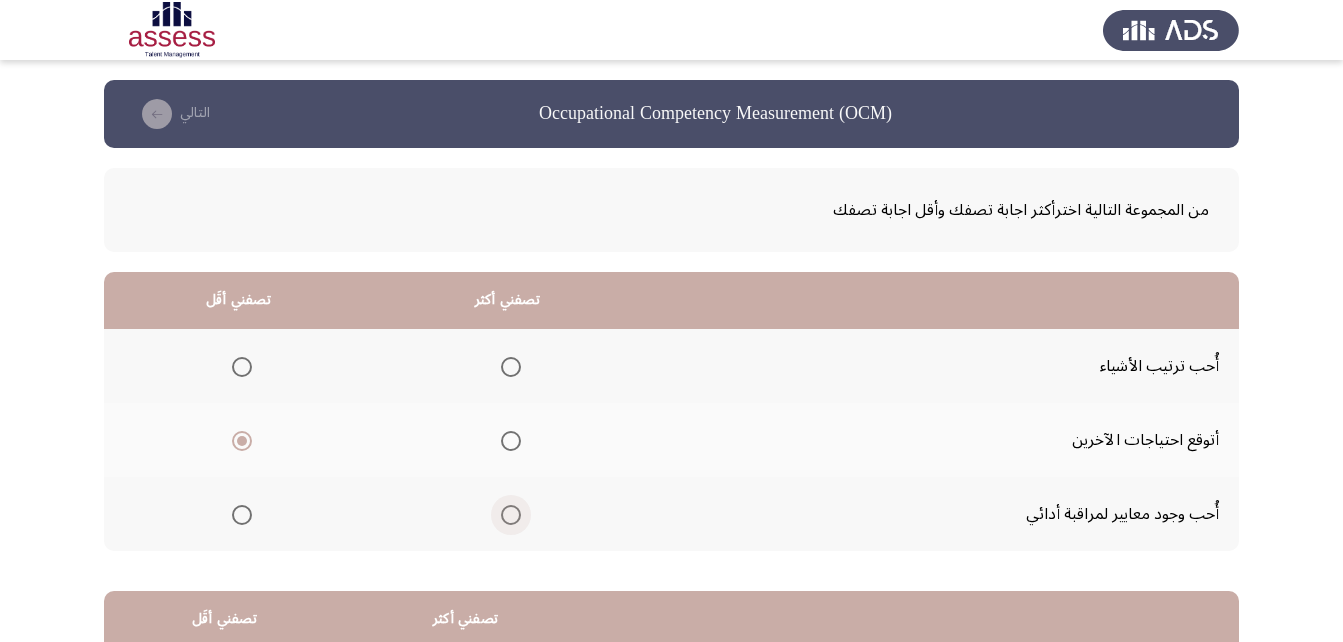 click at bounding box center [511, 515] 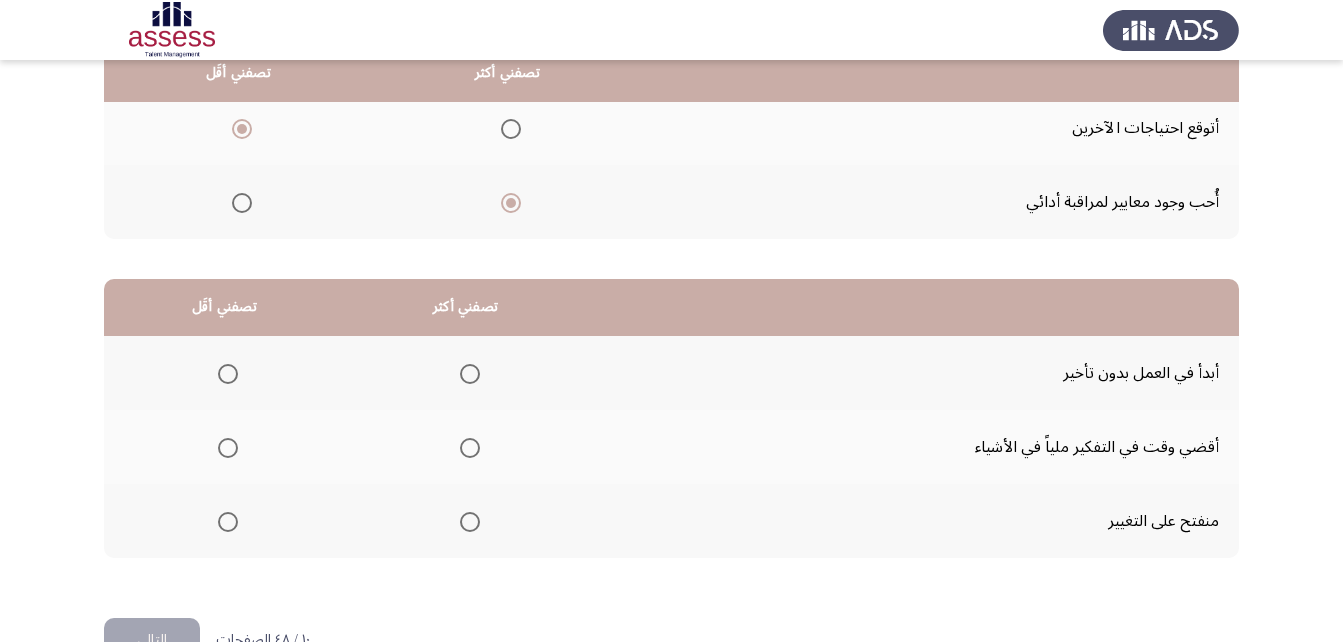 scroll, scrollTop: 368, scrollLeft: 0, axis: vertical 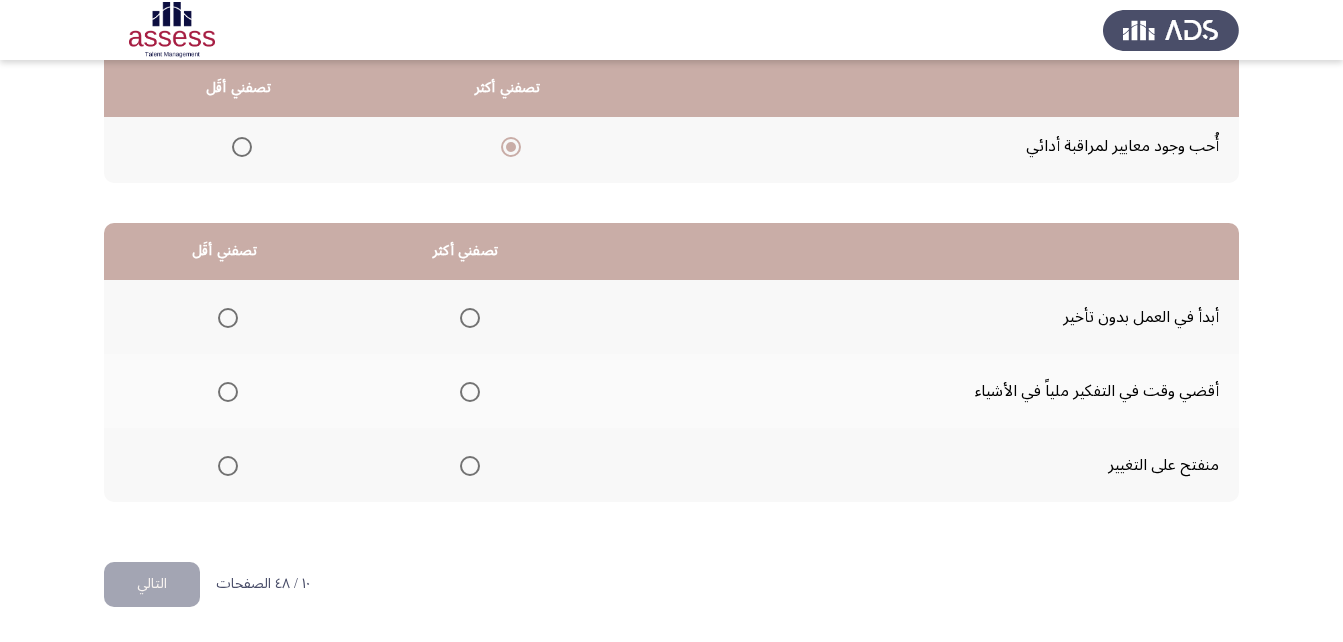 click 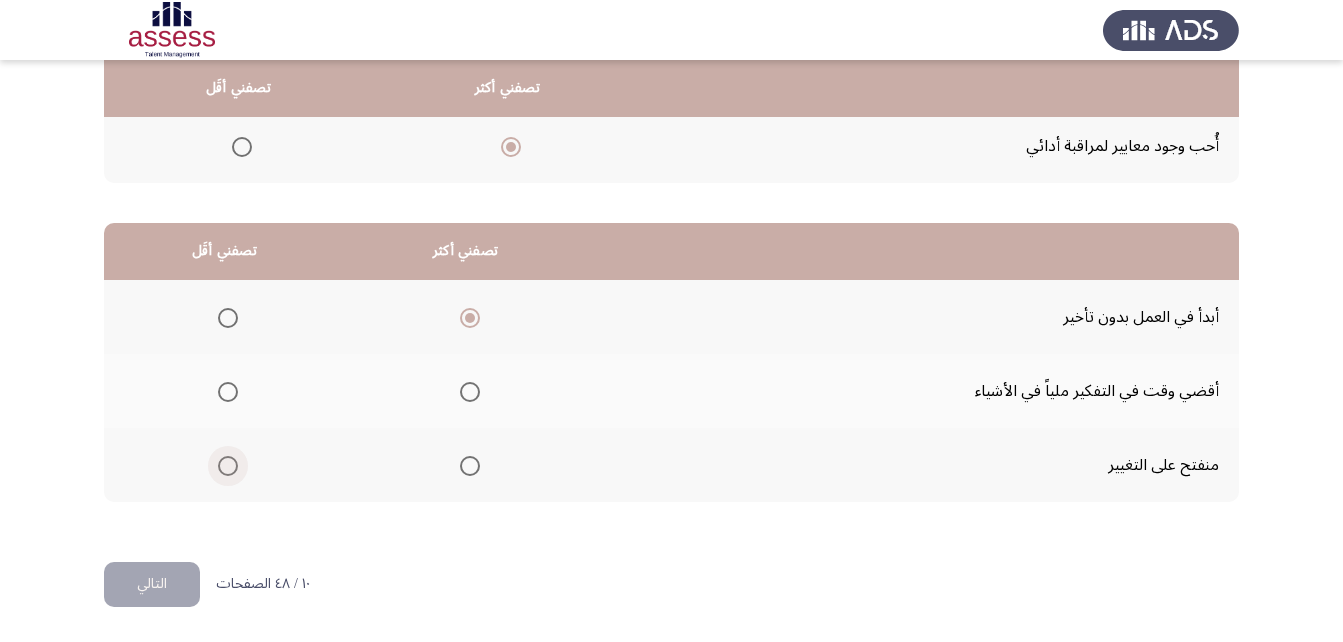 click at bounding box center [228, 466] 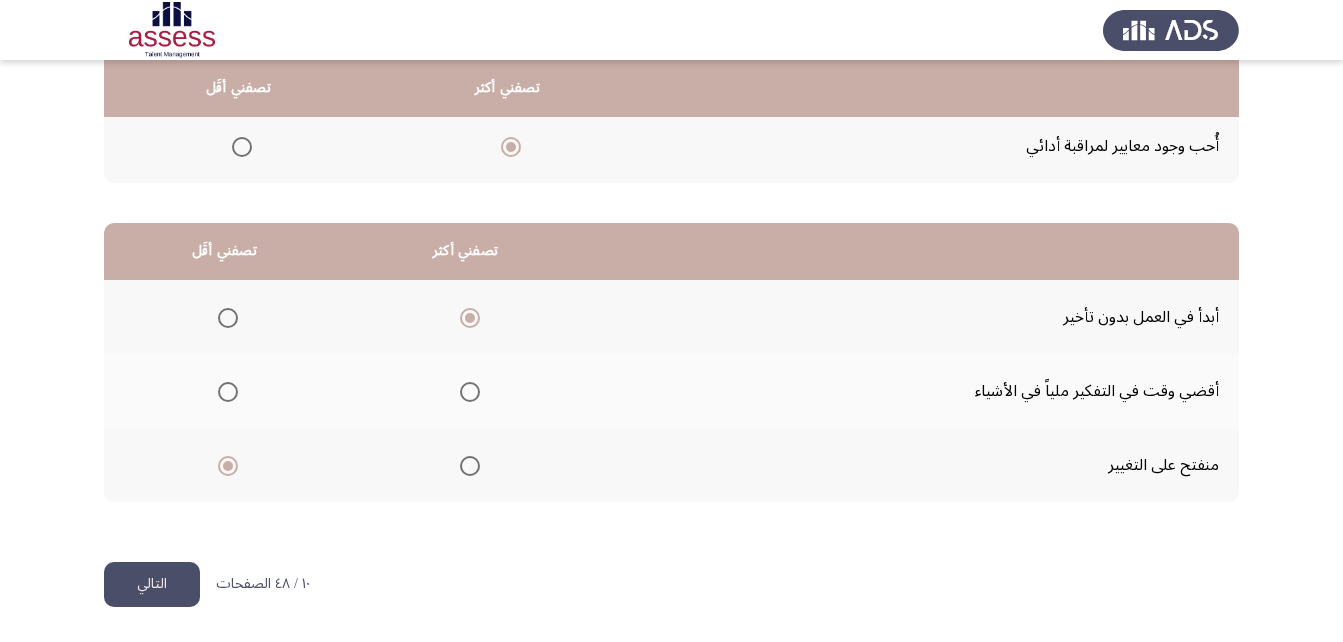 click on "Occupational Competency Measurement (OCM)   التالي  من المجموعة التالية اخترأكثر اجابة تصفك وأقل اجابة تصفك  تصفني أكثر   تصفني أقَل  أُحب ترتيب الأشياء     أتوقع احتياجات الآخرين     أُحب وجود معايير لمراقبة أدائي      تصفني أكثر   تصفني أقَل  أبدأ في العمل بدون تأخير     أقضي وقت في التفكير ملياً في الأشياء     منفتح على التغيير      ١٠ / ٤٨ الصفحات   التالي
WAITING" at bounding box center (671, 137) 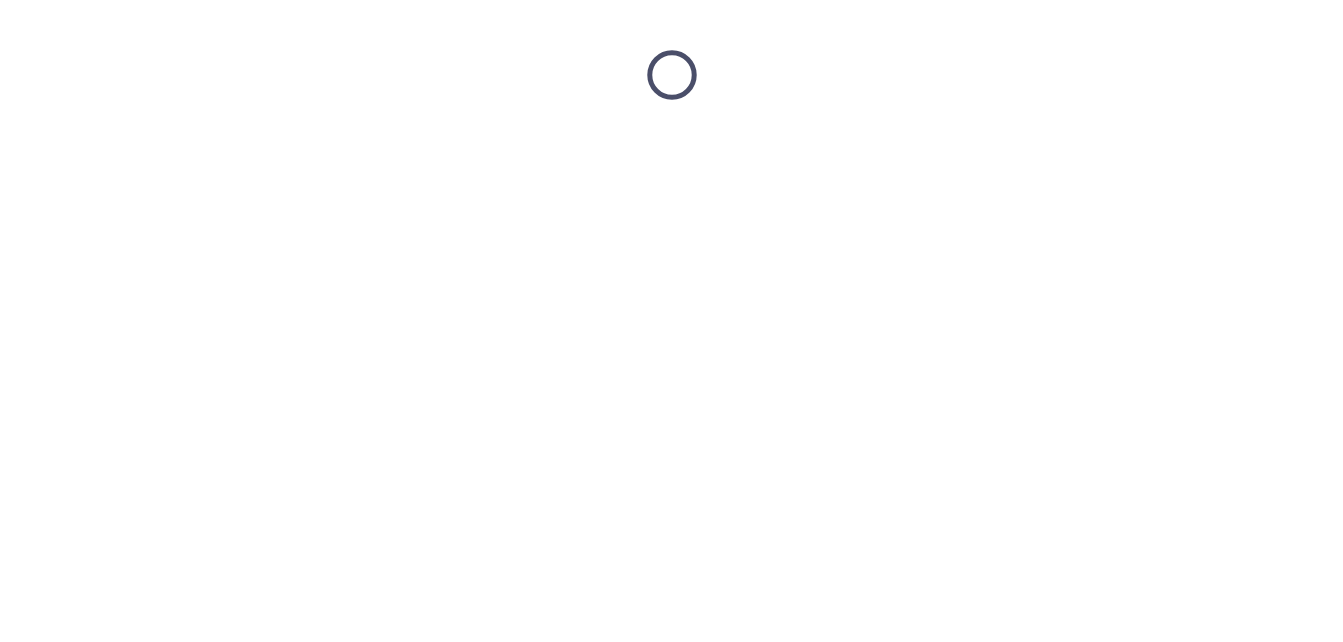 scroll, scrollTop: 0, scrollLeft: 0, axis: both 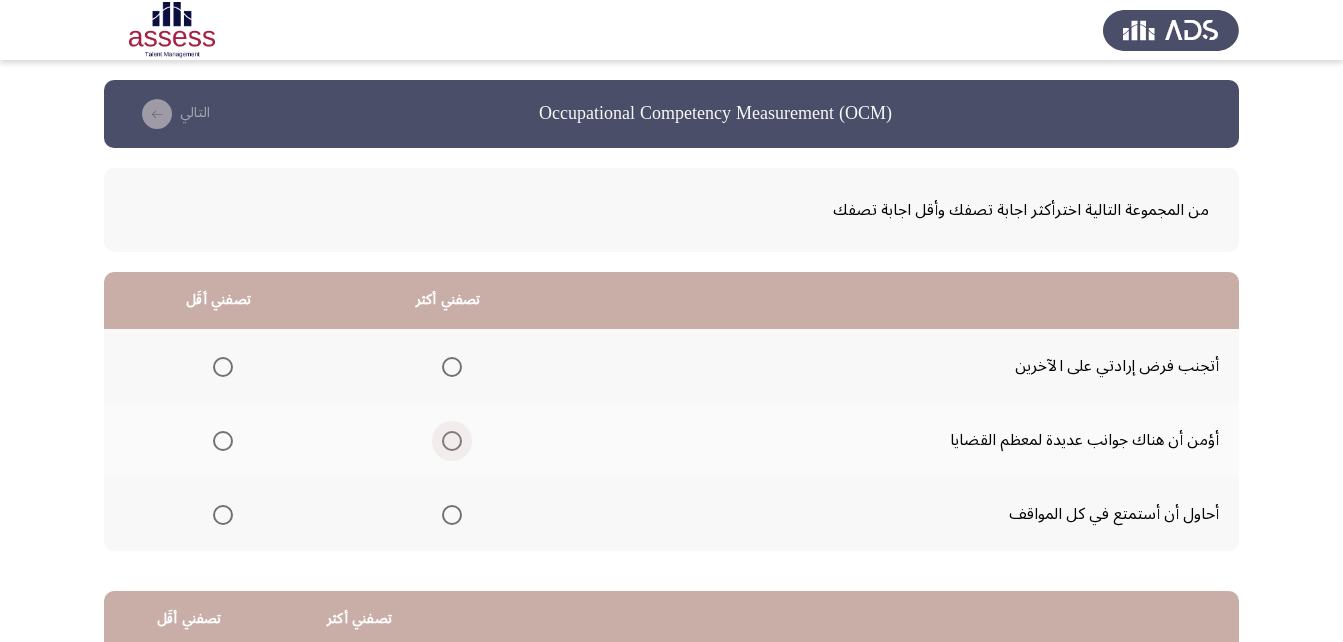 click at bounding box center (452, 441) 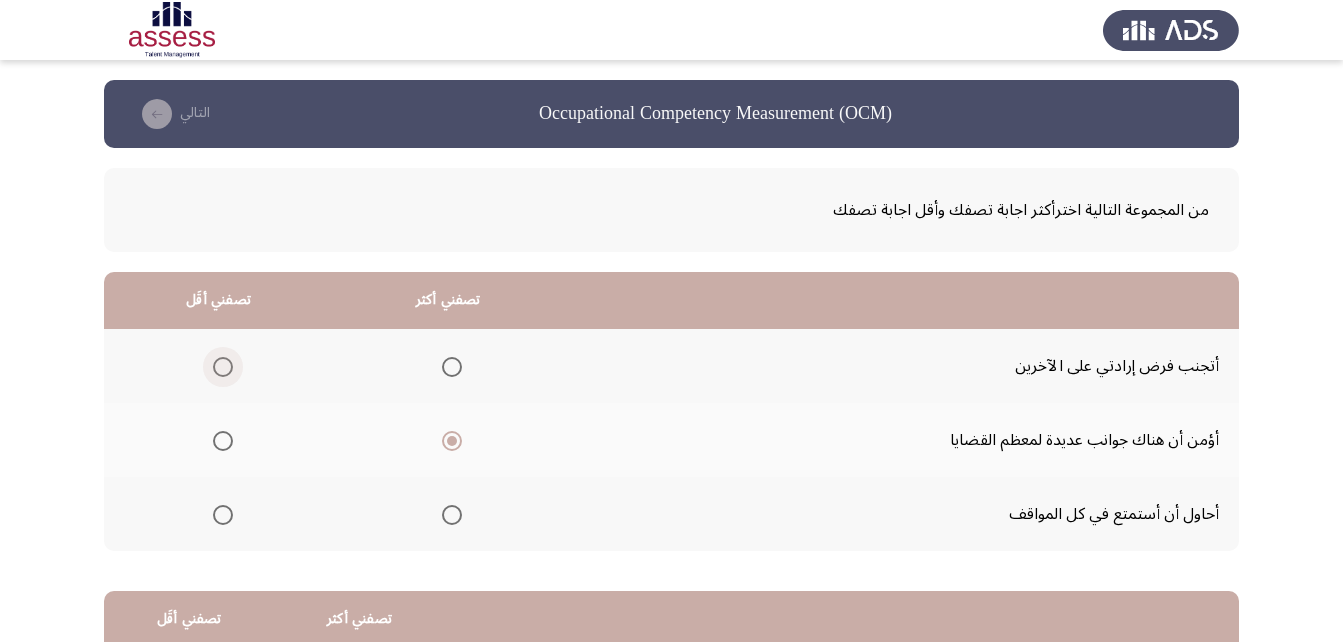 click at bounding box center (223, 367) 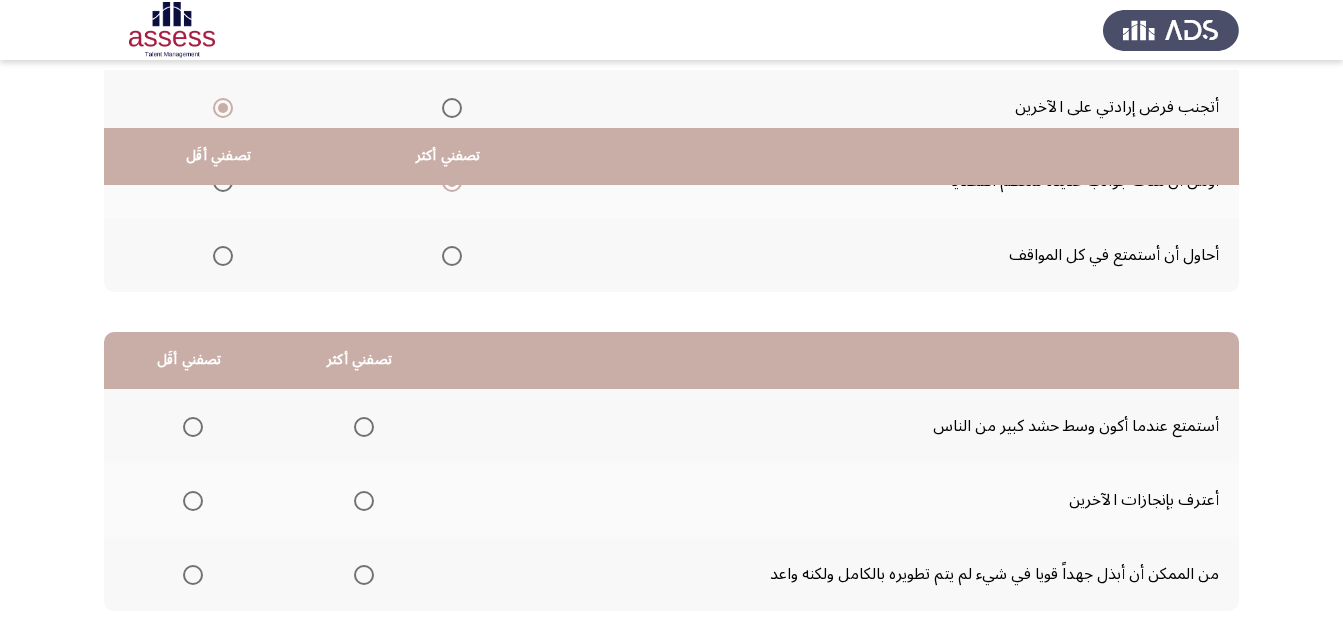scroll, scrollTop: 368, scrollLeft: 0, axis: vertical 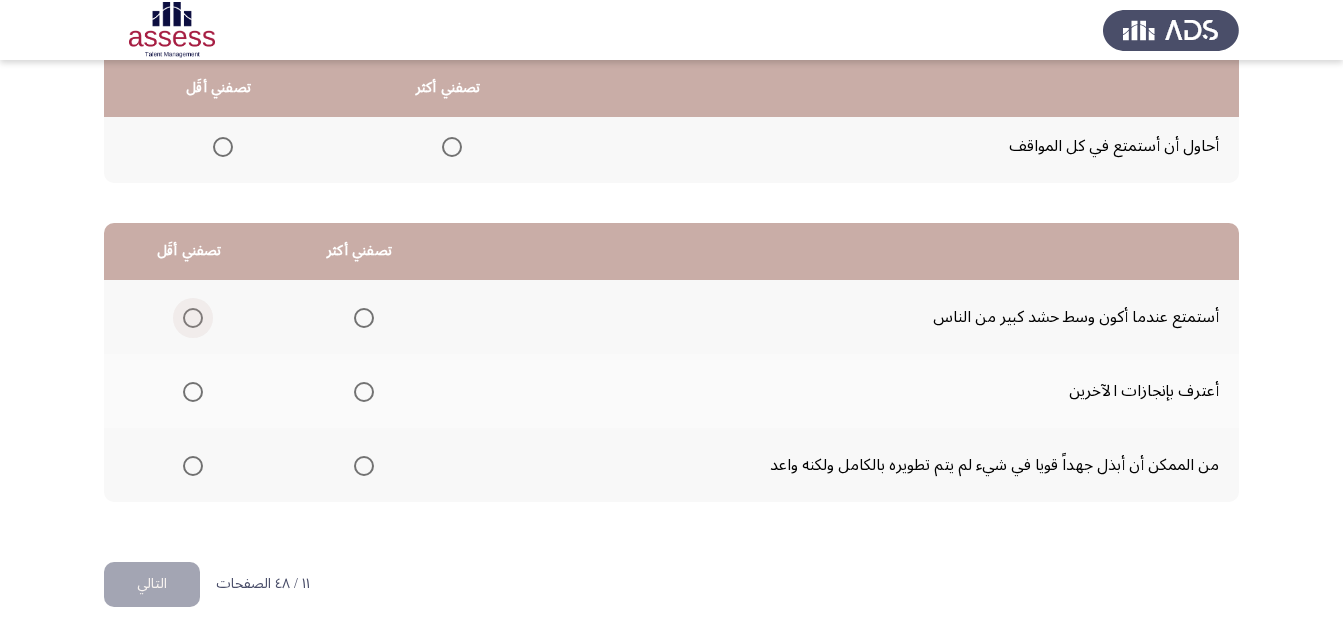 click at bounding box center [193, 318] 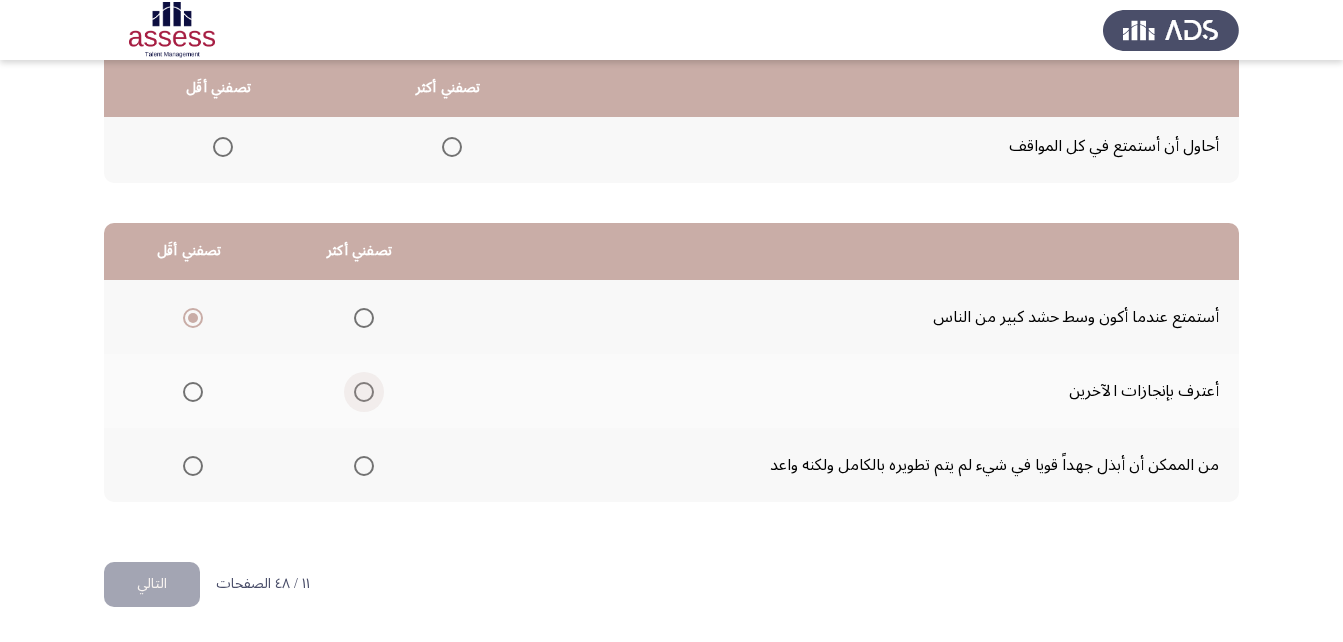 click at bounding box center [364, 392] 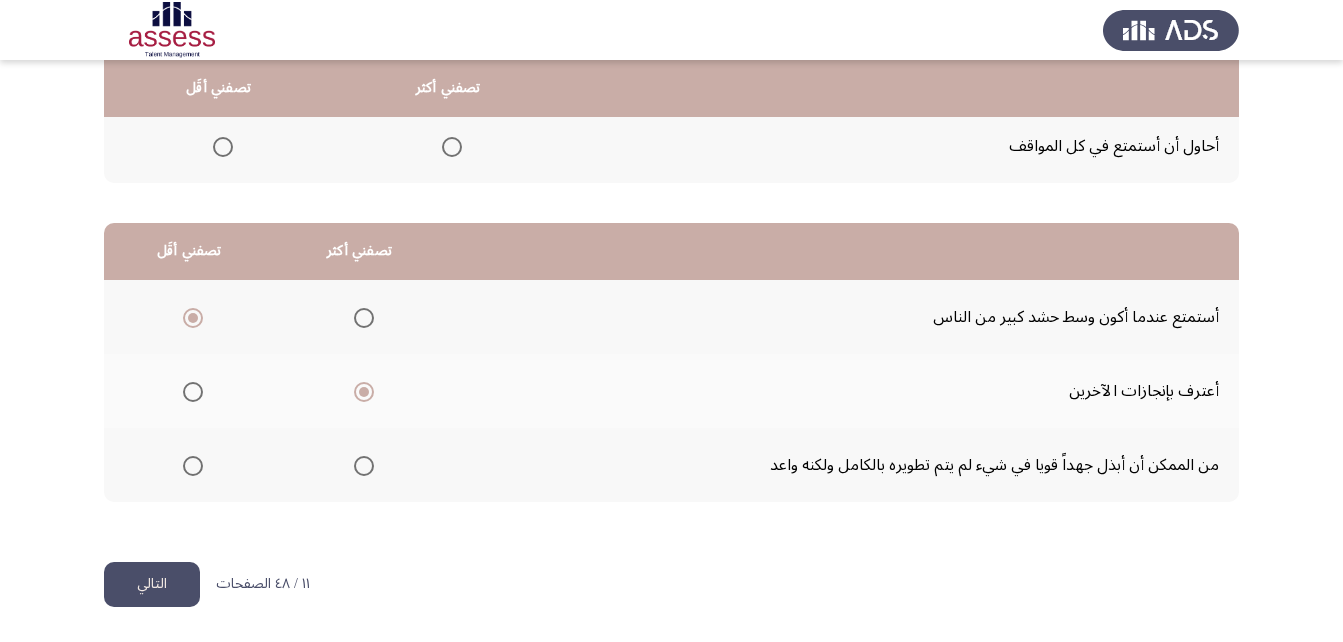 click on "التالي" 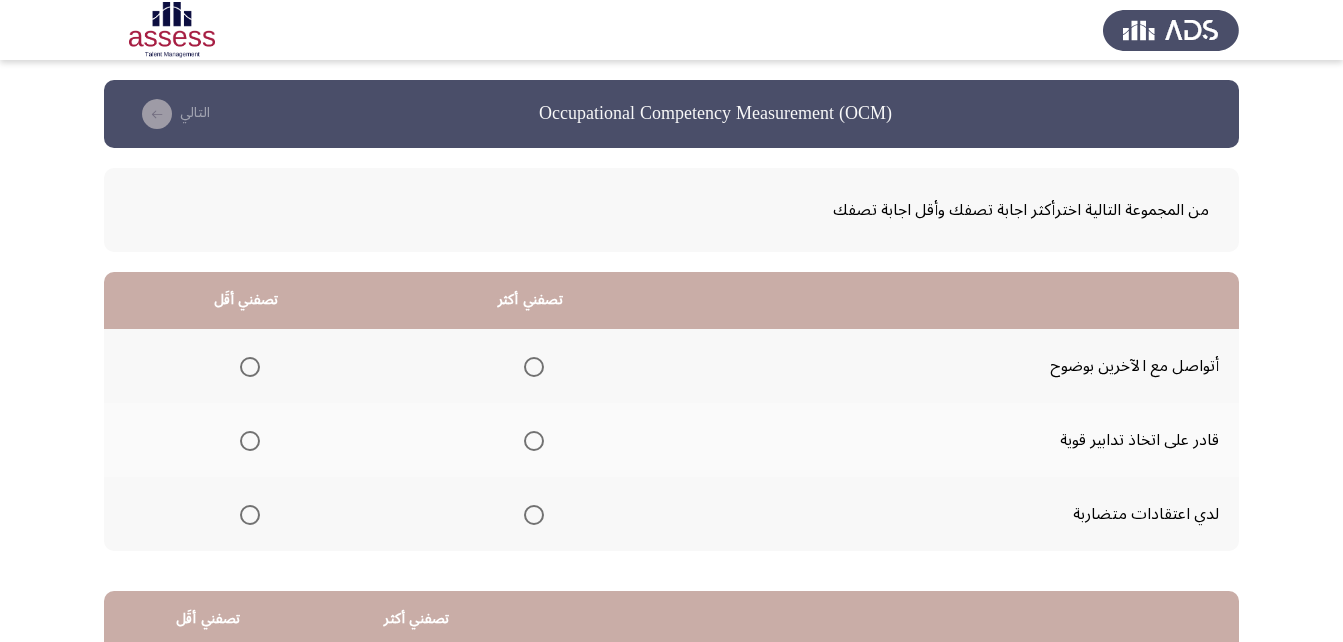 click at bounding box center (250, 515) 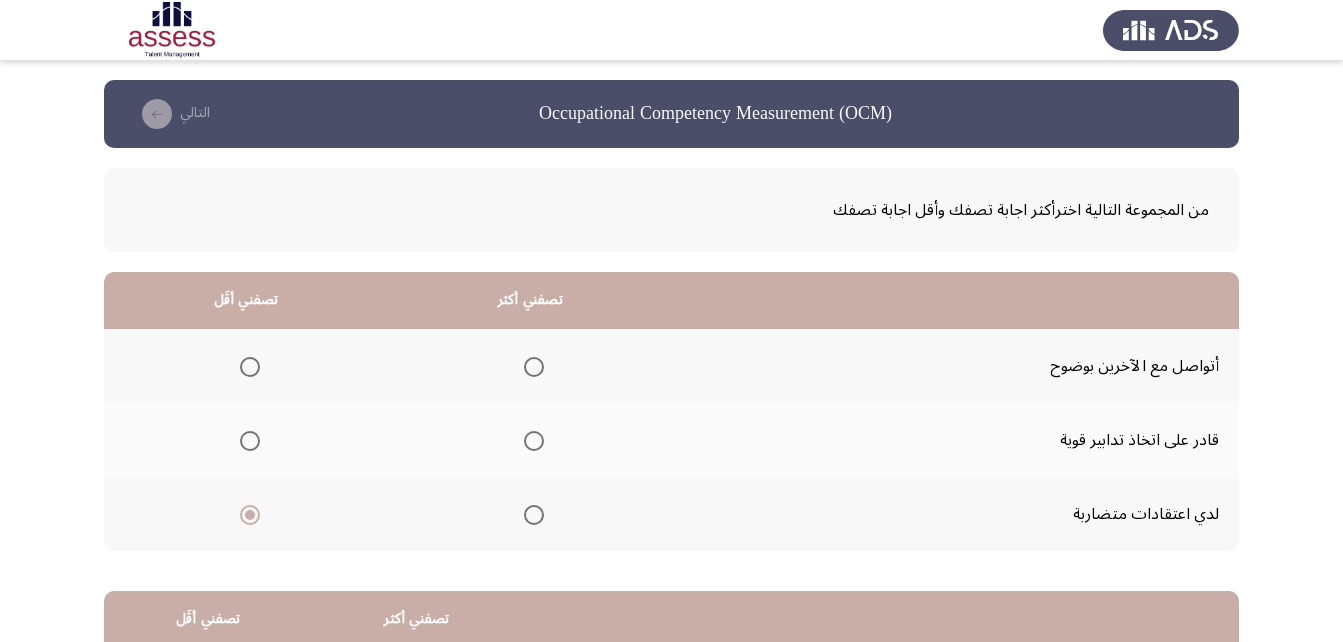 click 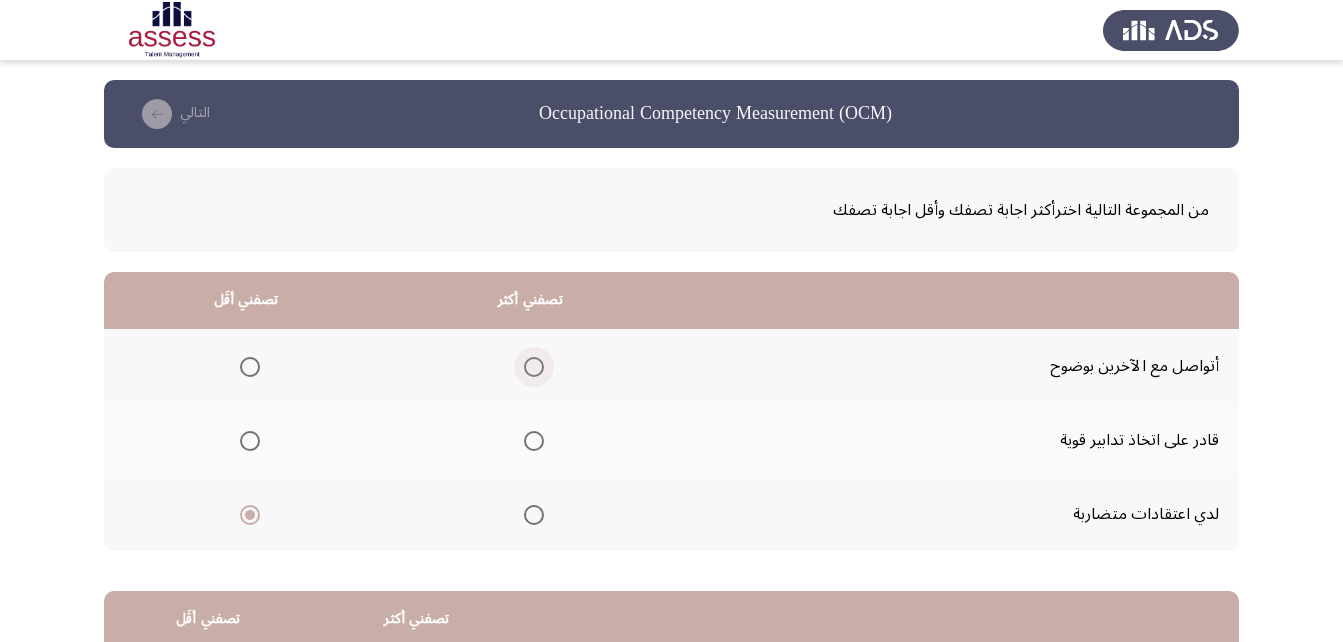 click at bounding box center [534, 367] 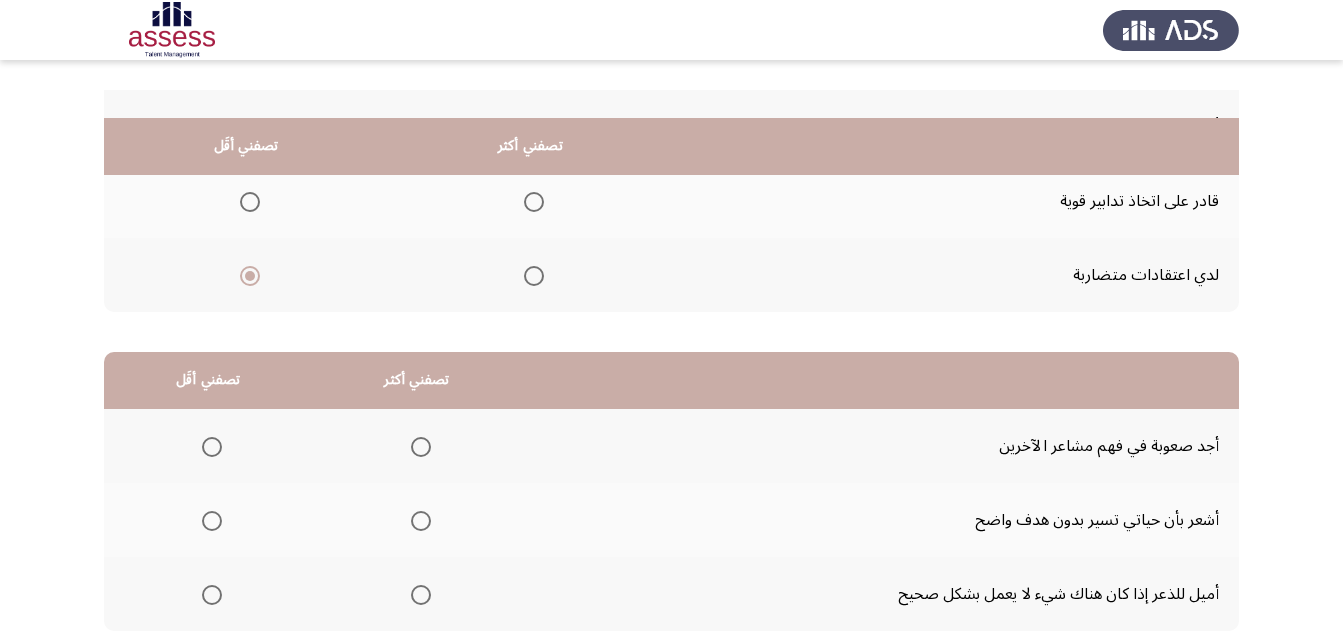 scroll, scrollTop: 368, scrollLeft: 0, axis: vertical 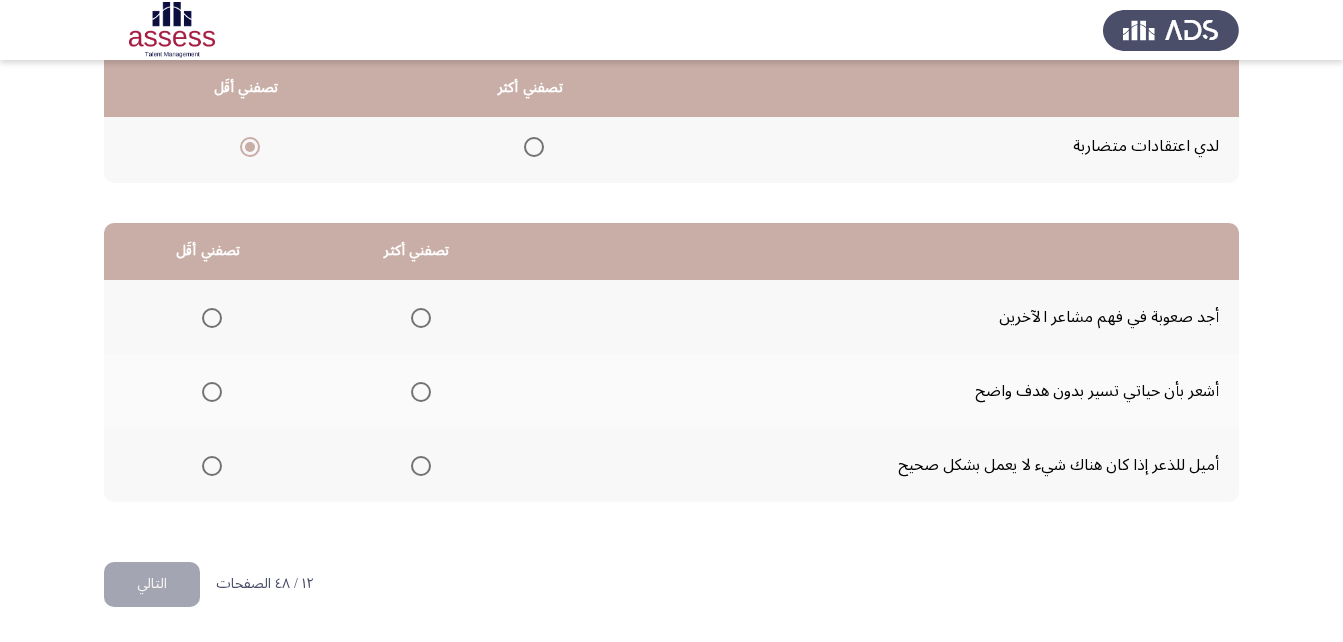 click at bounding box center [212, 392] 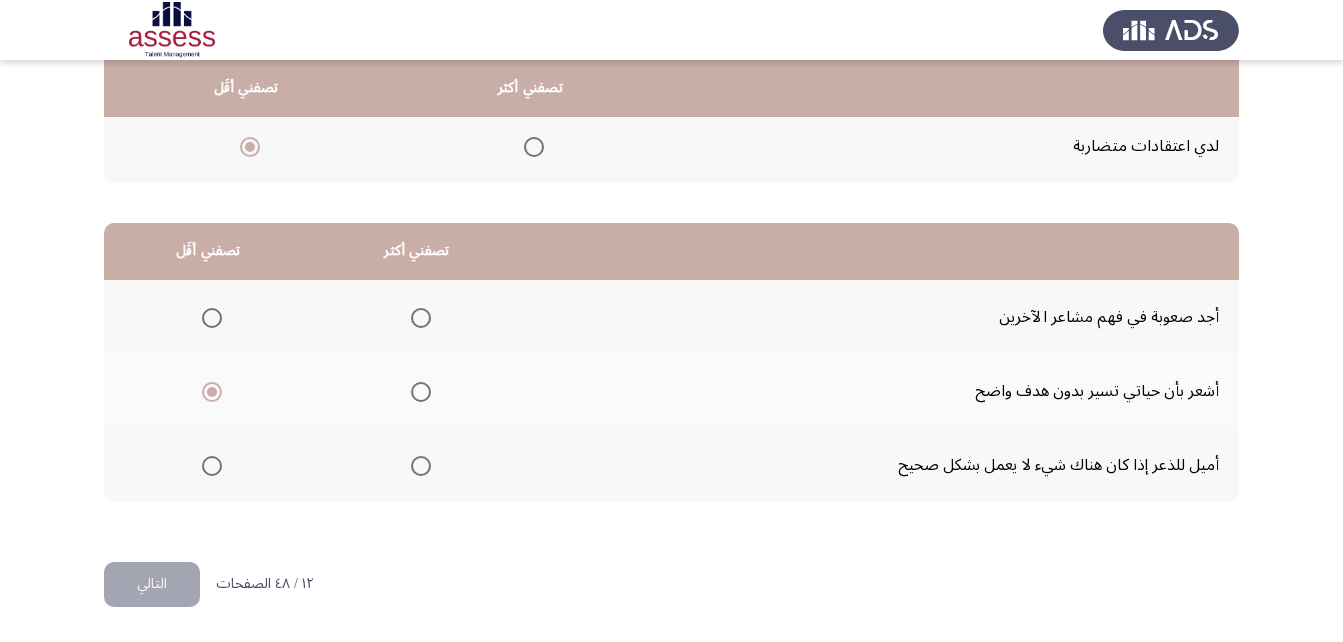 click at bounding box center (421, 318) 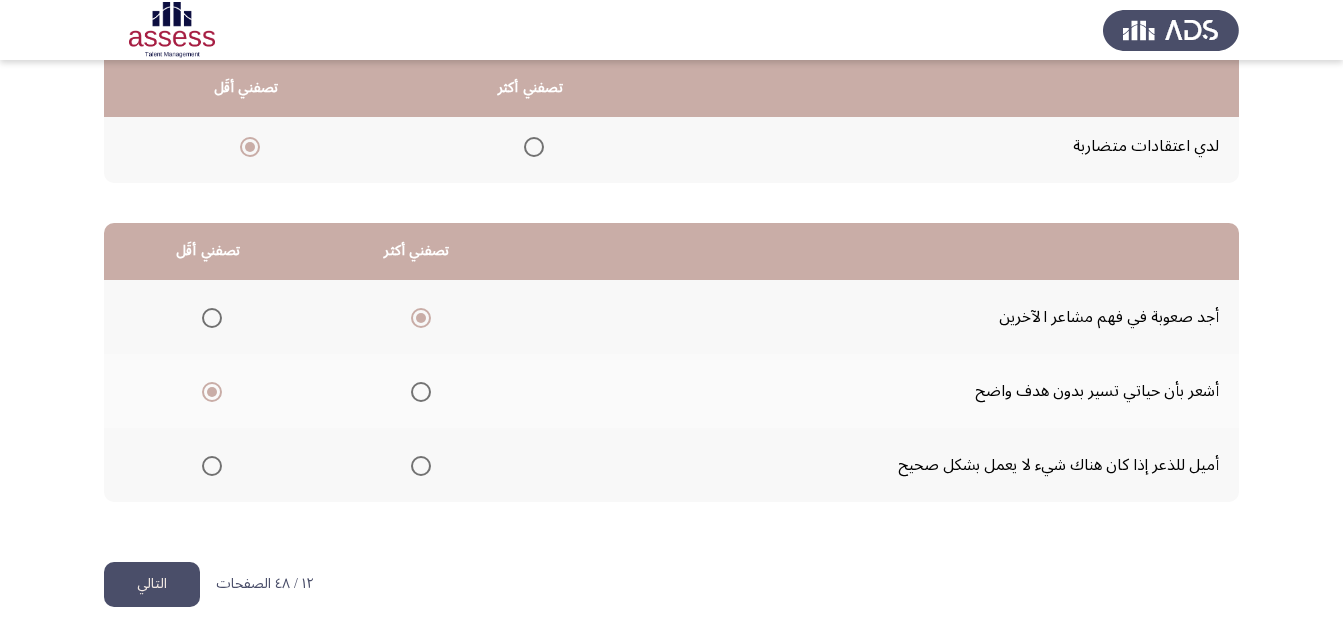 click on "التالي" 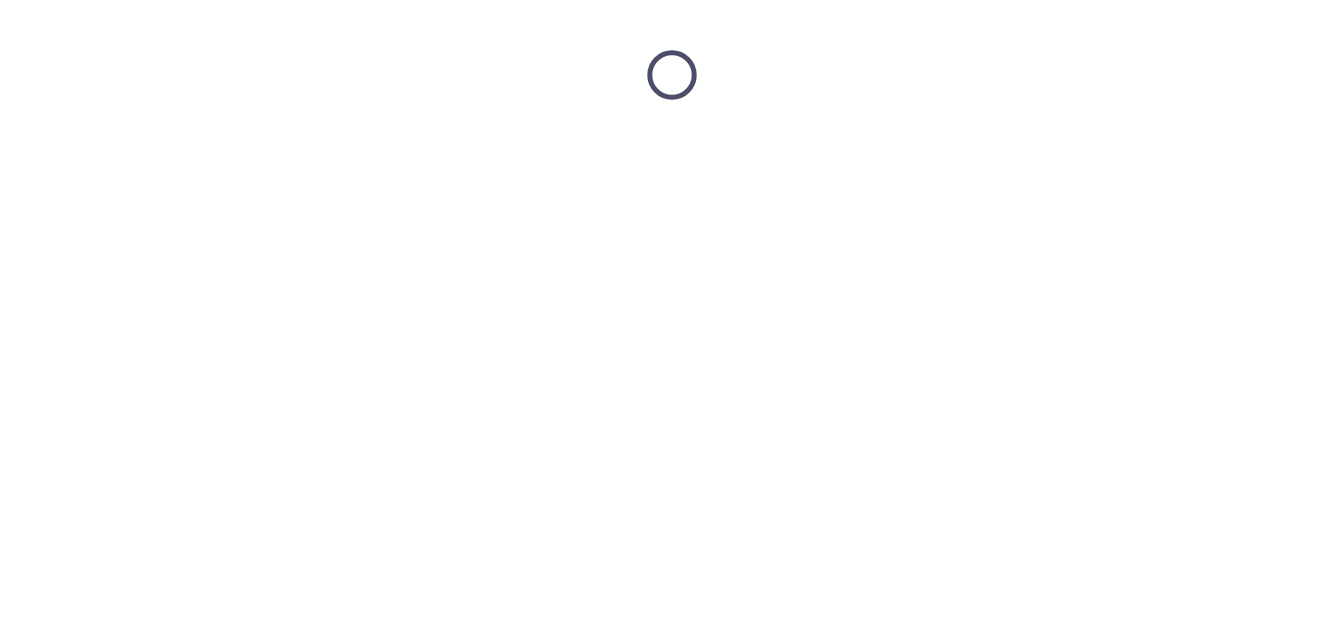 scroll, scrollTop: 0, scrollLeft: 0, axis: both 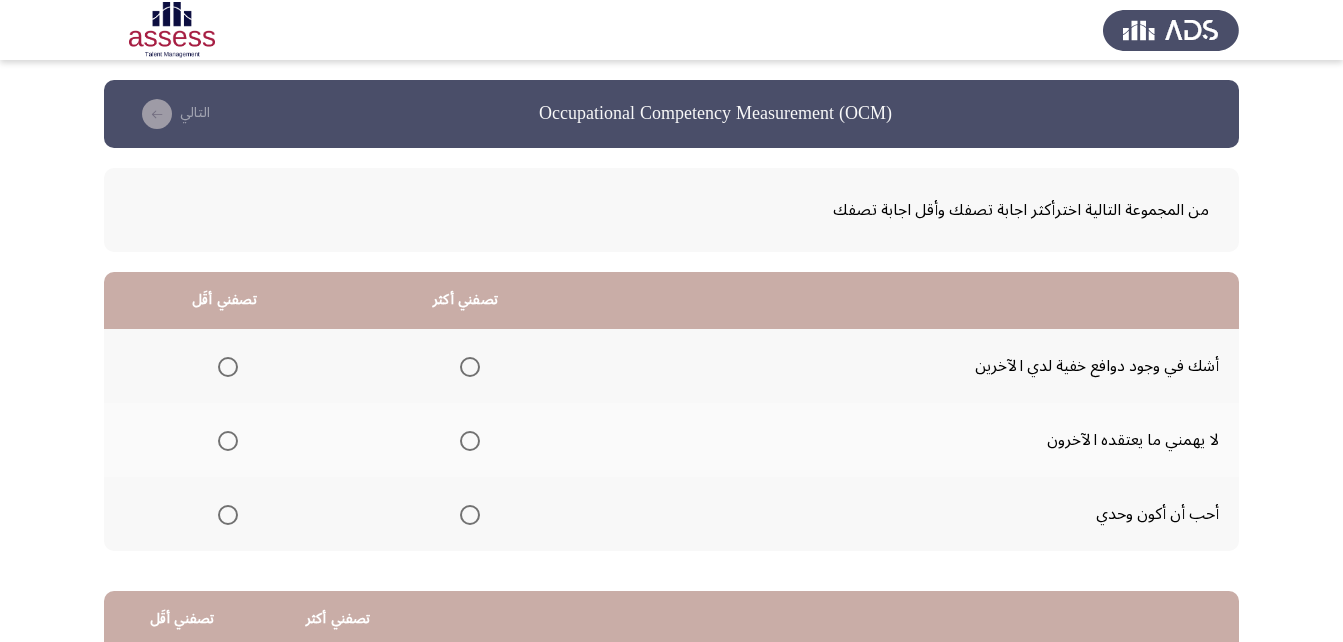 click at bounding box center (470, 441) 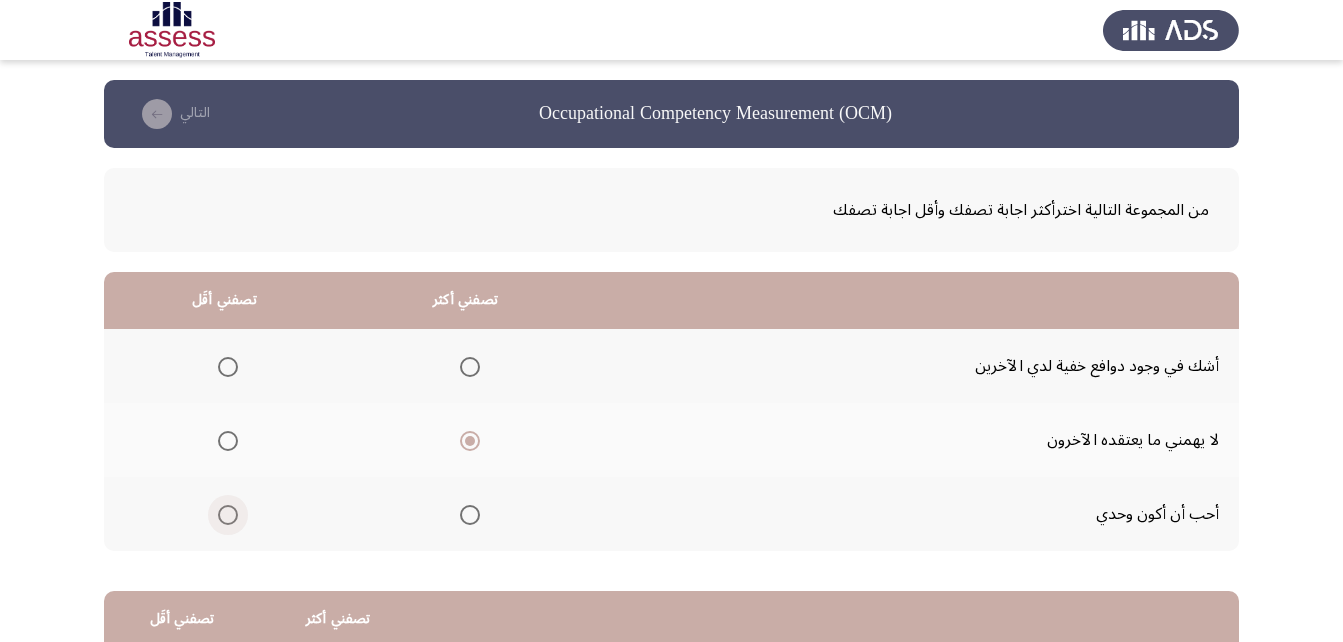 click at bounding box center (228, 515) 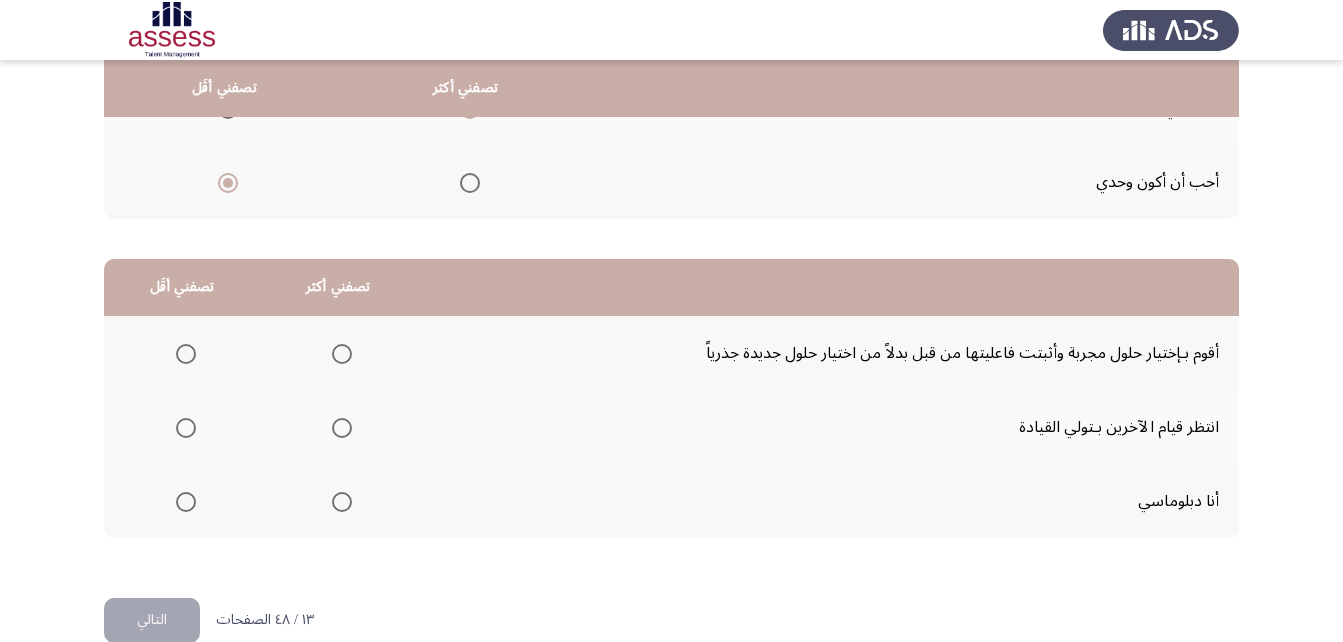 scroll, scrollTop: 368, scrollLeft: 0, axis: vertical 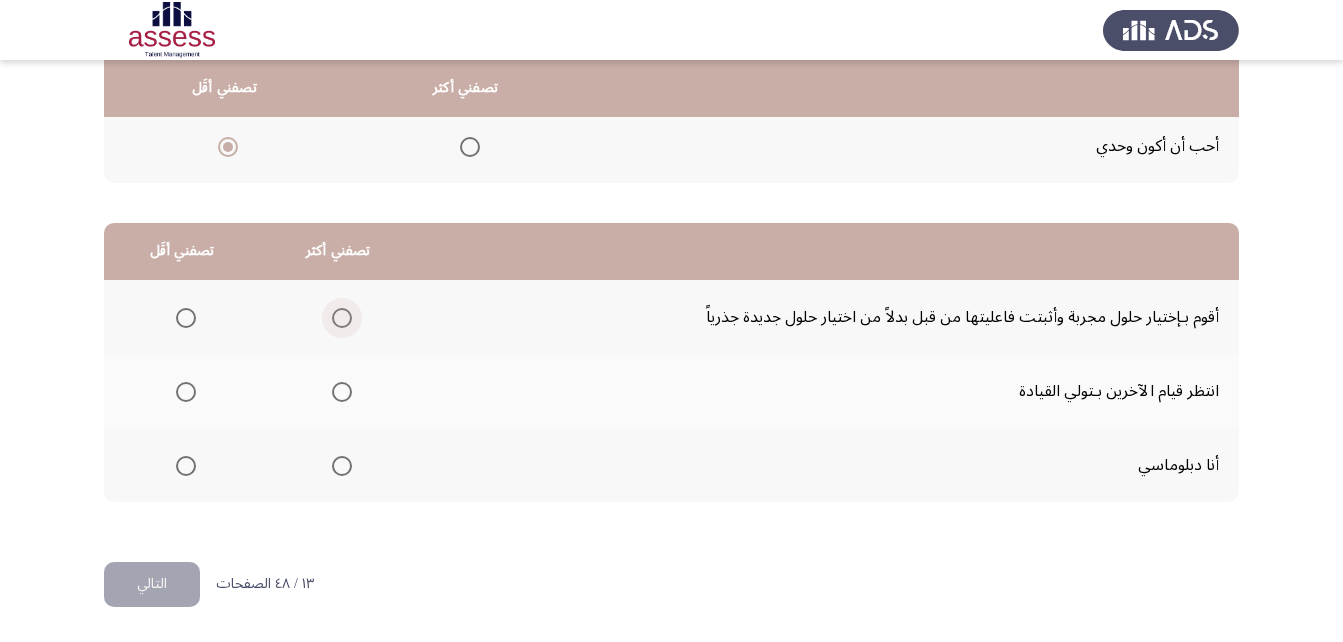 click at bounding box center (342, 318) 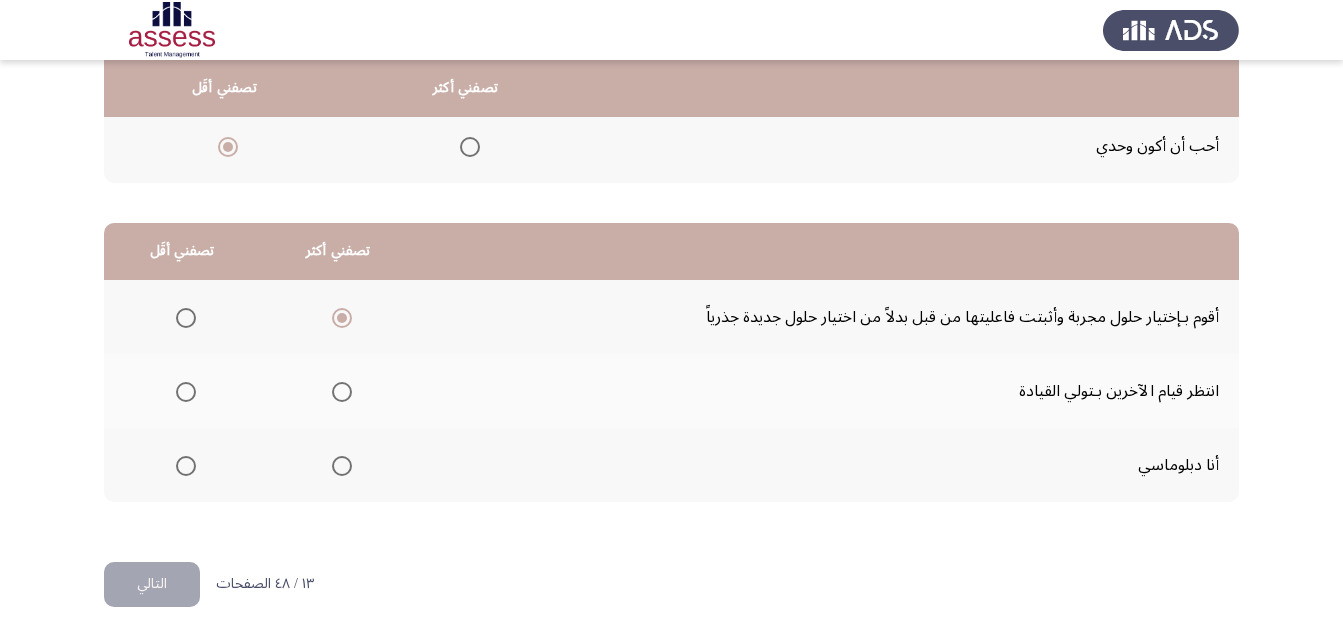 click at bounding box center (186, 392) 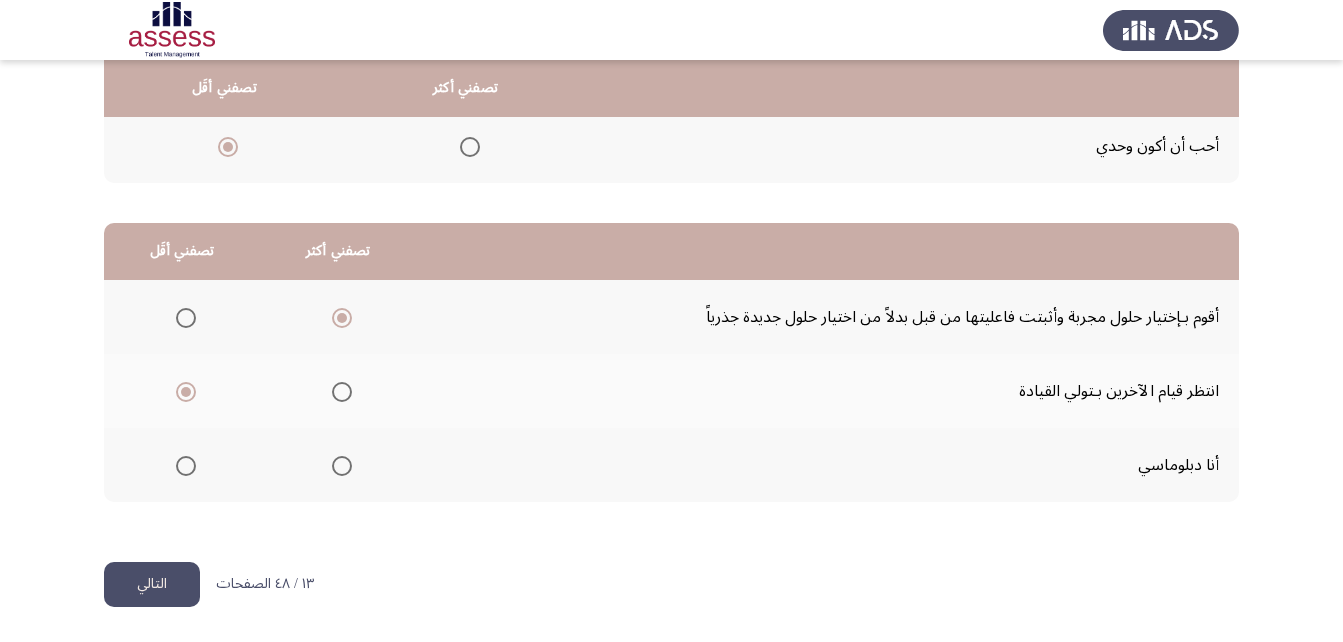 click on "التالي" 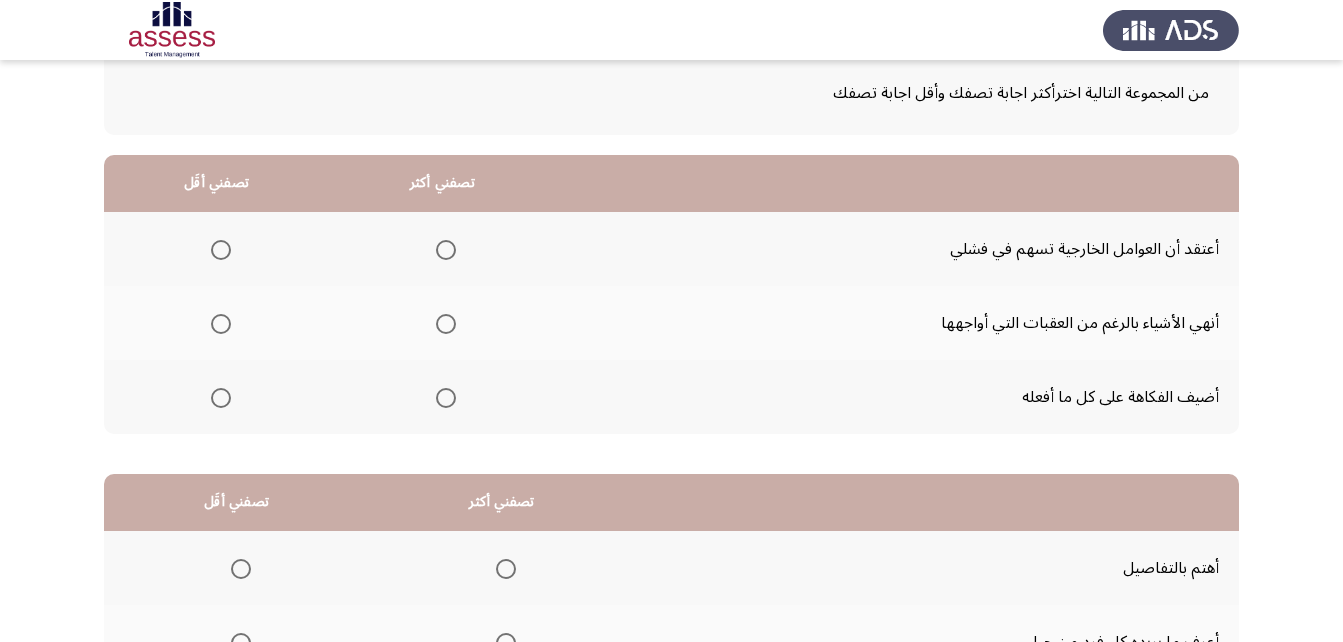 scroll, scrollTop: 122, scrollLeft: 0, axis: vertical 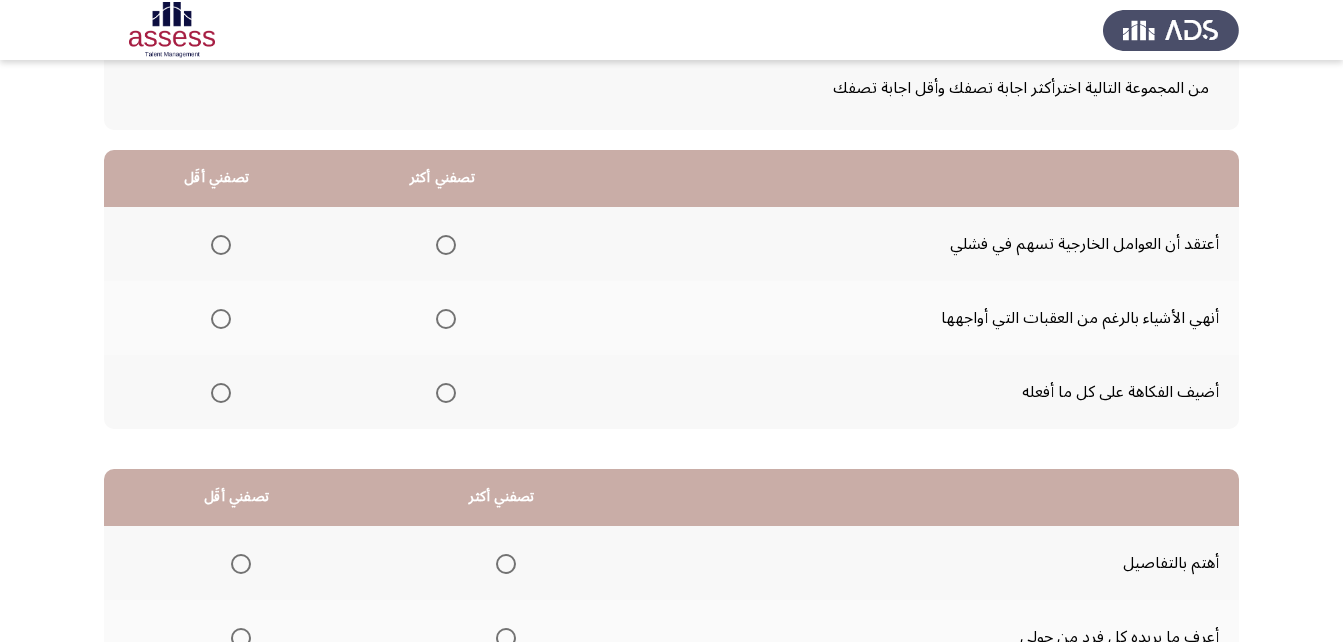 click at bounding box center (442, 318) 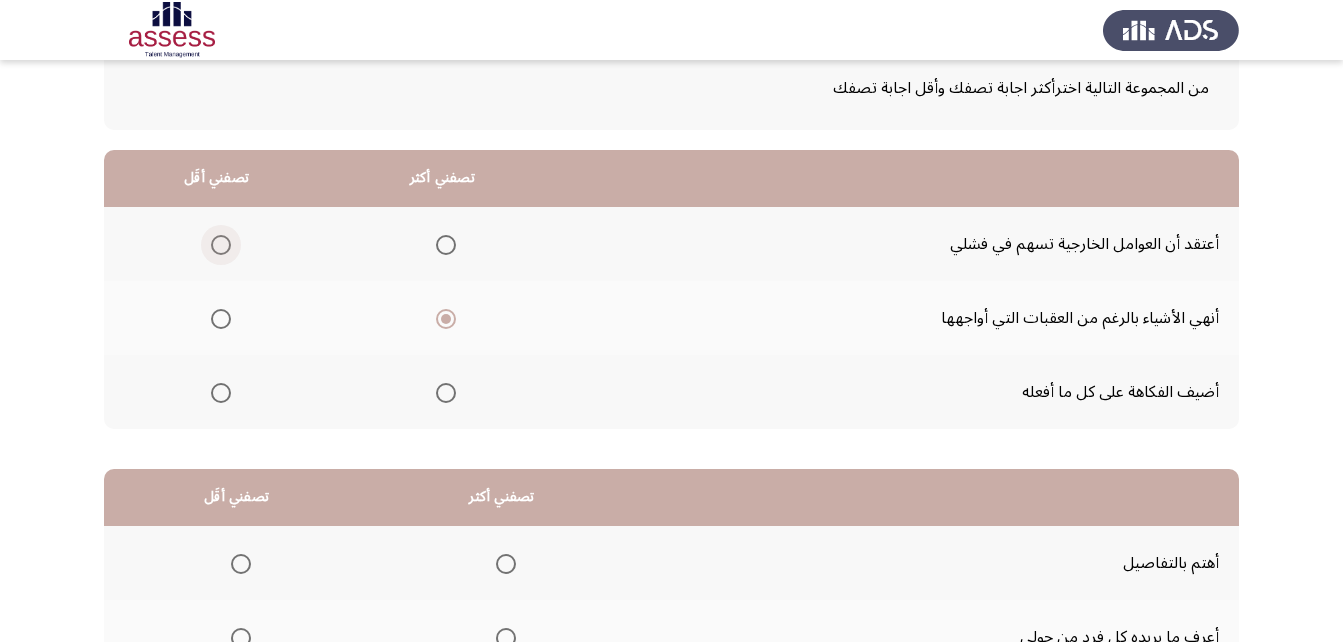 click at bounding box center [221, 245] 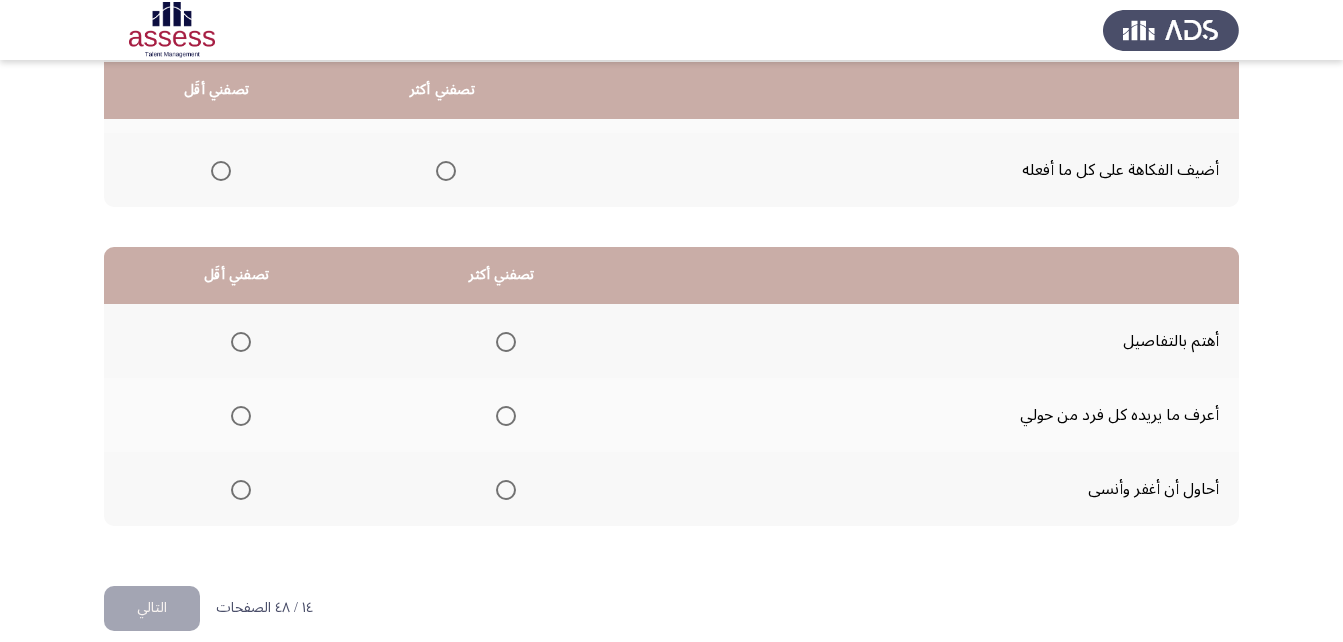 scroll, scrollTop: 368, scrollLeft: 0, axis: vertical 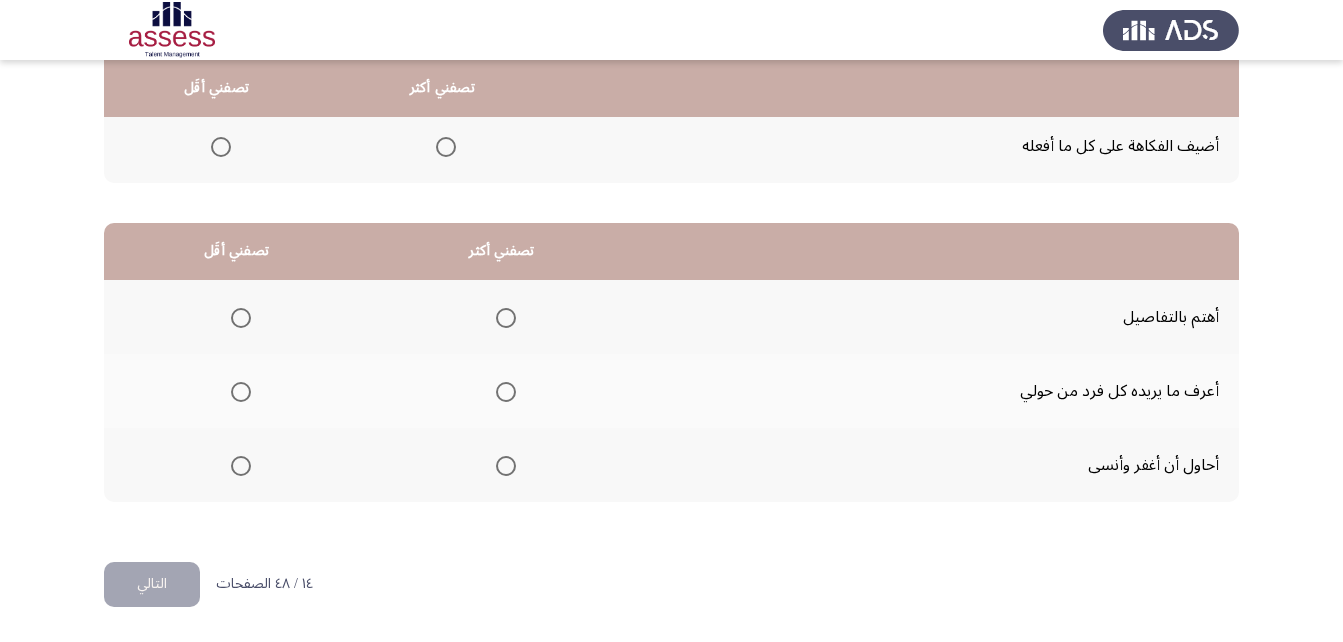 click at bounding box center (241, 392) 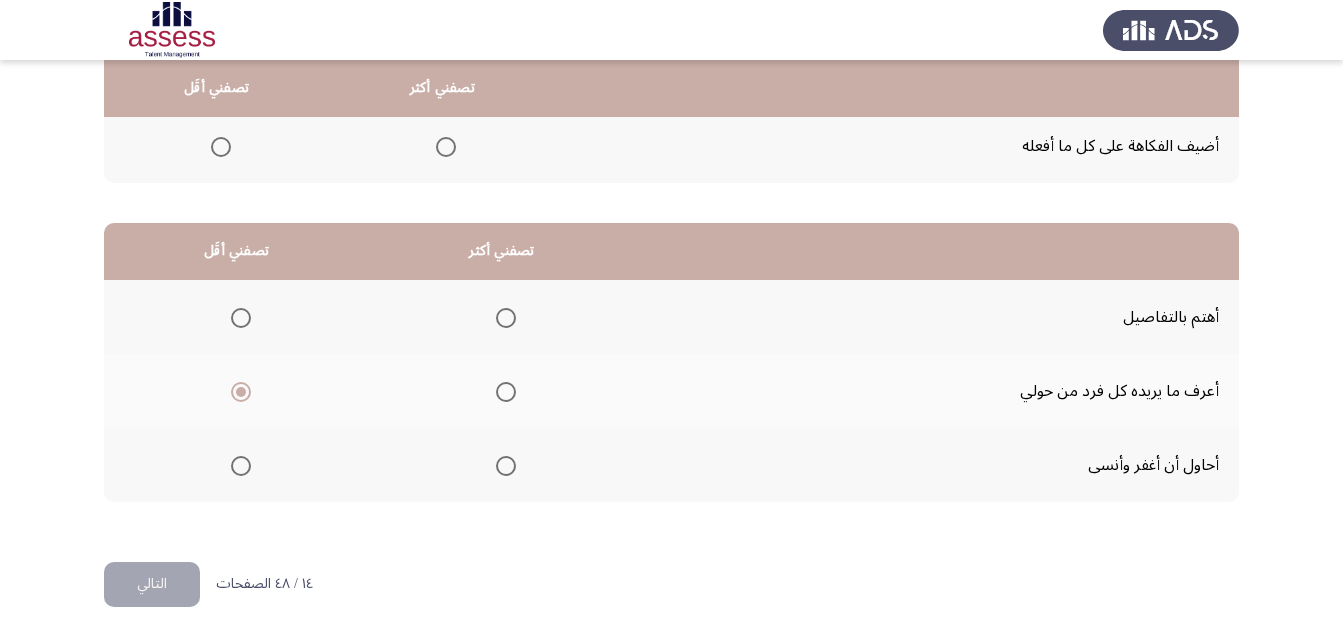 click at bounding box center (506, 318) 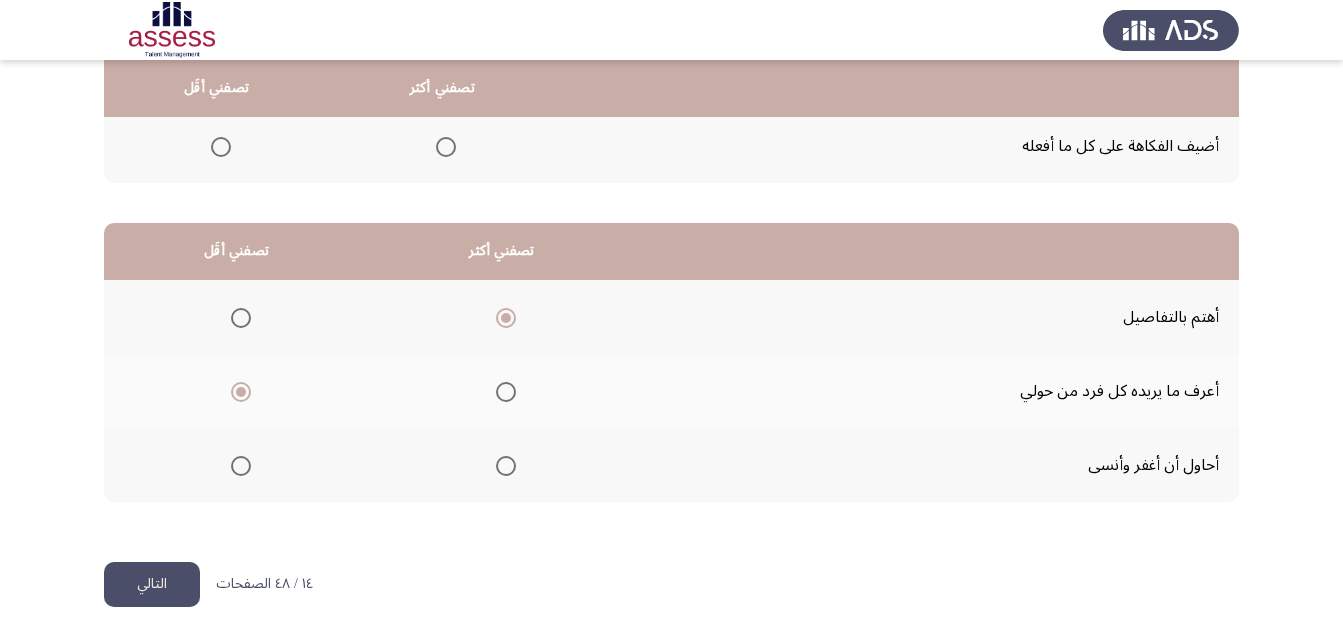 drag, startPoint x: 184, startPoint y: 587, endPoint x: 189, endPoint y: 577, distance: 11.18034 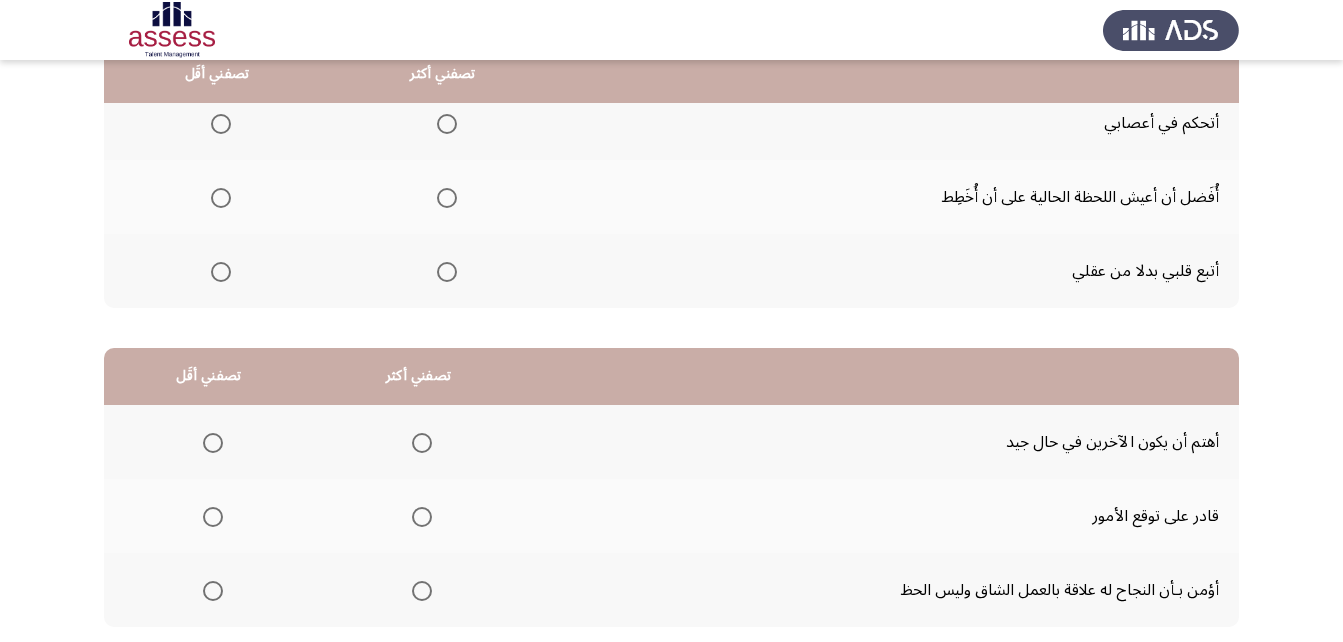 scroll, scrollTop: 210, scrollLeft: 0, axis: vertical 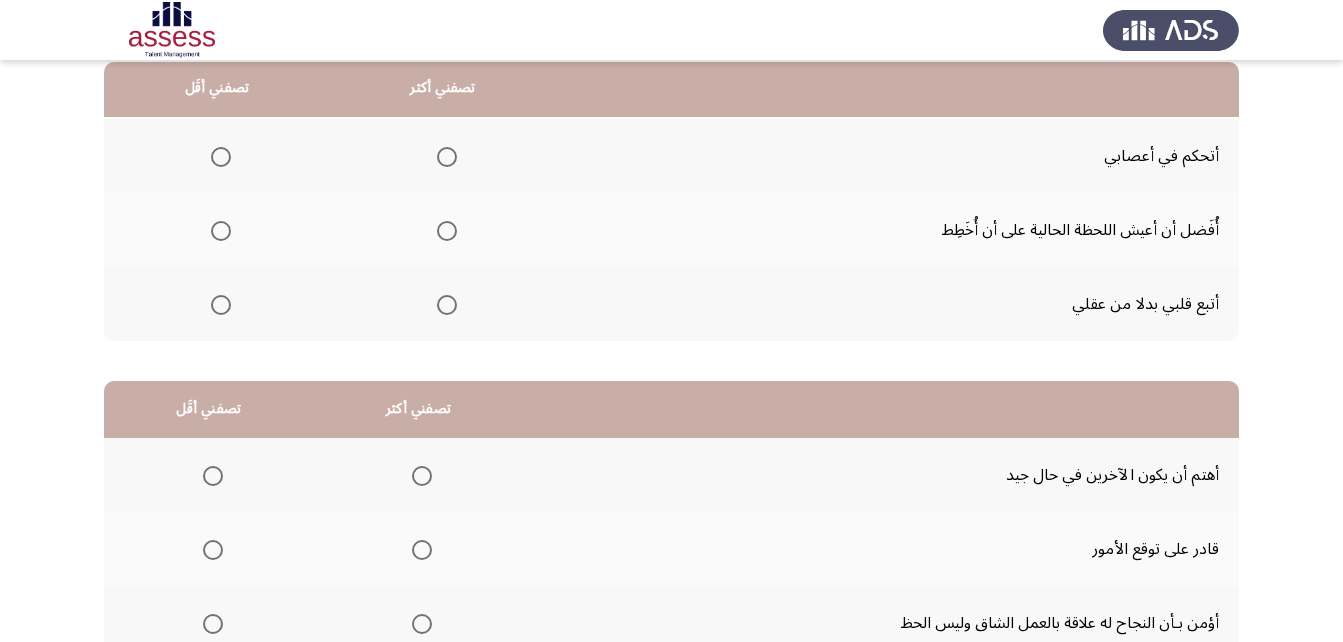 click at bounding box center (221, 305) 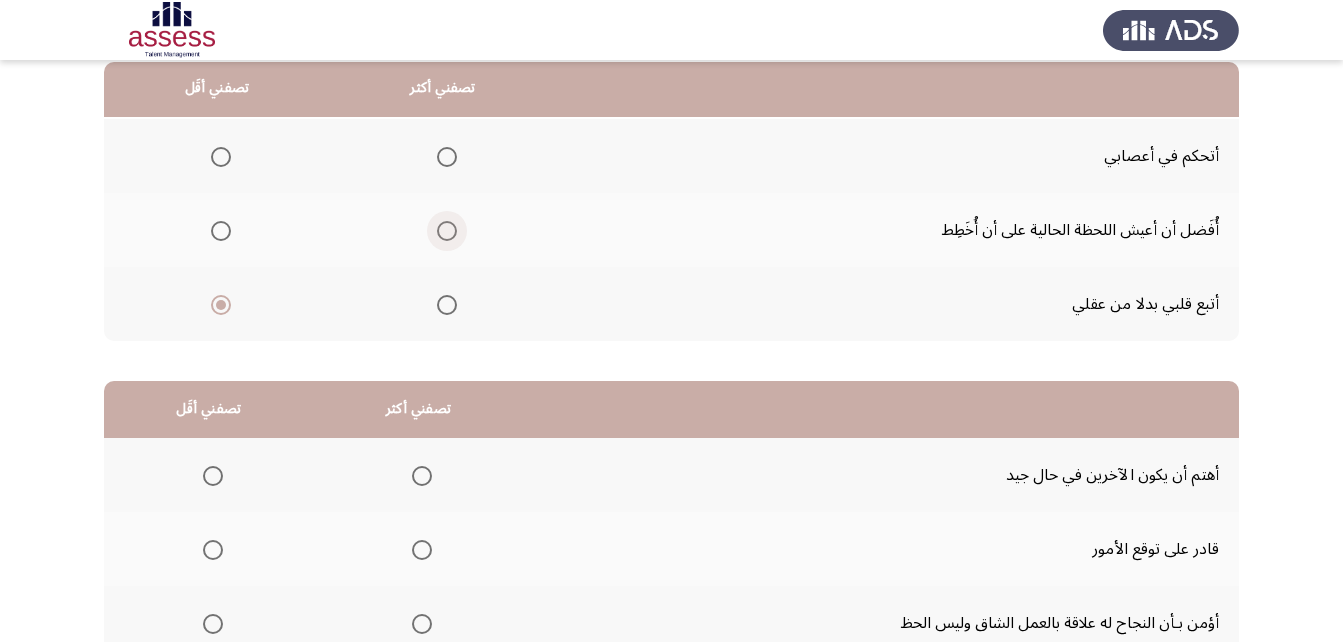 click at bounding box center [447, 231] 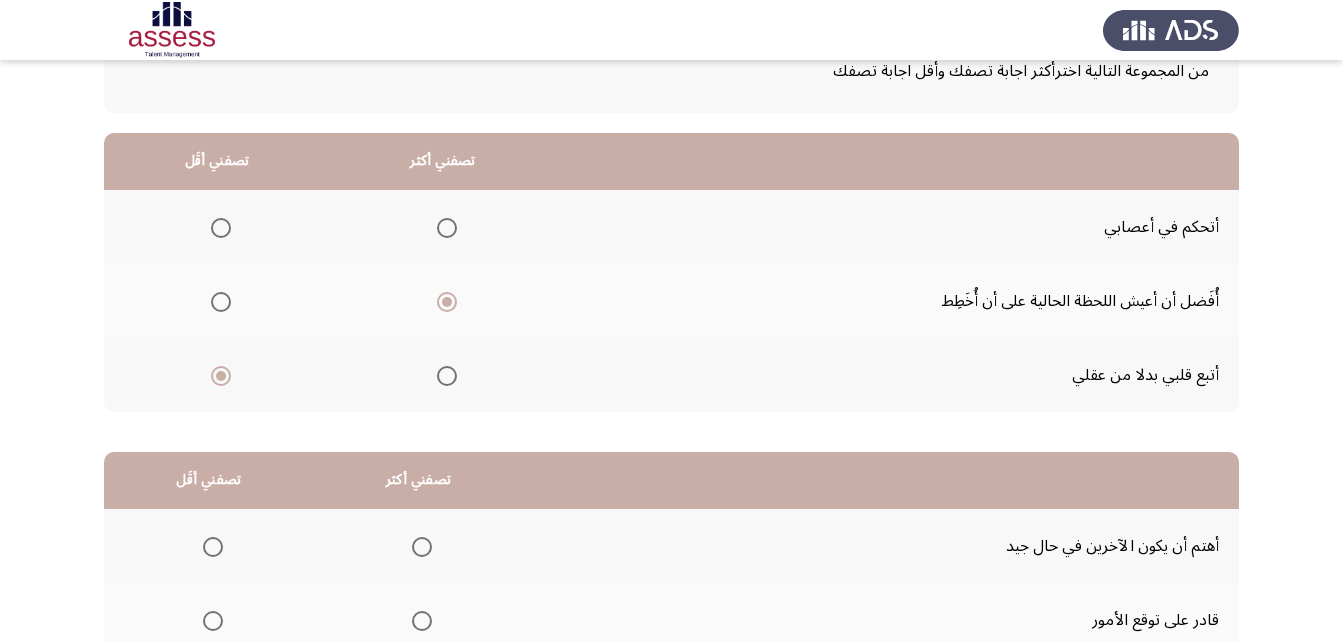 scroll, scrollTop: 131, scrollLeft: 0, axis: vertical 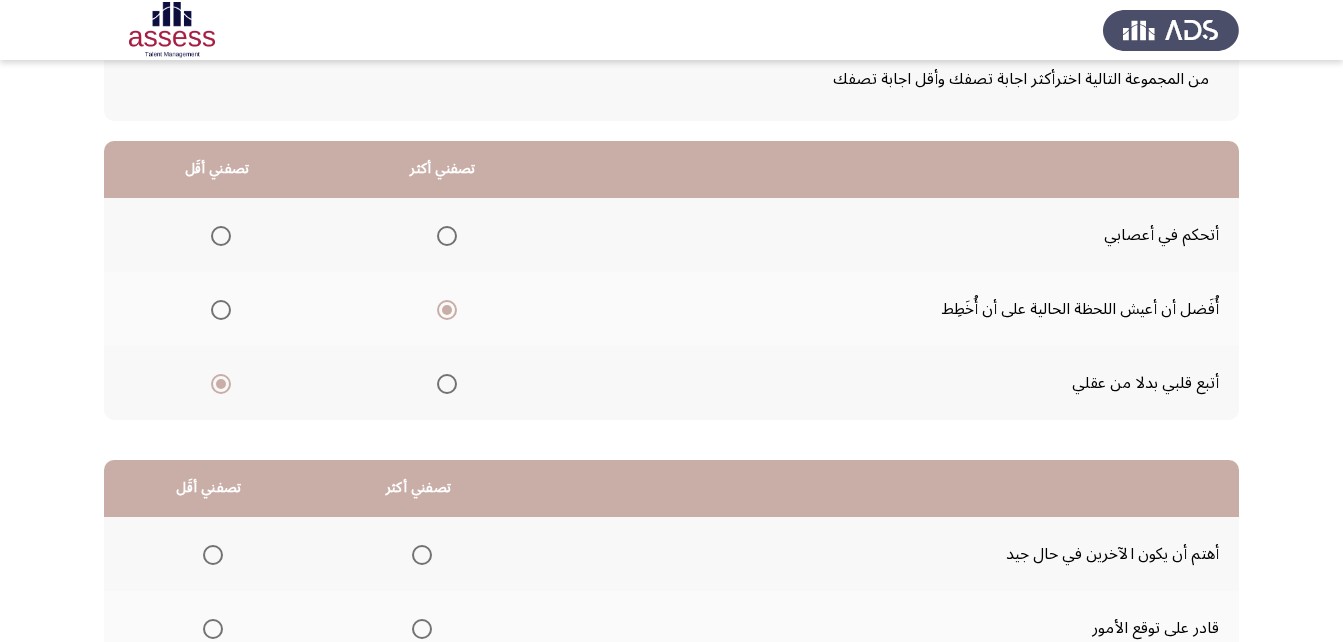 click at bounding box center [447, 236] 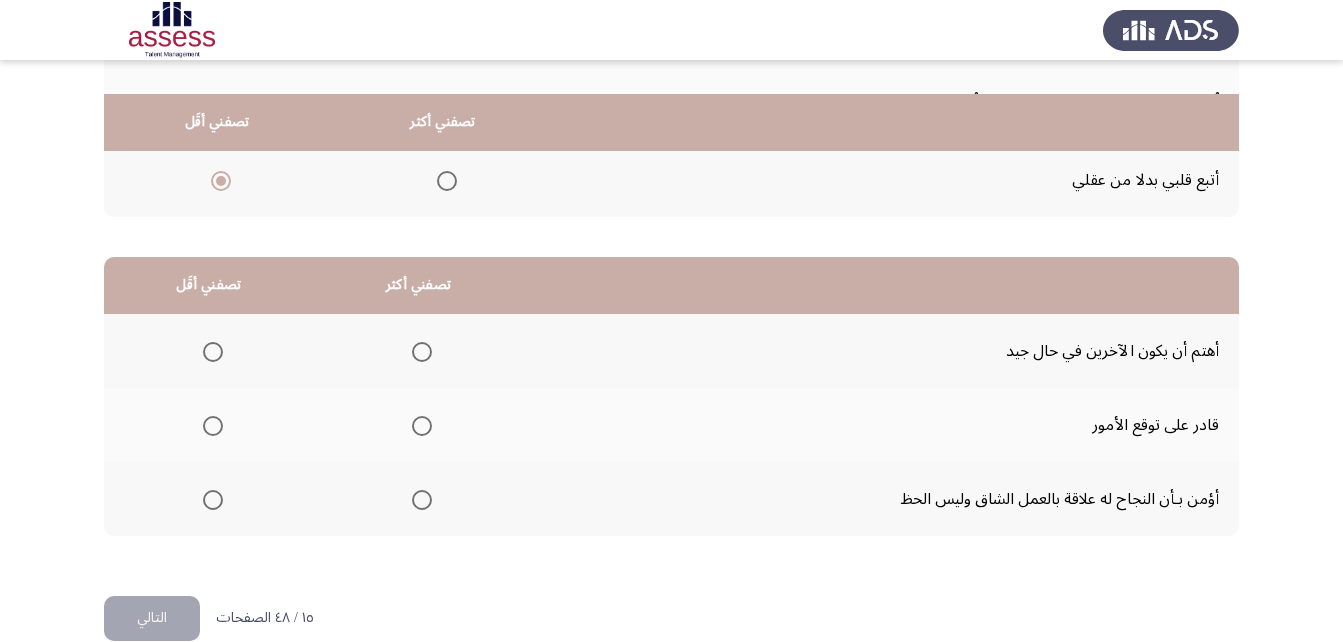 scroll, scrollTop: 368, scrollLeft: 0, axis: vertical 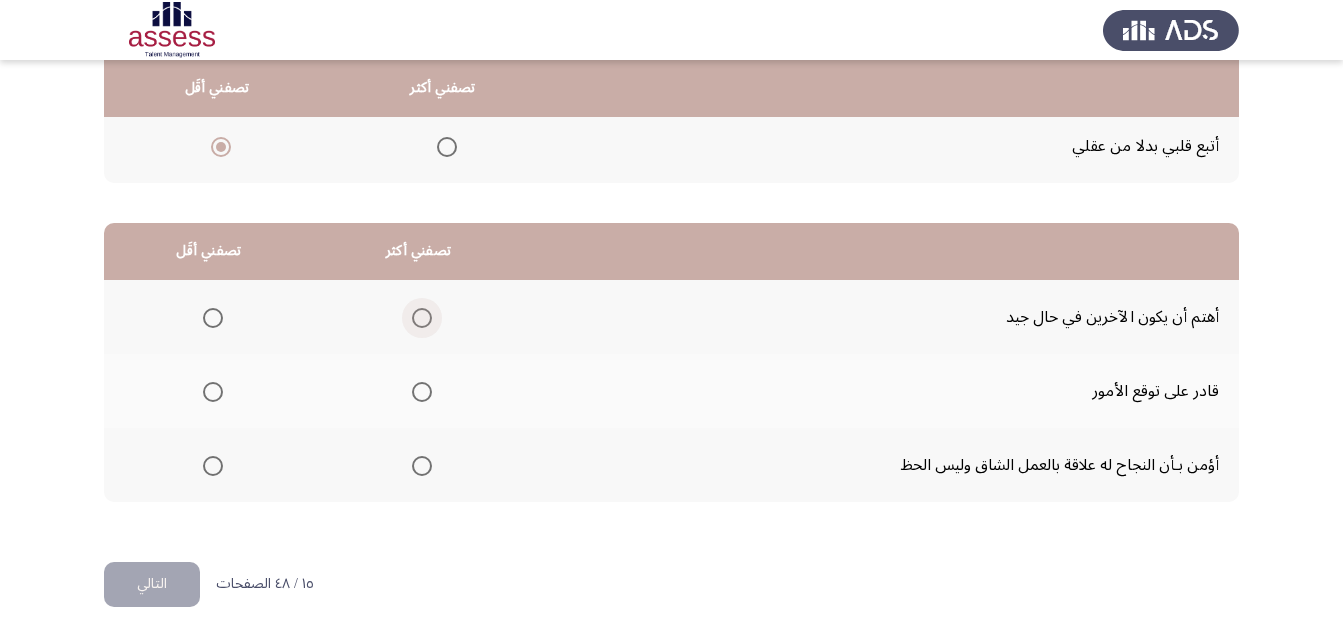 click at bounding box center (422, 318) 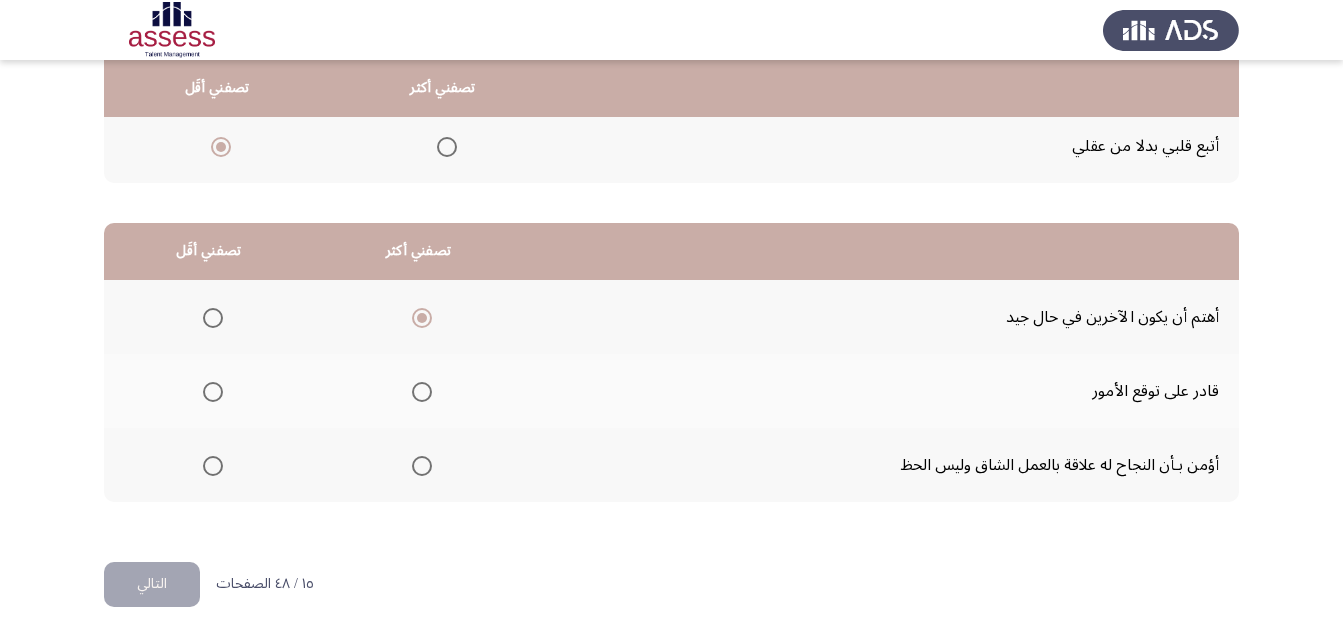 click at bounding box center (213, 466) 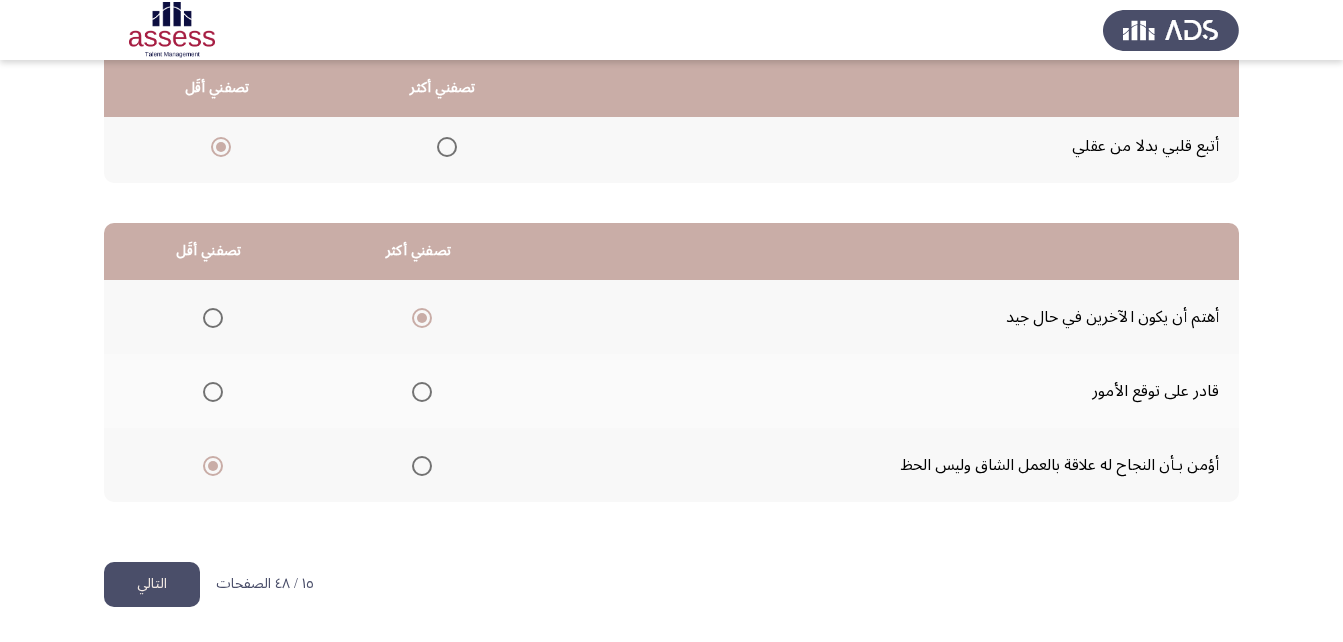 click on "التالي" 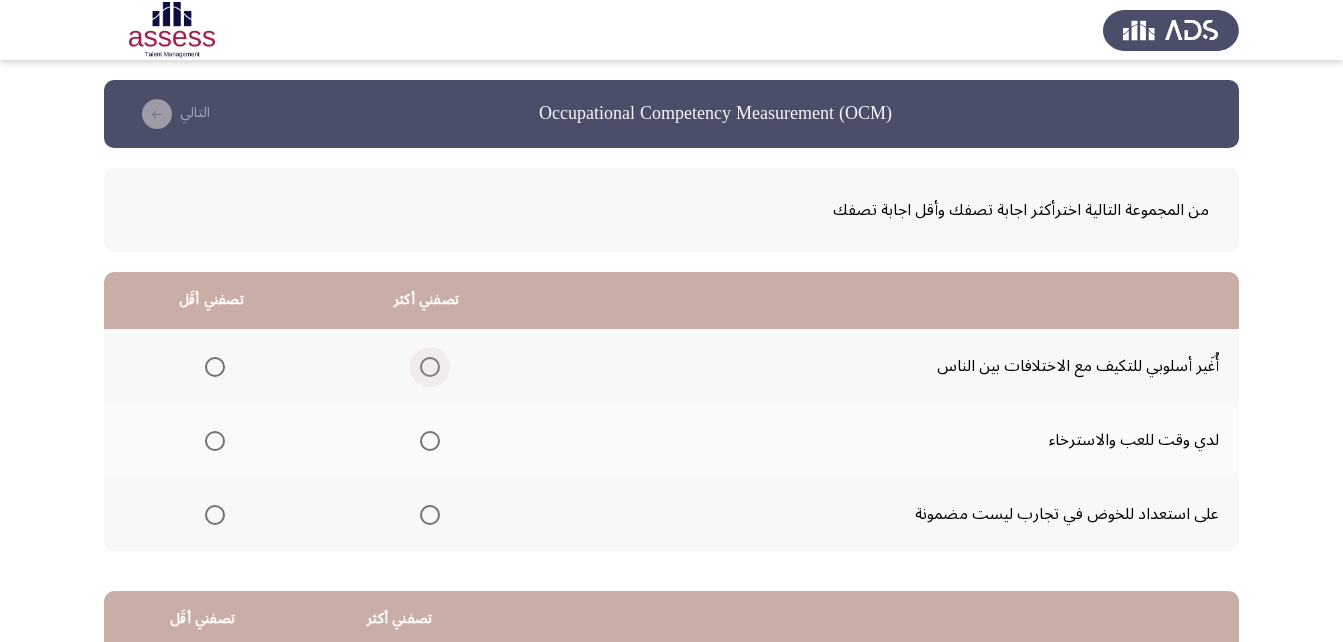 click at bounding box center [430, 367] 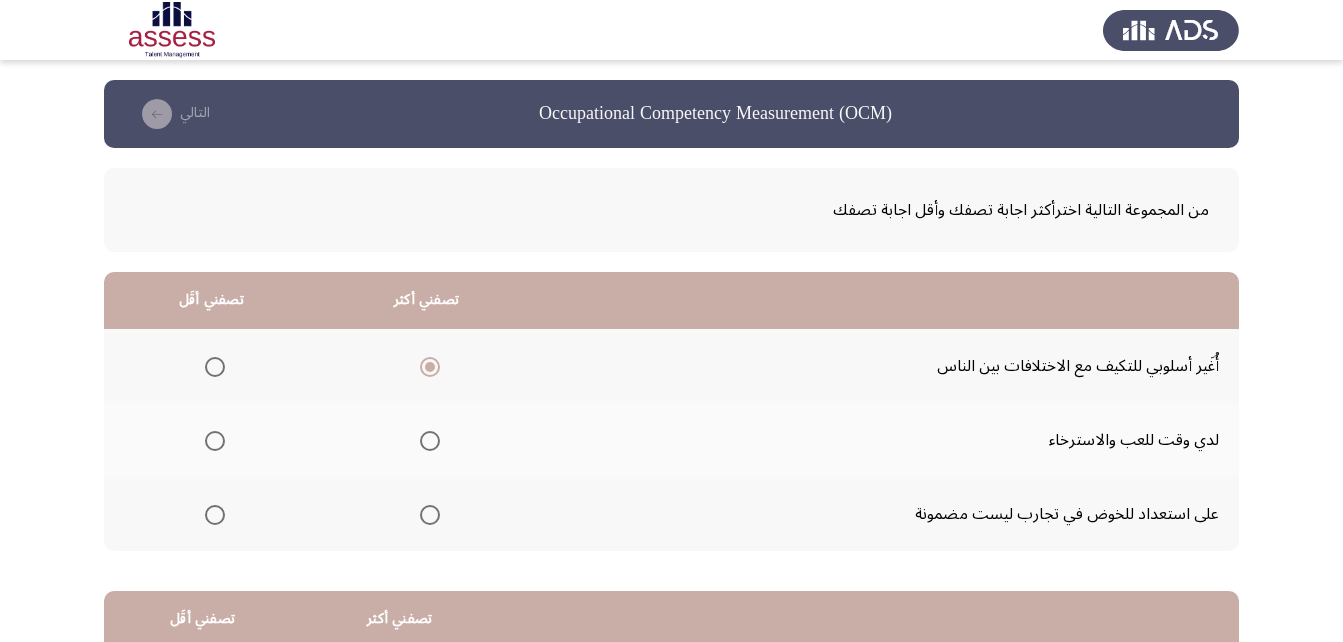 click at bounding box center [430, 515] 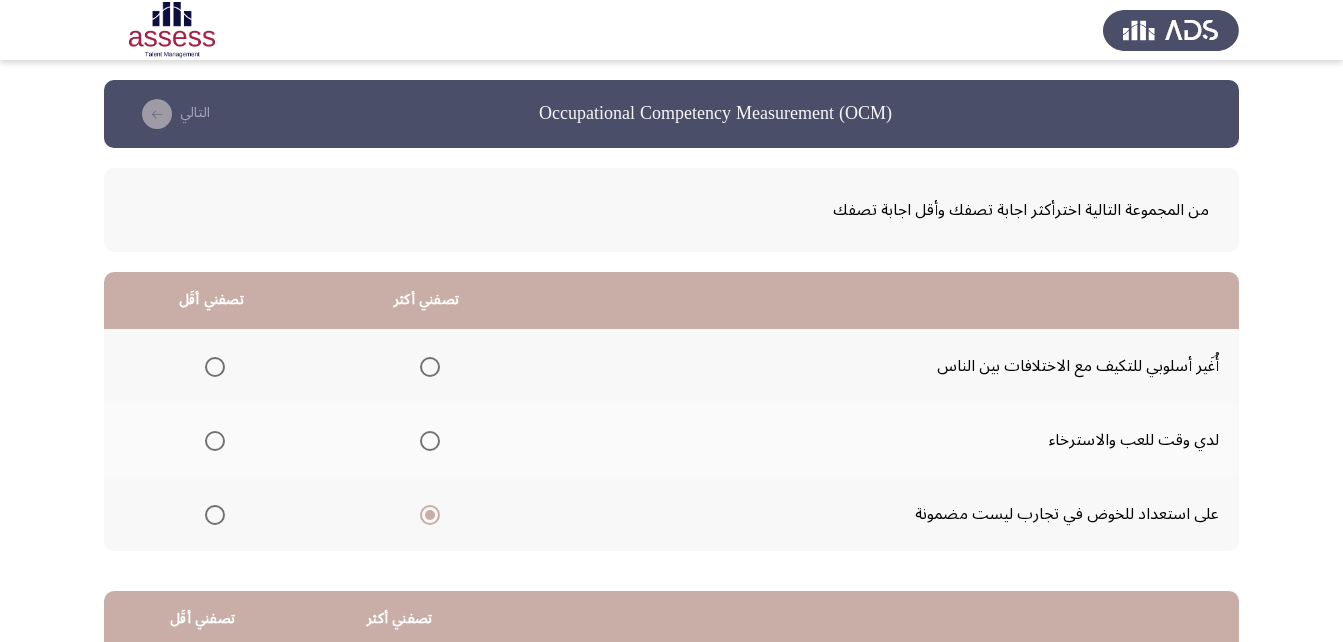 click at bounding box center (215, 441) 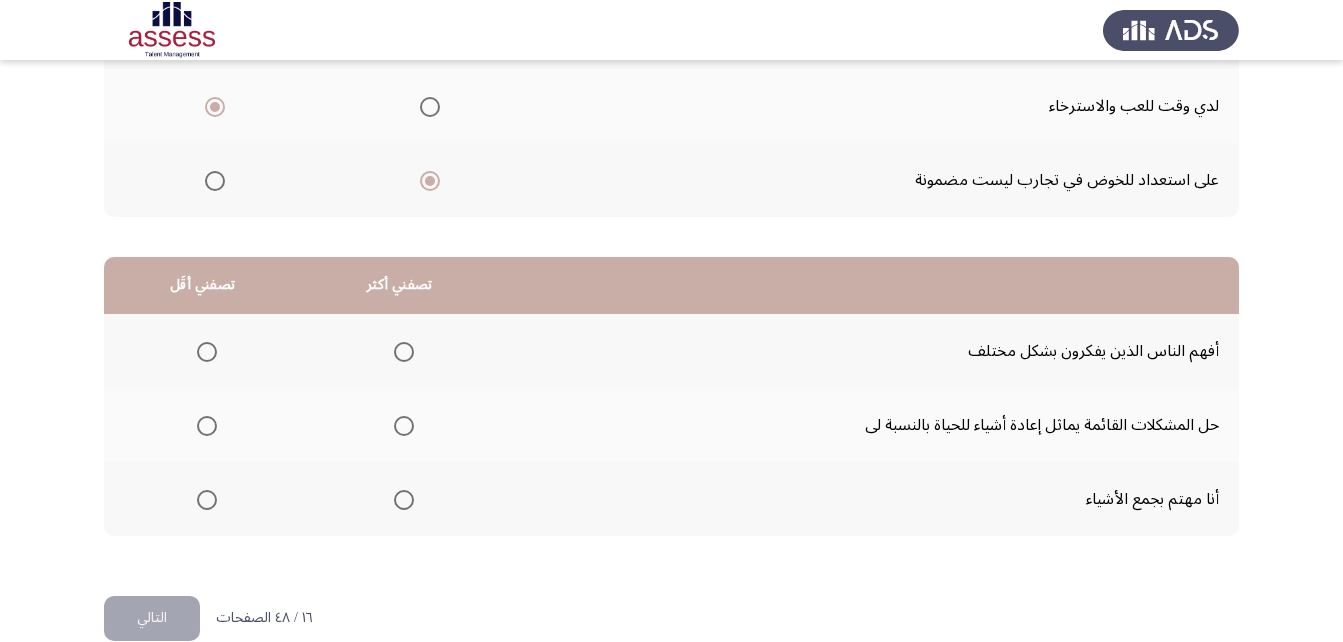 scroll, scrollTop: 368, scrollLeft: 0, axis: vertical 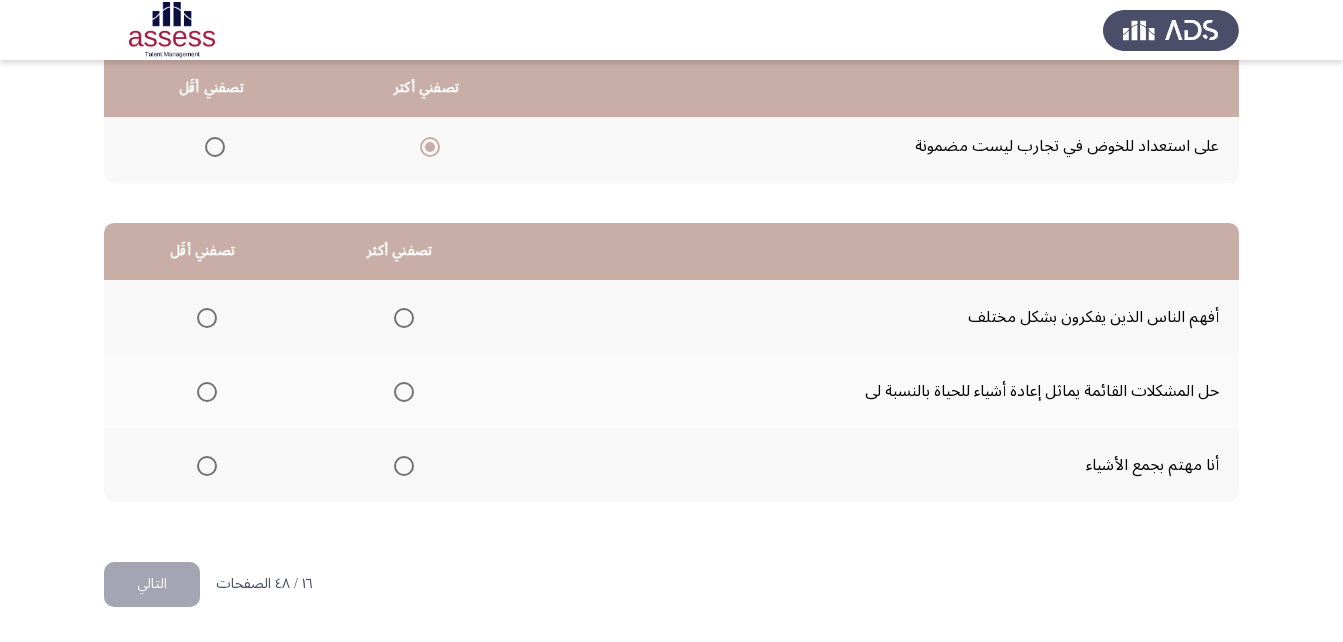 drag, startPoint x: 413, startPoint y: 387, endPoint x: 399, endPoint y: 397, distance: 17.20465 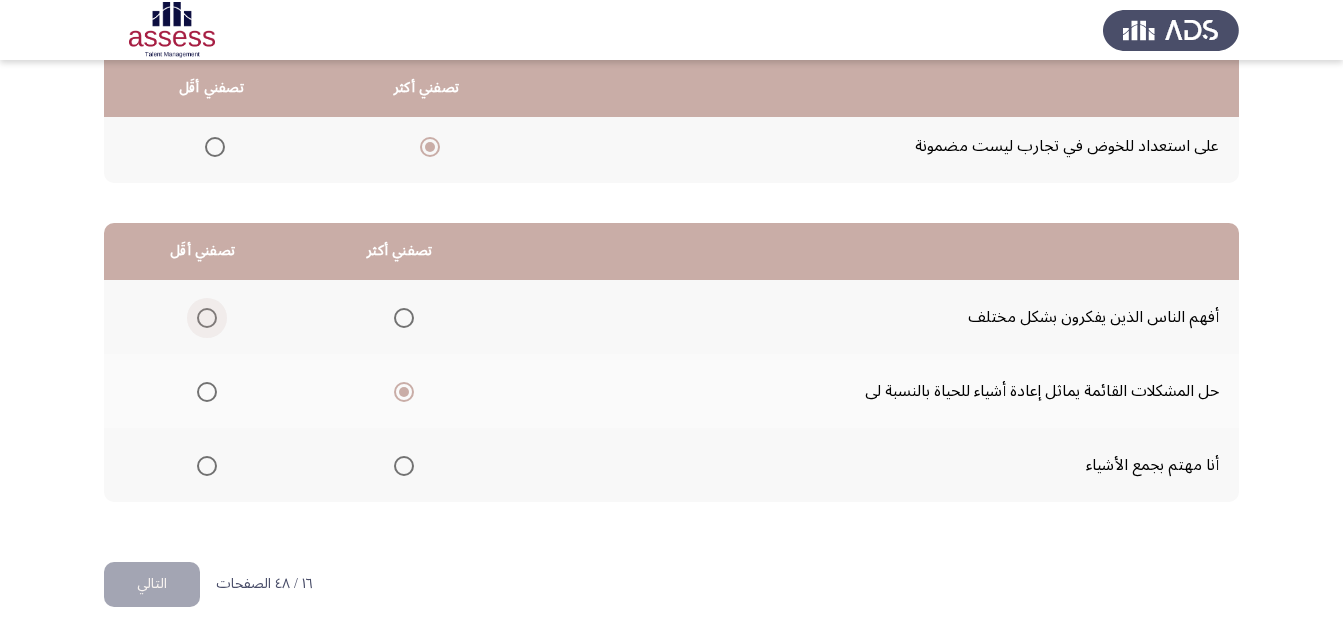 click at bounding box center [207, 318] 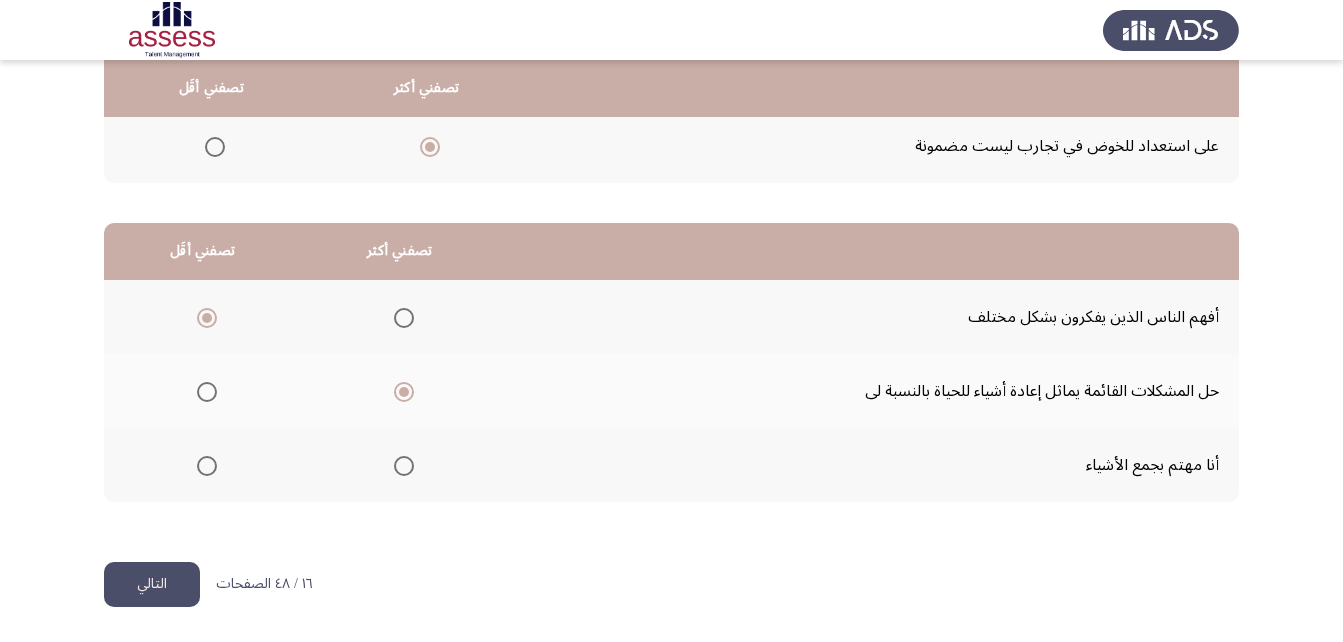 click on "التالي" 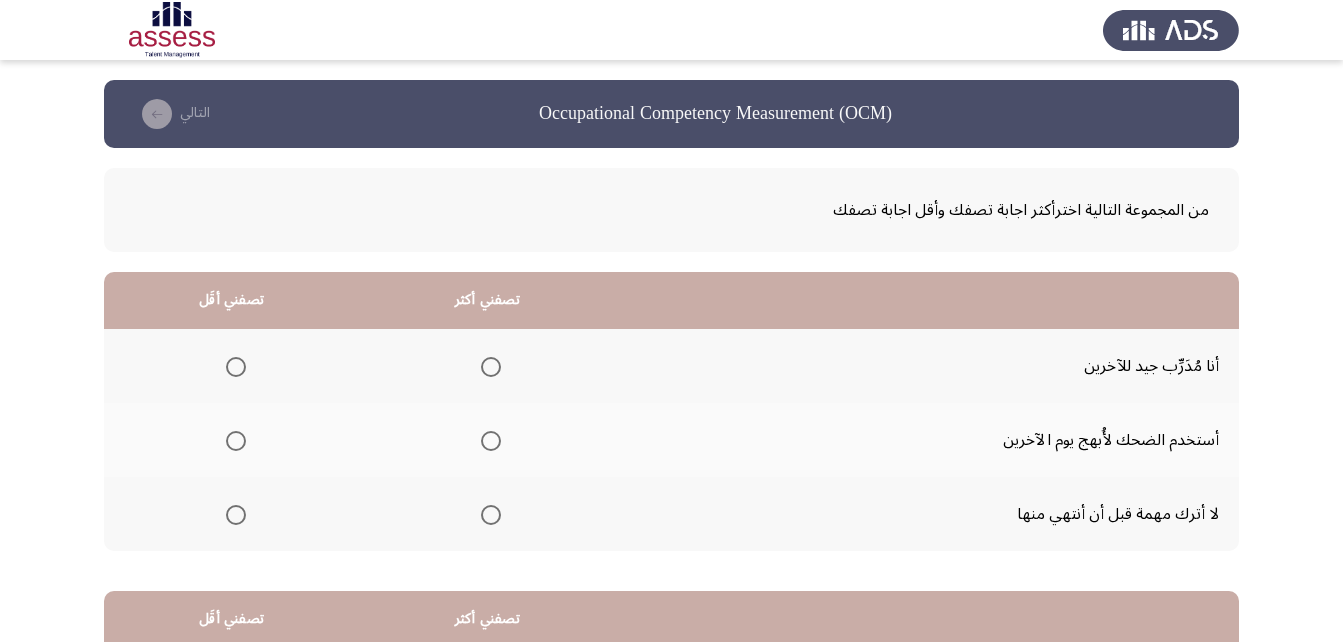 click at bounding box center (491, 515) 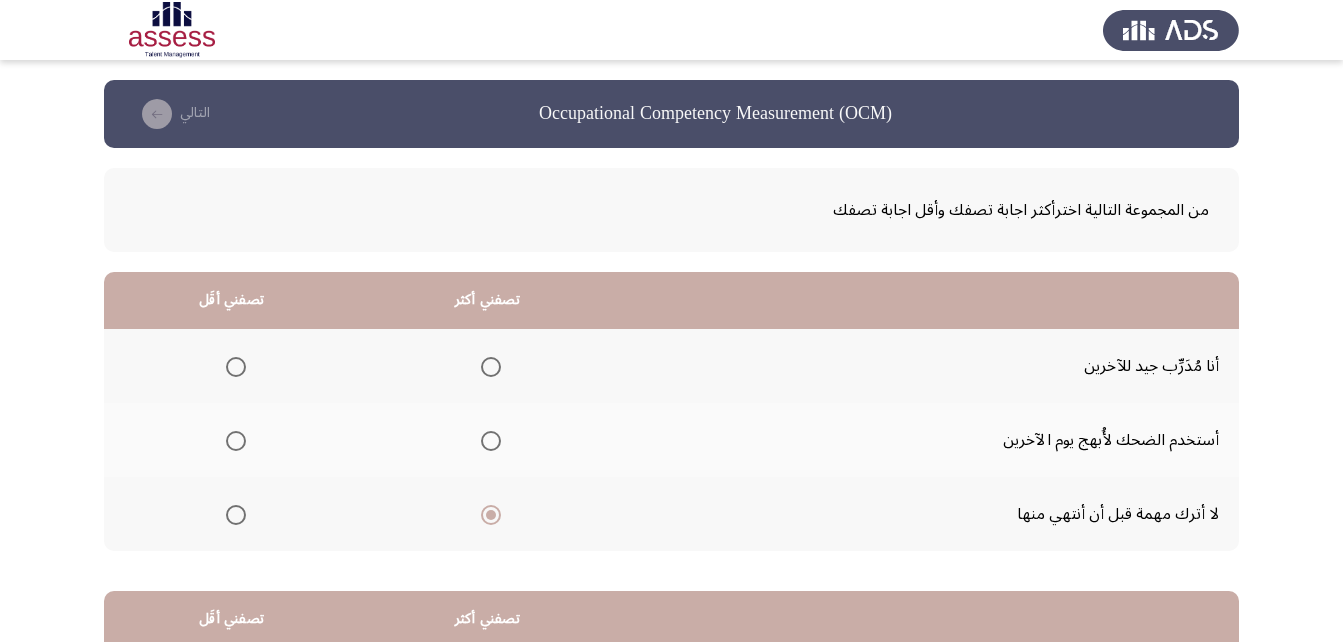 click at bounding box center [236, 441] 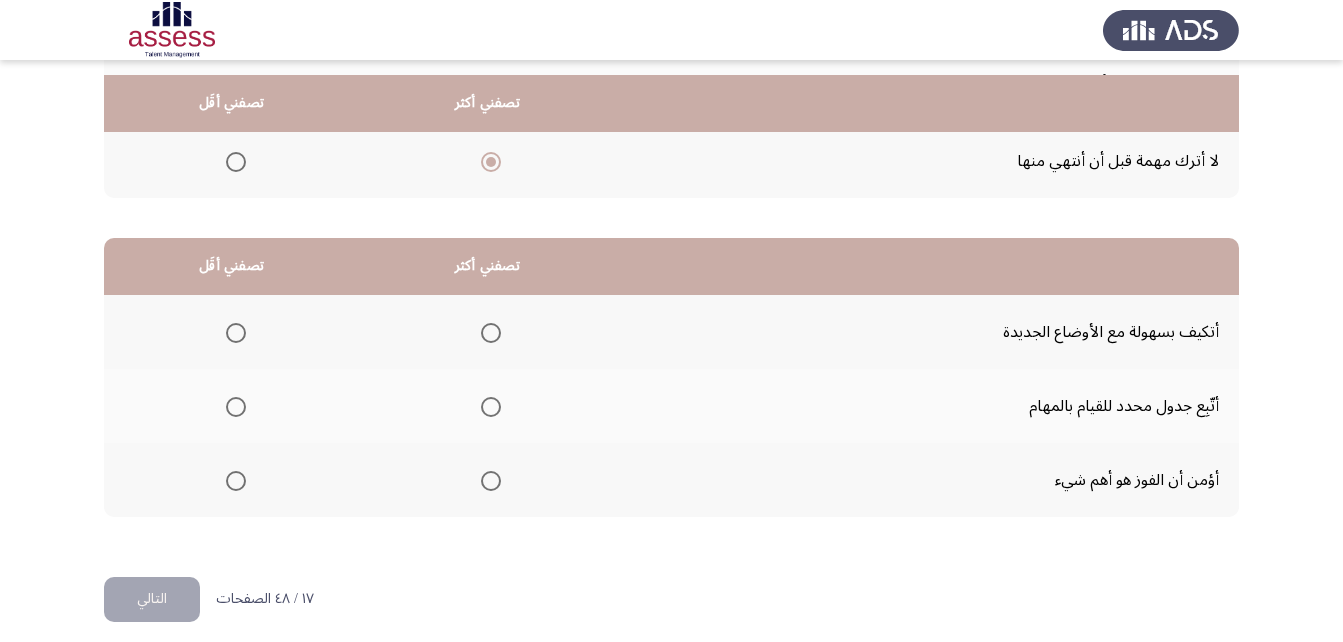 scroll, scrollTop: 368, scrollLeft: 0, axis: vertical 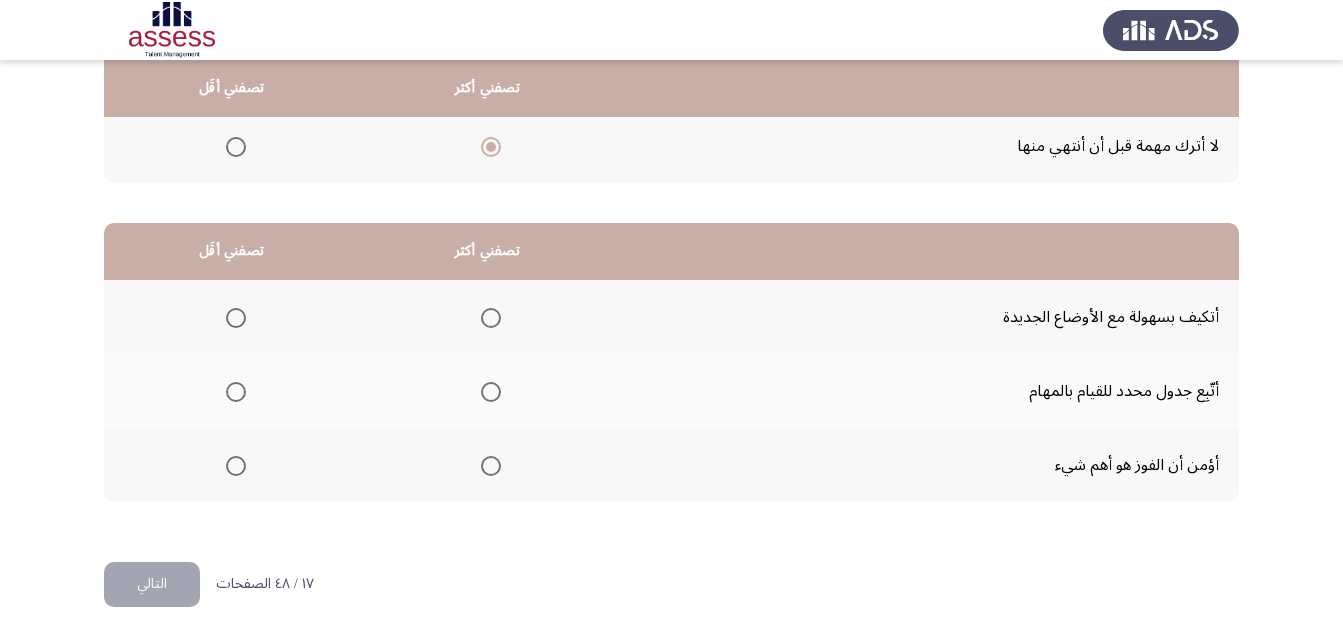 click at bounding box center (491, 392) 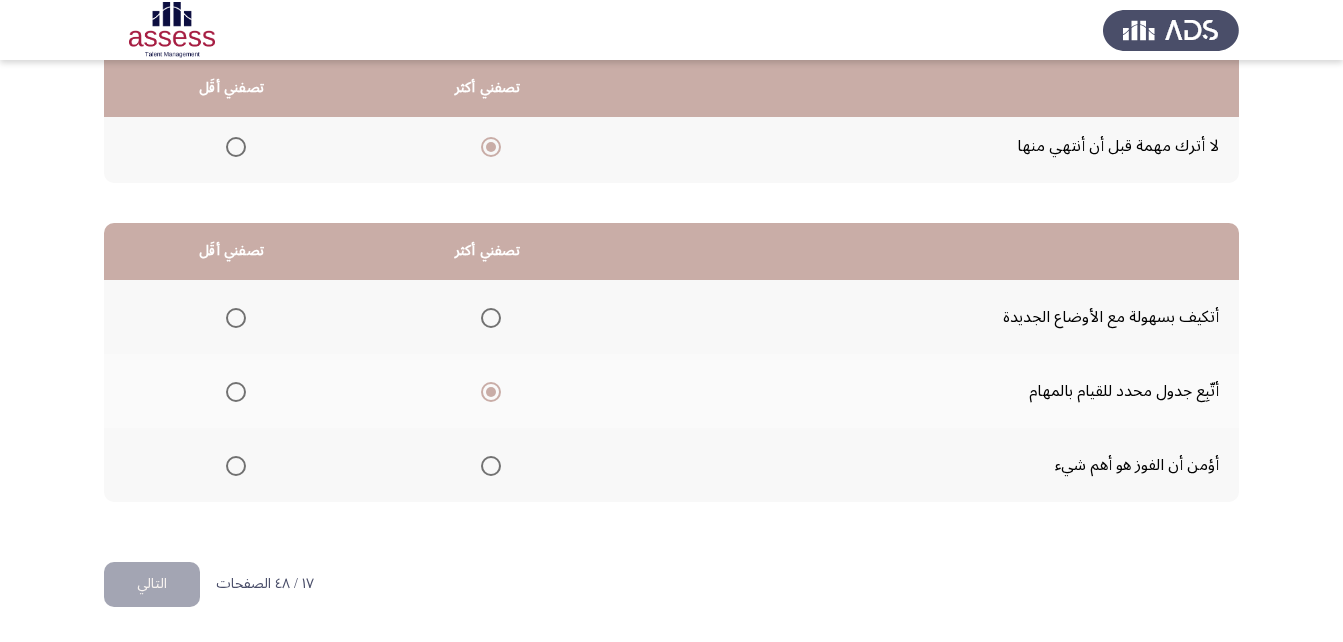 click at bounding box center (236, 466) 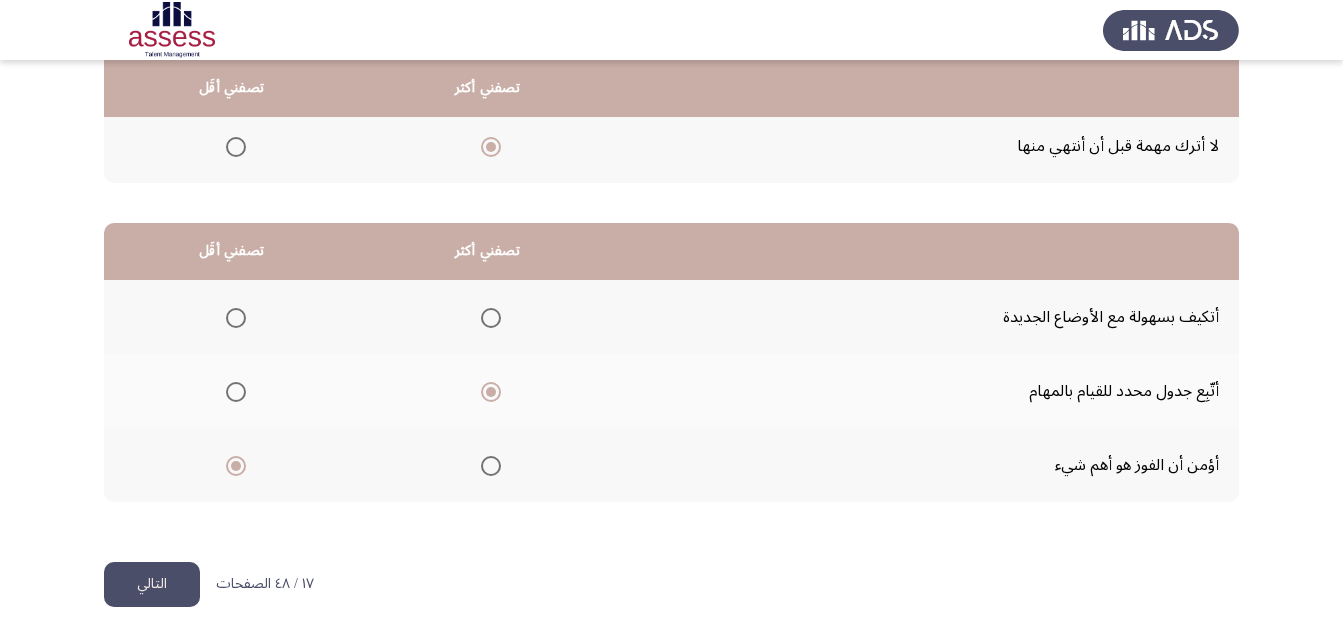 click on "التالي" 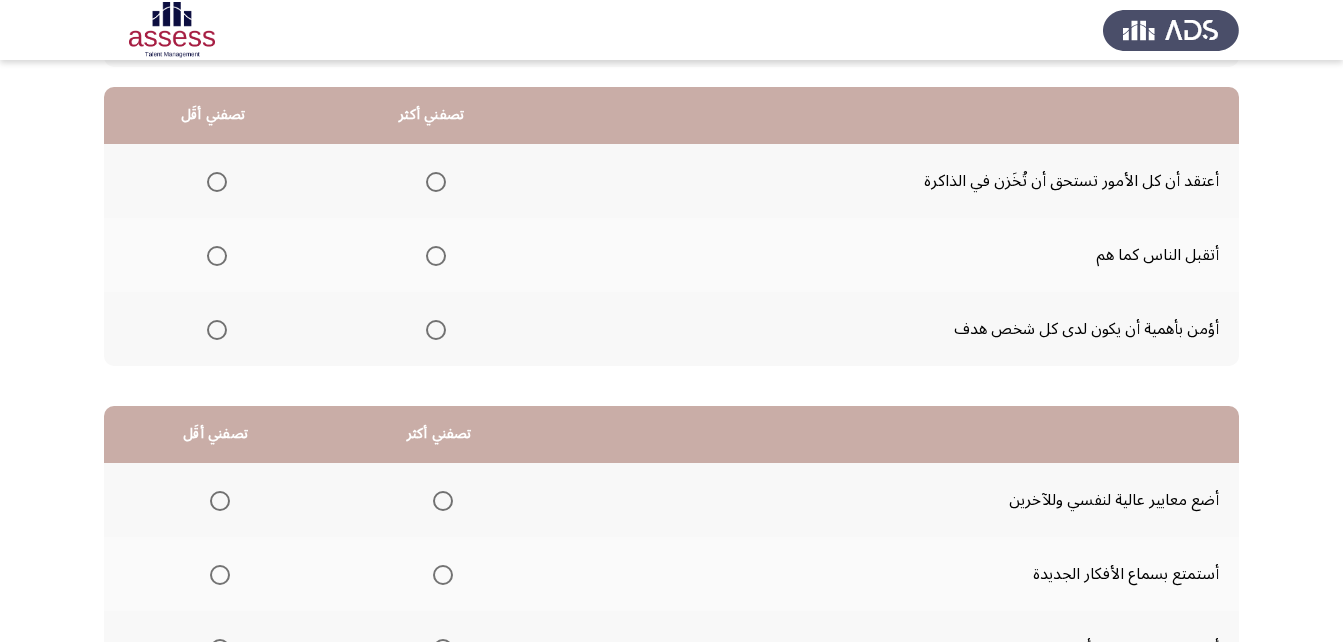 scroll, scrollTop: 200, scrollLeft: 0, axis: vertical 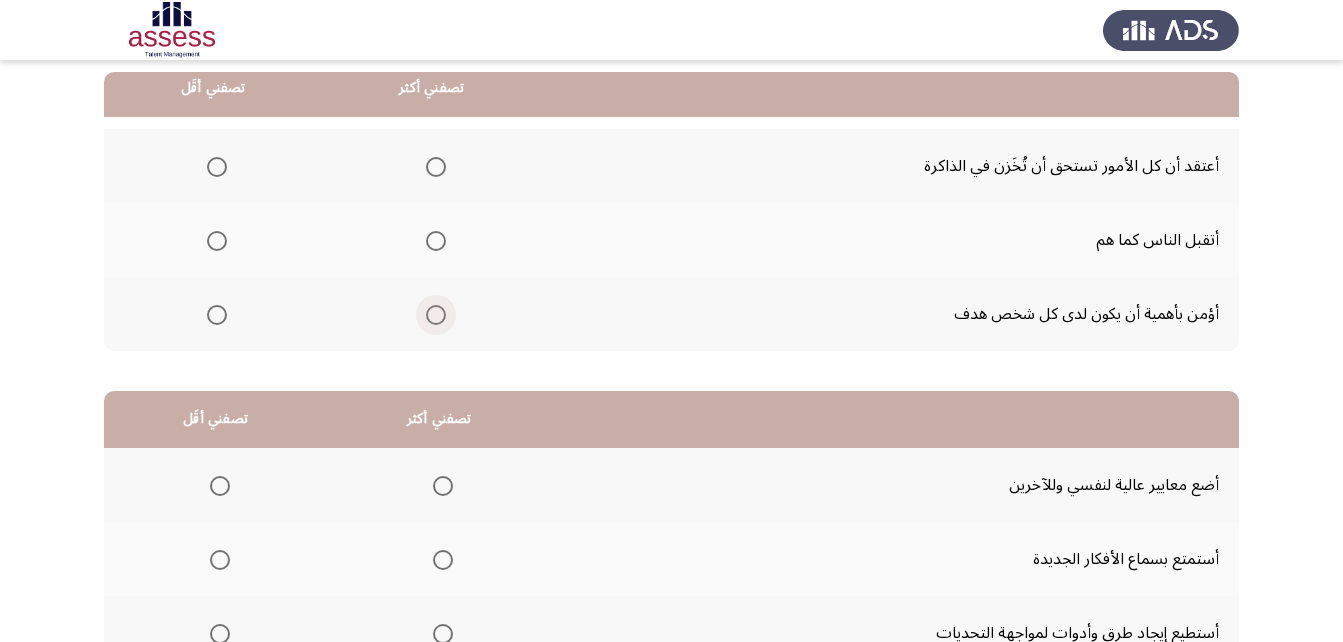click at bounding box center (436, 315) 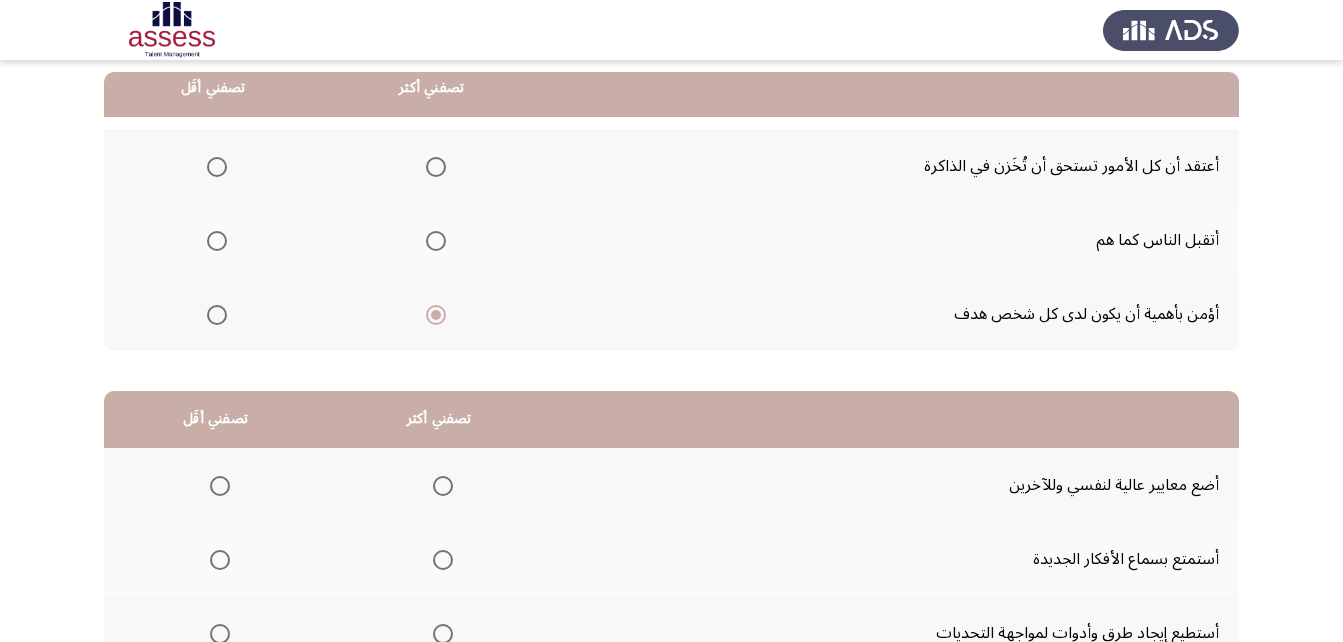 click at bounding box center [217, 167] 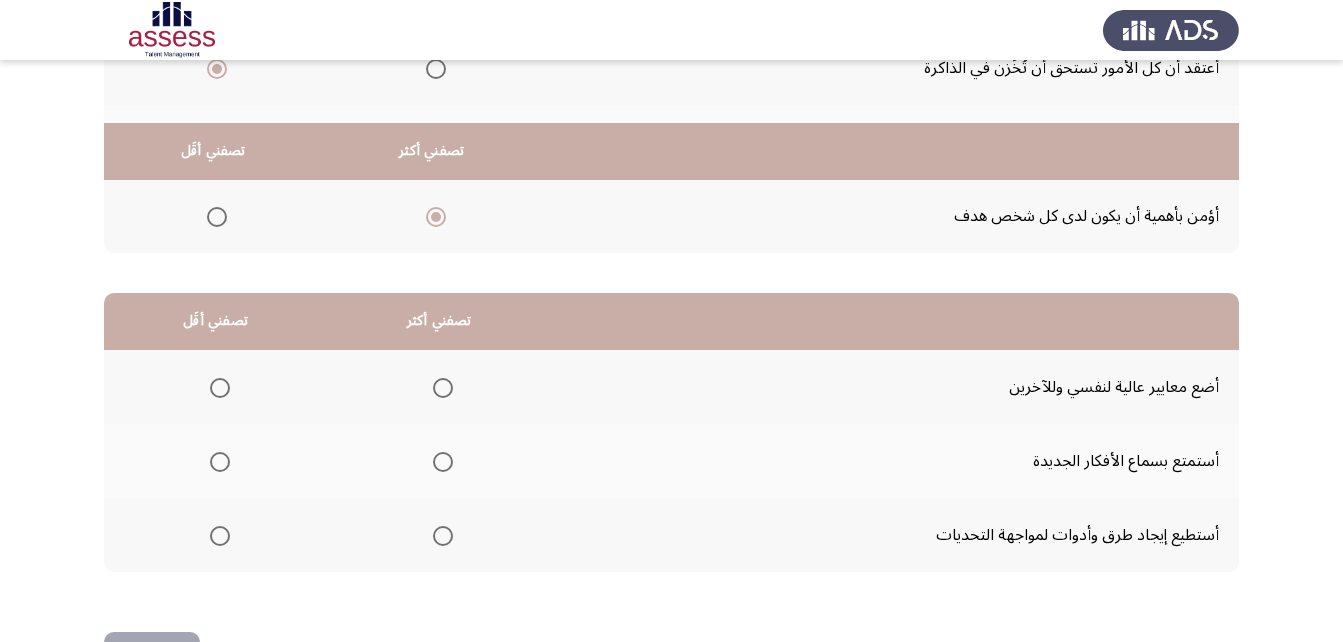 scroll, scrollTop: 368, scrollLeft: 0, axis: vertical 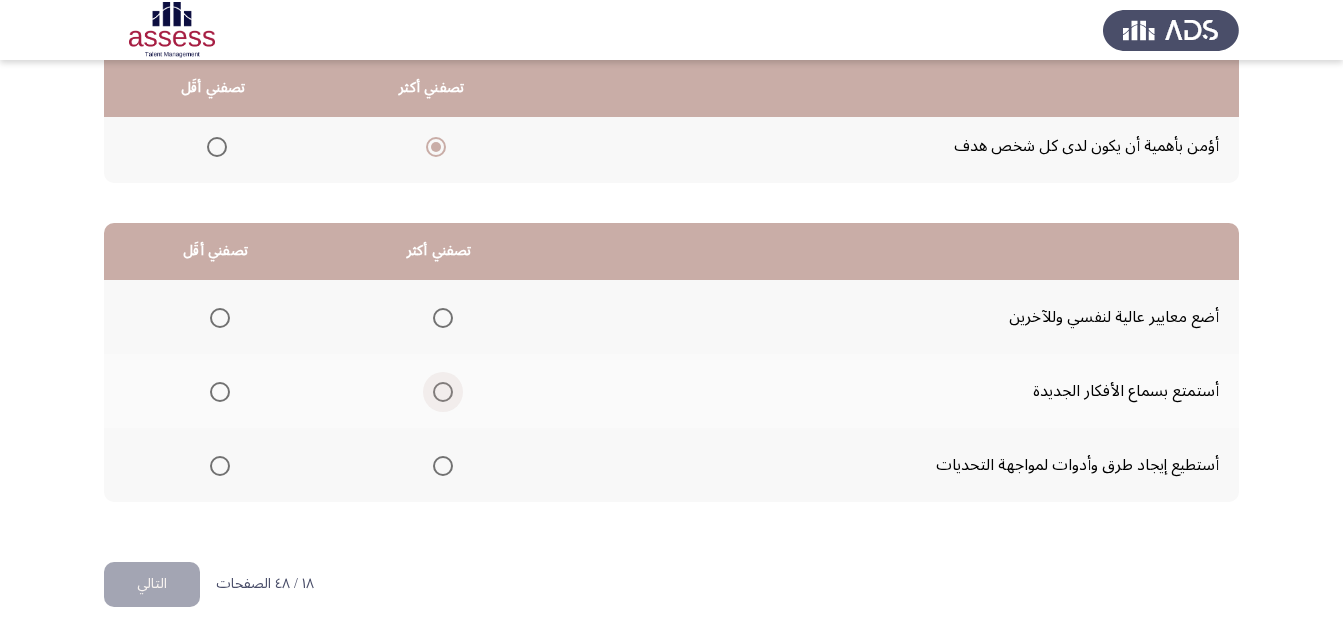click at bounding box center (443, 392) 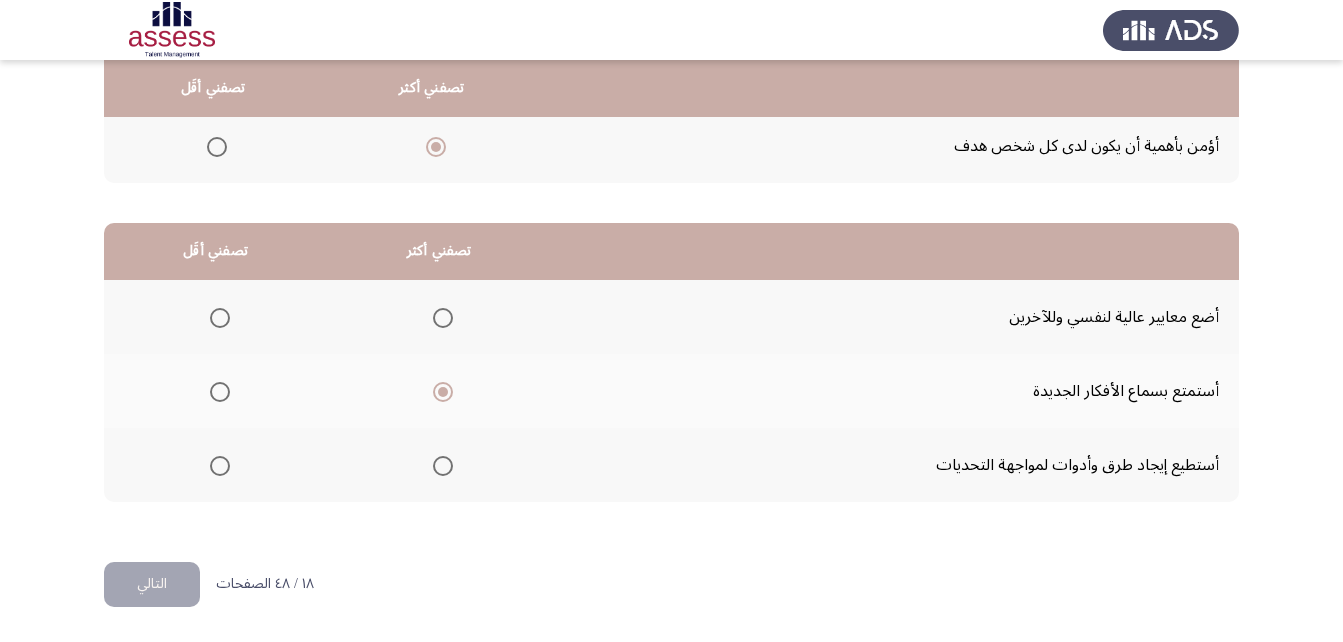 click at bounding box center [220, 318] 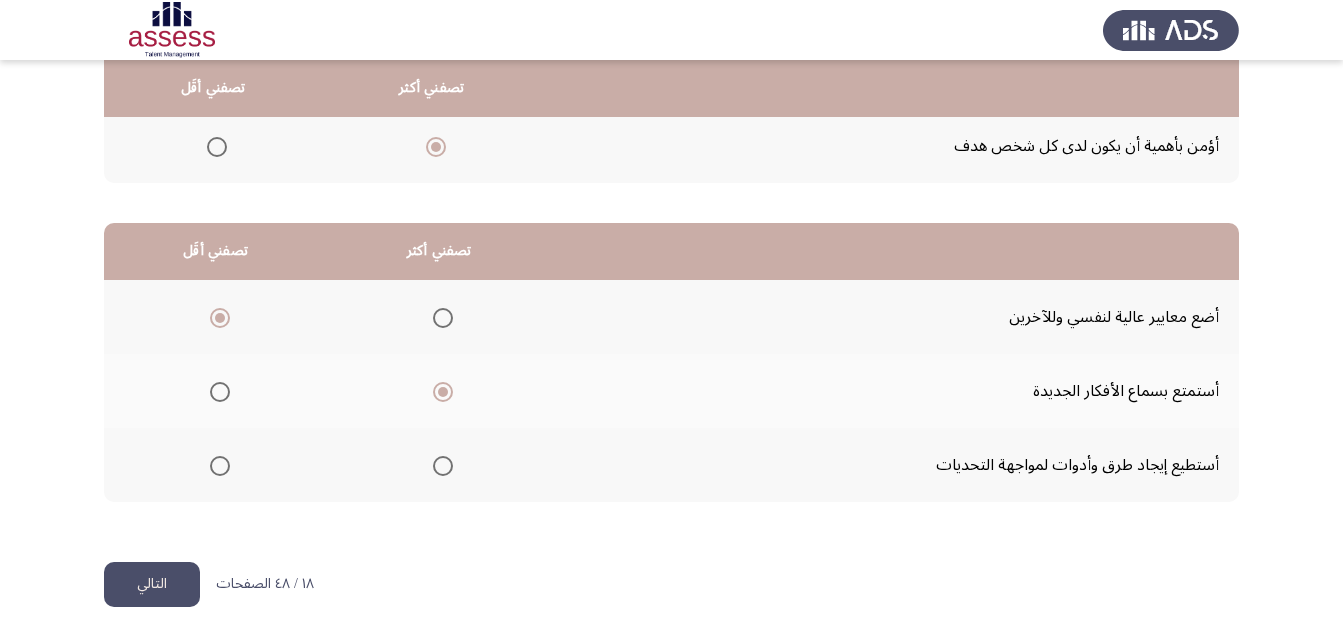 click on "التالي" 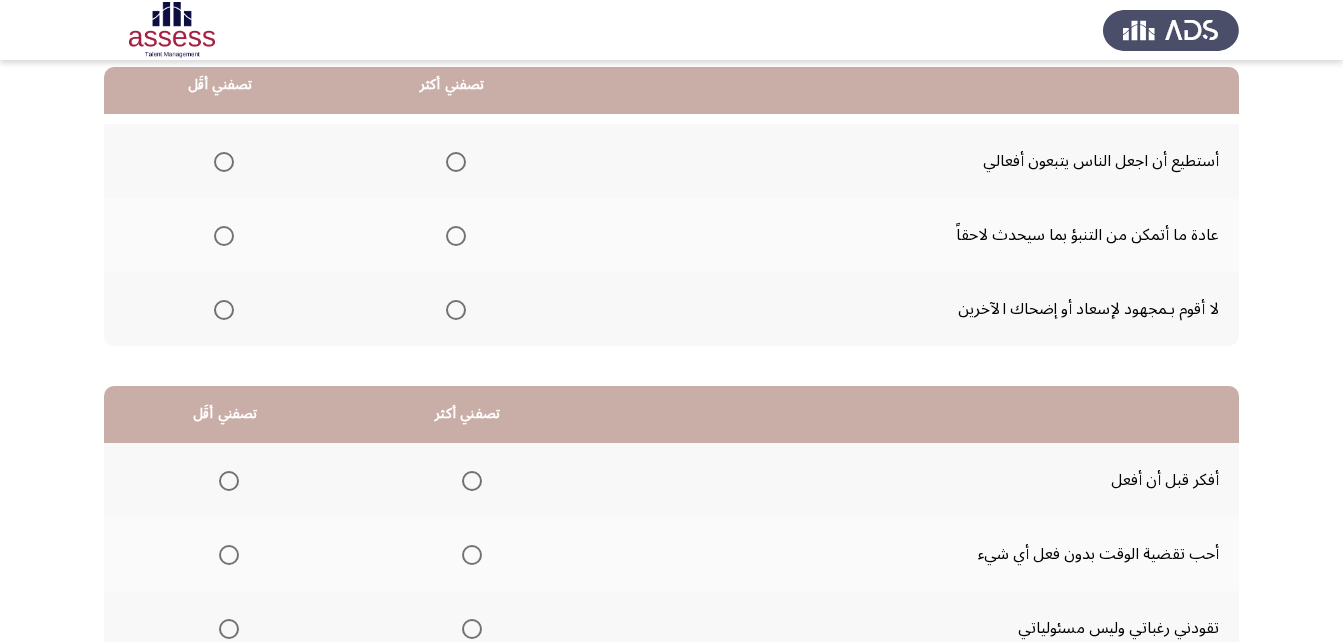 scroll, scrollTop: 202, scrollLeft: 0, axis: vertical 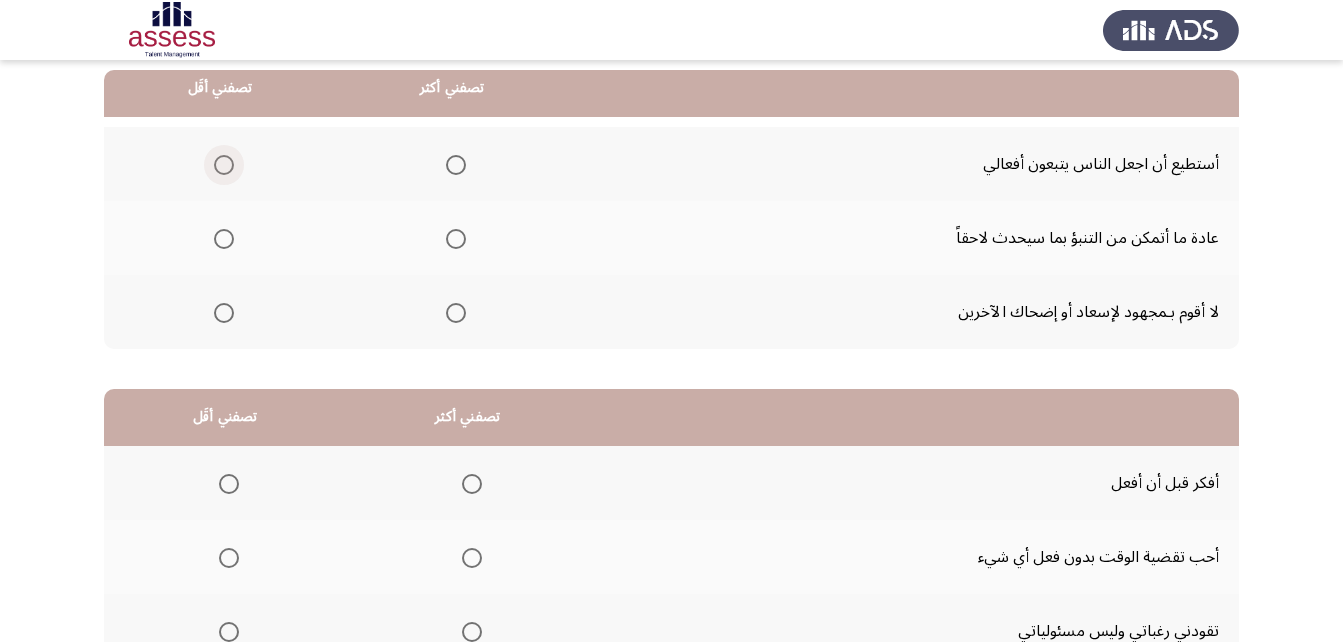 click at bounding box center [224, 165] 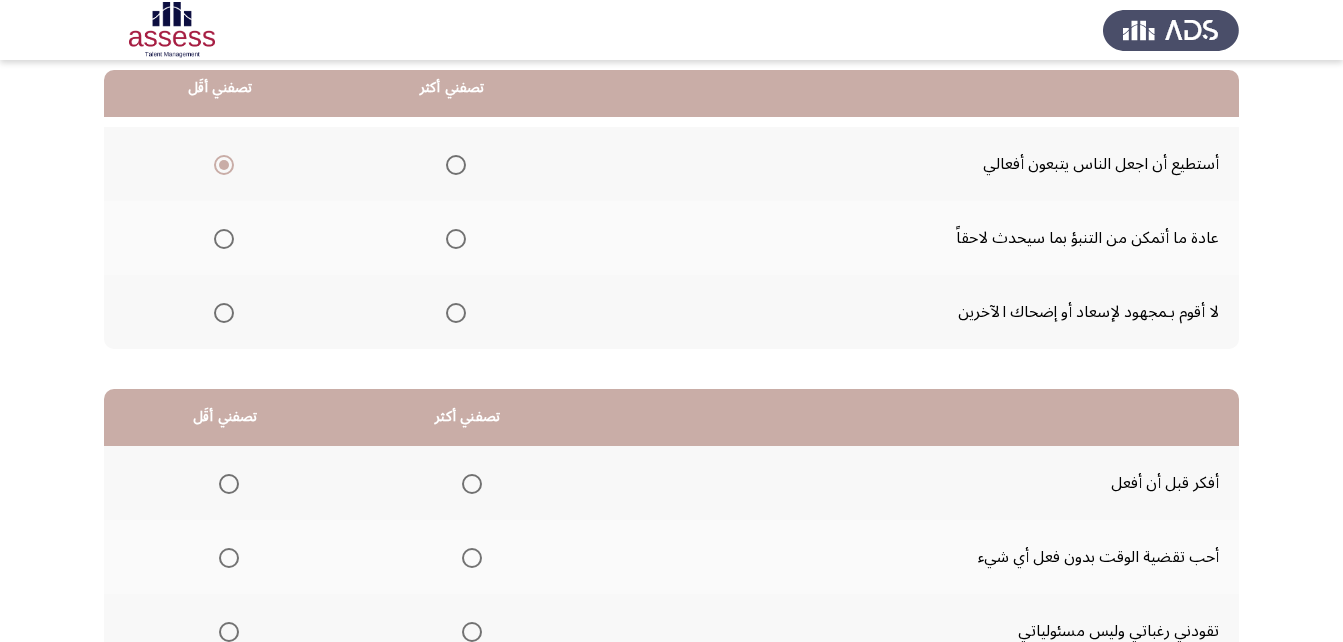 click 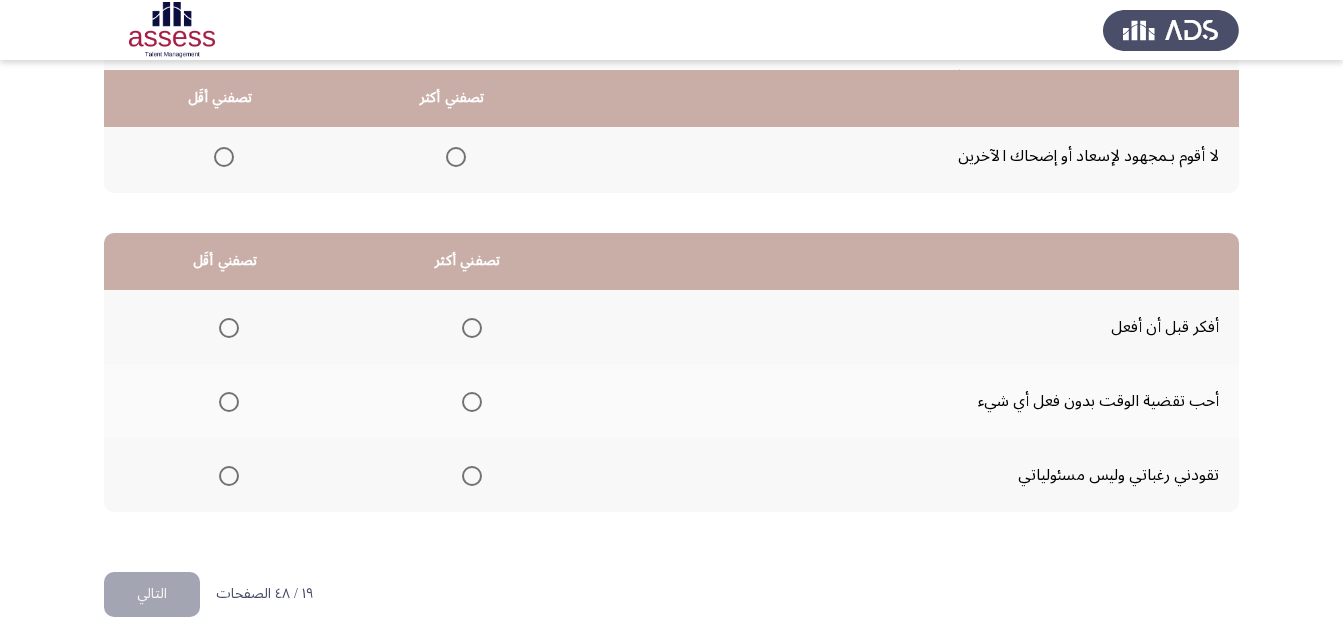 scroll, scrollTop: 368, scrollLeft: 0, axis: vertical 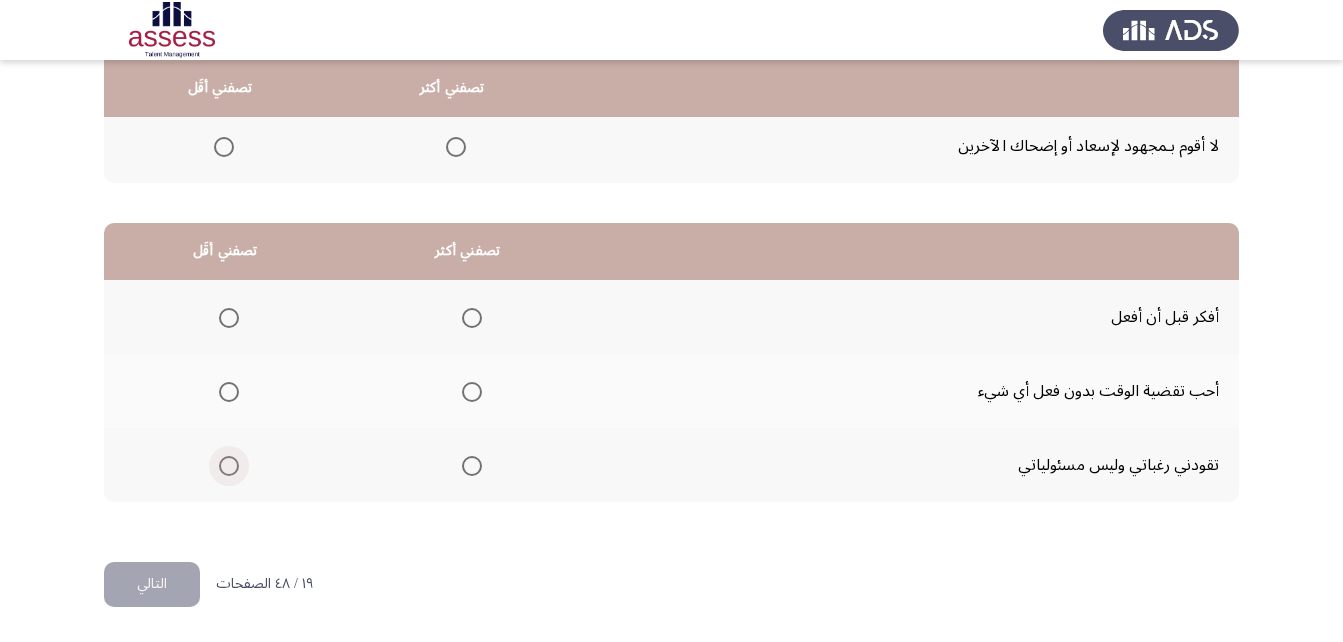 click at bounding box center (229, 466) 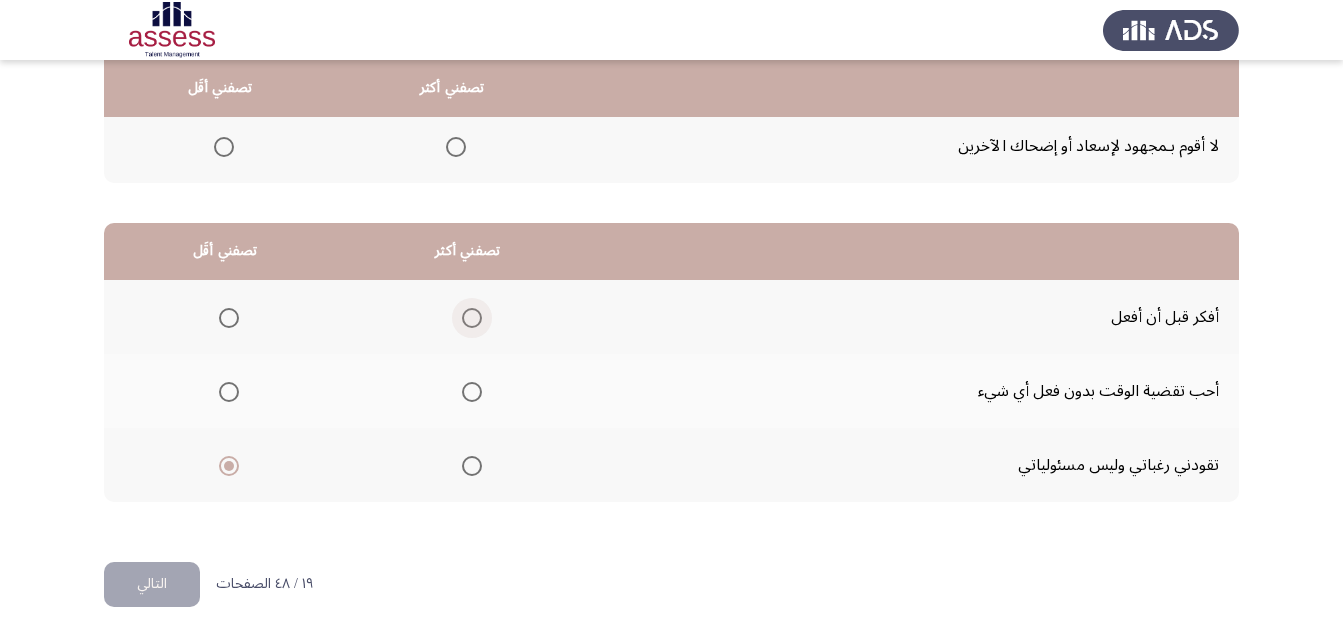 click at bounding box center (472, 318) 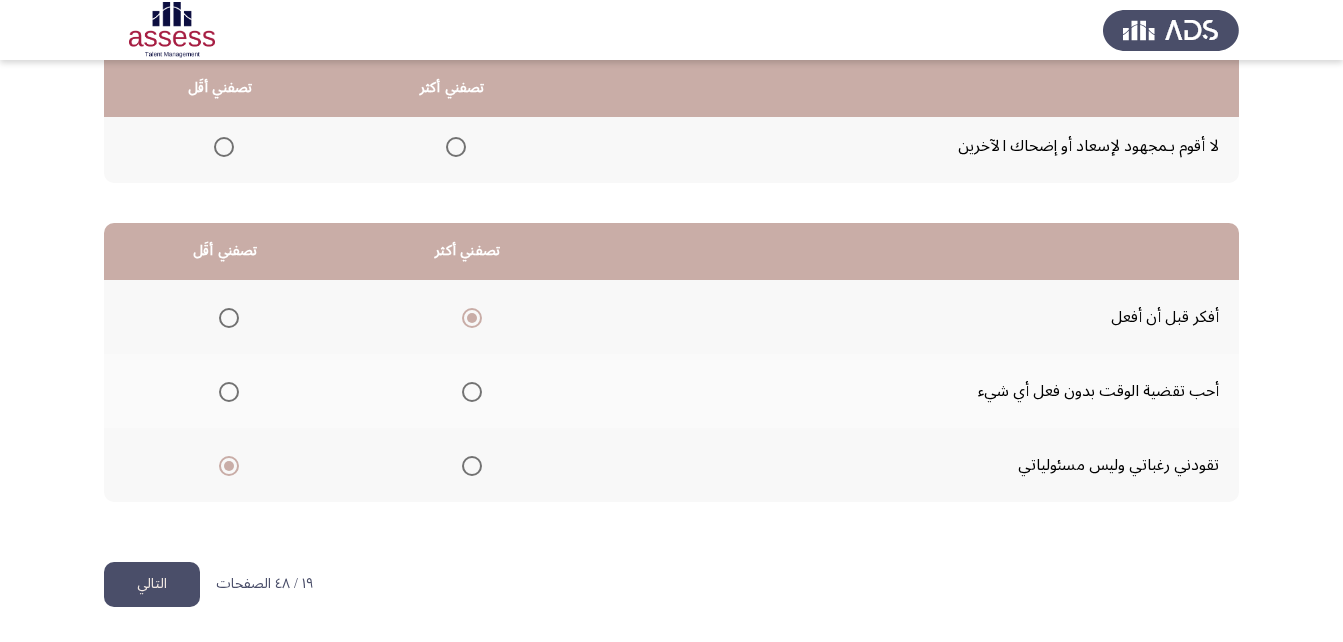 click on "التالي" 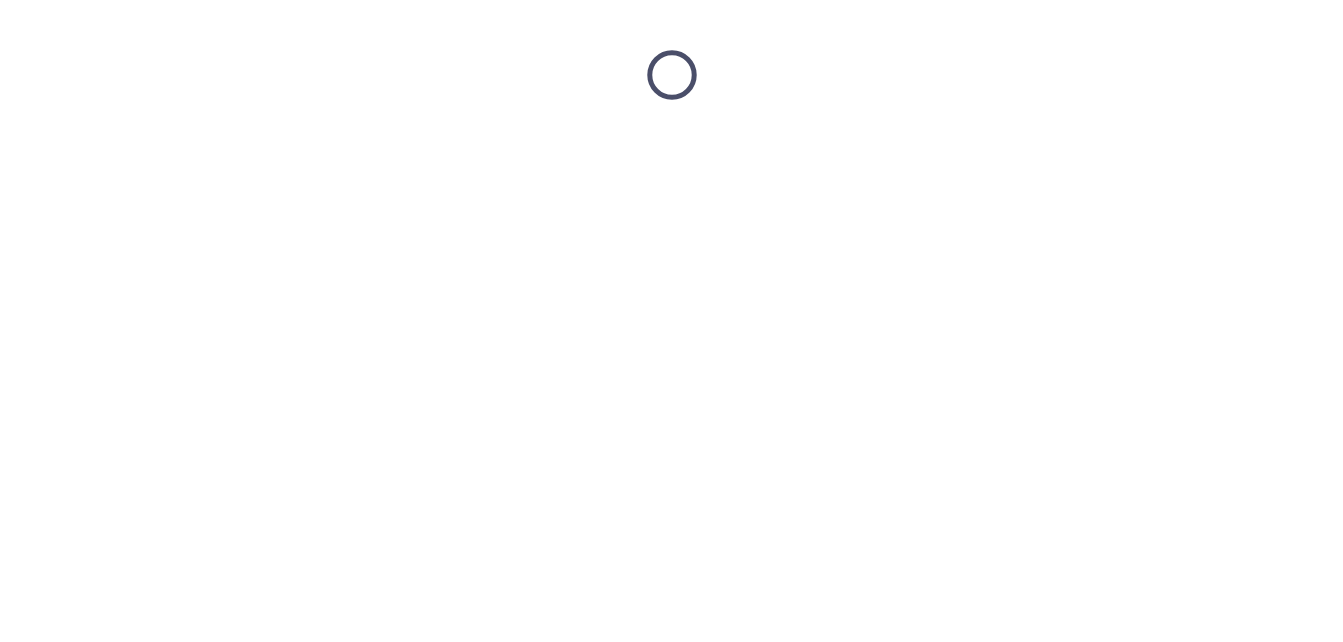 scroll, scrollTop: 0, scrollLeft: 0, axis: both 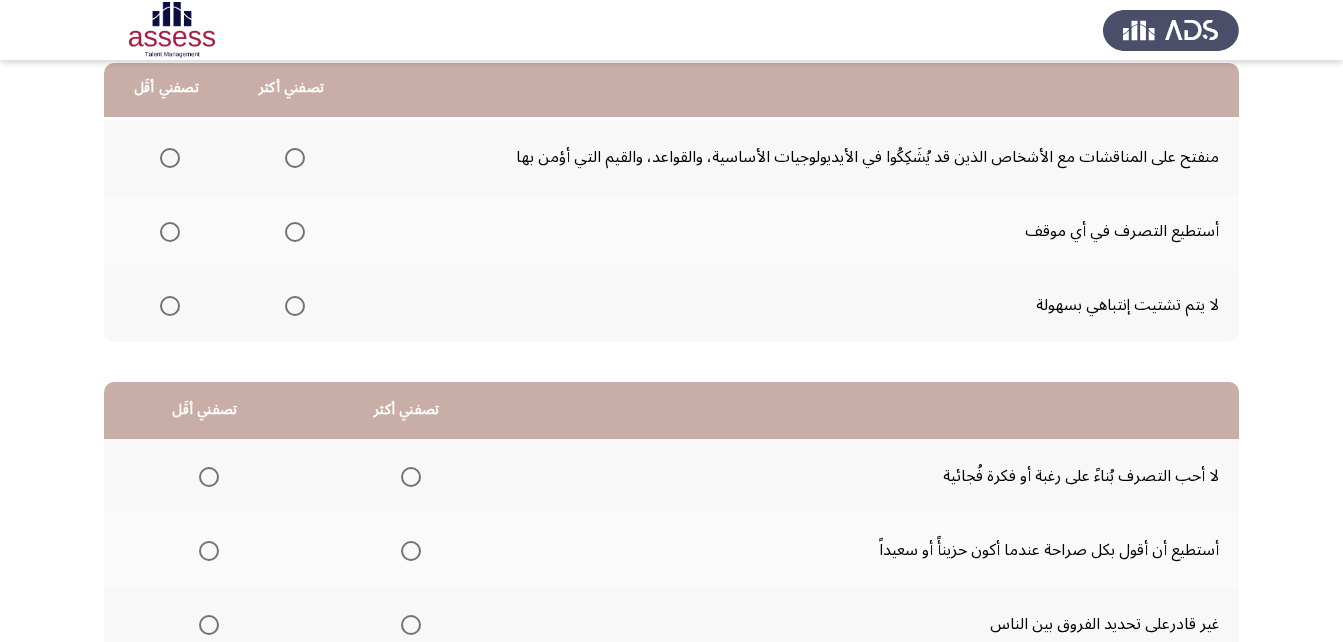 click at bounding box center (170, 232) 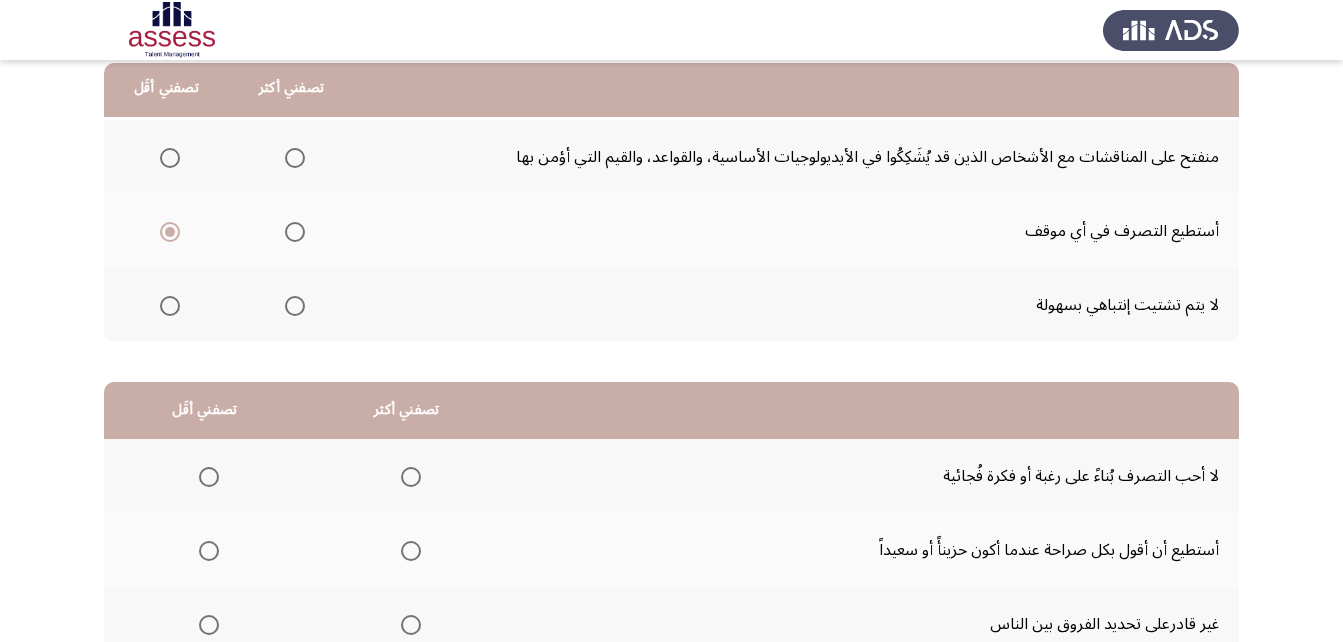 click at bounding box center (295, 158) 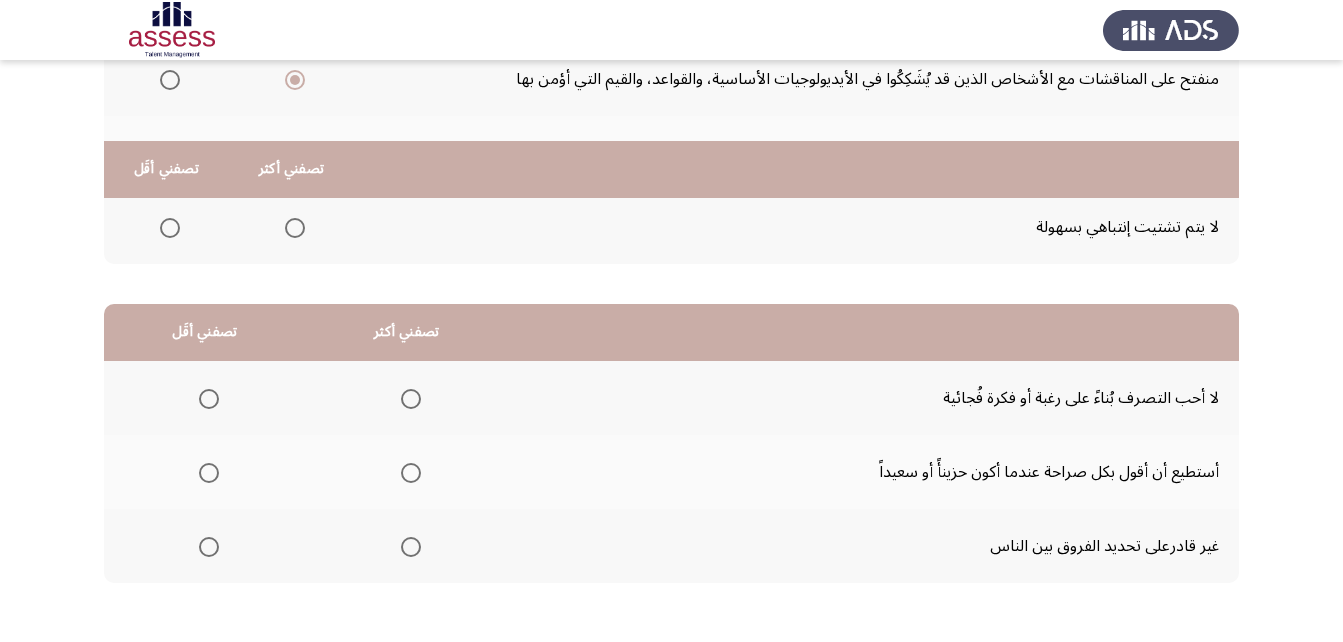 scroll, scrollTop: 368, scrollLeft: 0, axis: vertical 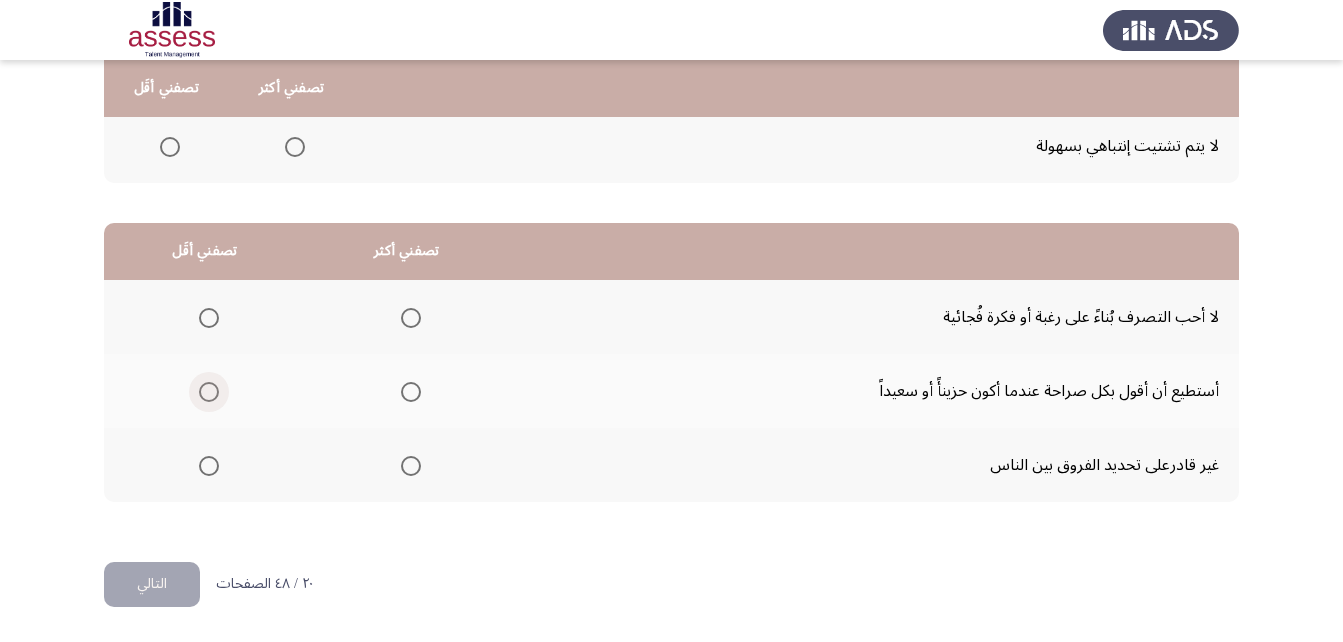 click at bounding box center (209, 392) 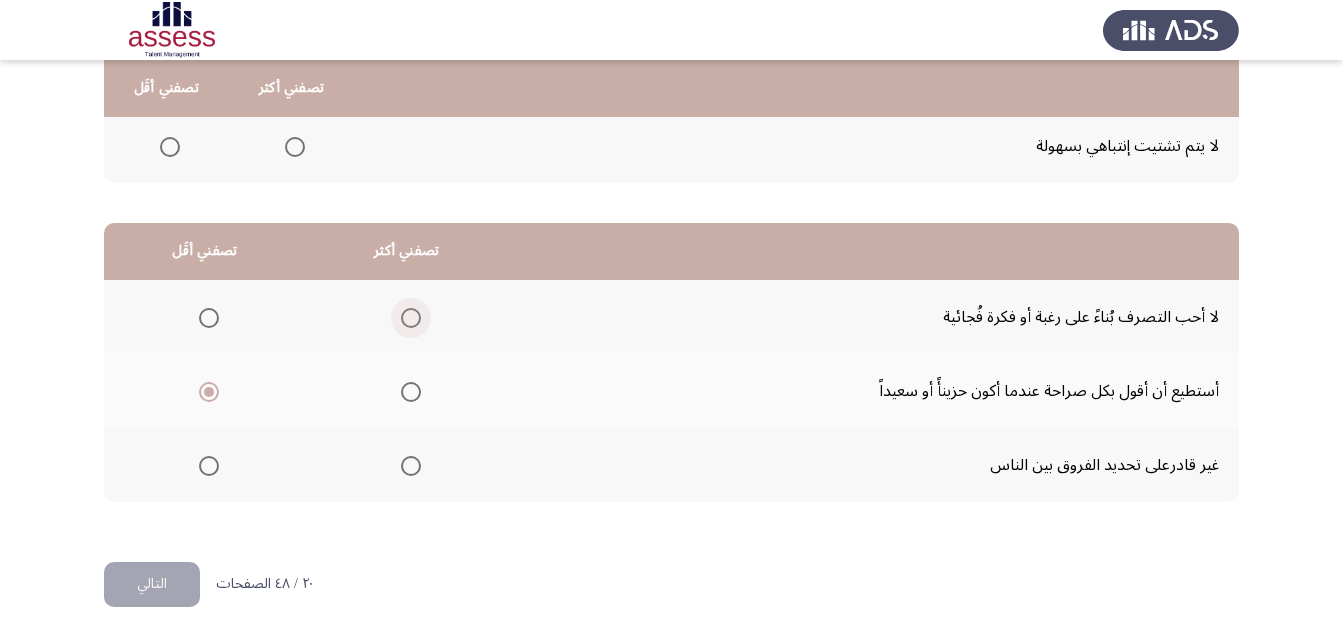 click at bounding box center [411, 318] 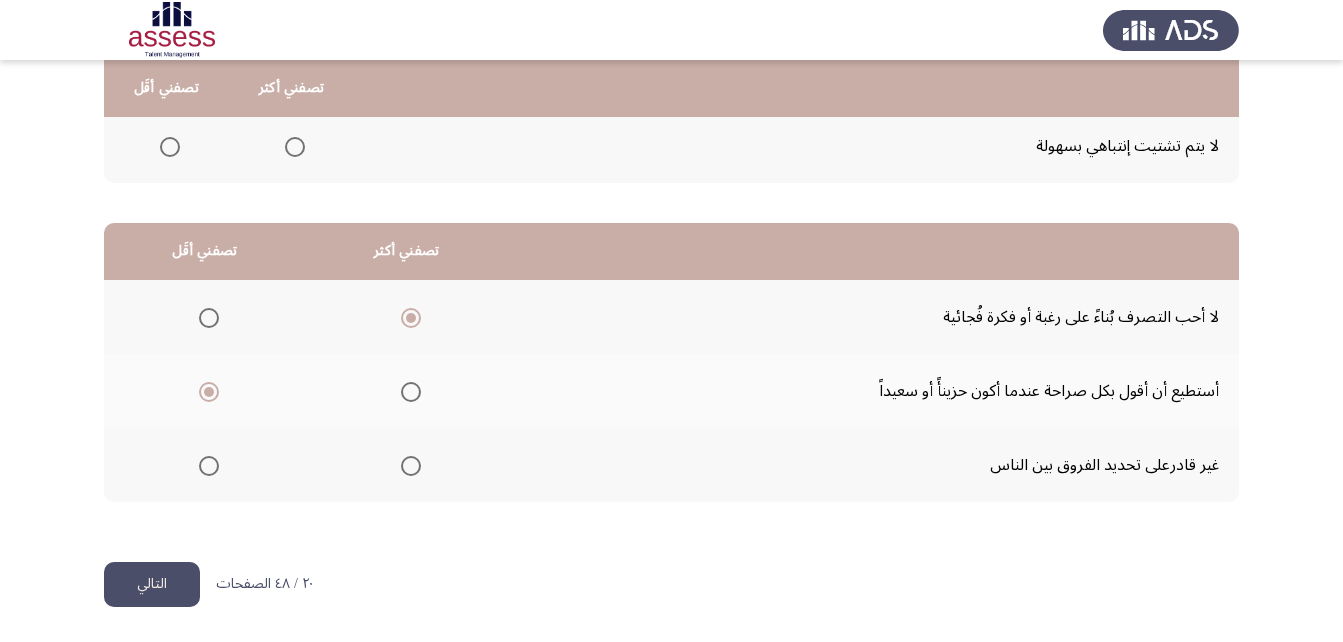 click on "التالي" 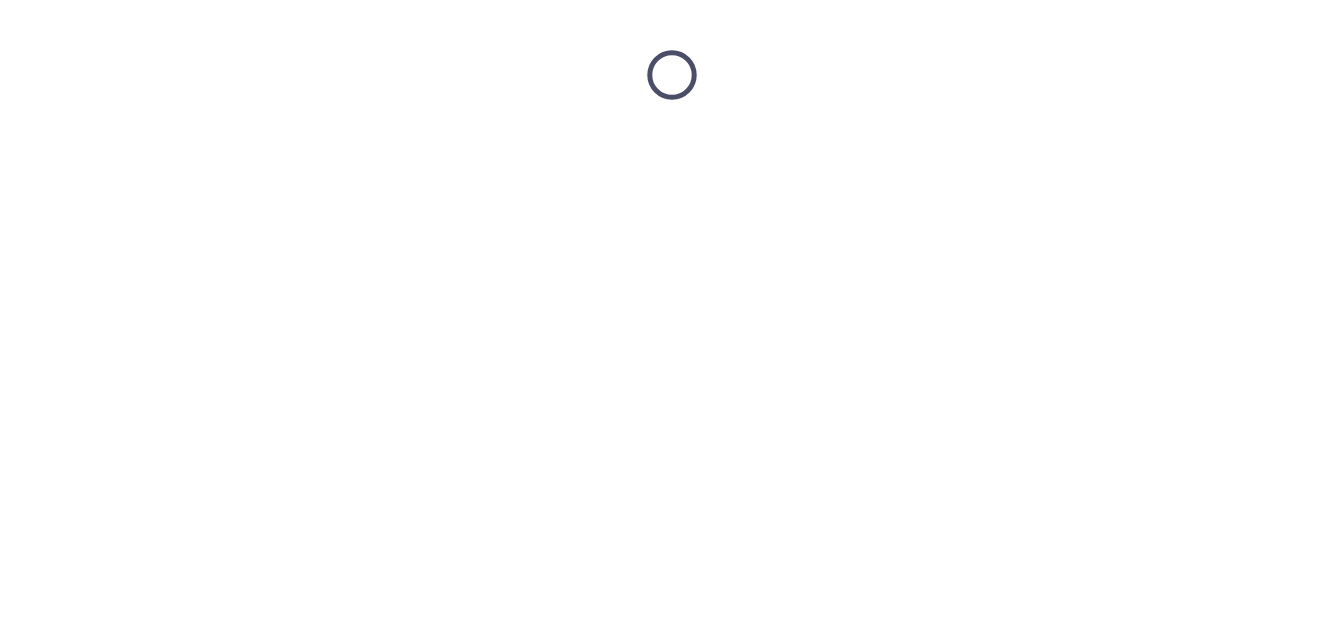 scroll, scrollTop: 0, scrollLeft: 0, axis: both 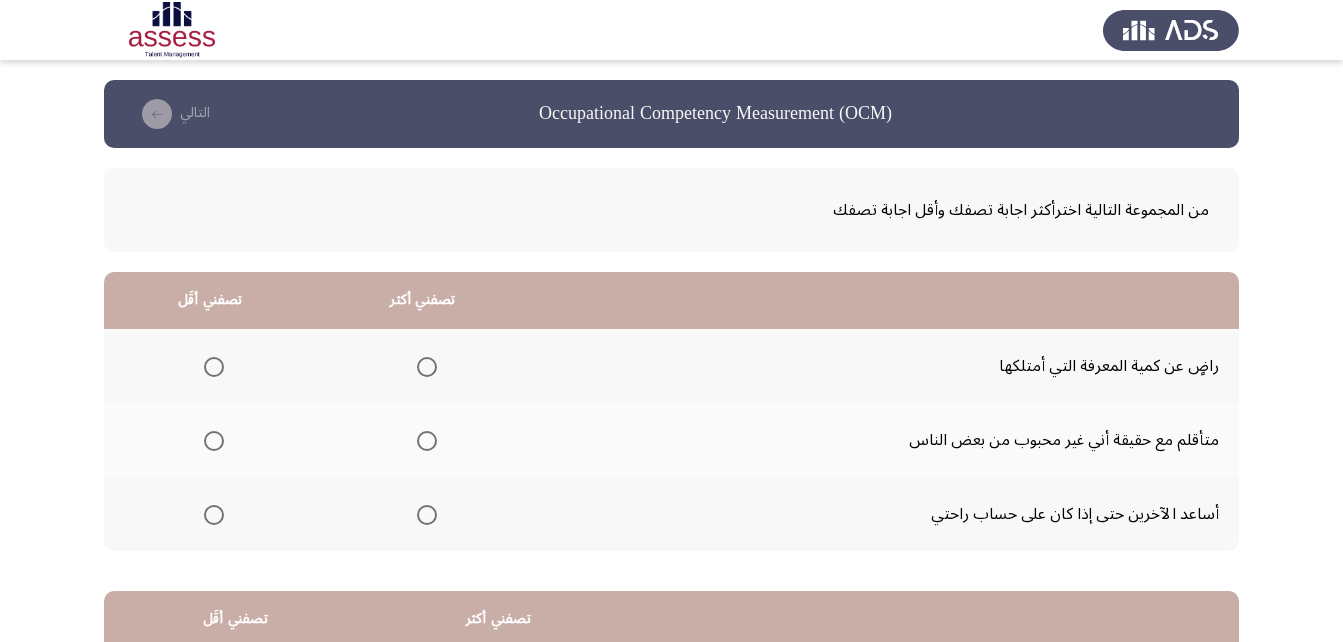 click at bounding box center [214, 367] 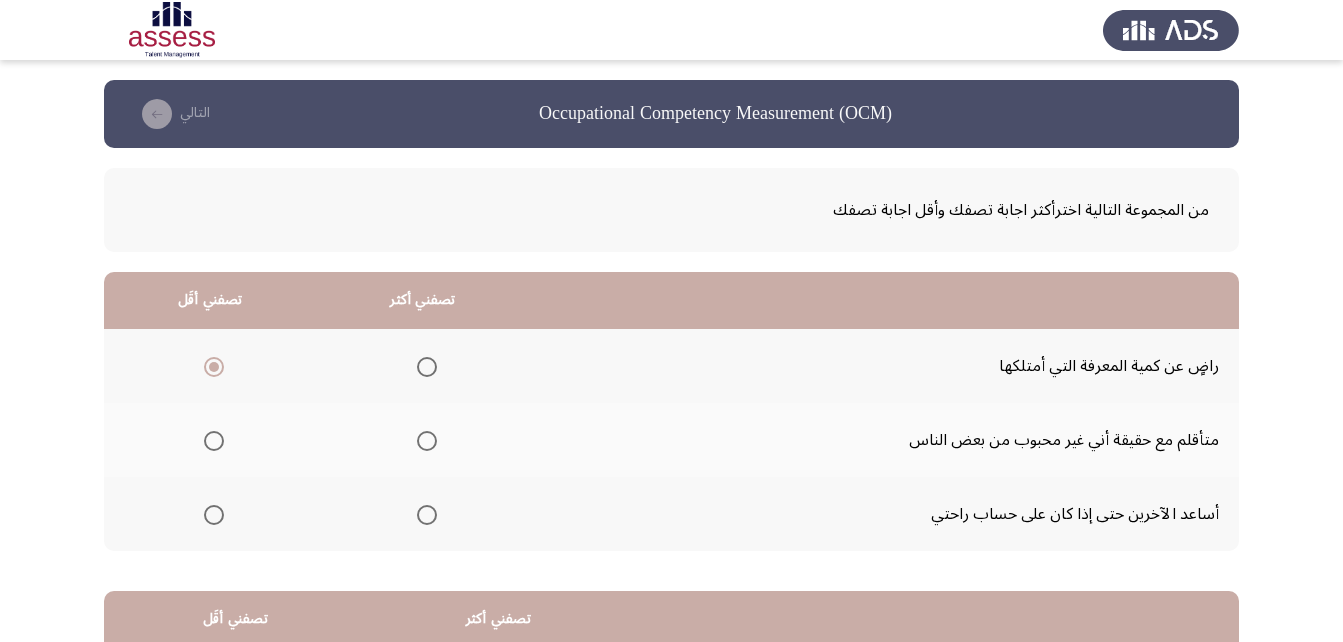 click at bounding box center [427, 515] 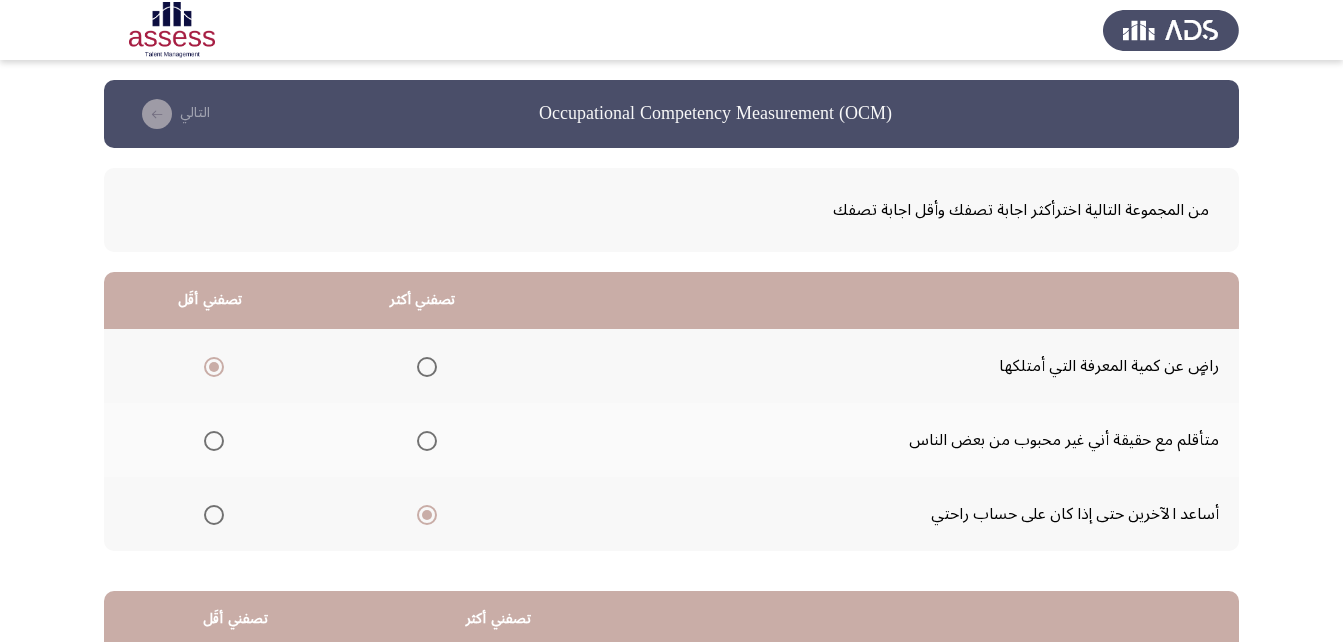 drag, startPoint x: 1336, startPoint y: 286, endPoint x: 1357, endPoint y: 522, distance: 236.93248 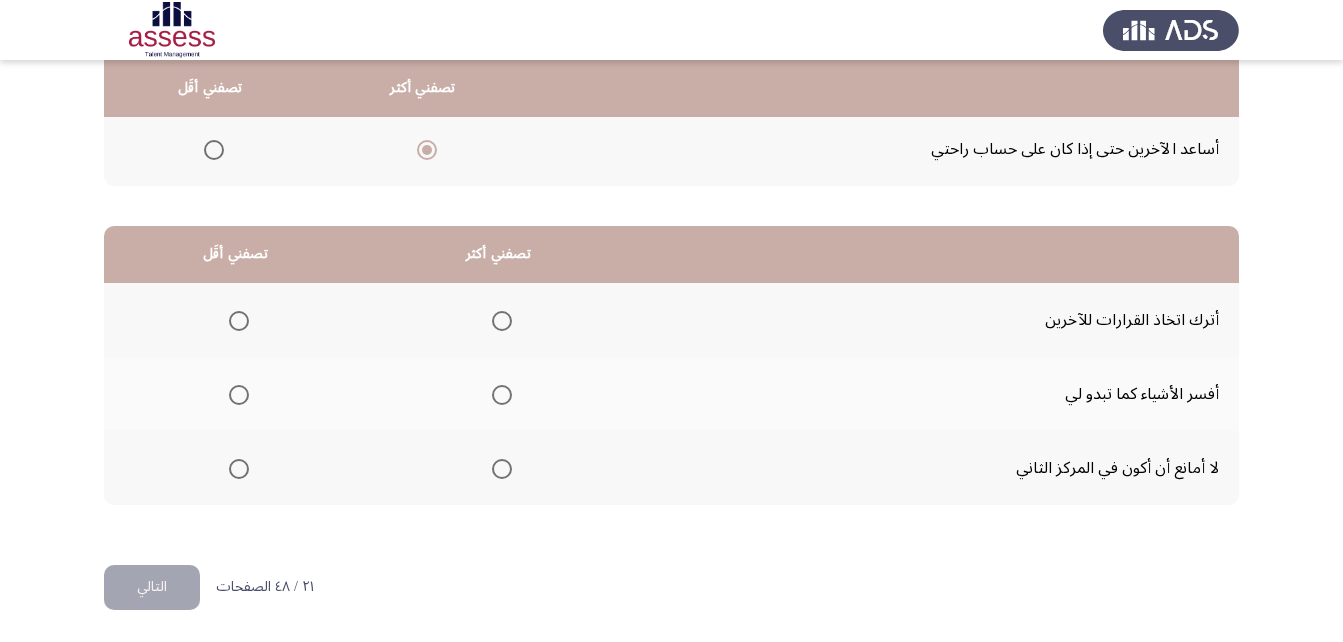 scroll, scrollTop: 368, scrollLeft: 0, axis: vertical 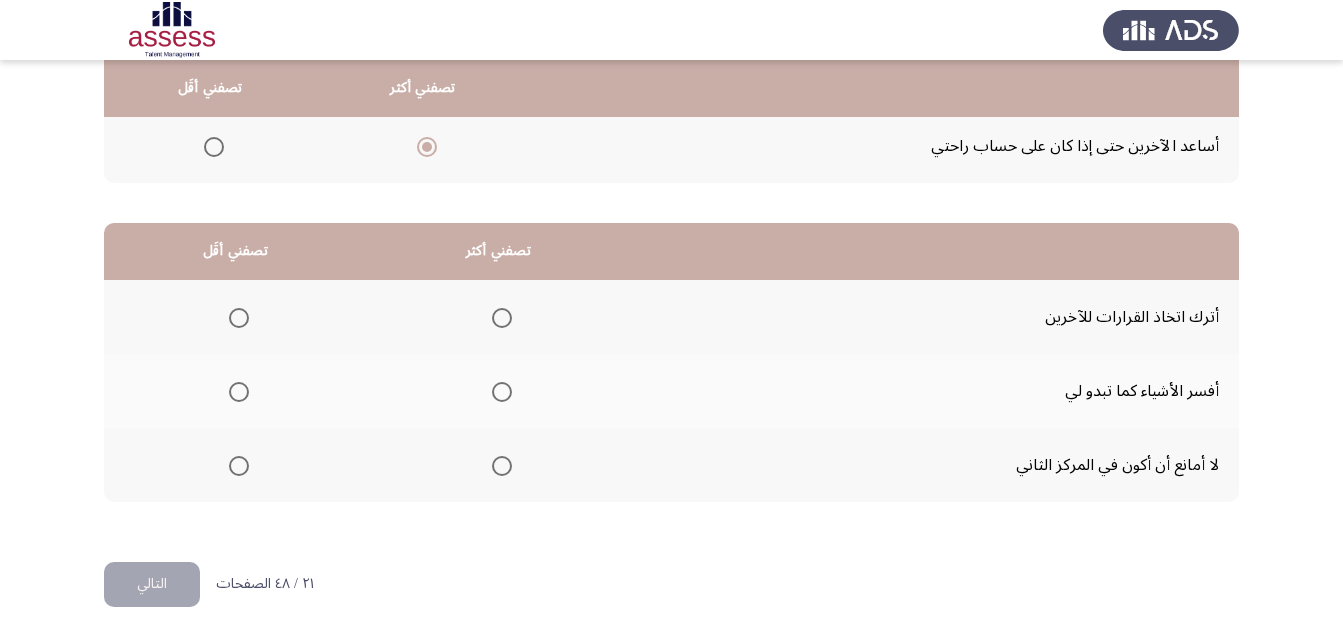 click at bounding box center [239, 318] 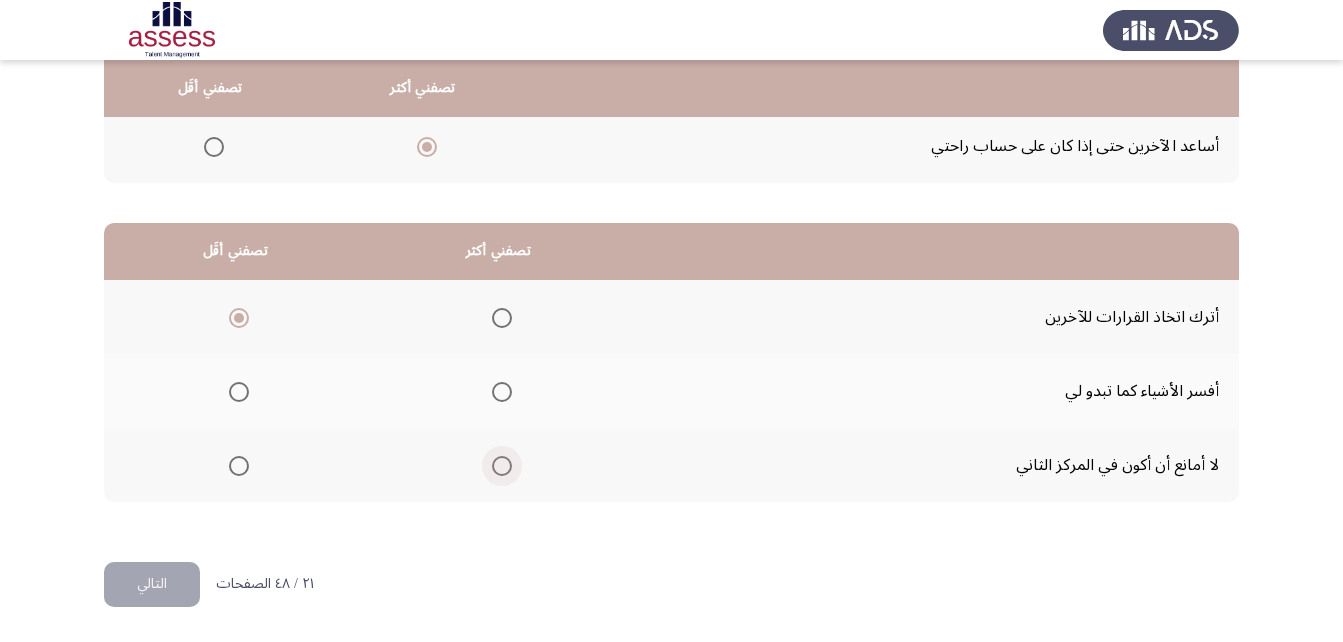 click at bounding box center [502, 466] 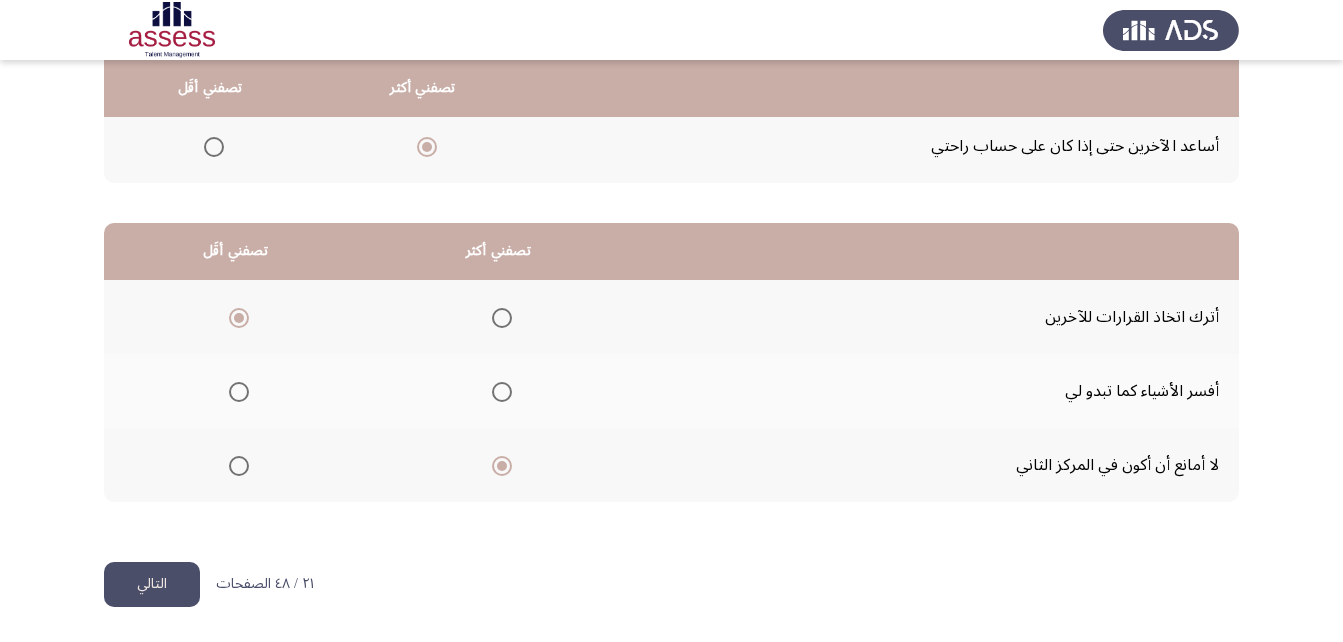 click on "التالي" 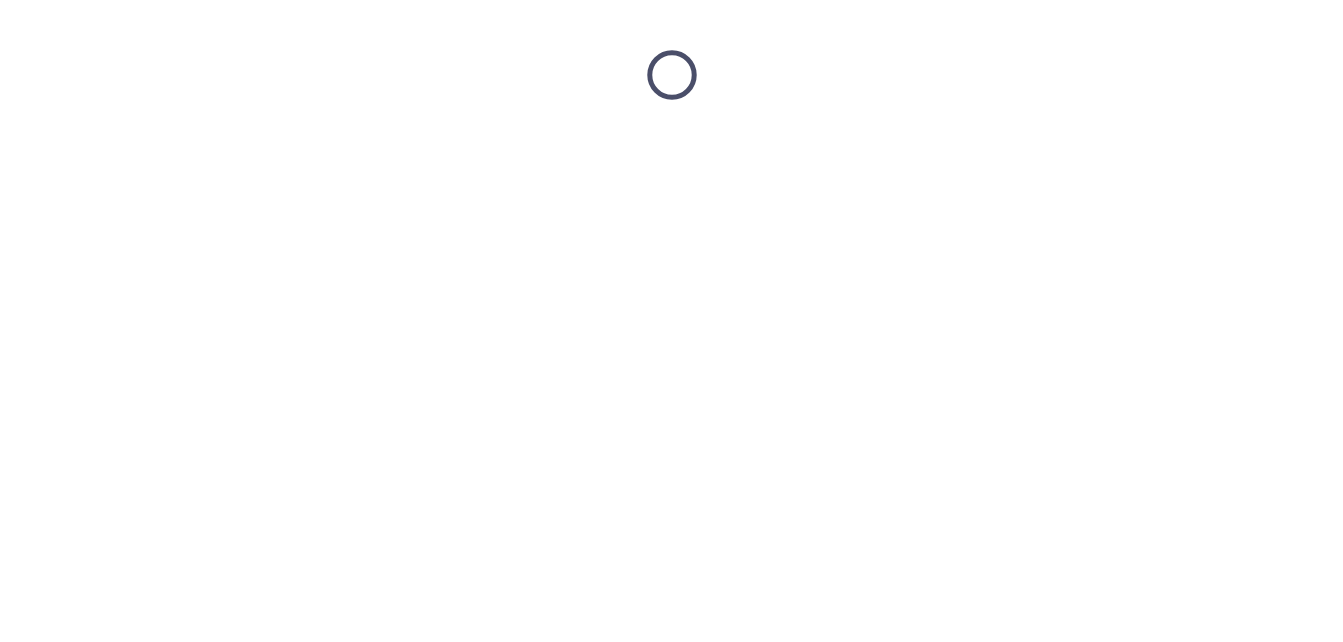 scroll, scrollTop: 0, scrollLeft: 0, axis: both 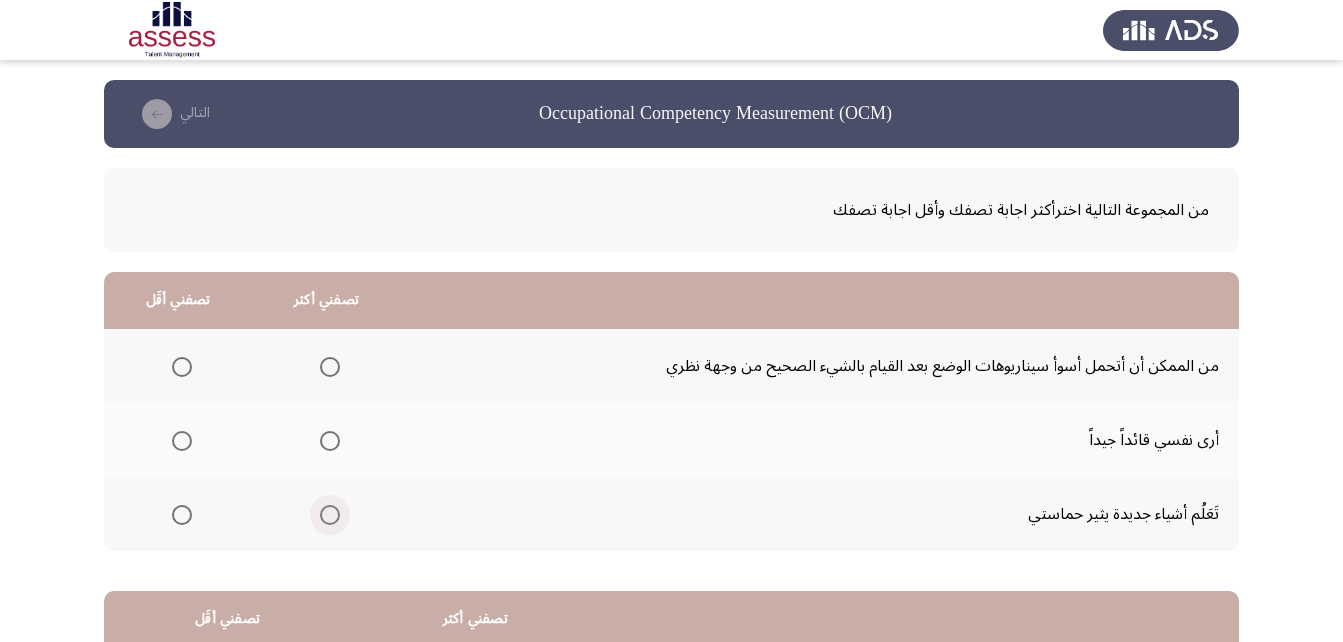 click at bounding box center [330, 515] 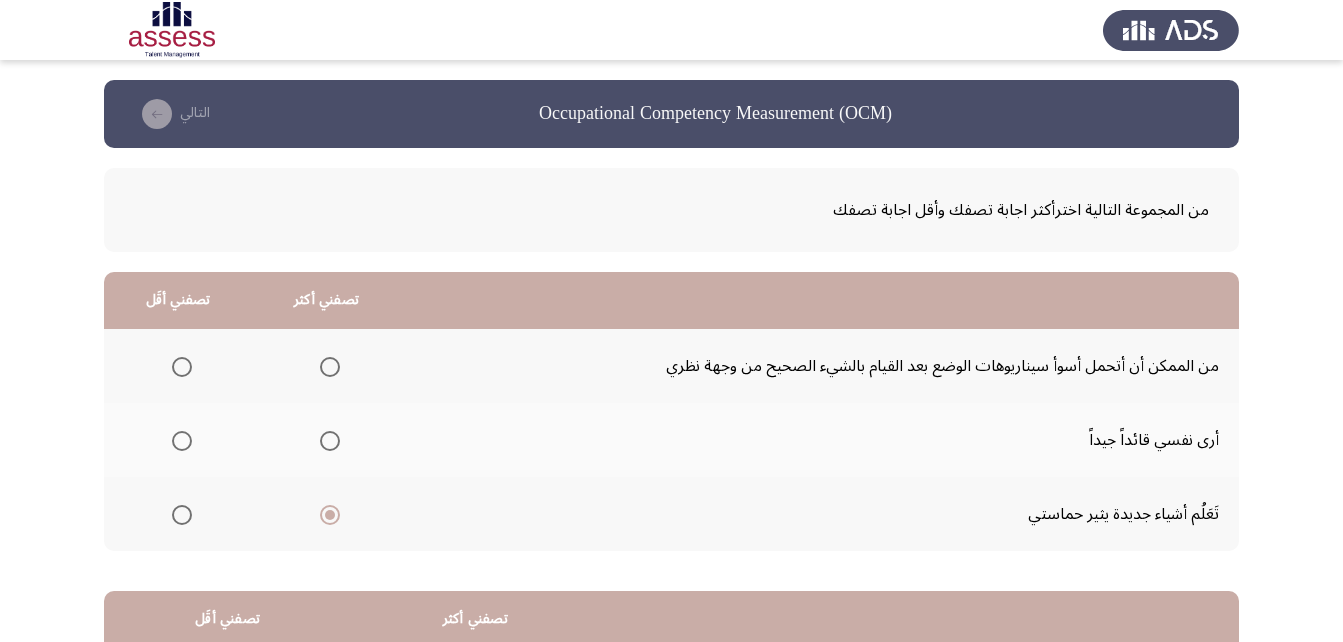 click at bounding box center [182, 367] 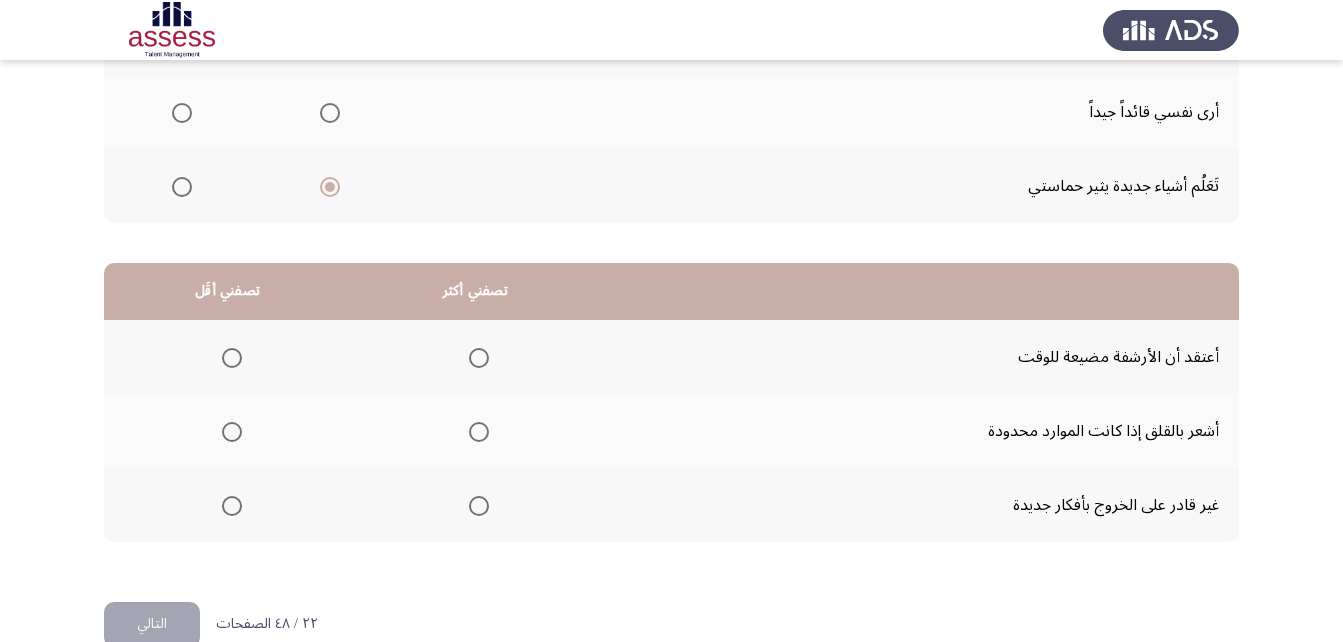 scroll, scrollTop: 368, scrollLeft: 0, axis: vertical 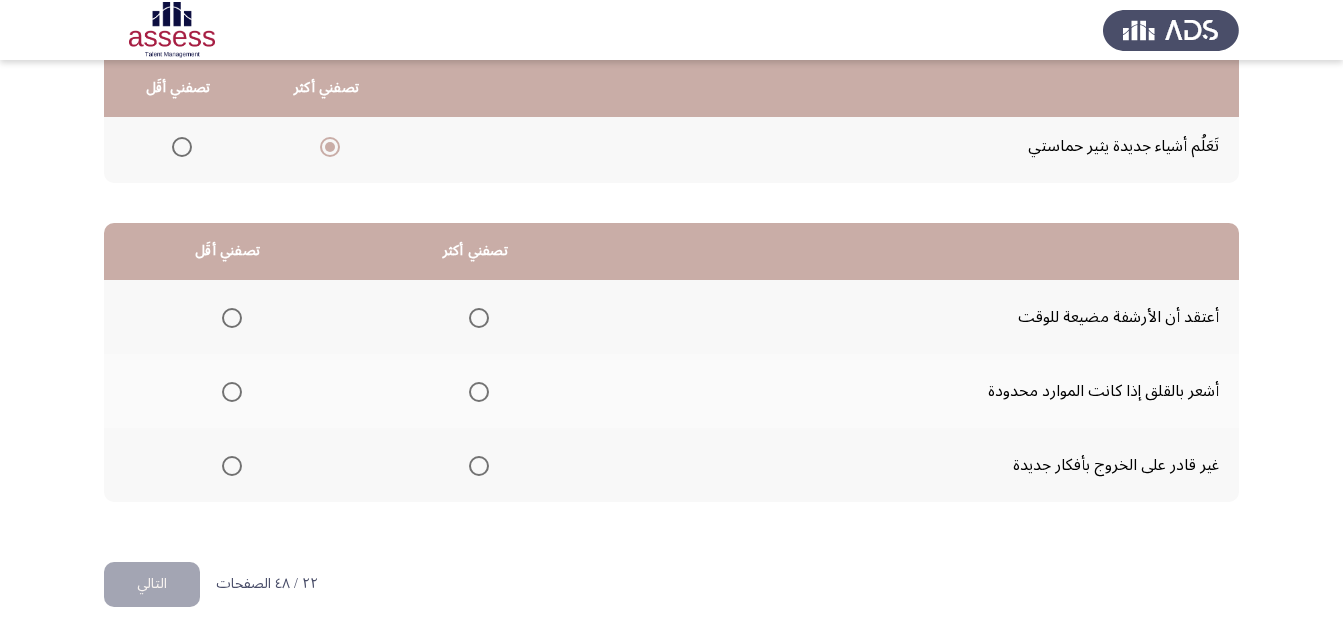 click at bounding box center [232, 466] 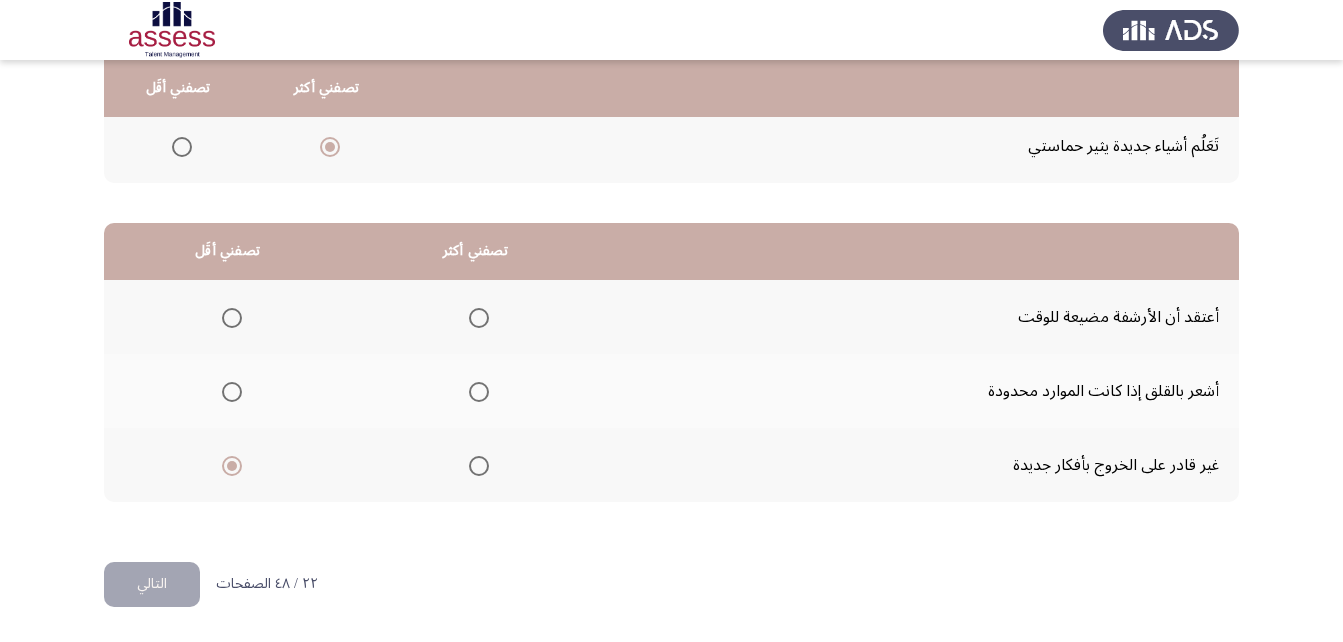 click at bounding box center (479, 392) 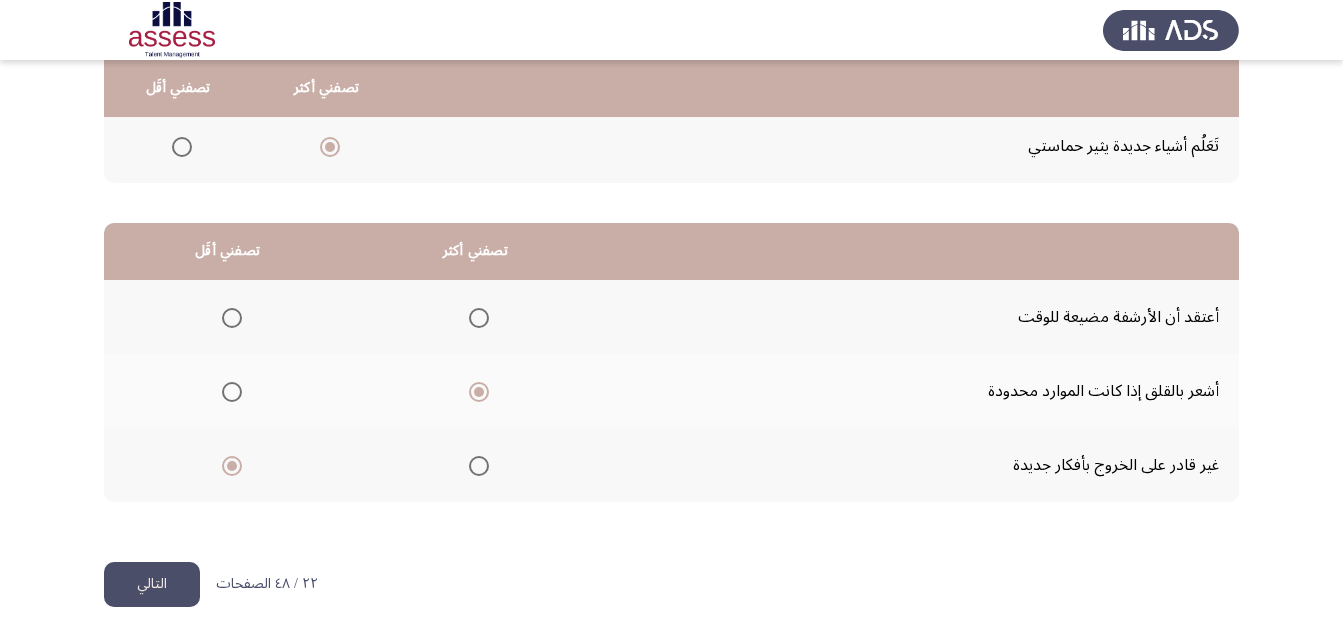 click on "التالي" 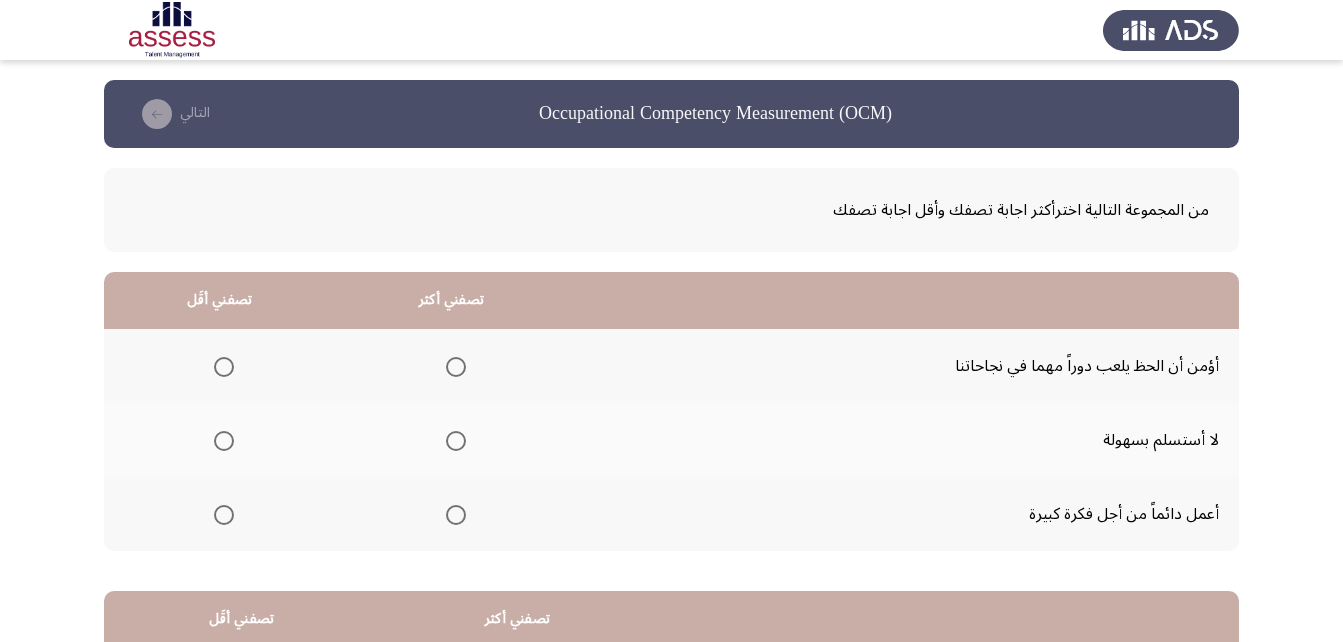 click at bounding box center [456, 367] 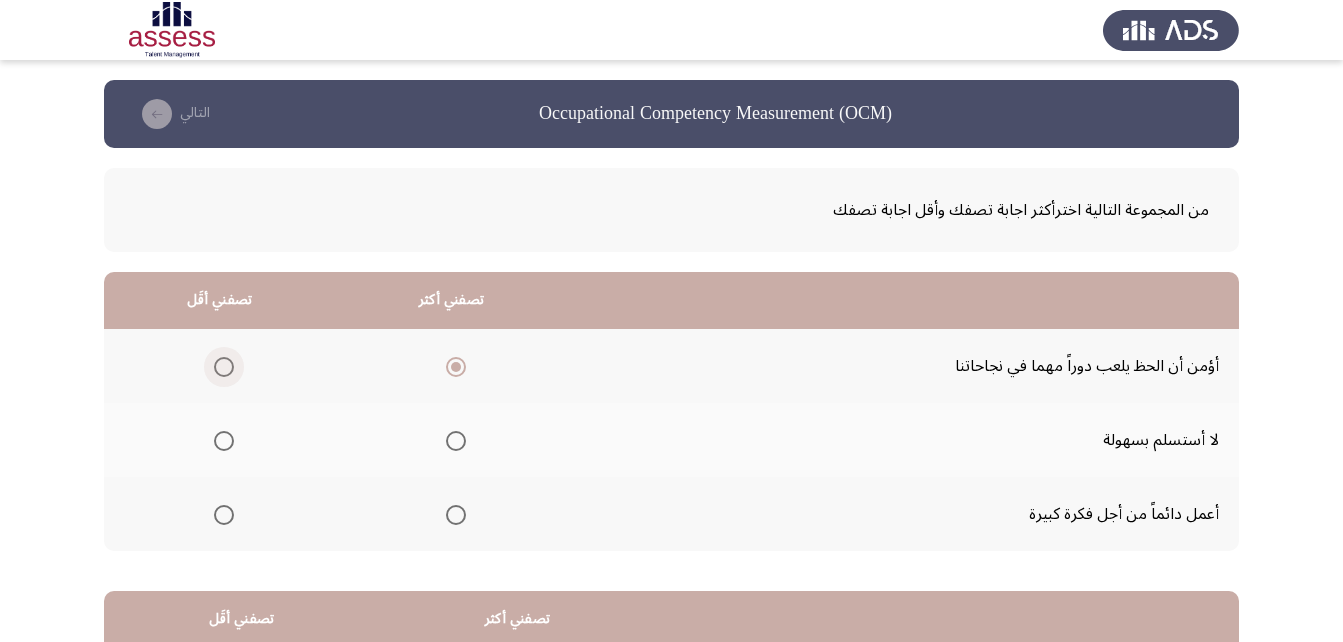 click at bounding box center (224, 367) 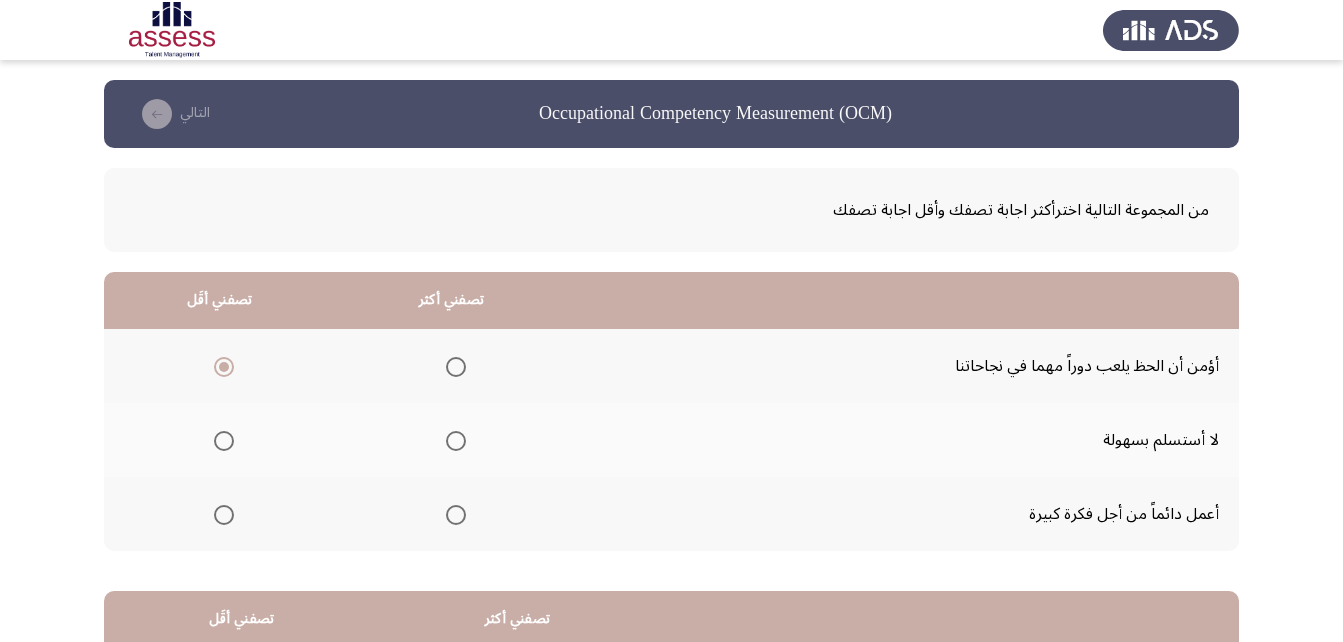 click at bounding box center [456, 515] 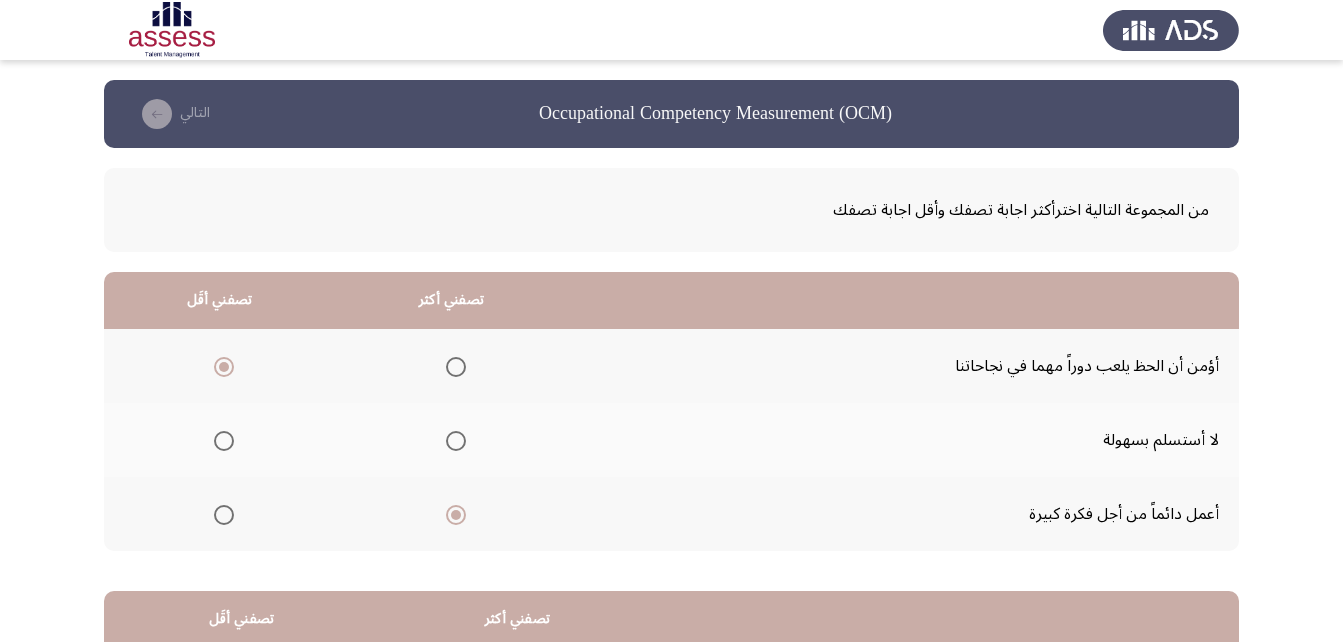 drag, startPoint x: 1341, startPoint y: 306, endPoint x: 1357, endPoint y: 384, distance: 79.624115 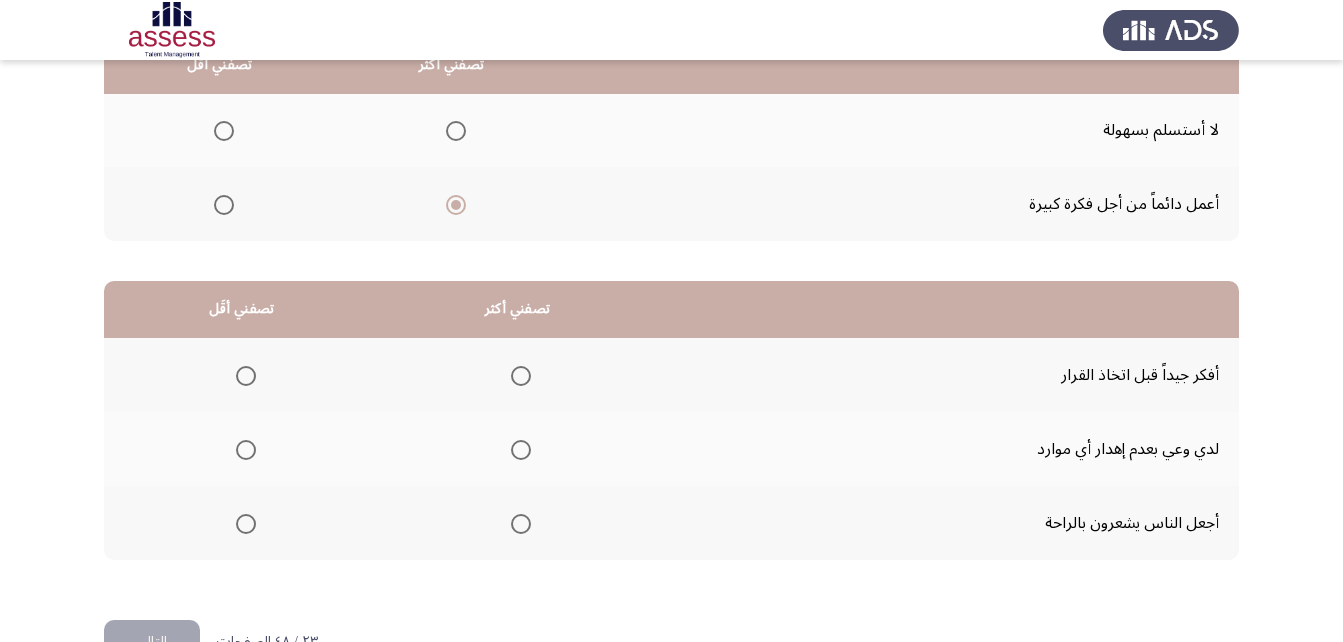 scroll, scrollTop: 368, scrollLeft: 0, axis: vertical 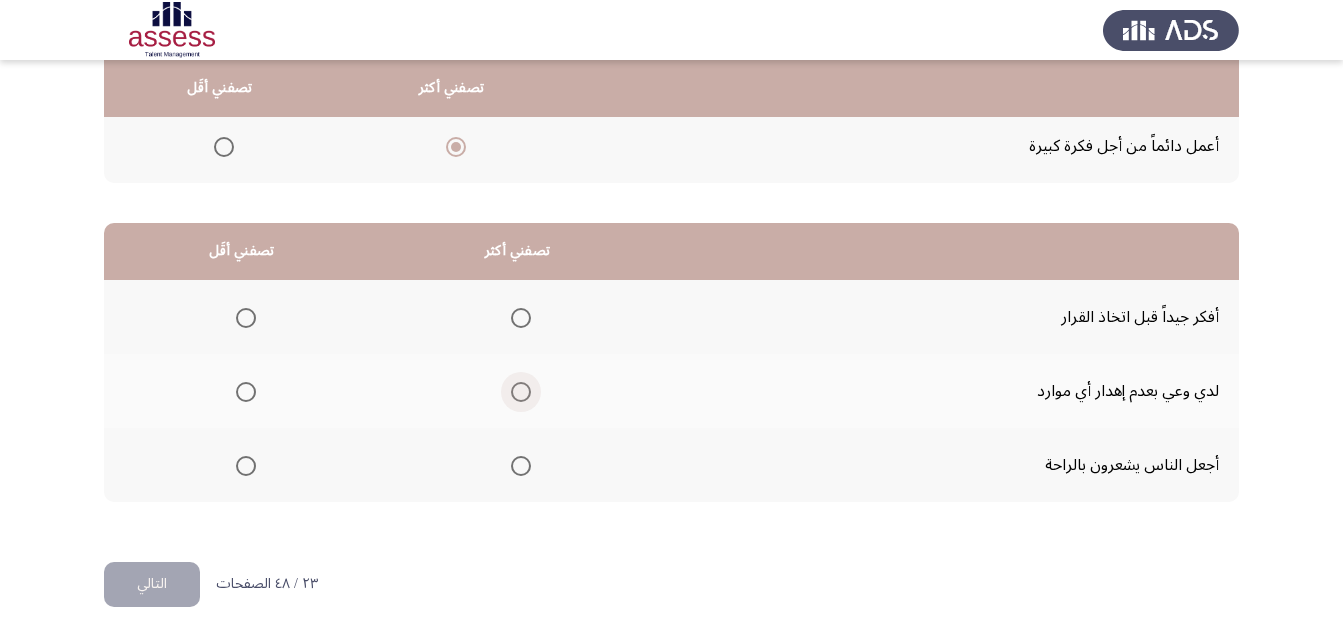 click at bounding box center [521, 392] 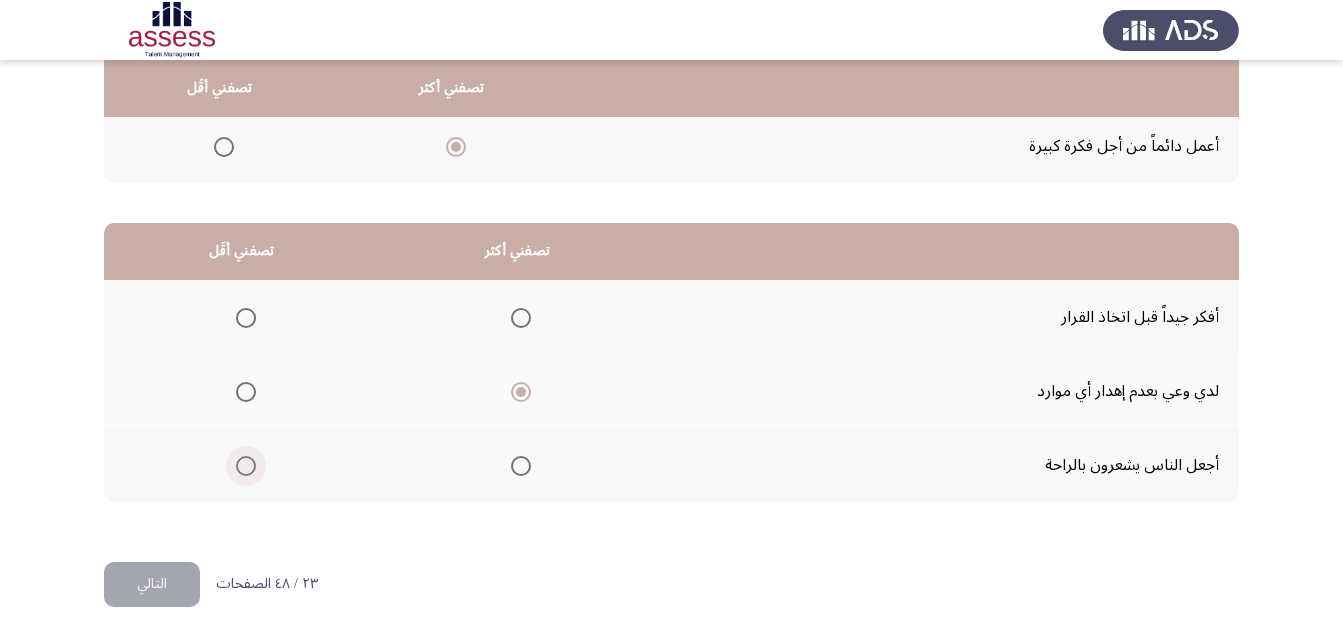 click at bounding box center [246, 466] 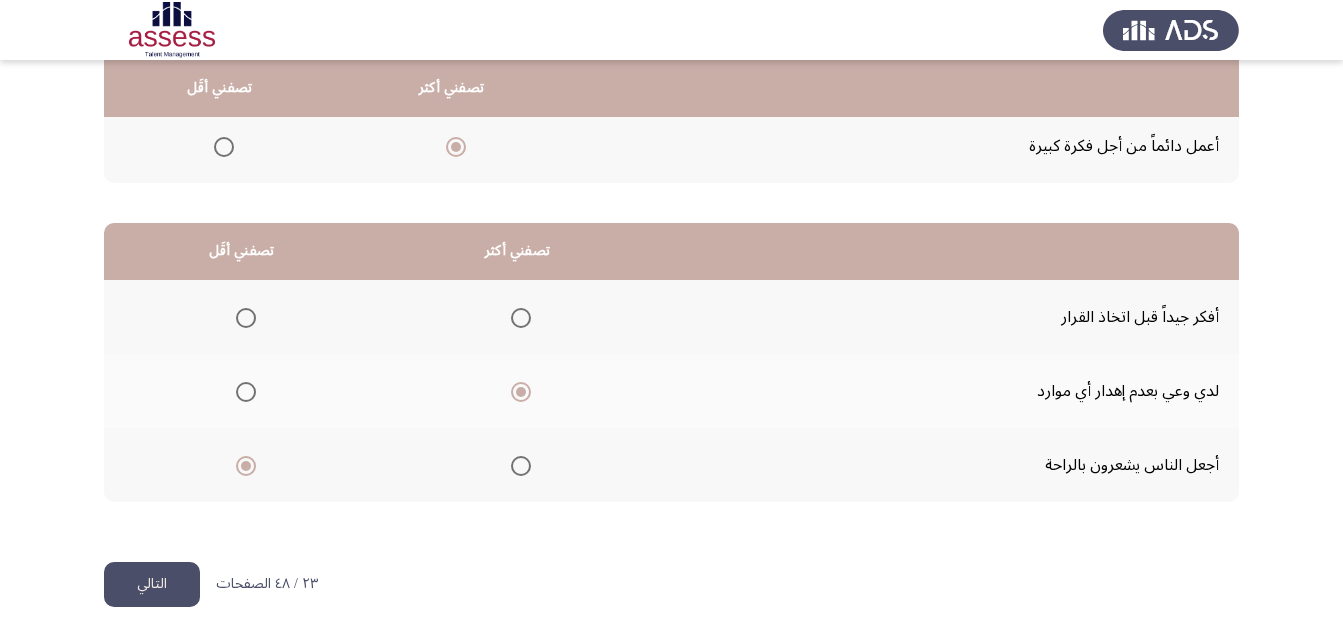 click on "التالي" 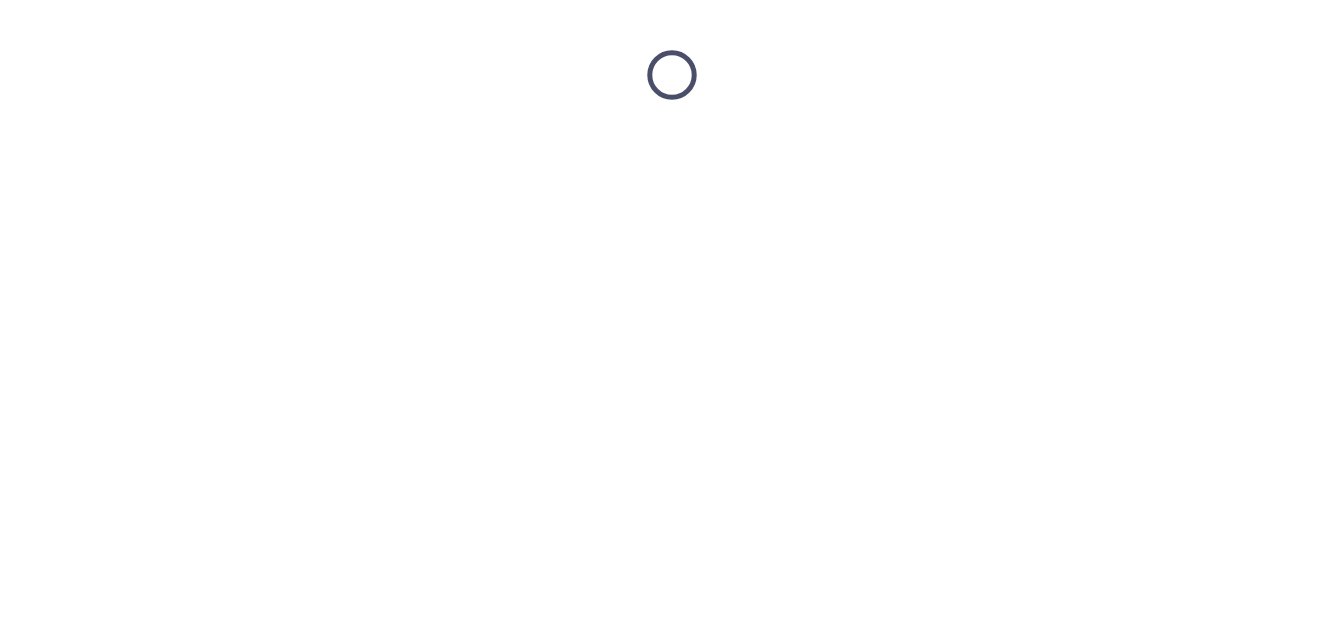 scroll, scrollTop: 0, scrollLeft: 0, axis: both 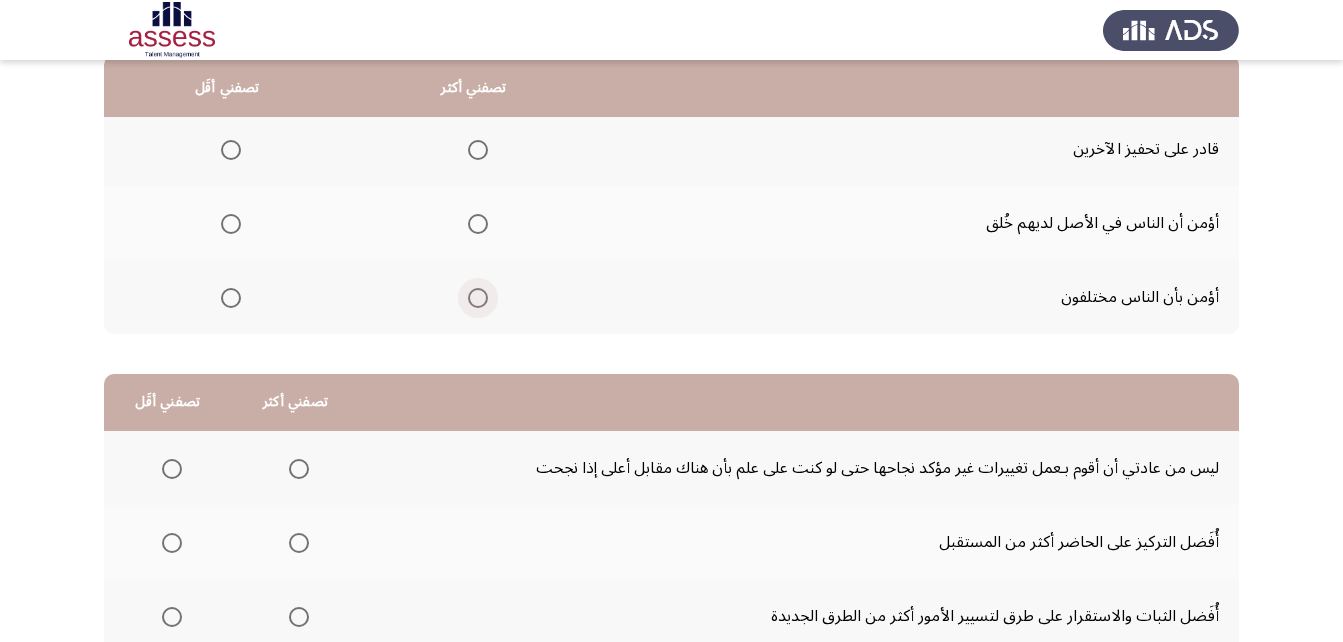 click at bounding box center [478, 298] 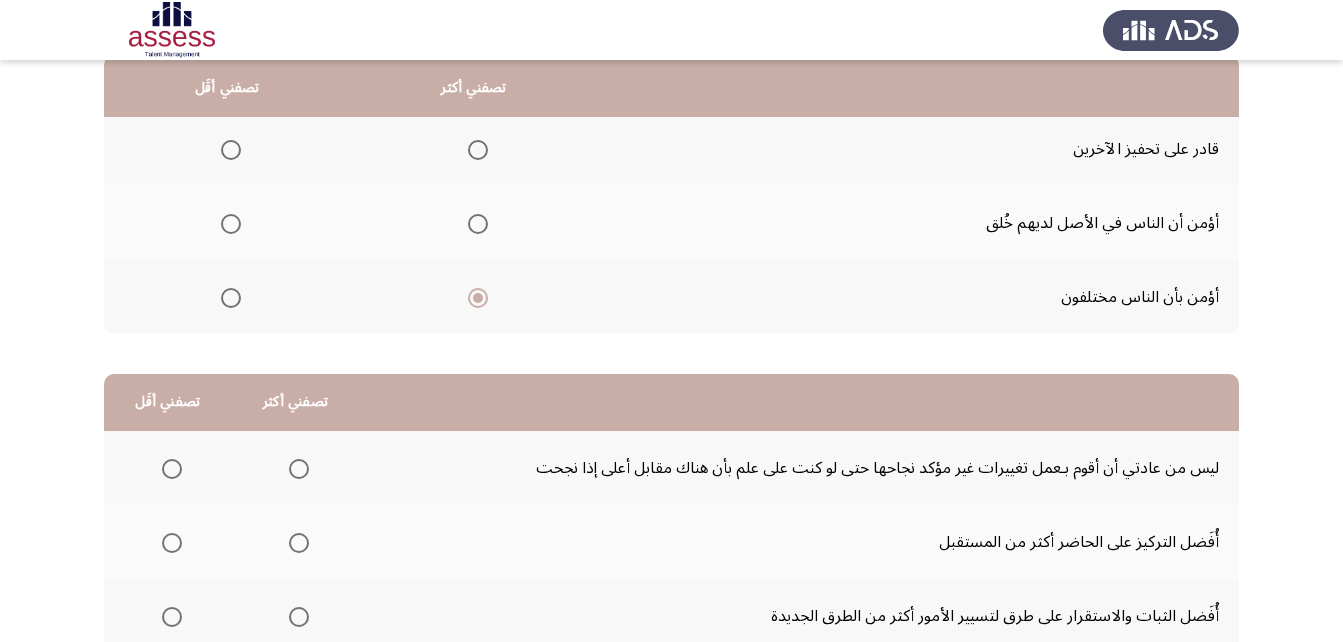 click at bounding box center (231, 150) 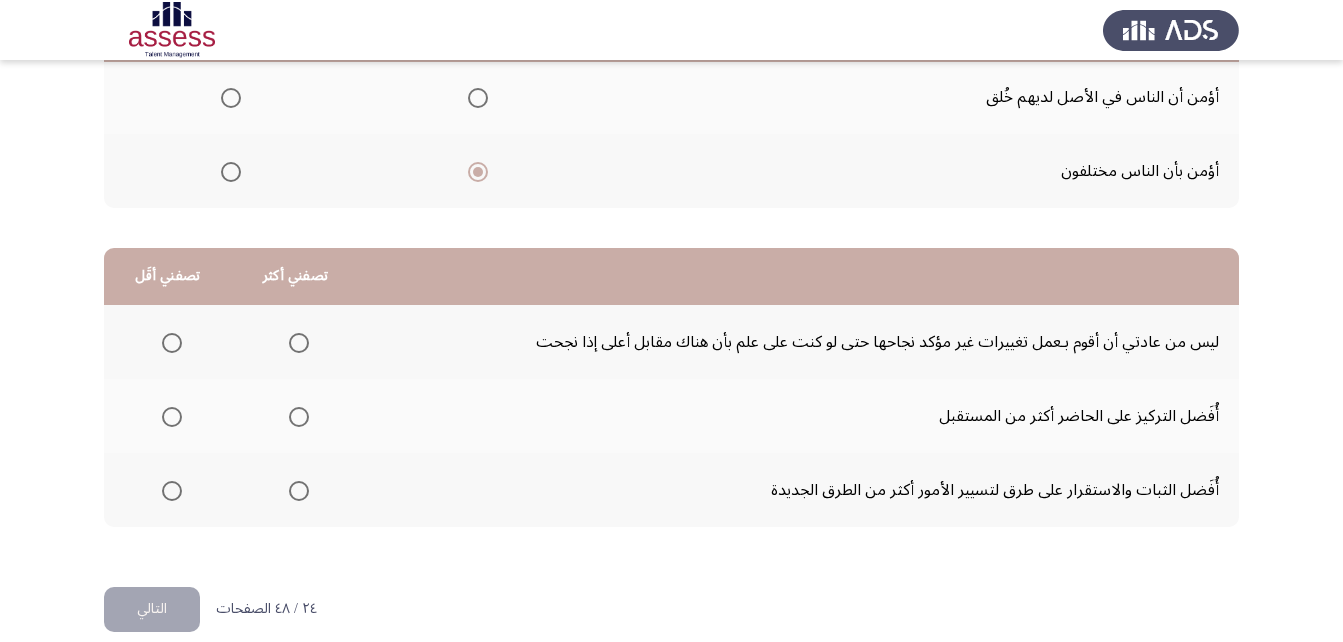 scroll, scrollTop: 368, scrollLeft: 0, axis: vertical 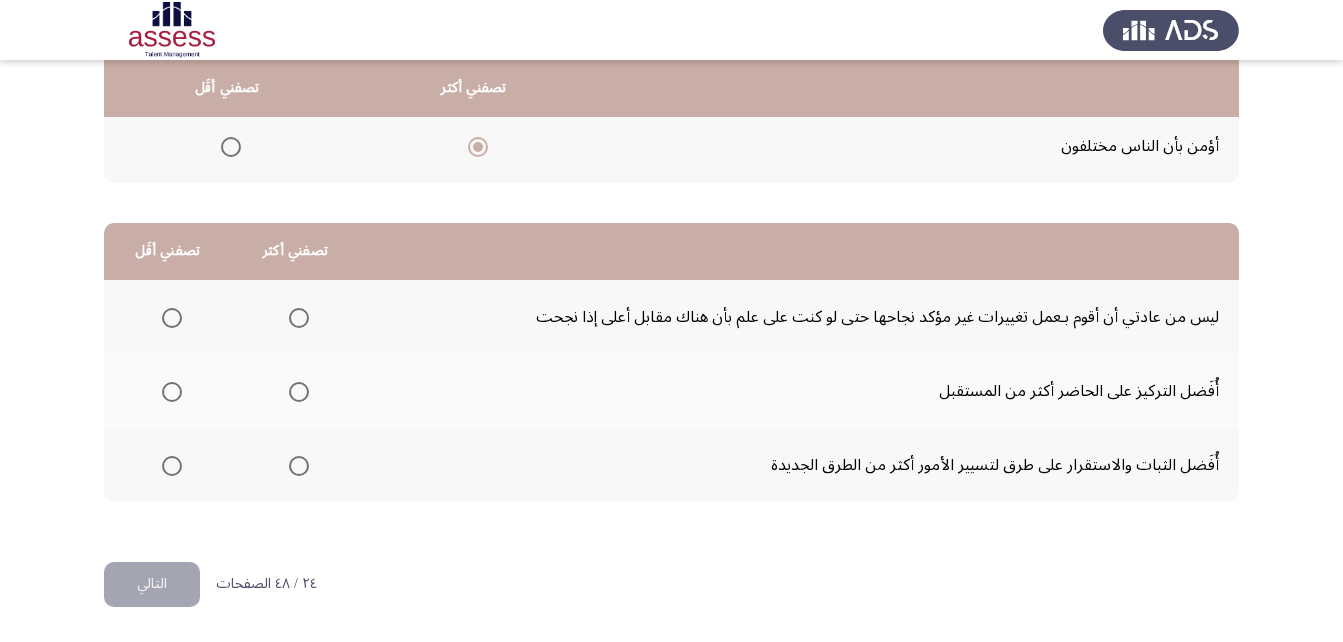 click at bounding box center [299, 318] 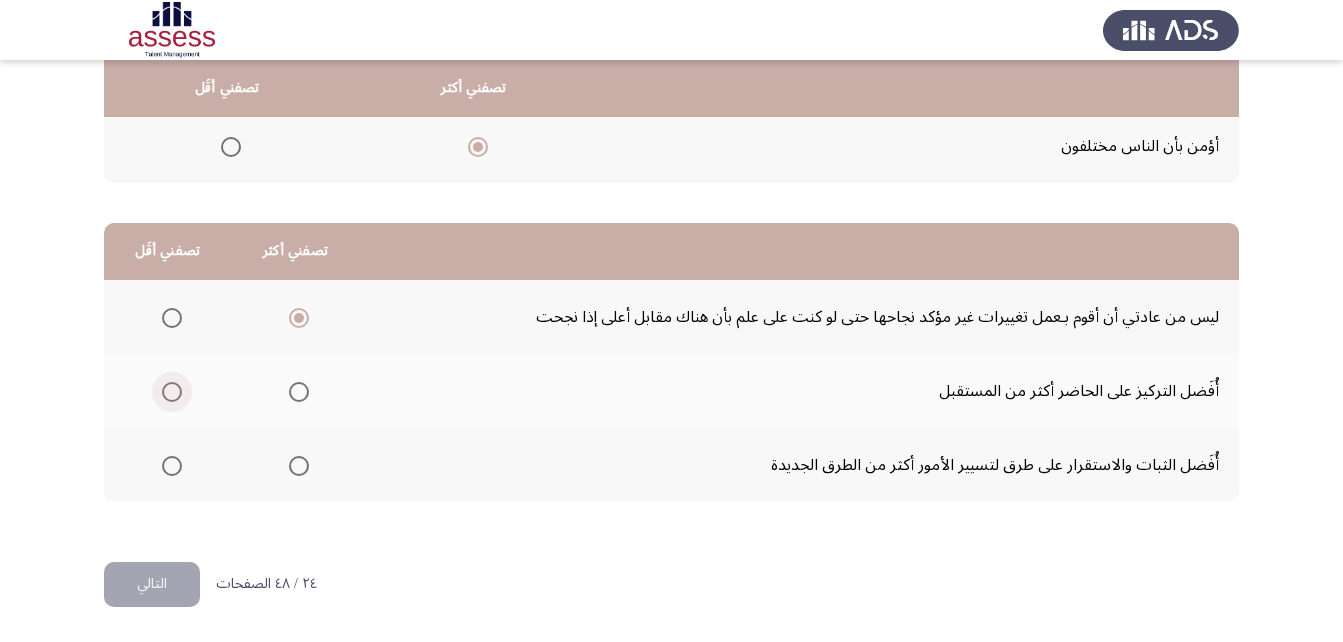 click at bounding box center [172, 392] 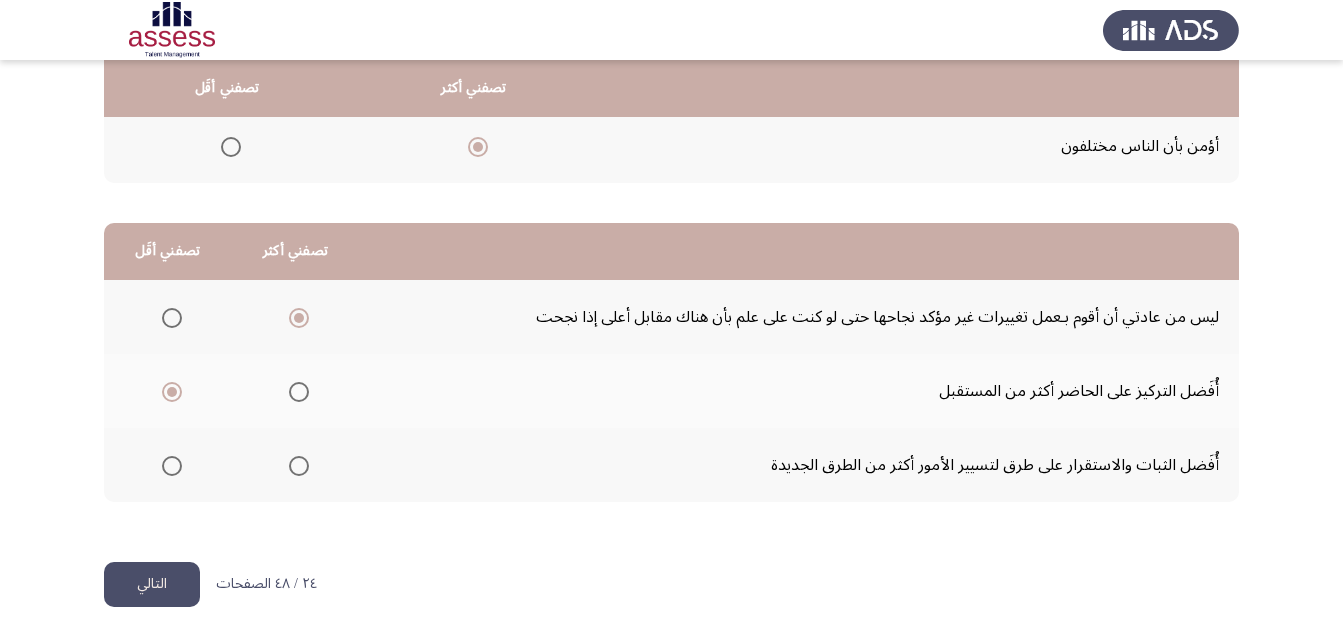 click on "التالي" 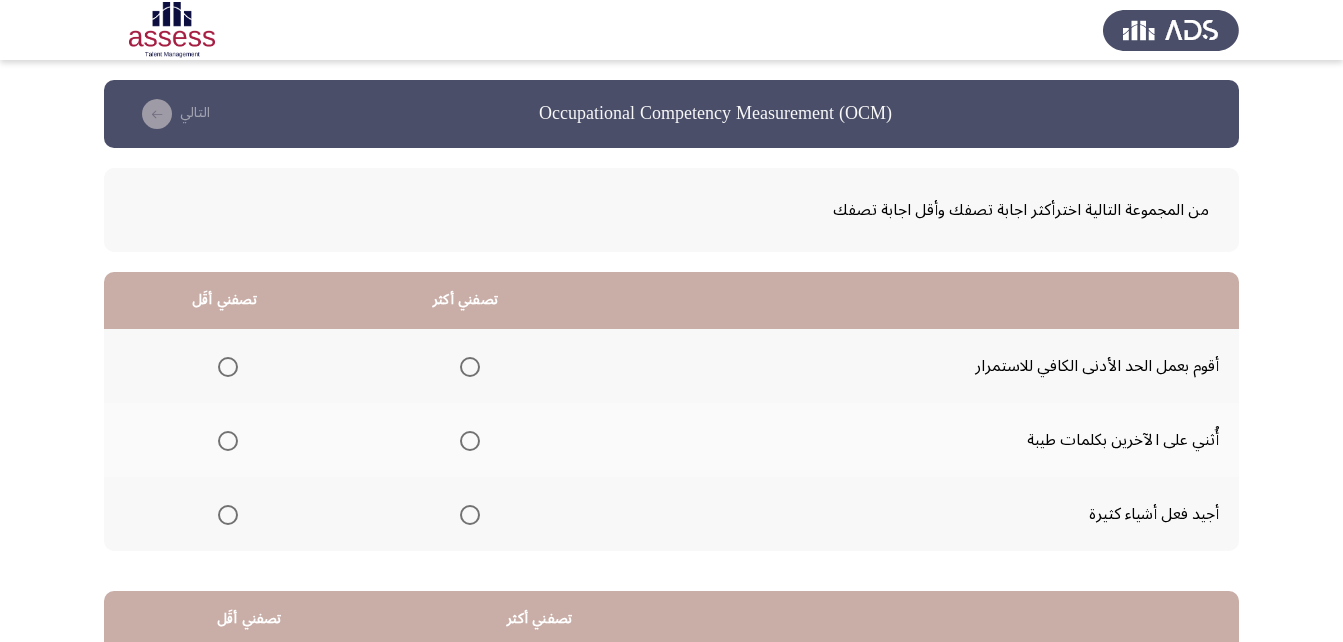 click at bounding box center [470, 515] 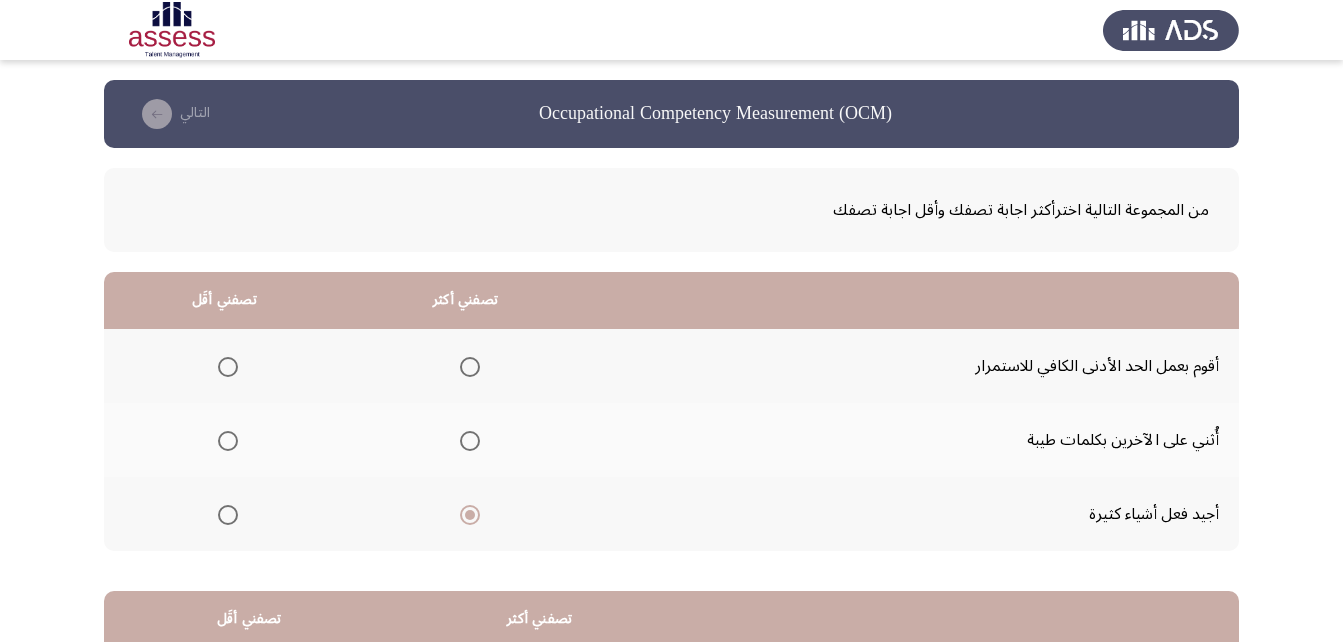 click 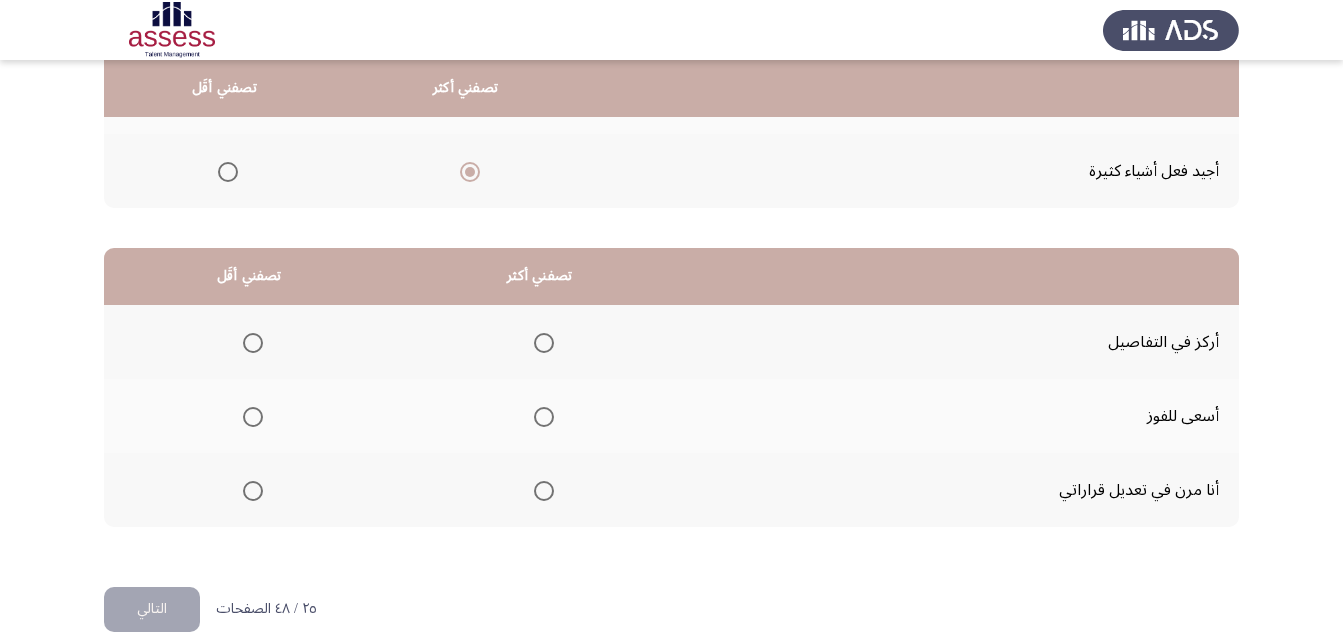 scroll, scrollTop: 368, scrollLeft: 0, axis: vertical 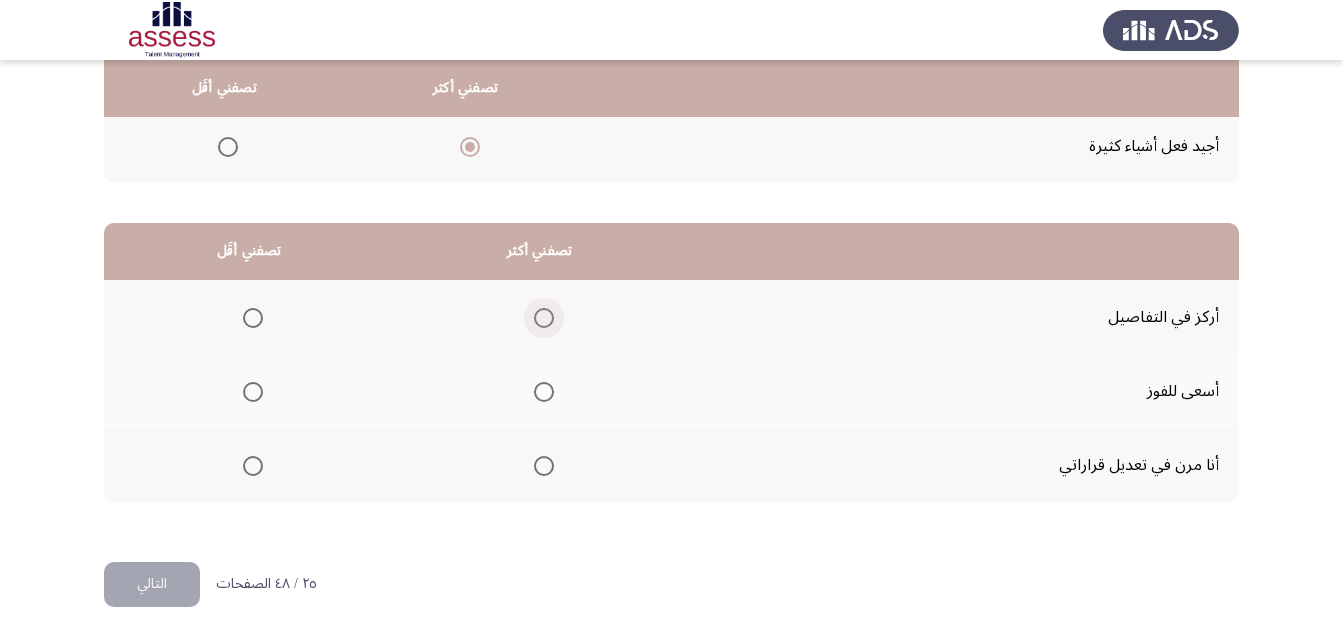 click at bounding box center [544, 318] 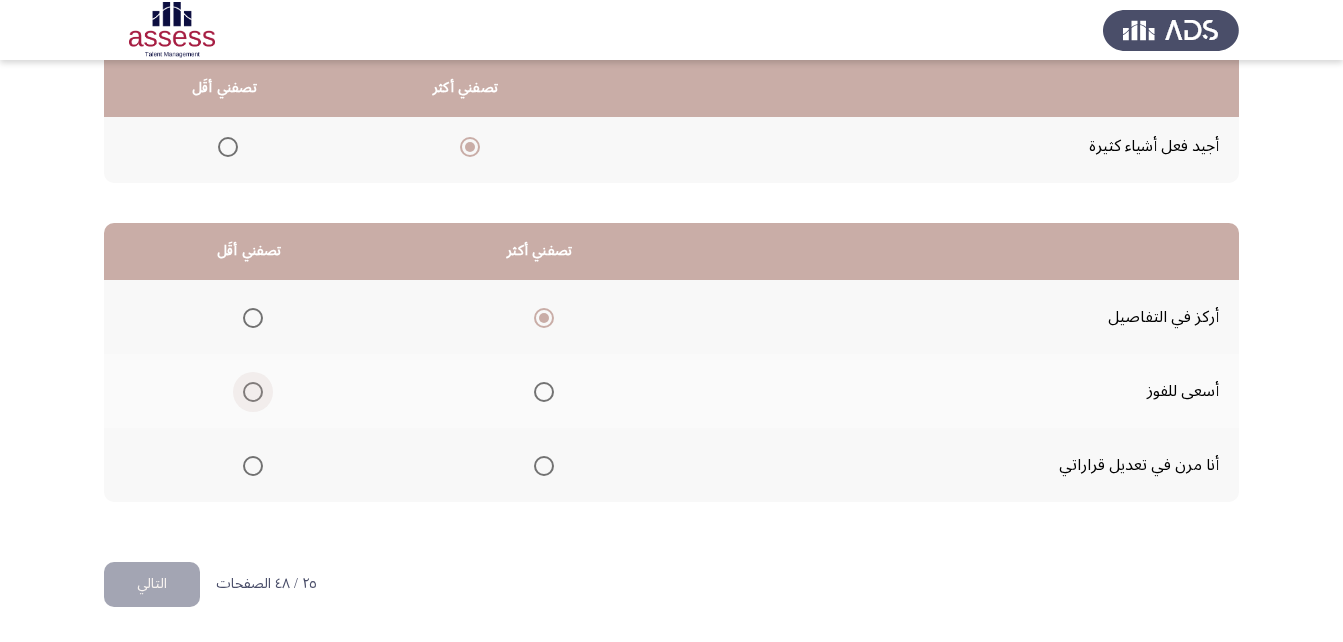 click at bounding box center [253, 392] 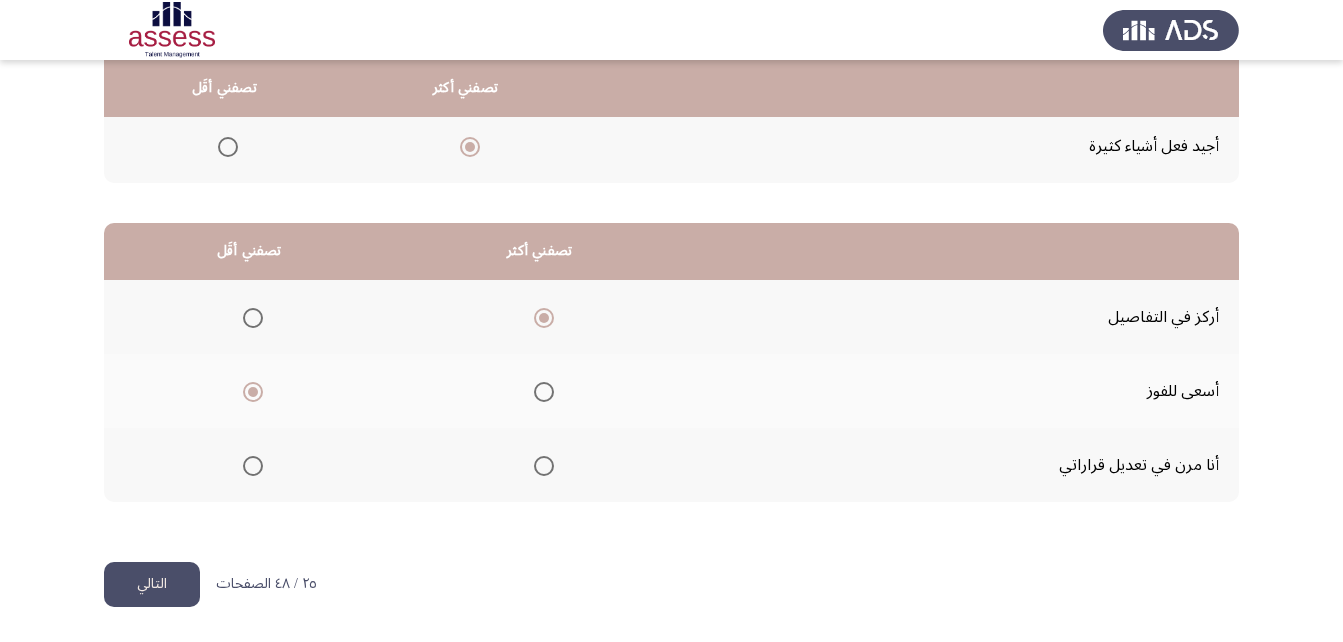 click on "التالي" 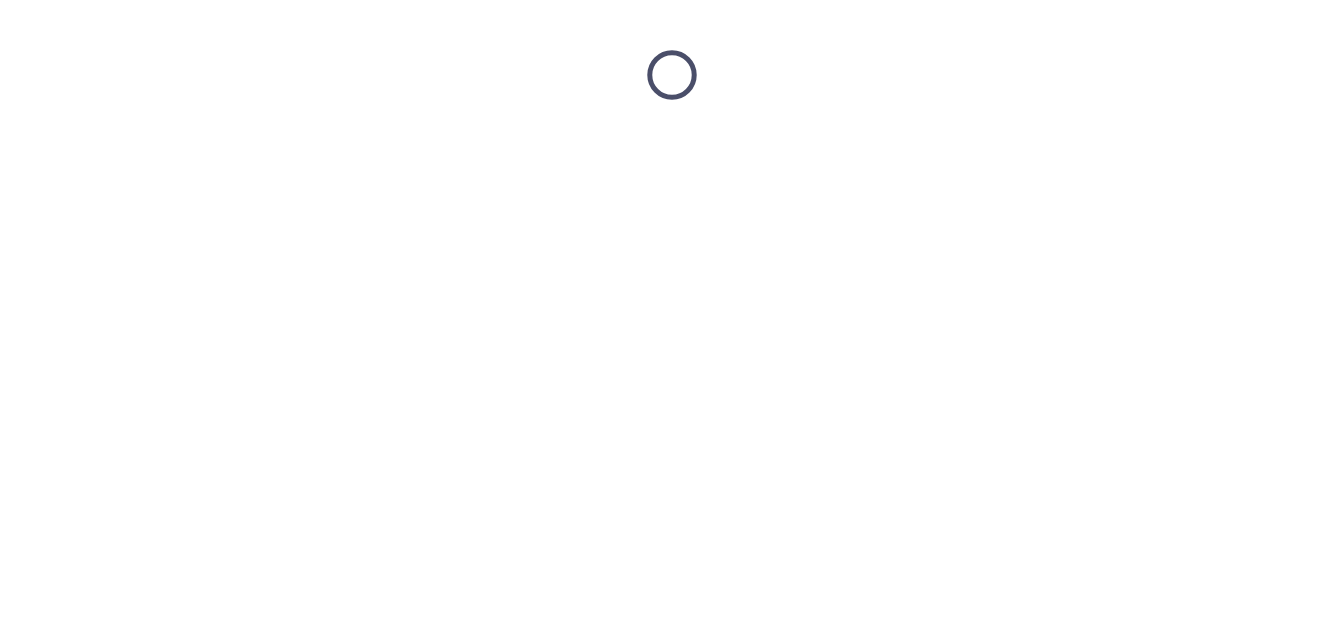 scroll, scrollTop: 0, scrollLeft: 0, axis: both 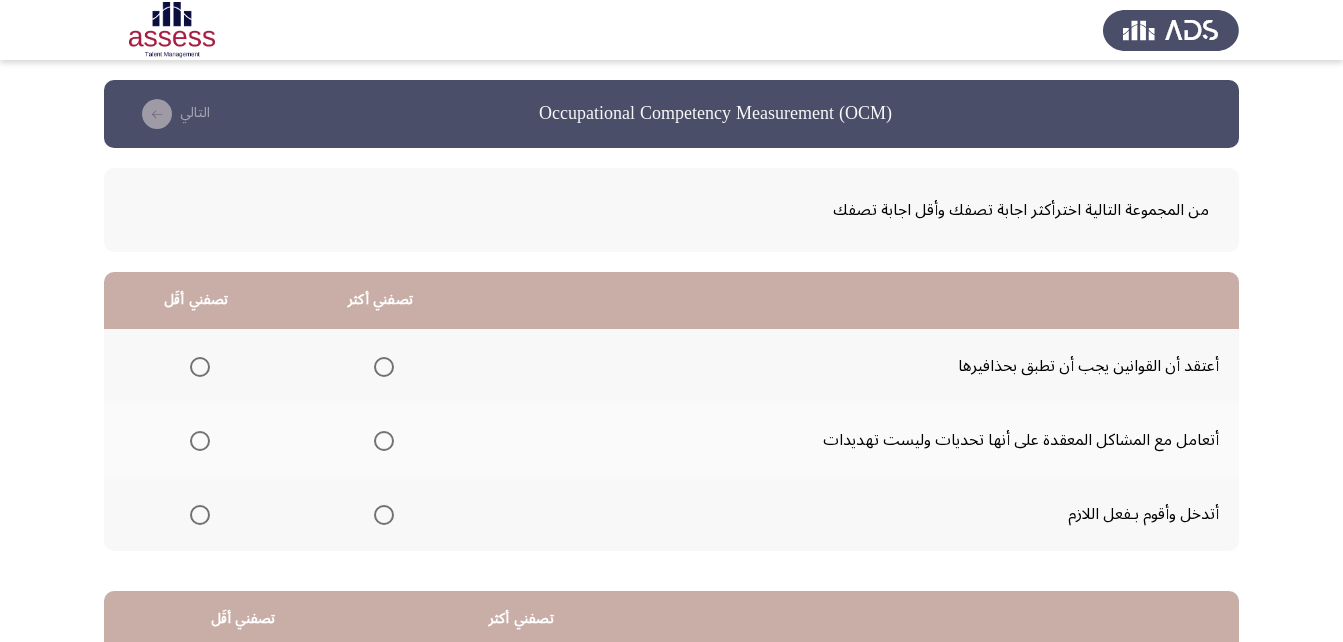 click at bounding box center [384, 441] 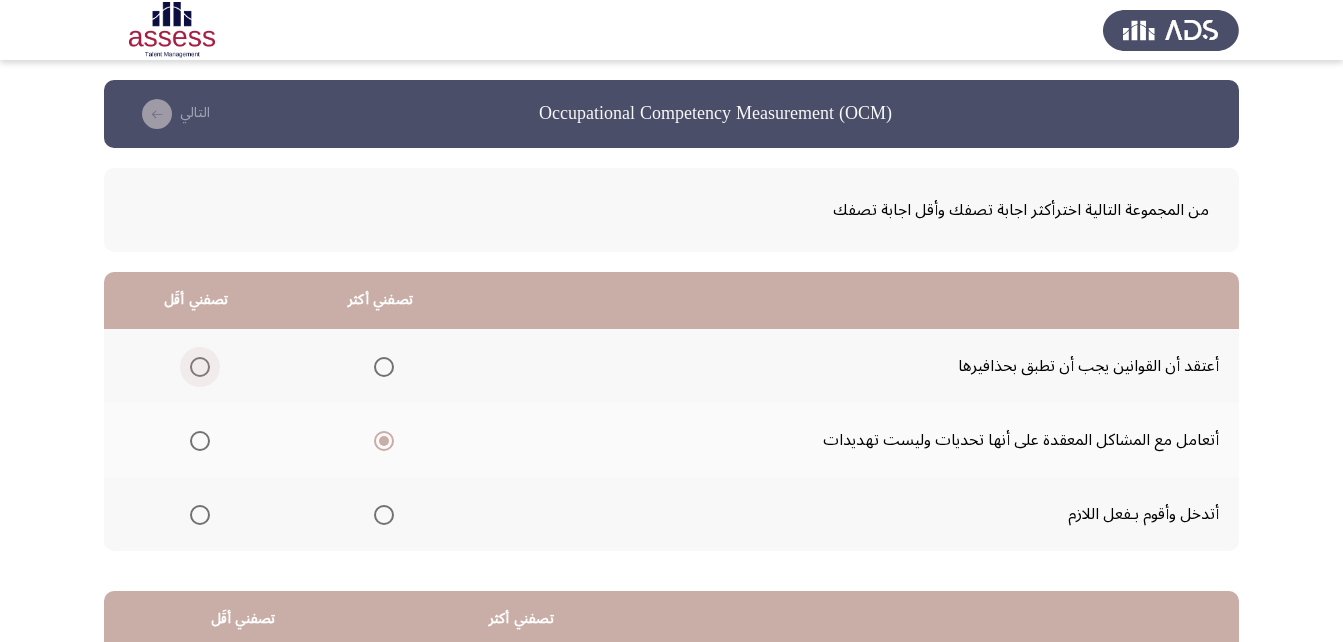 click at bounding box center [200, 367] 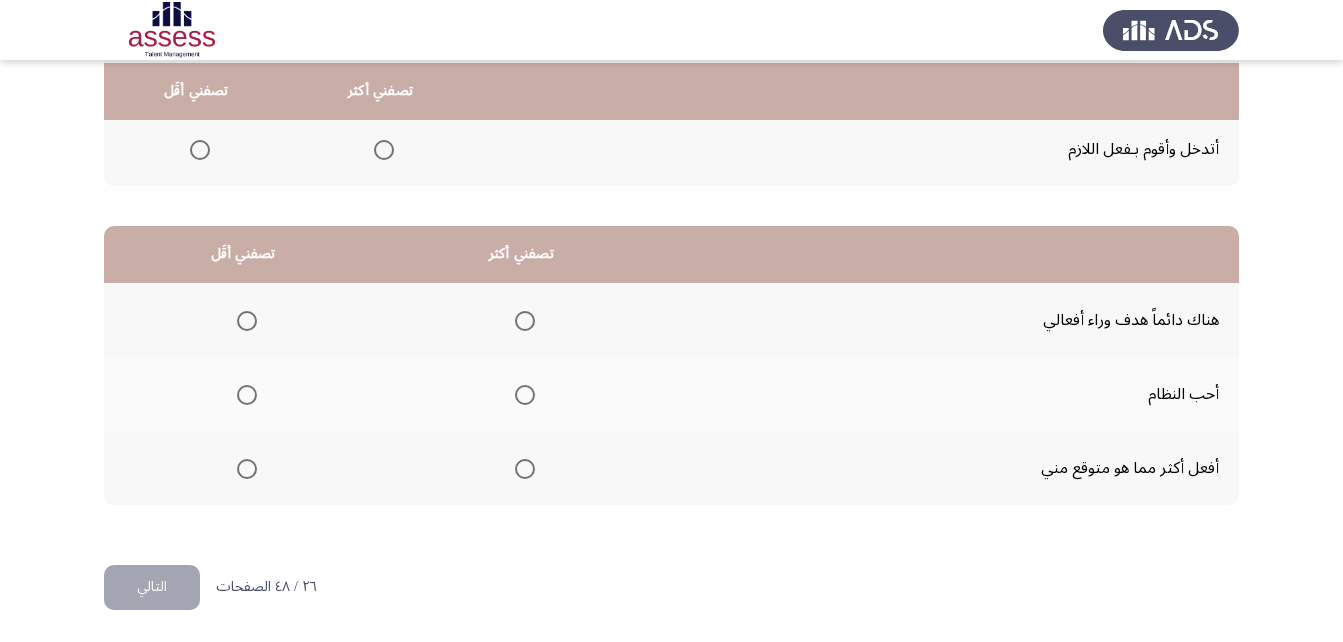 scroll, scrollTop: 368, scrollLeft: 0, axis: vertical 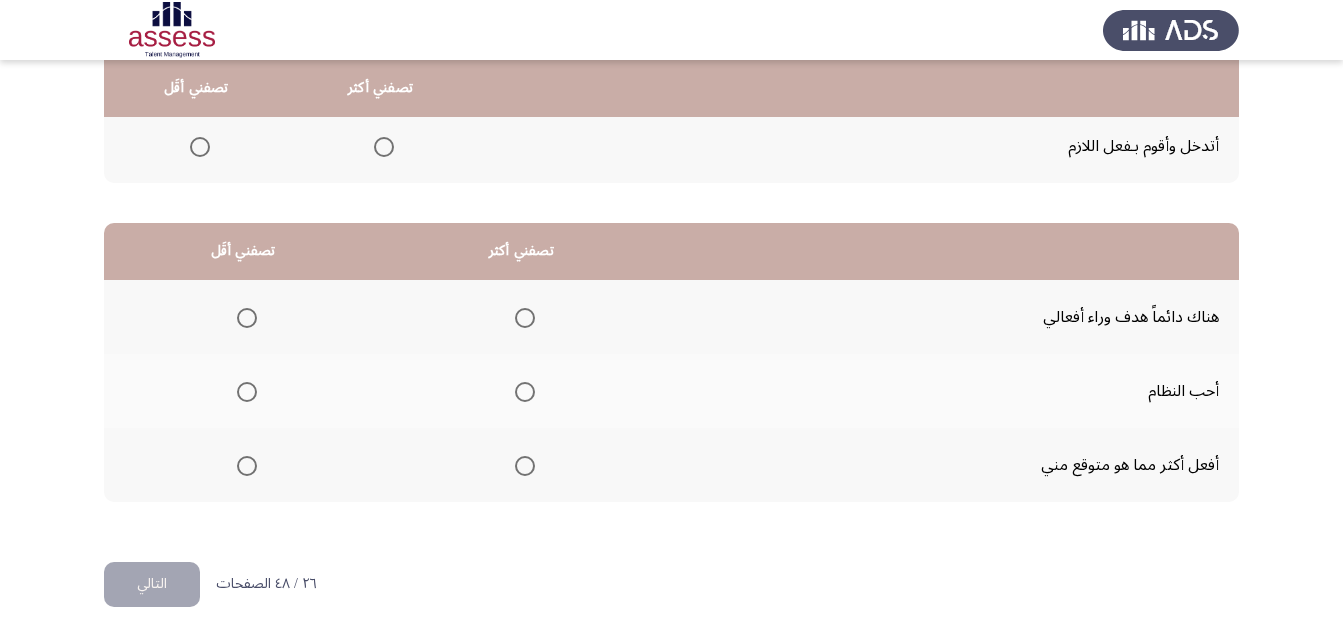 click at bounding box center [525, 318] 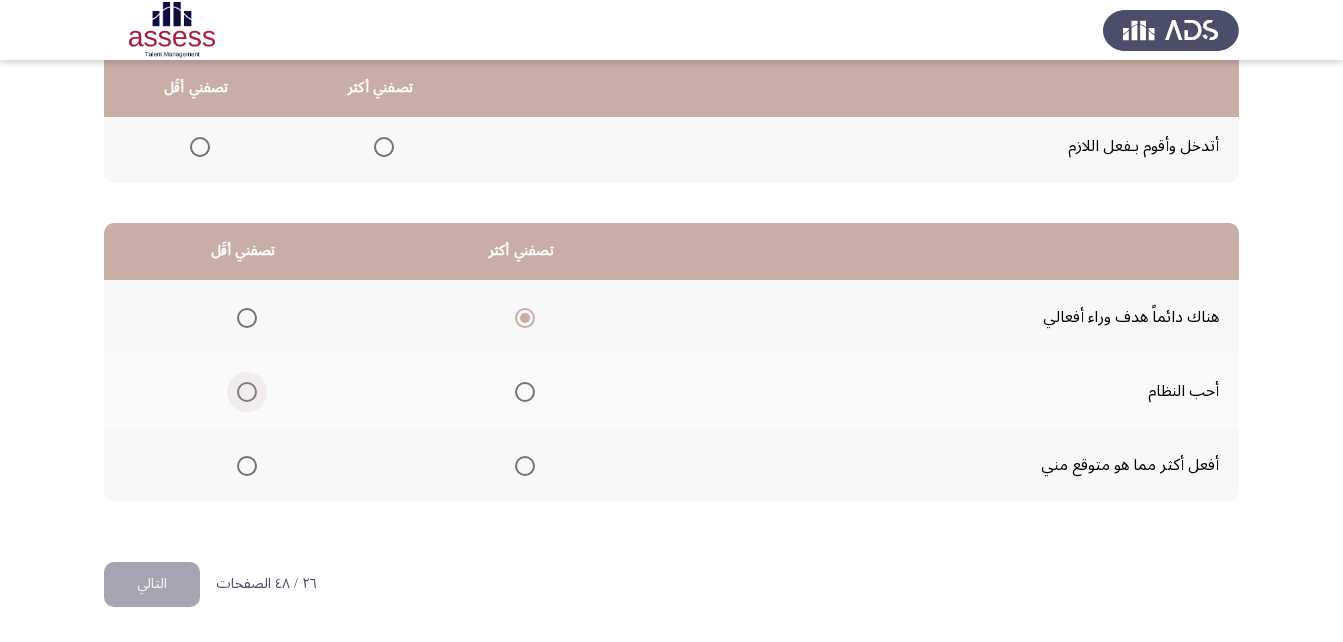 click at bounding box center (247, 392) 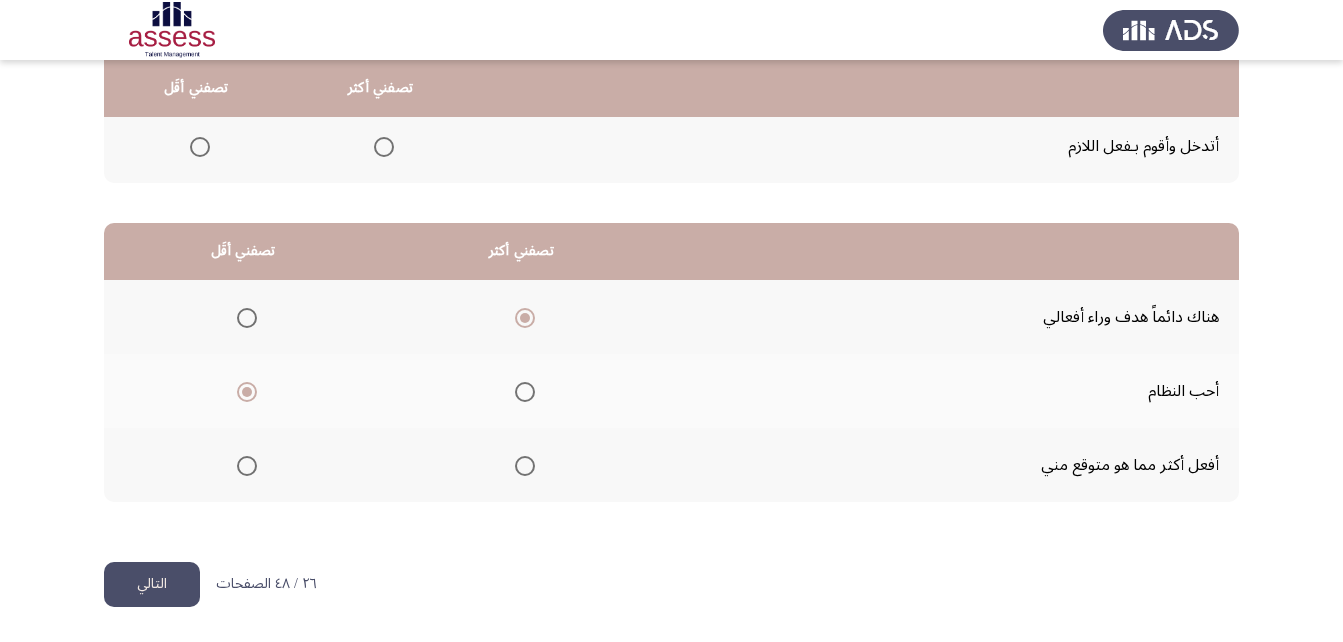 click on "التالي" 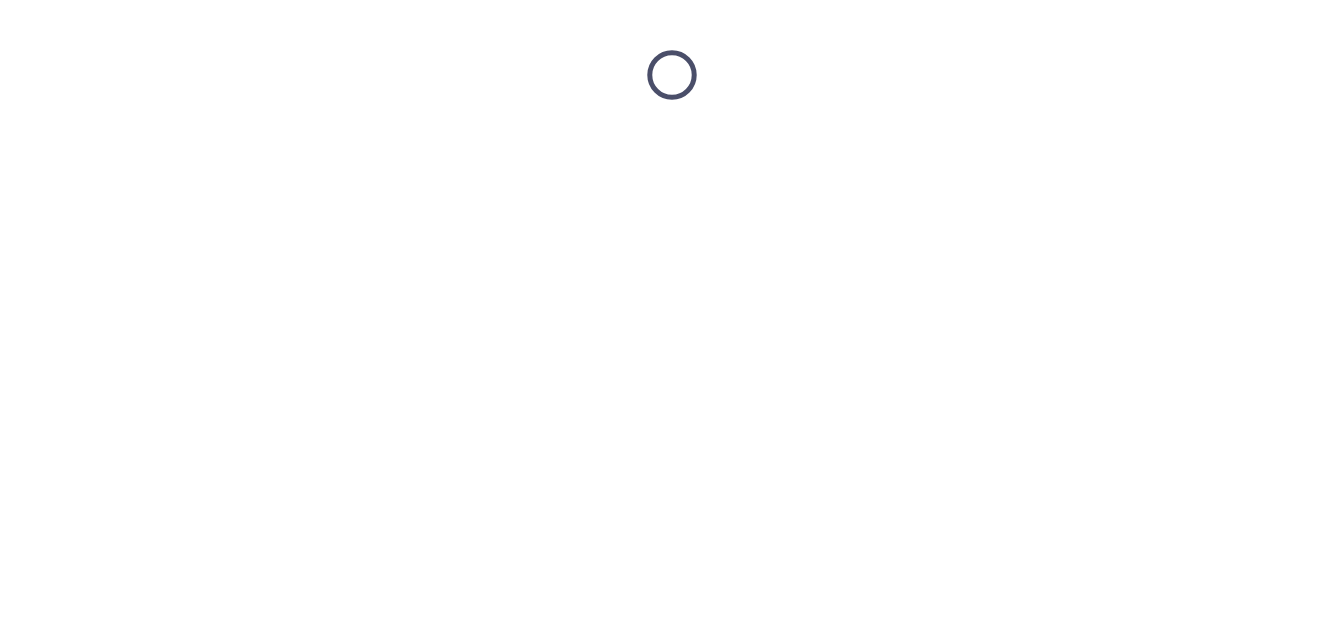 scroll, scrollTop: 0, scrollLeft: 0, axis: both 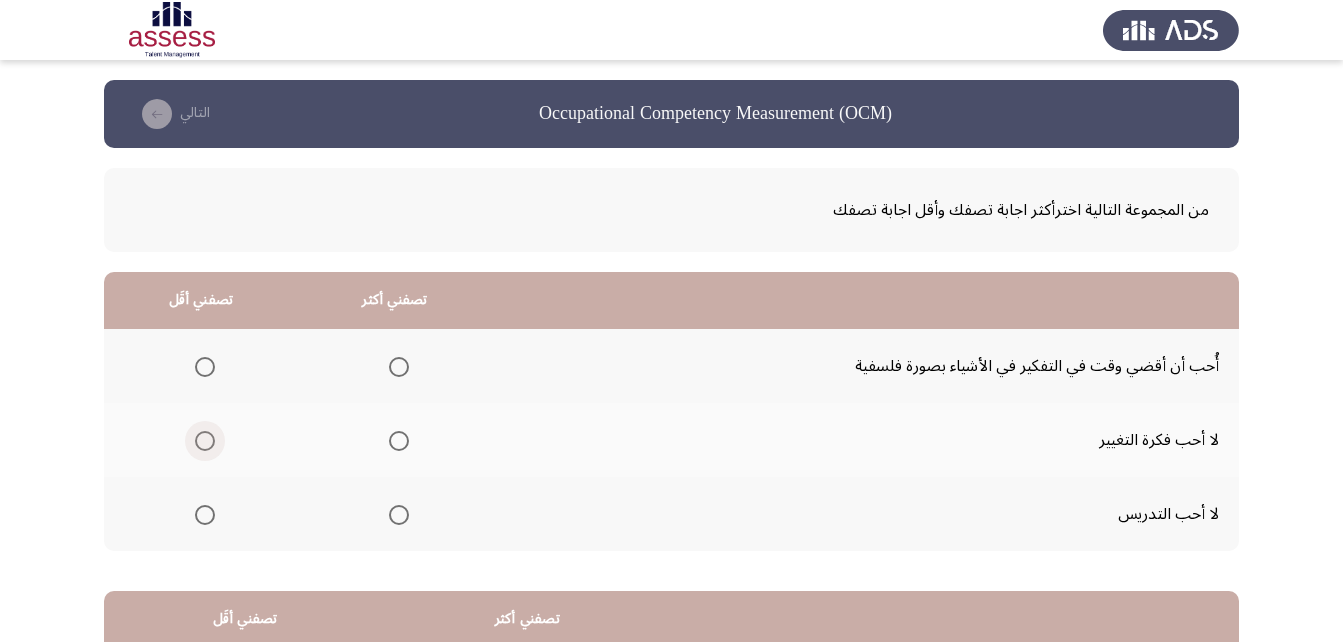 click at bounding box center [205, 441] 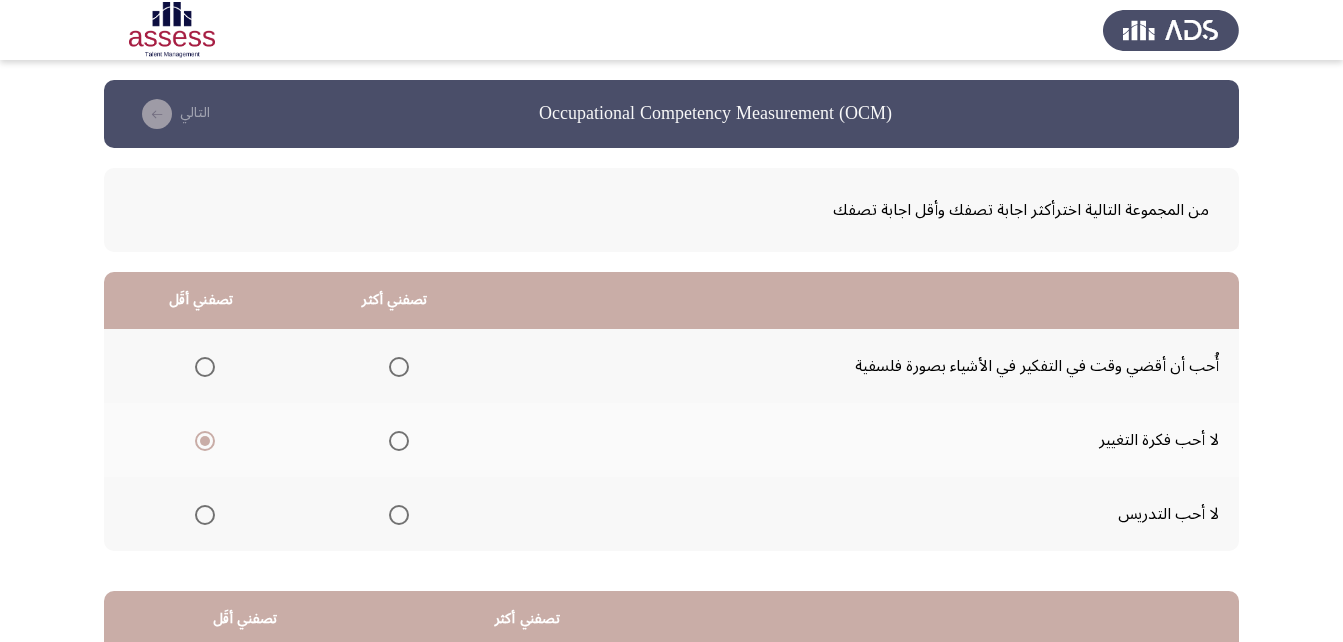 click at bounding box center (399, 367) 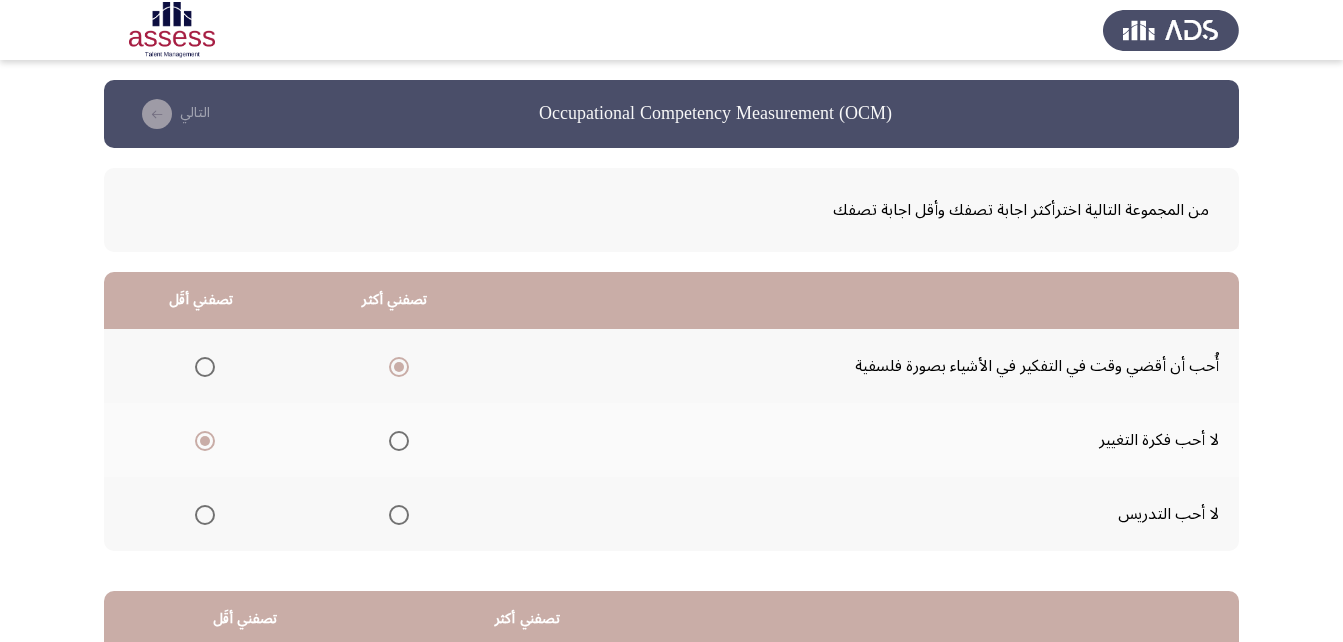 scroll, scrollTop: 368, scrollLeft: 0, axis: vertical 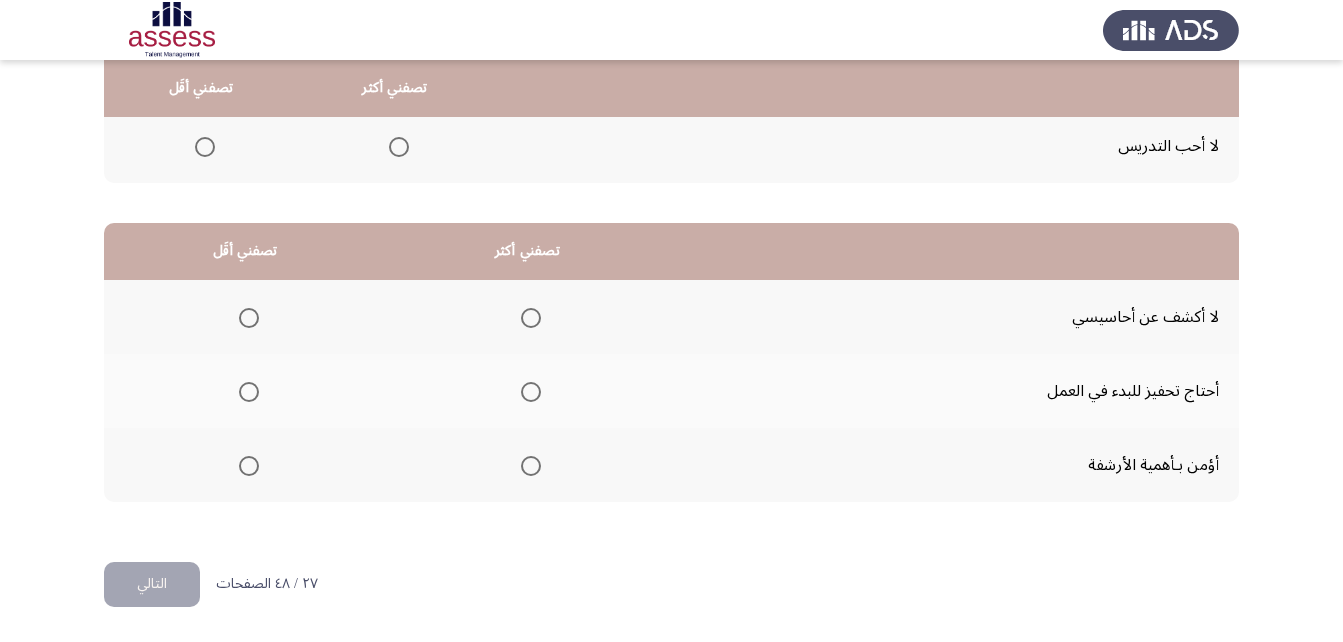 click 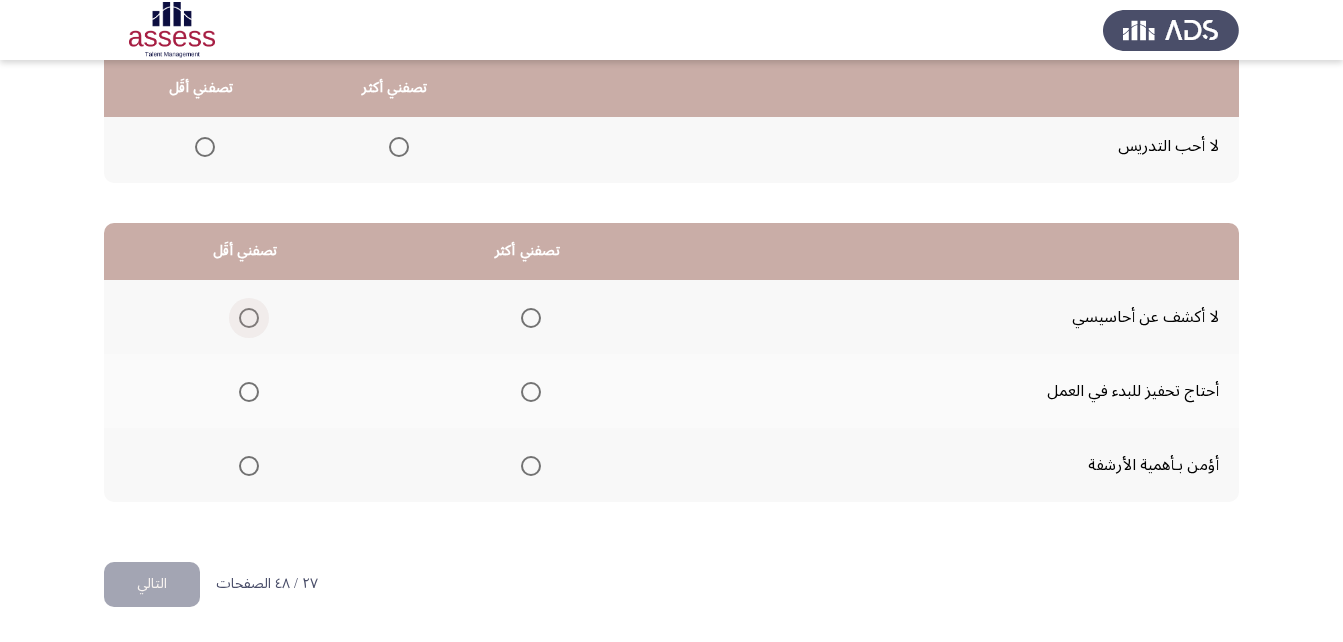 click at bounding box center (249, 318) 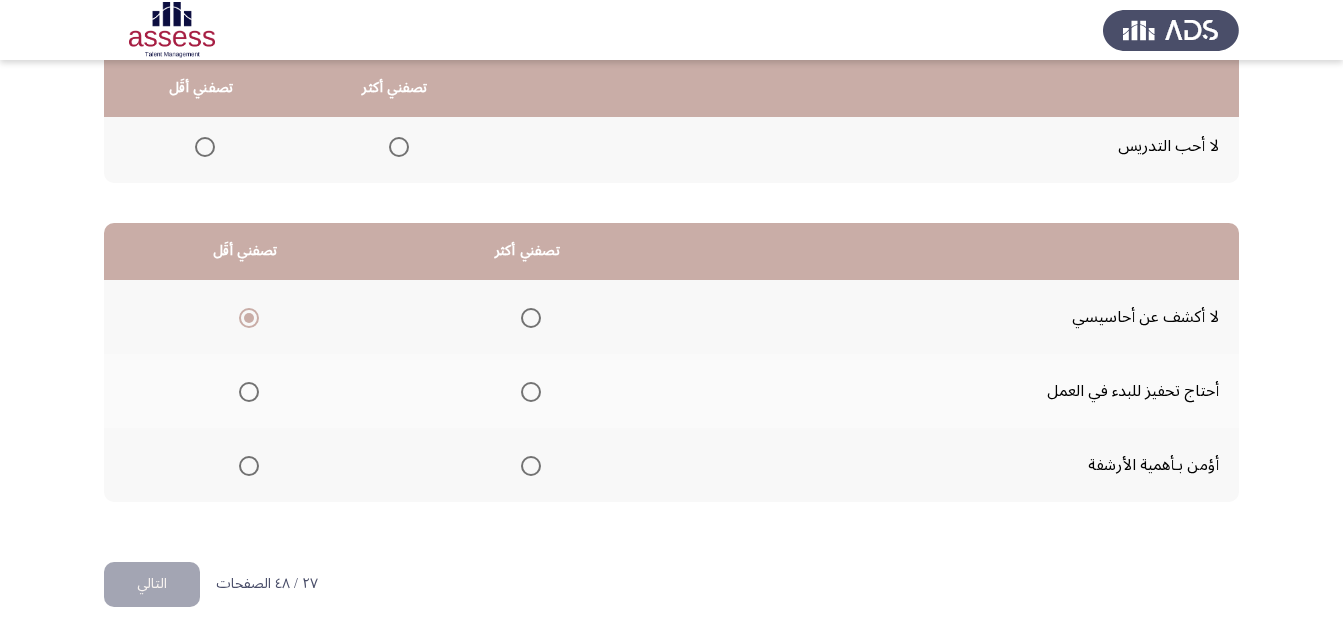 click at bounding box center (531, 466) 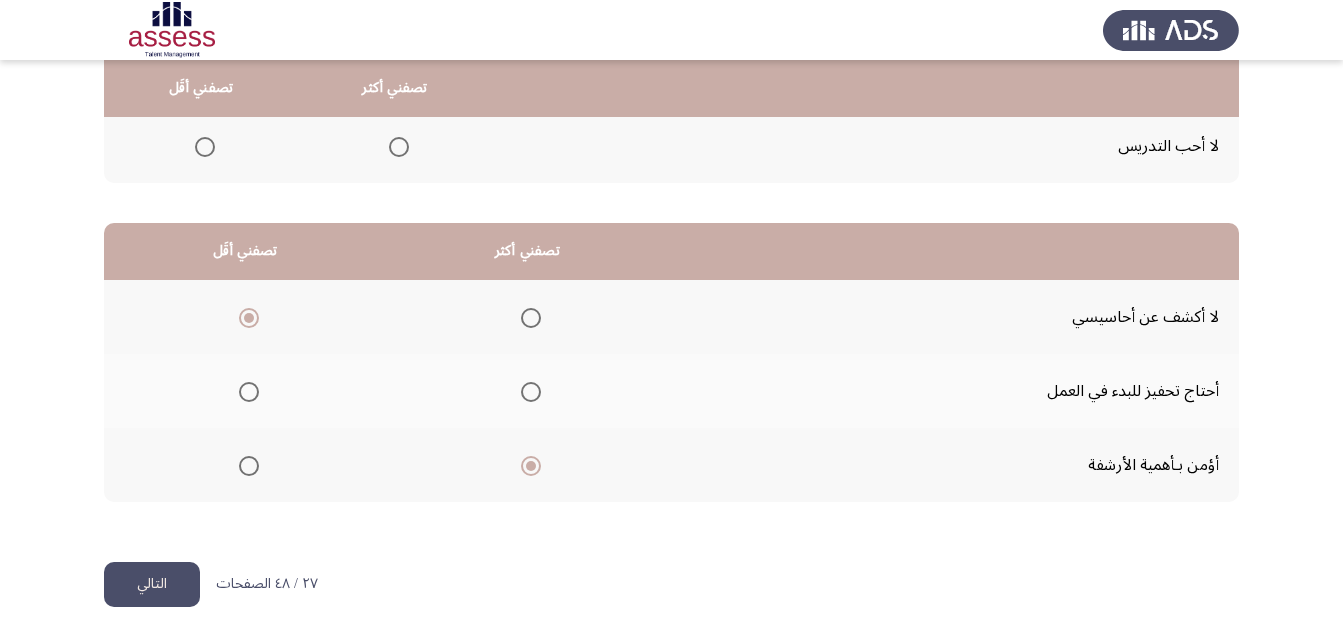 click on "التالي" 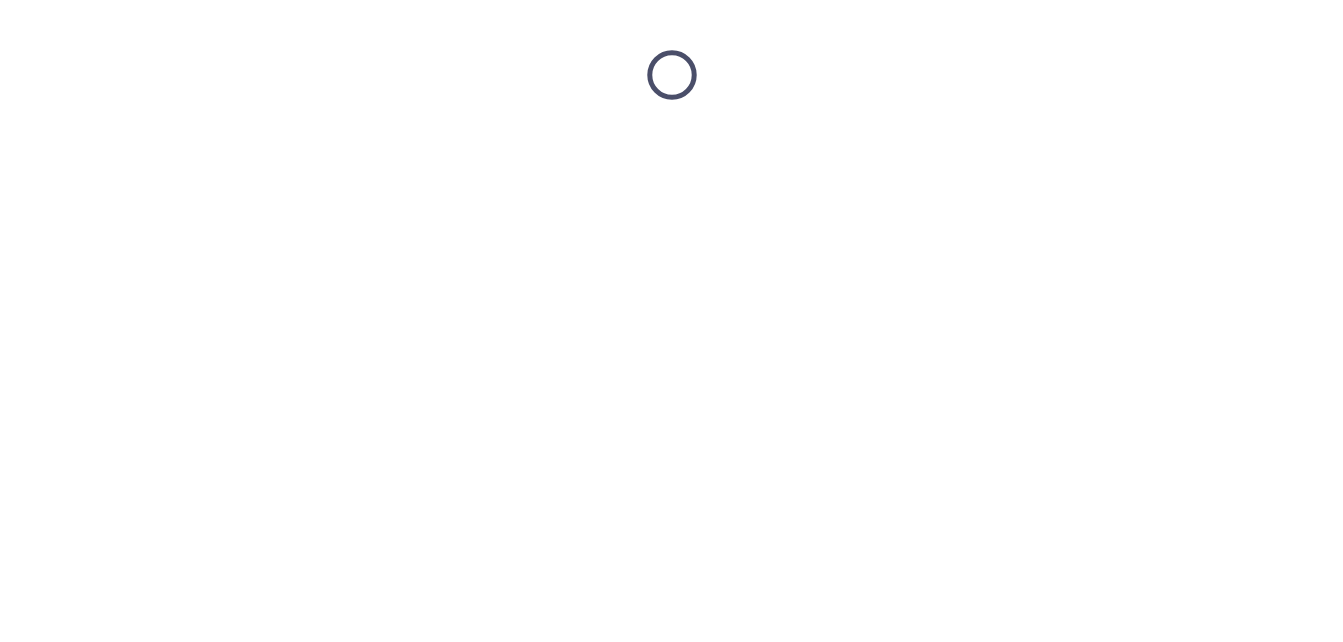 scroll, scrollTop: 0, scrollLeft: 0, axis: both 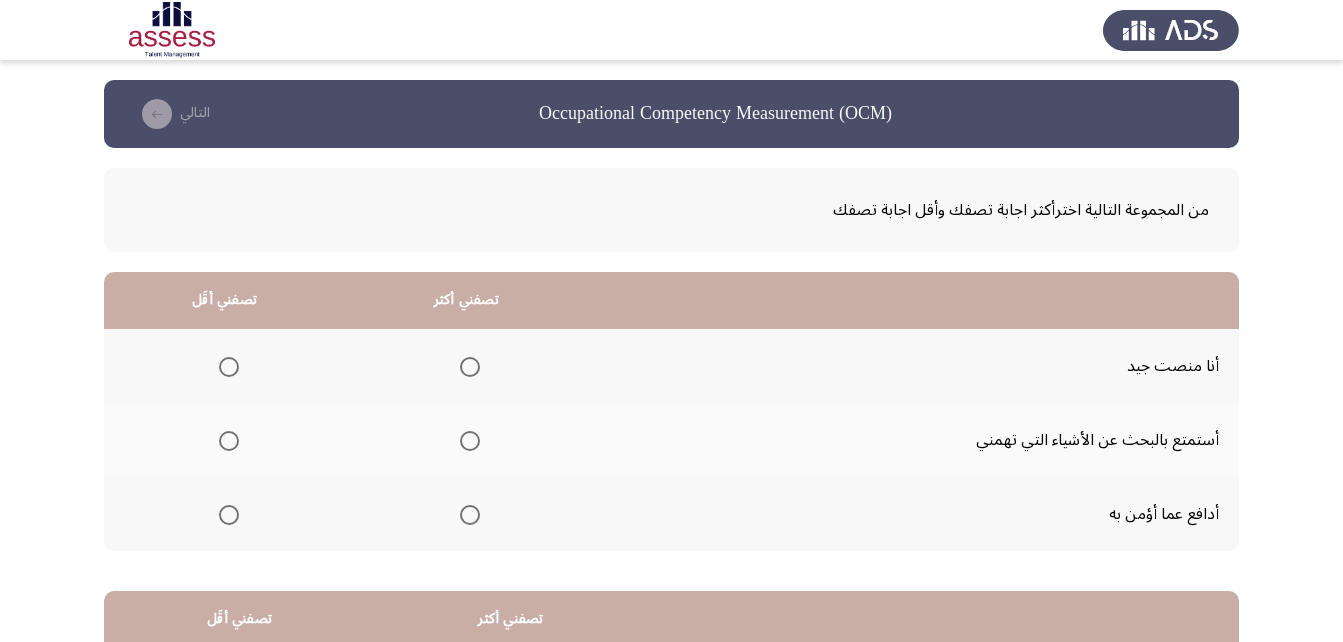 click at bounding box center (229, 367) 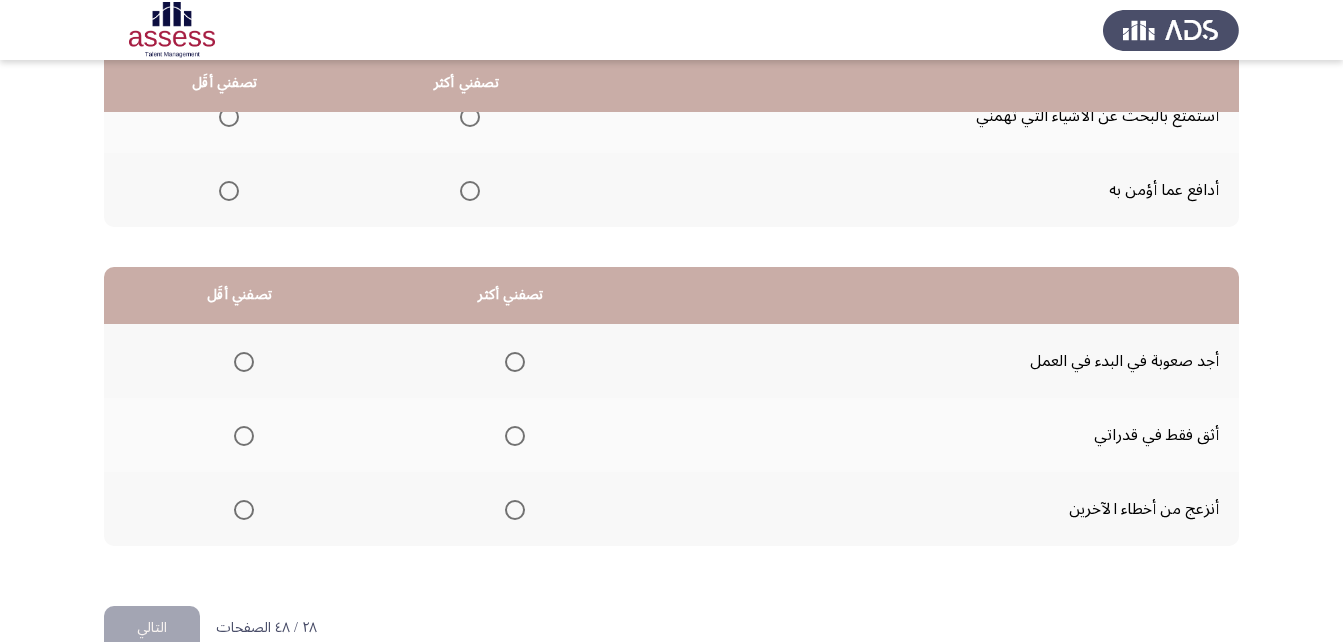 scroll, scrollTop: 326, scrollLeft: 0, axis: vertical 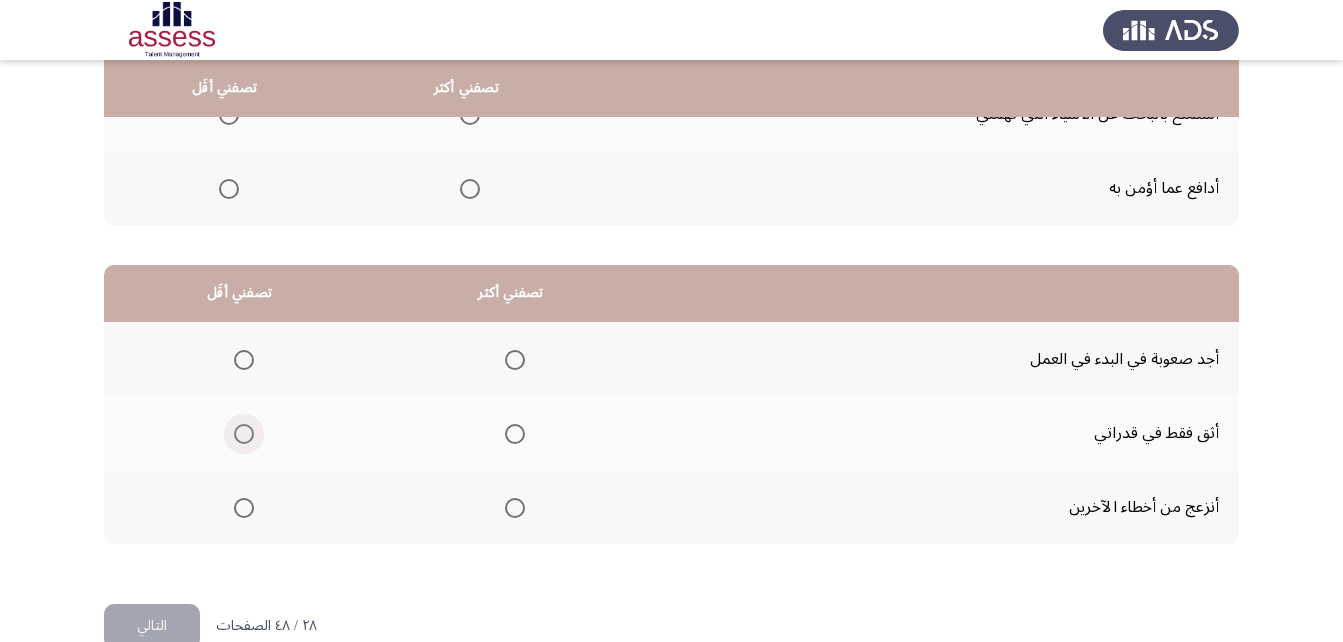 click at bounding box center [244, 434] 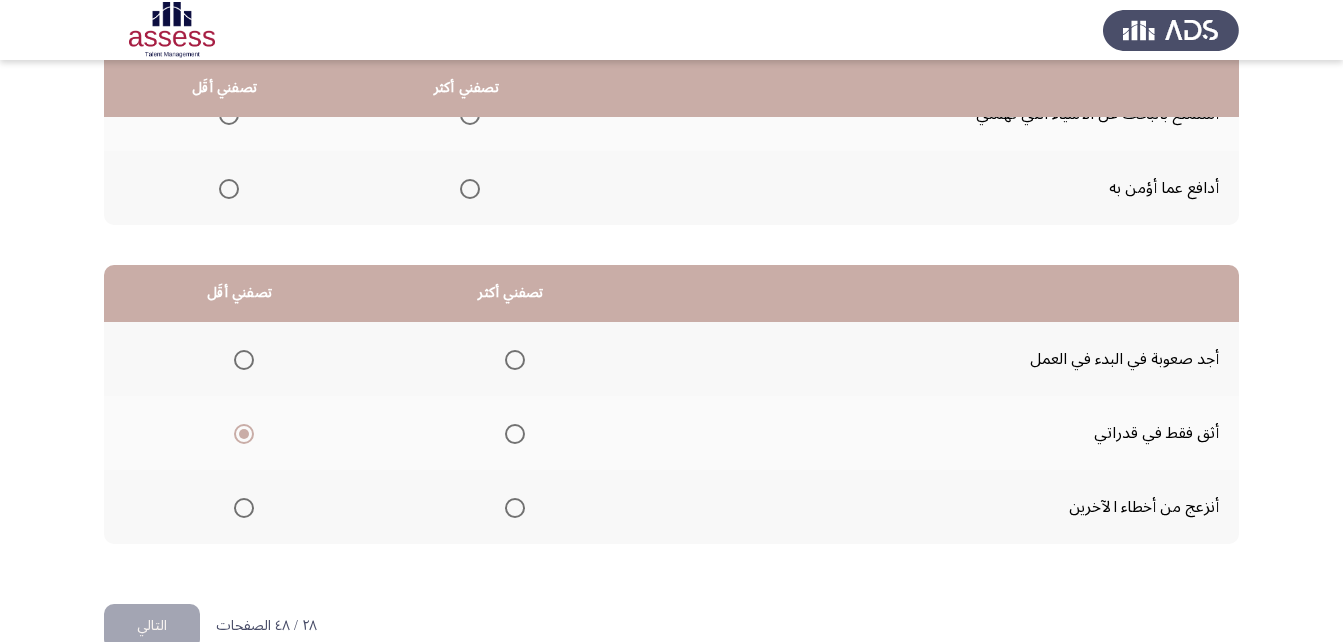 click at bounding box center (515, 508) 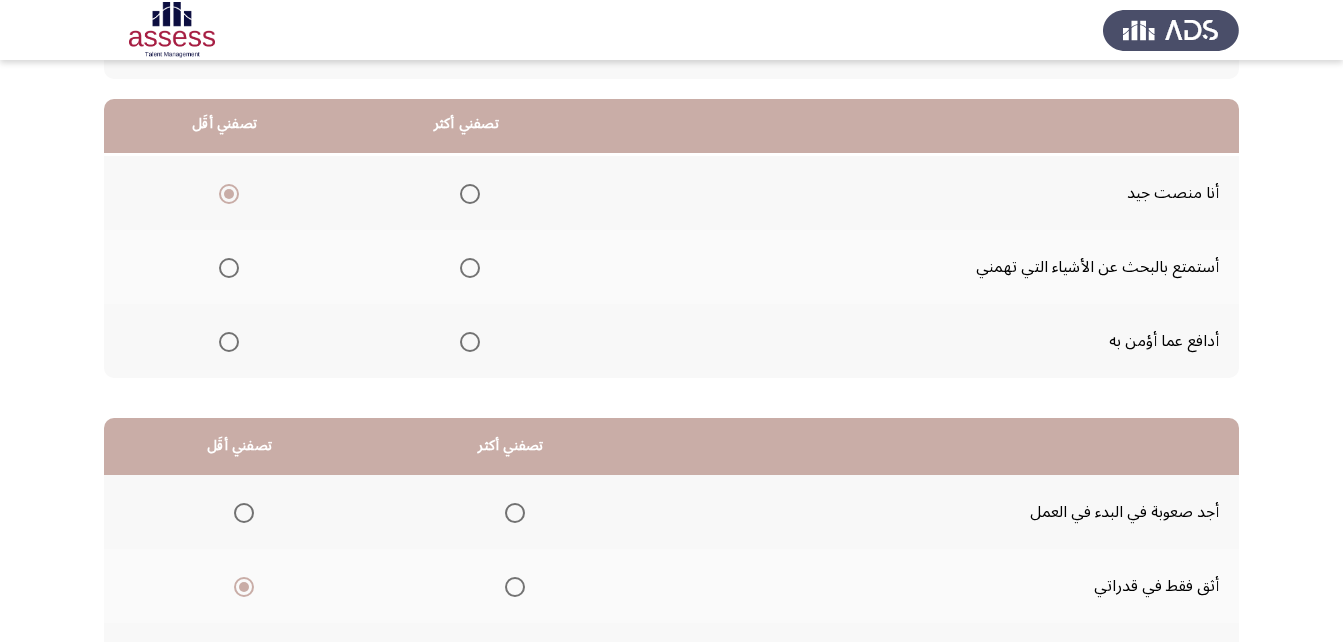 scroll, scrollTop: 159, scrollLeft: 0, axis: vertical 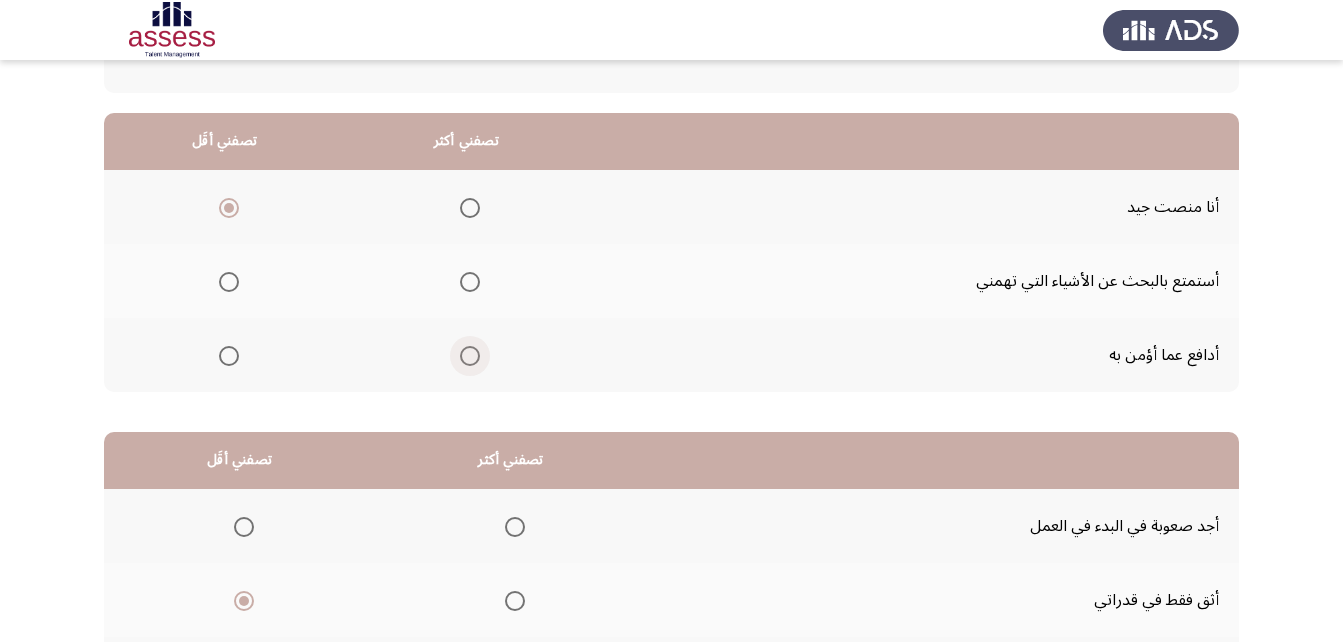 click at bounding box center (470, 356) 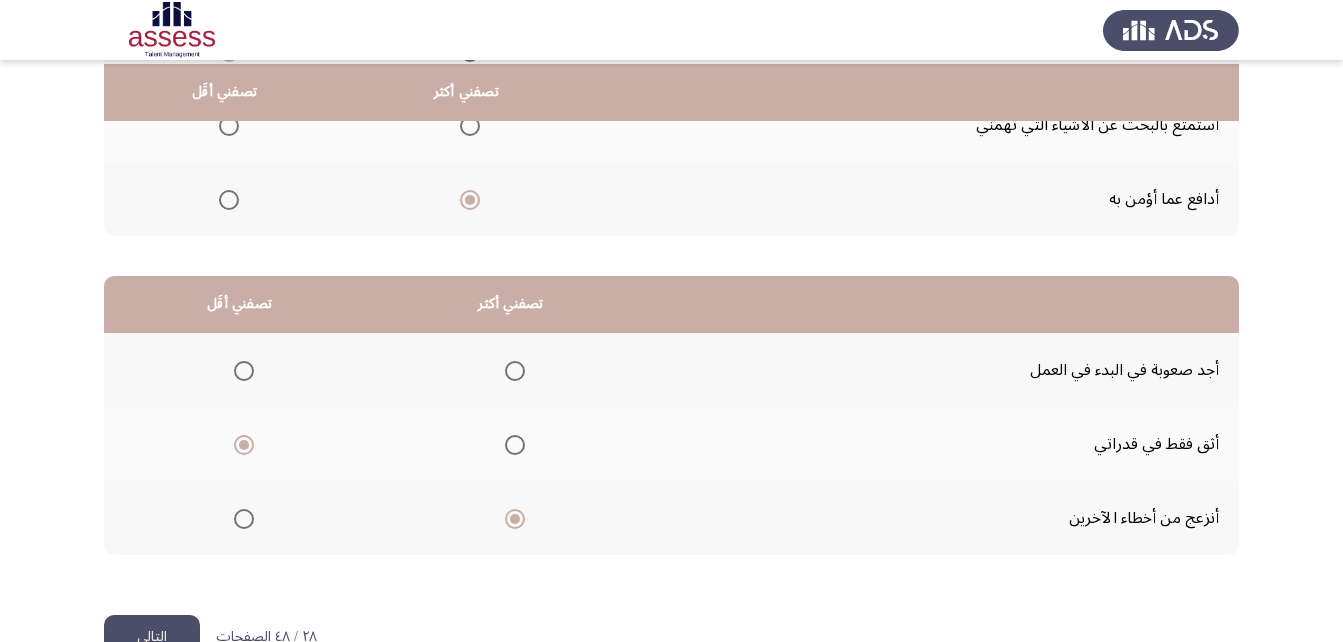 scroll, scrollTop: 319, scrollLeft: 0, axis: vertical 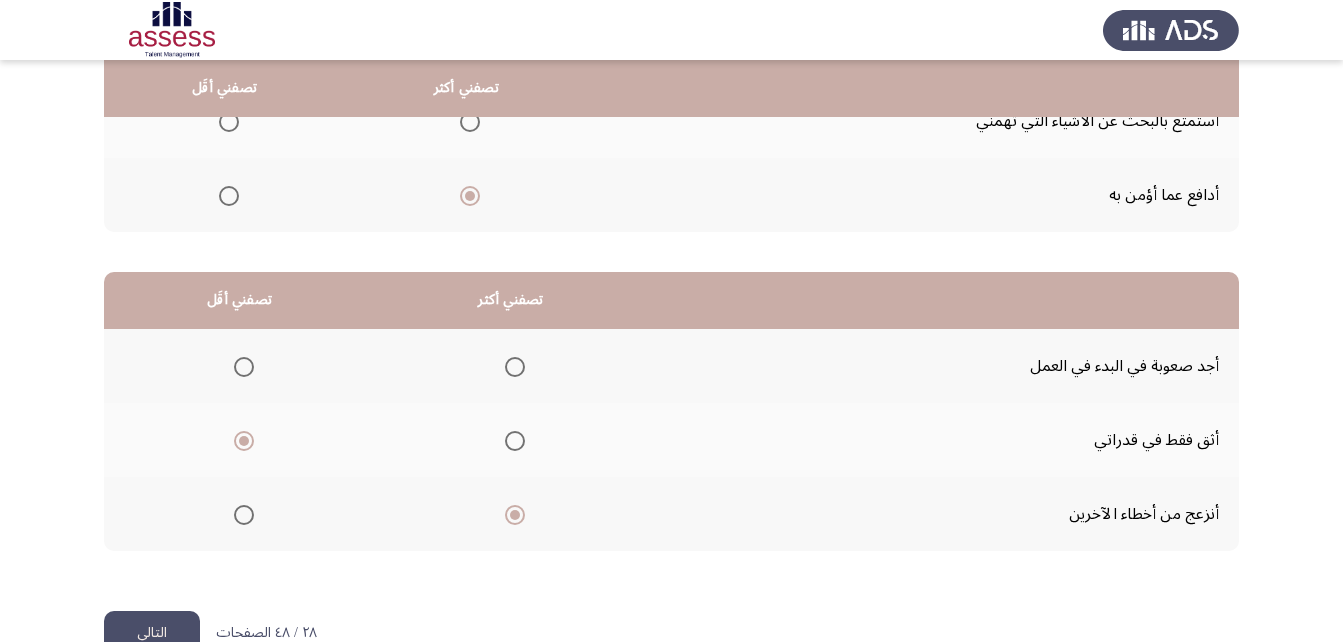 click on "التالي" 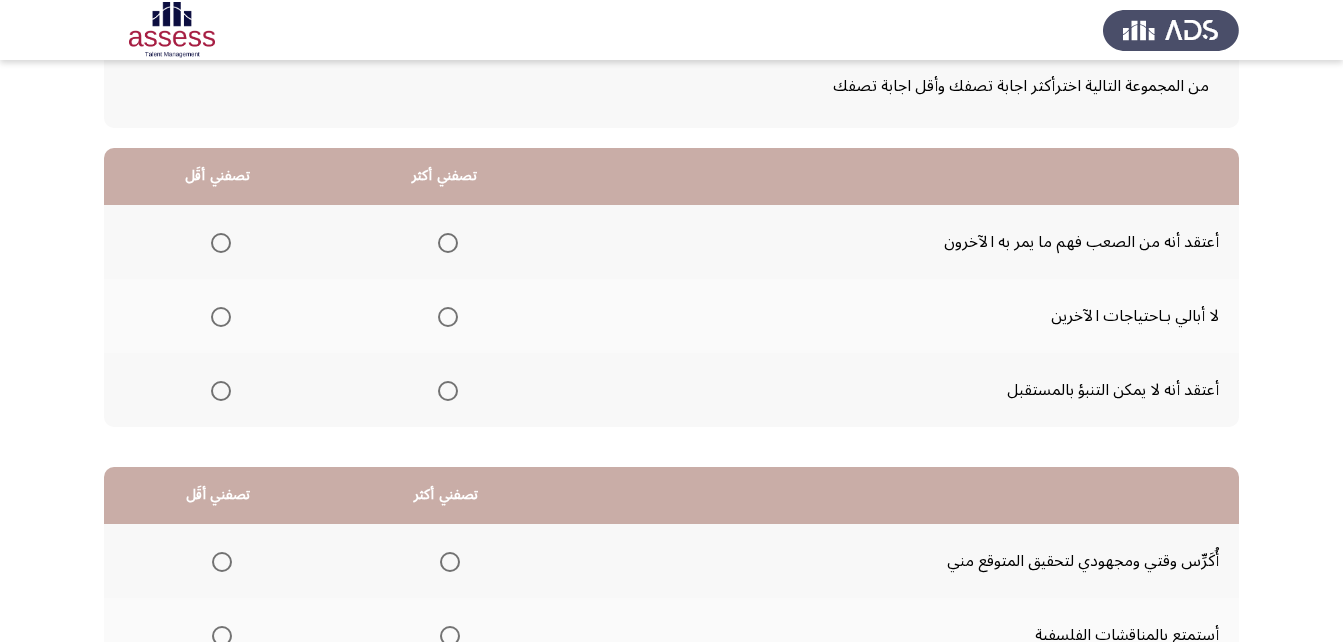 scroll, scrollTop: 86, scrollLeft: 0, axis: vertical 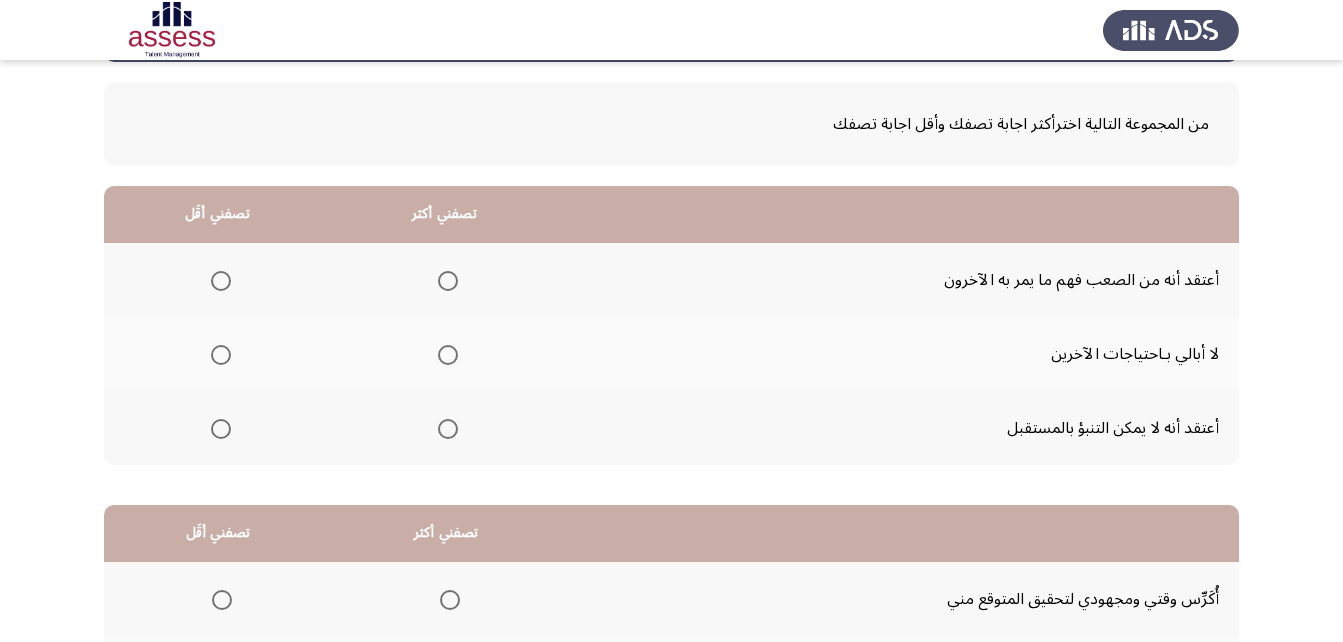 click at bounding box center (221, 429) 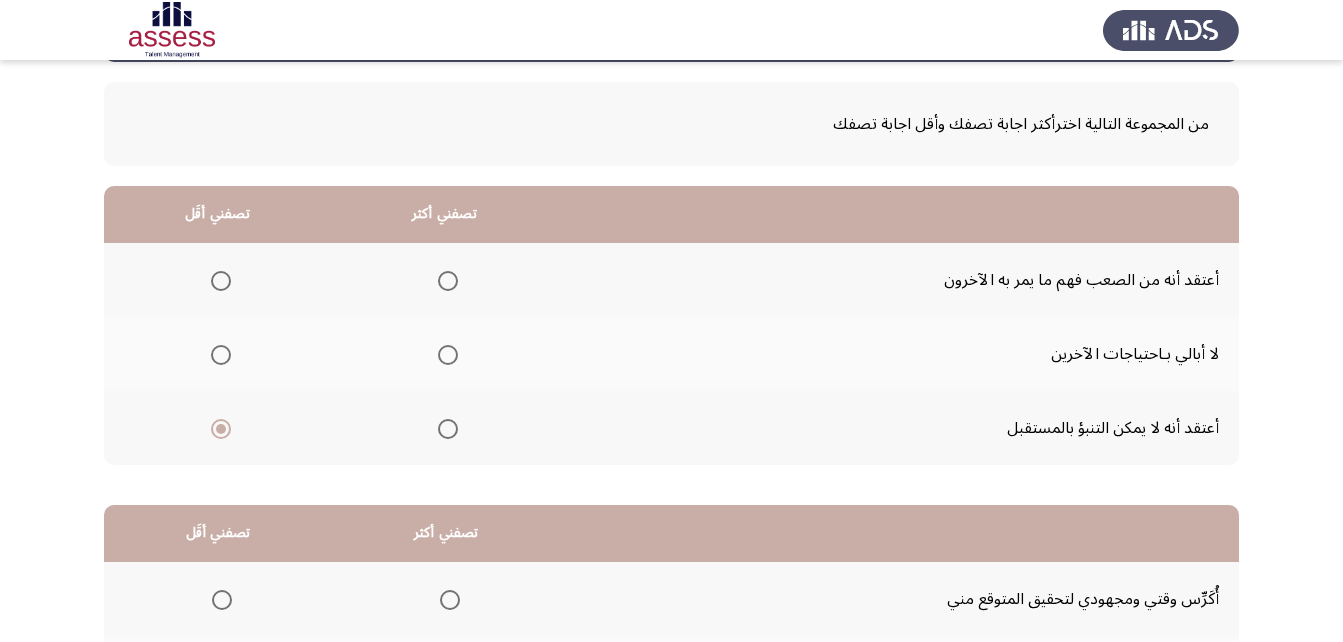 click 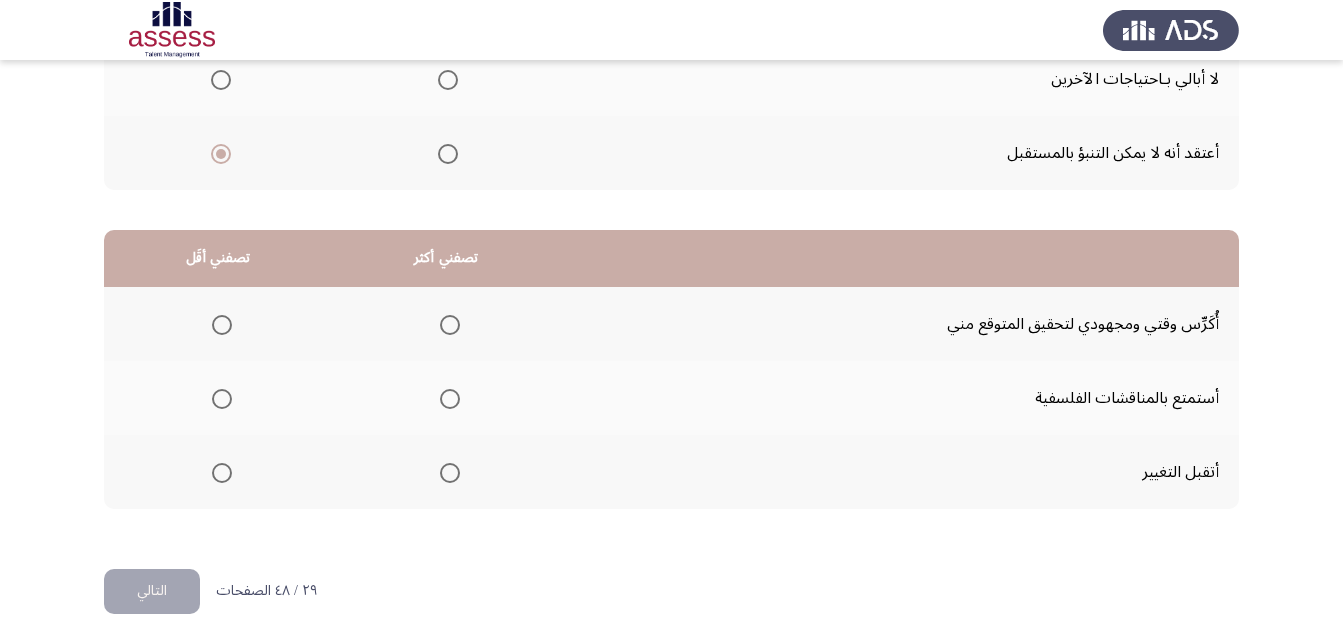scroll, scrollTop: 368, scrollLeft: 0, axis: vertical 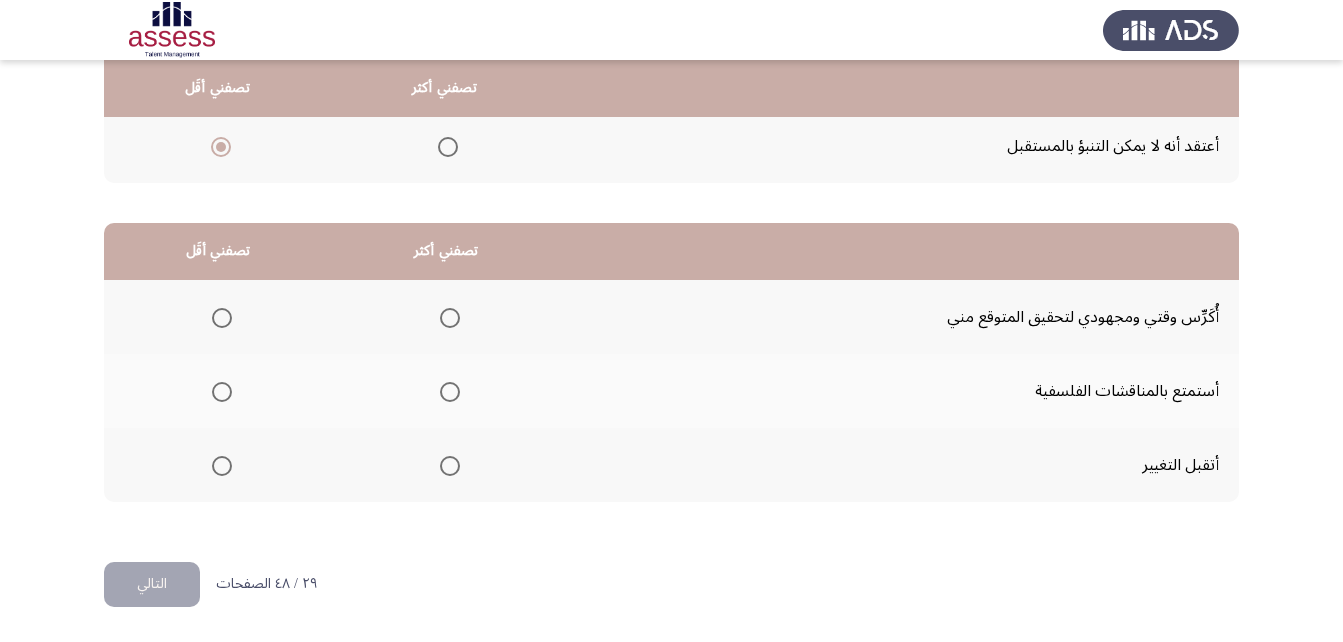click at bounding box center (450, 466) 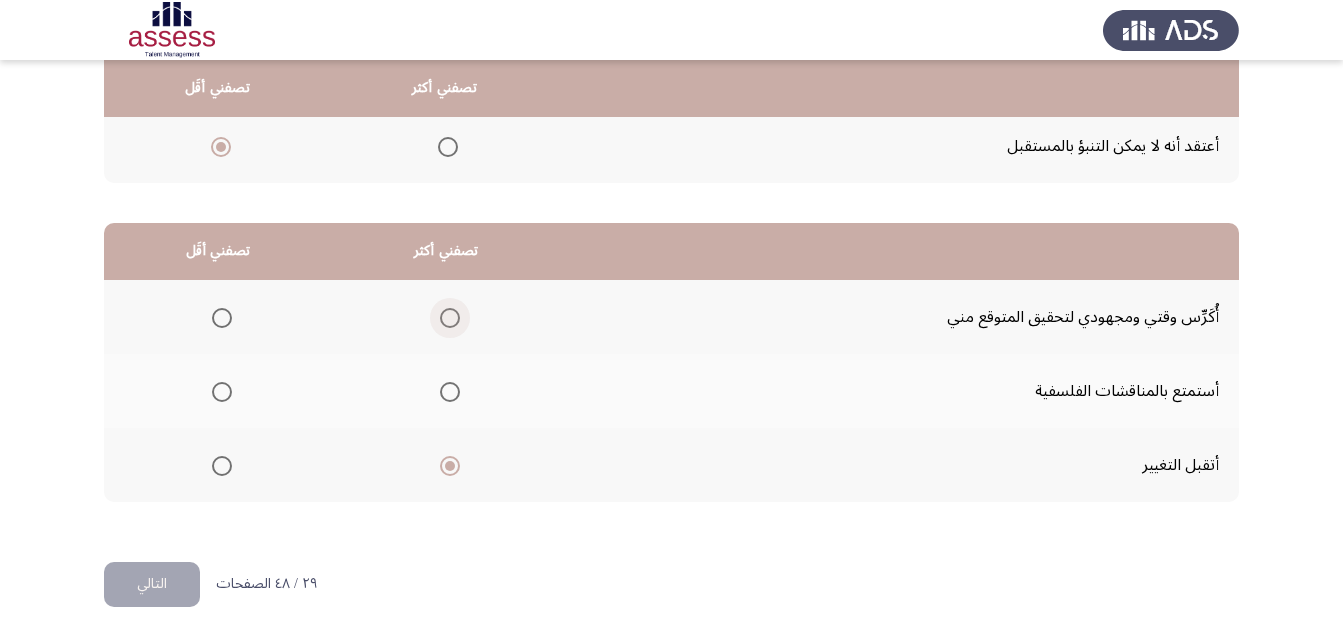 click at bounding box center (450, 318) 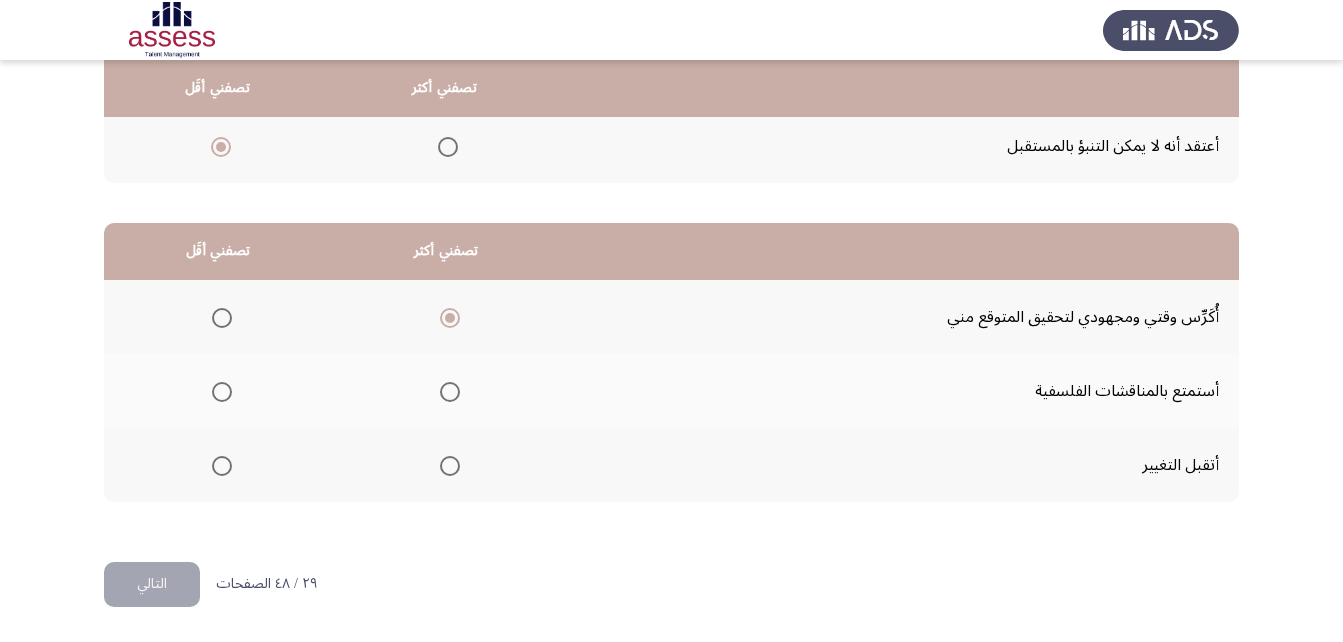 click 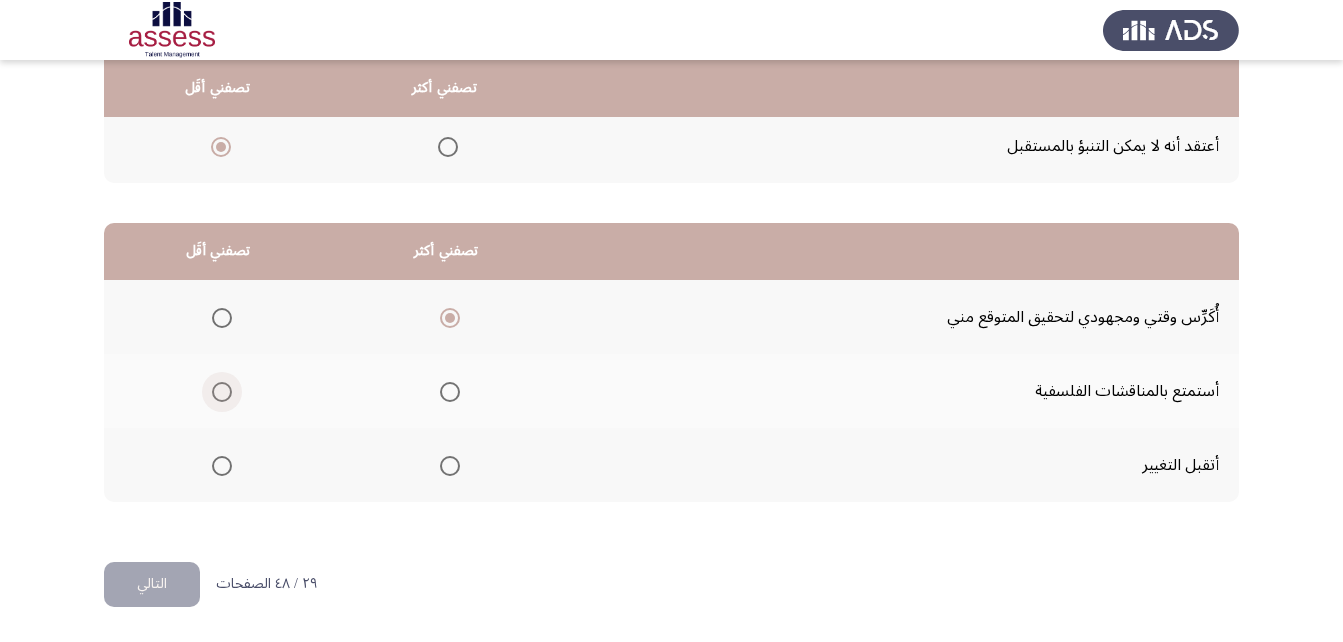 click at bounding box center [222, 392] 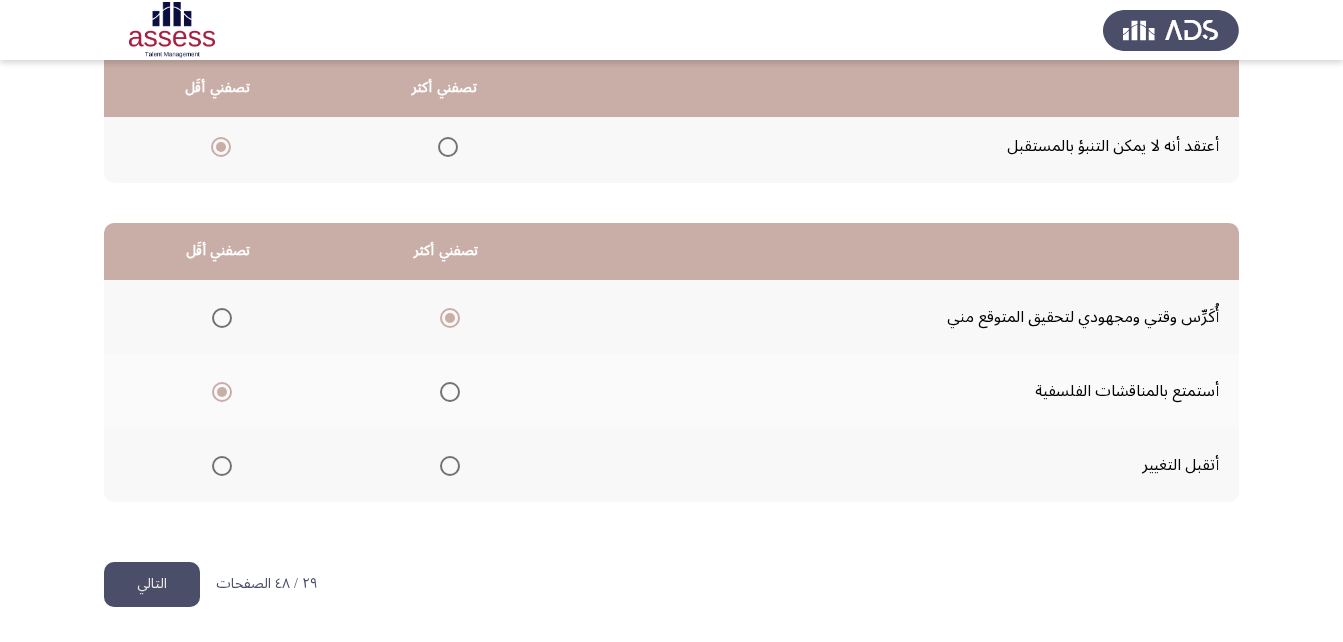 click on "التالي" 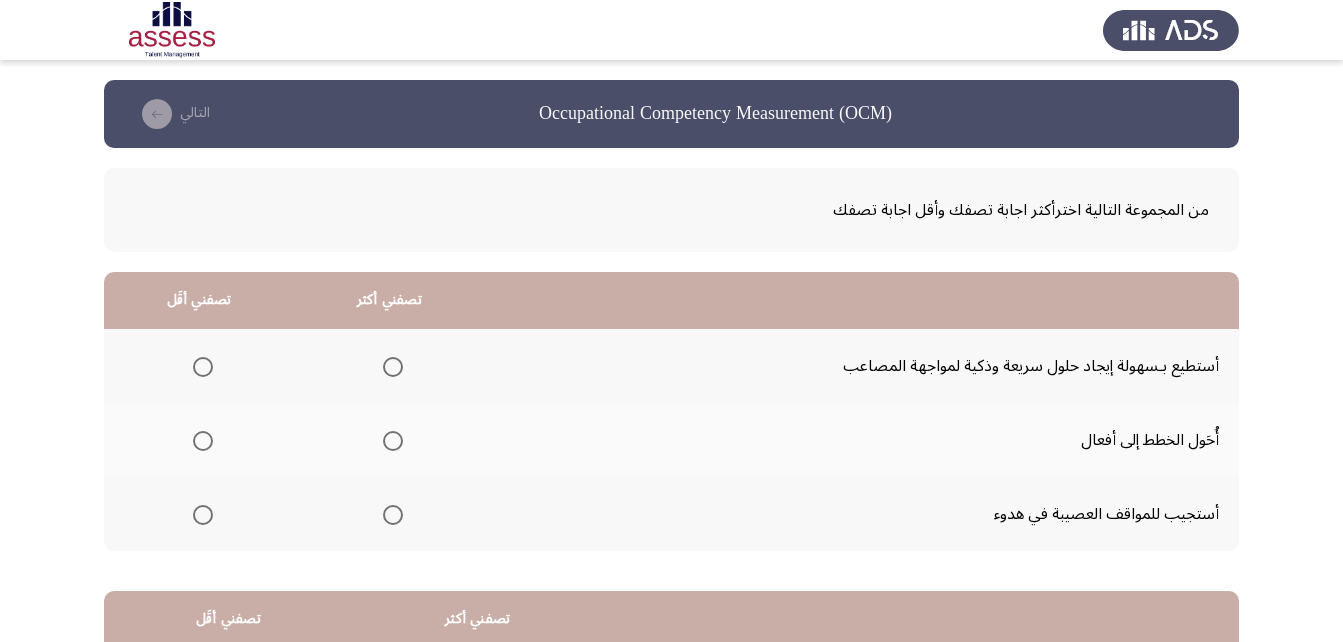 click at bounding box center (393, 441) 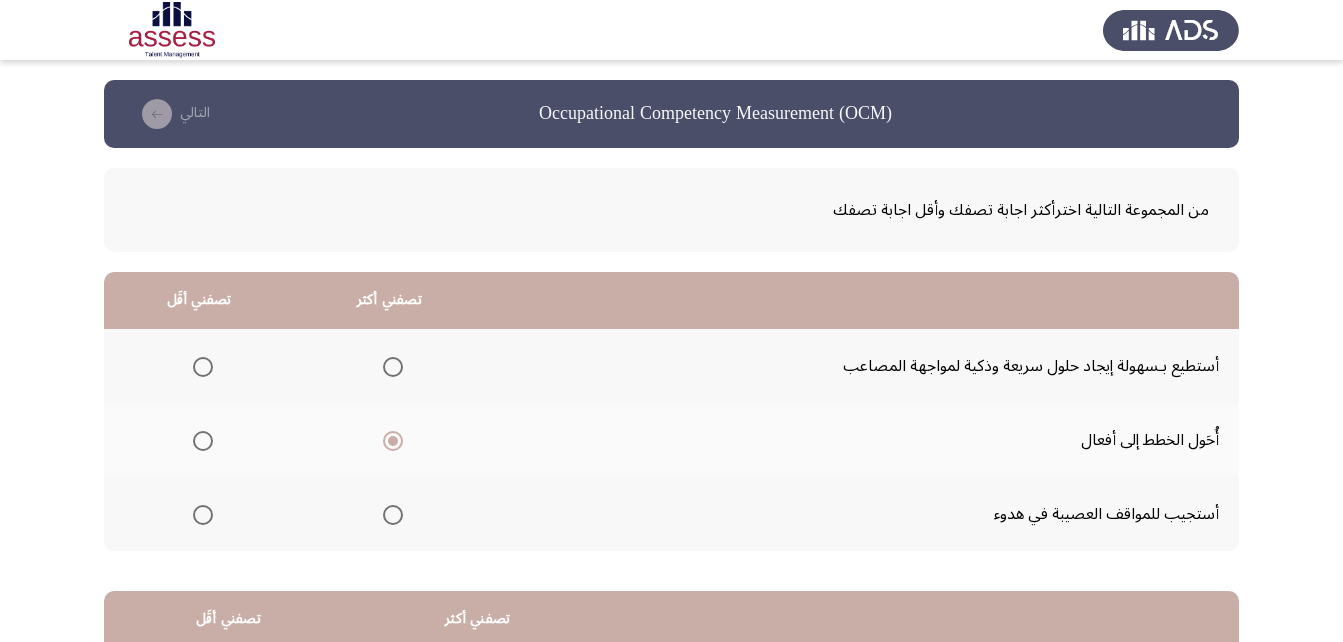 click at bounding box center [203, 515] 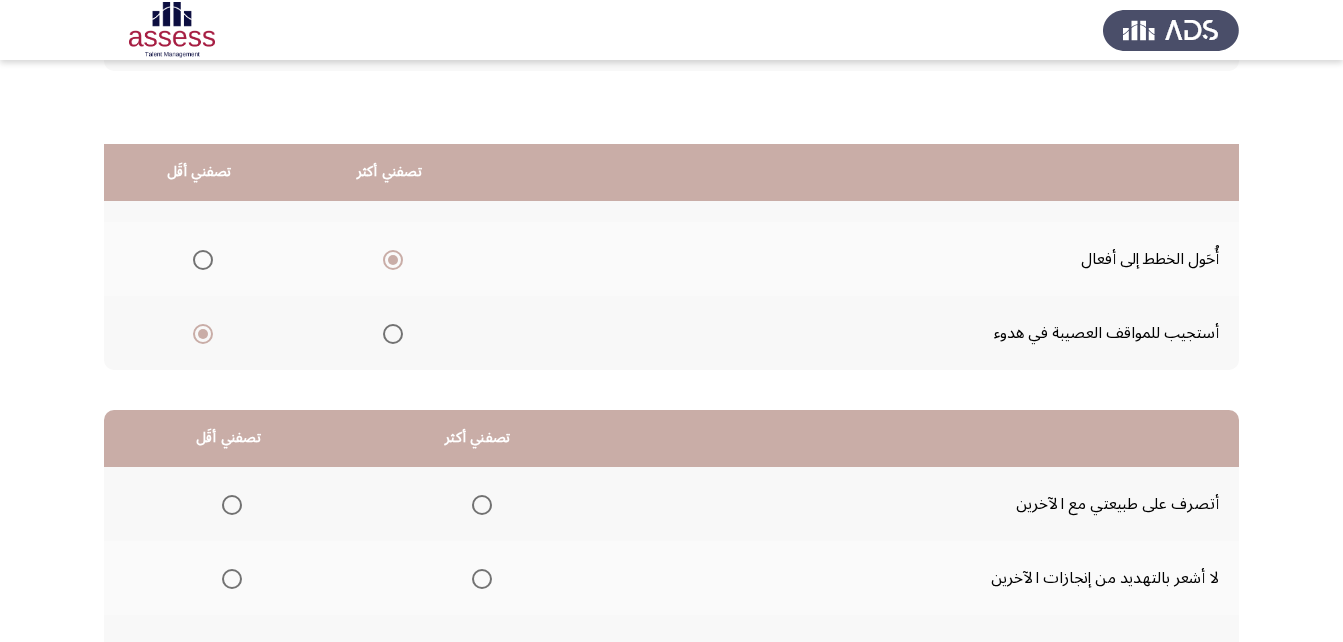 scroll, scrollTop: 368, scrollLeft: 0, axis: vertical 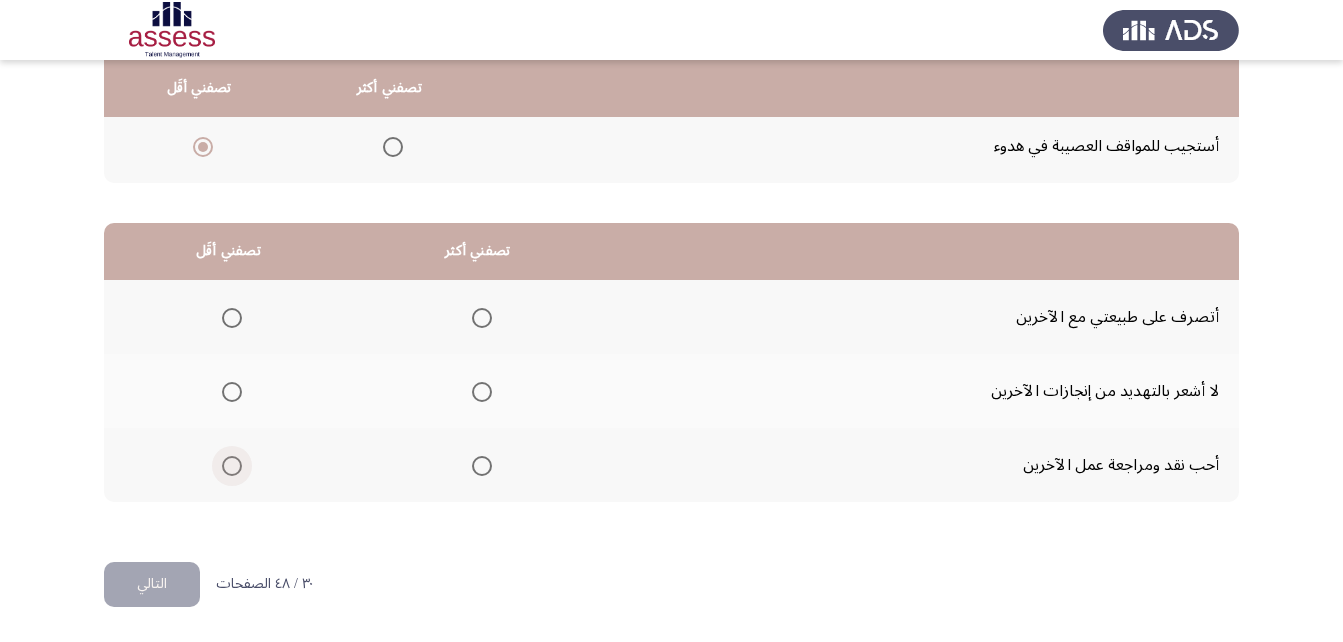 click at bounding box center (232, 466) 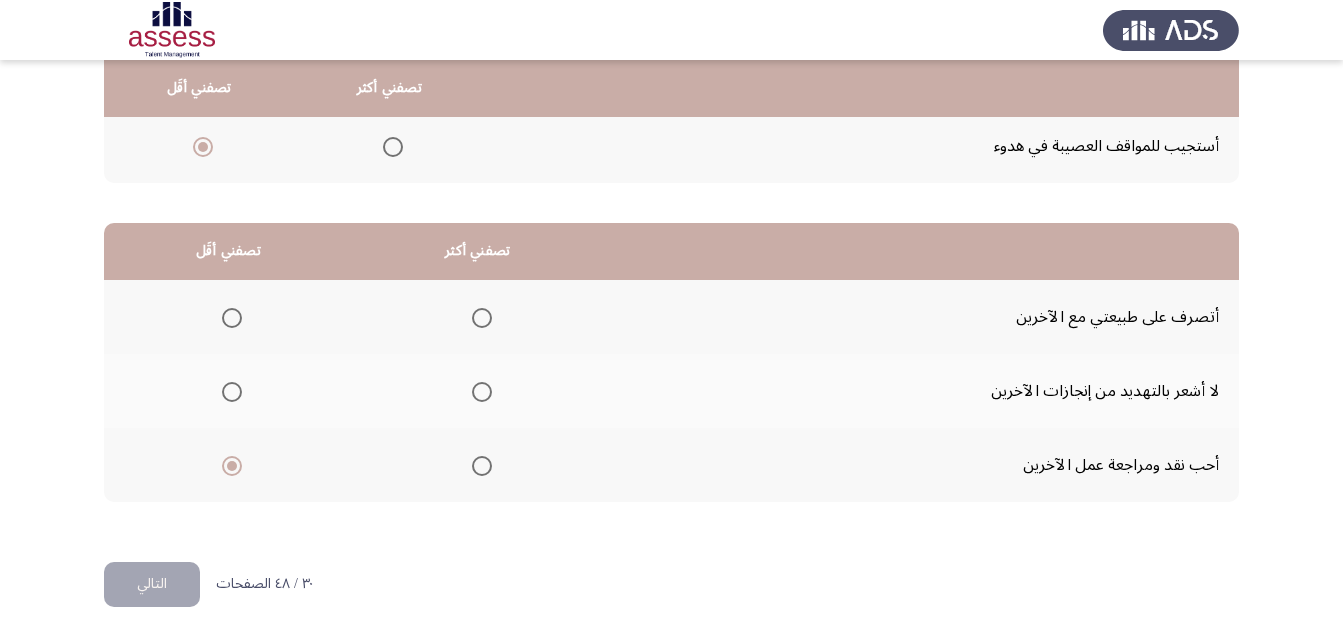 click at bounding box center (482, 392) 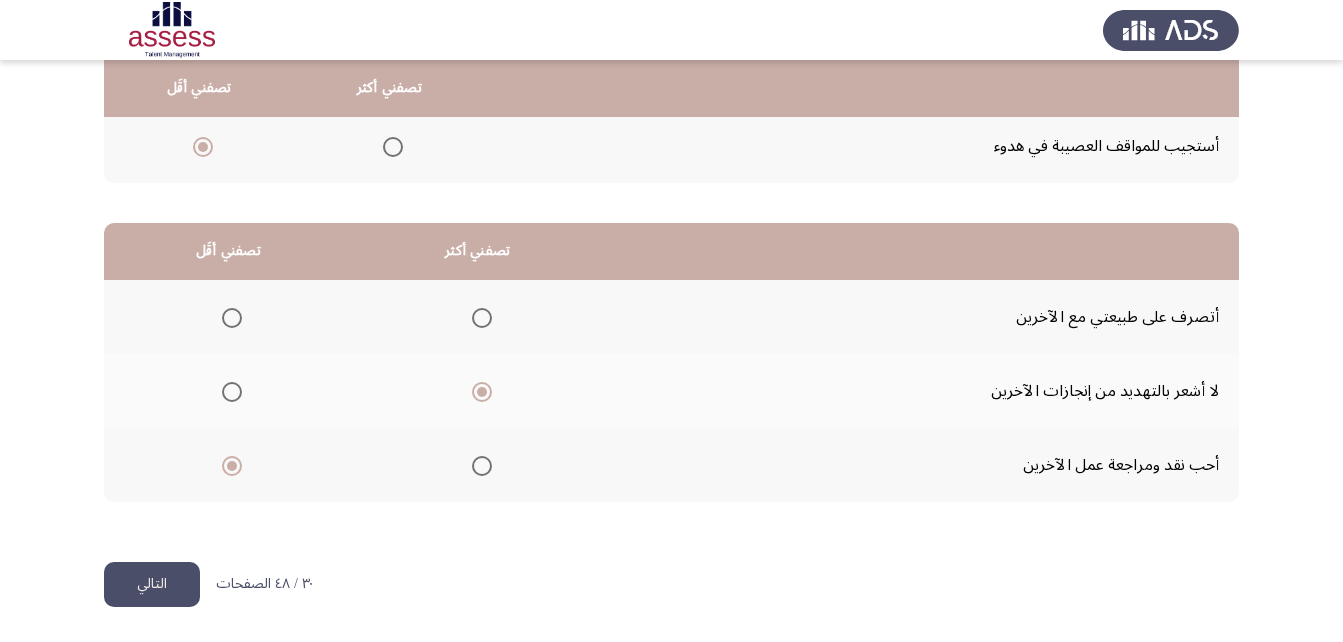 click on "التالي" 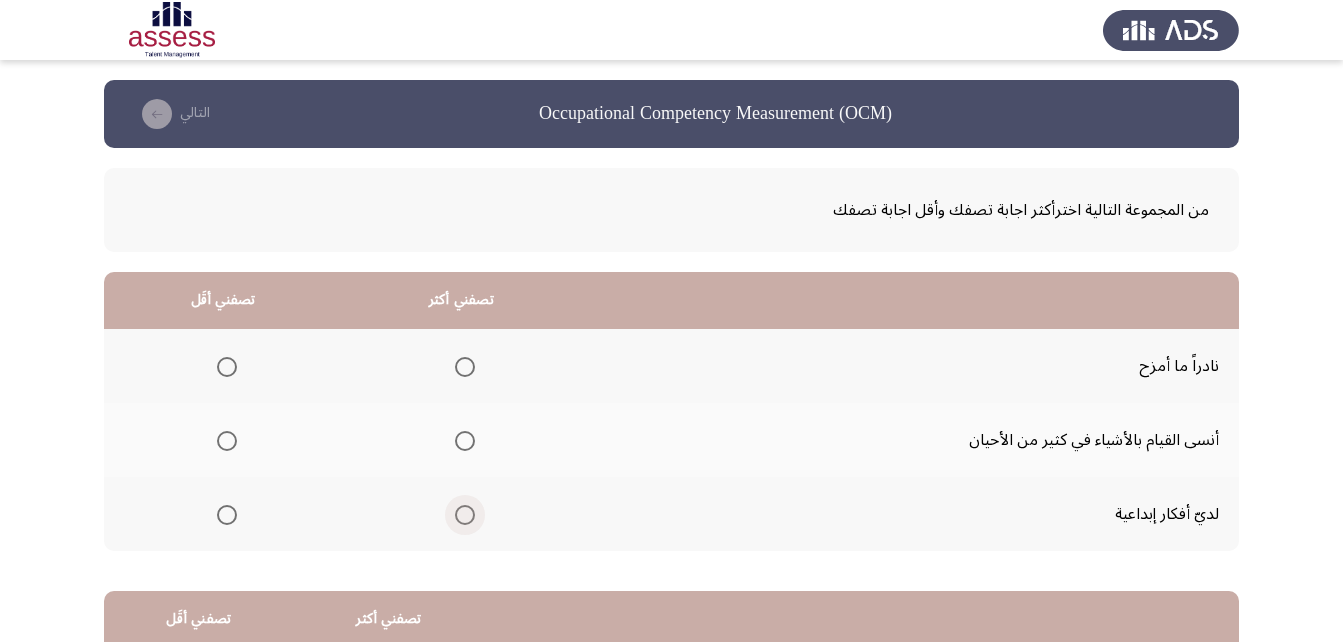 click at bounding box center [461, 514] 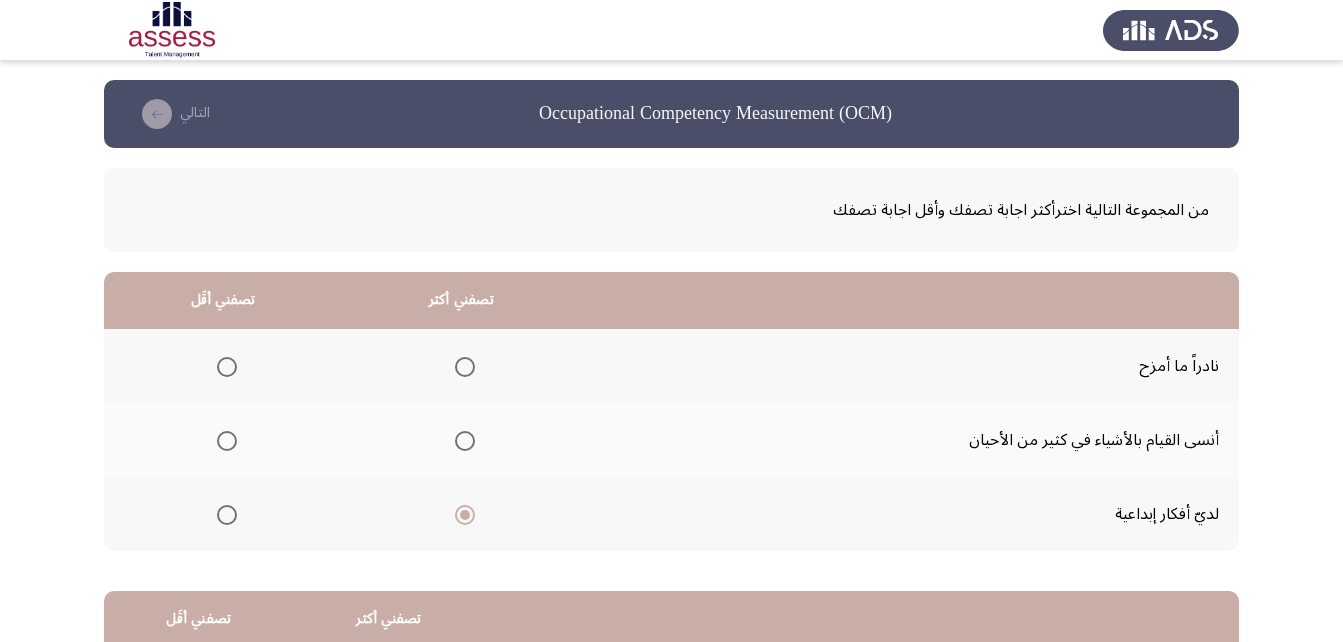 click at bounding box center (227, 441) 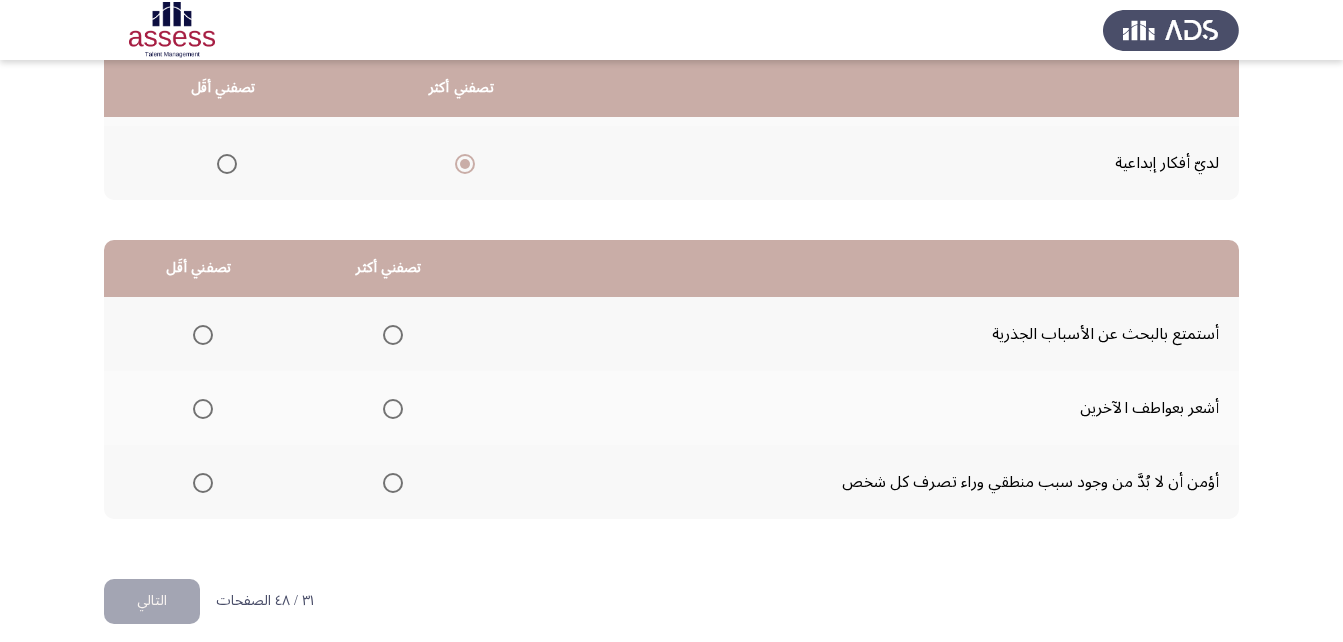 scroll, scrollTop: 353, scrollLeft: 0, axis: vertical 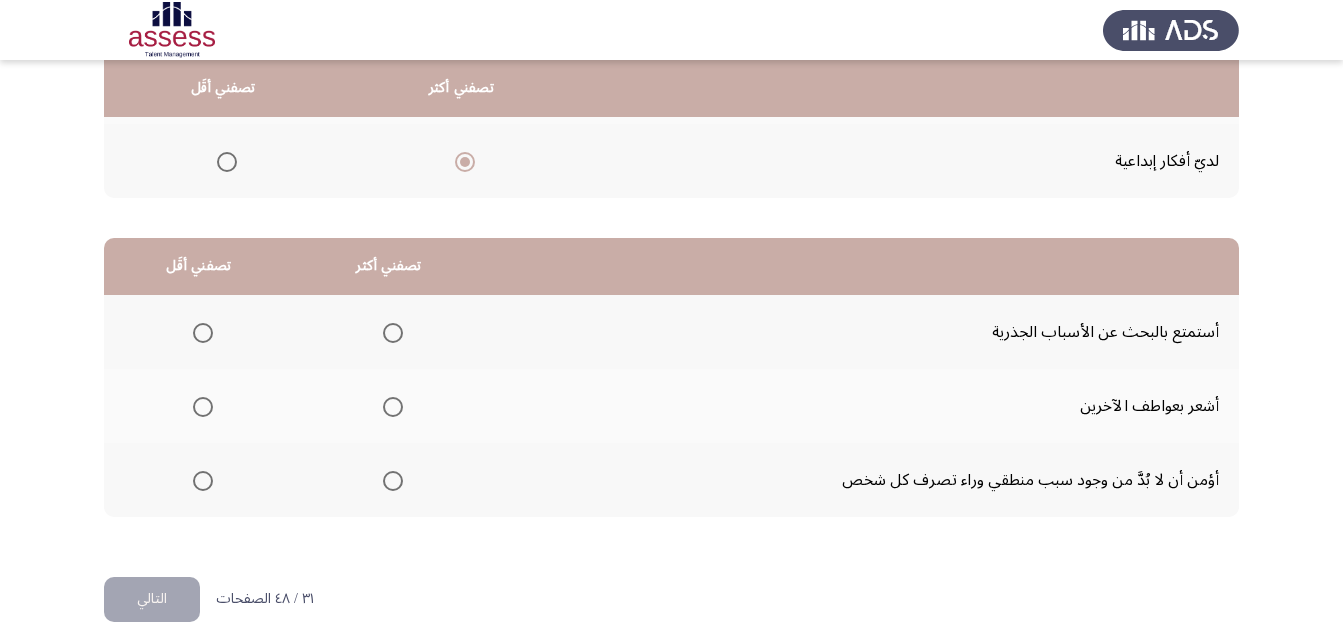 click at bounding box center (393, 481) 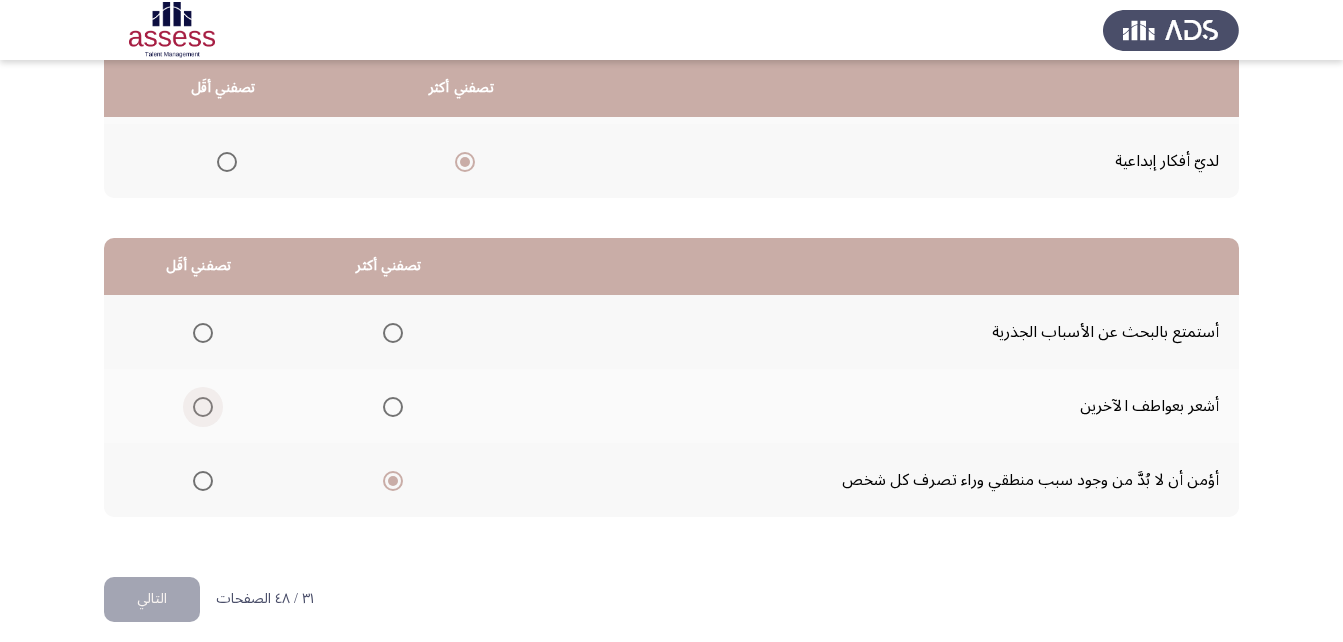 click at bounding box center (203, 407) 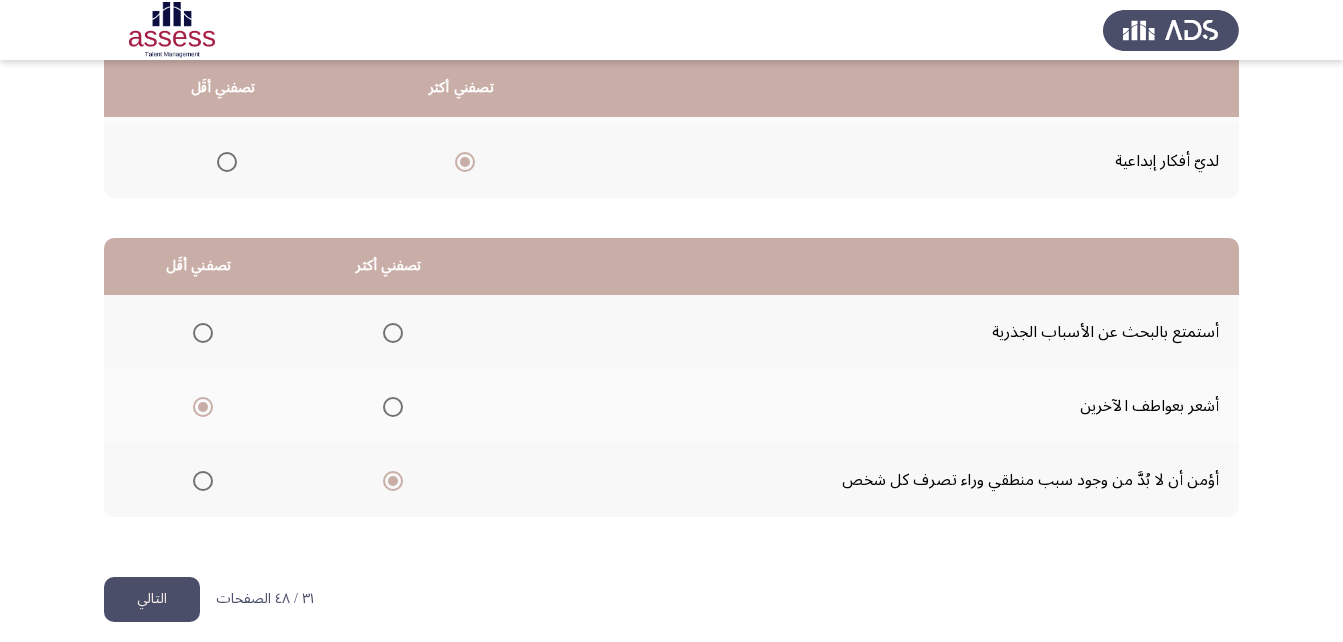 click on "التالي" 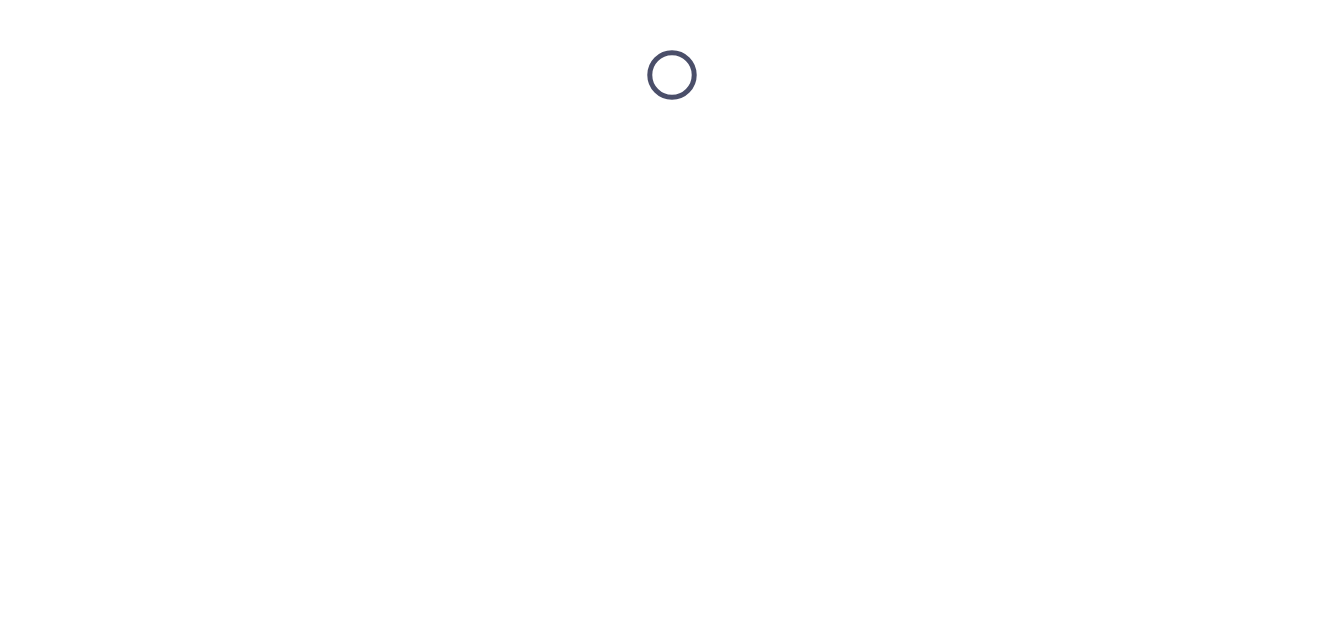 scroll, scrollTop: 0, scrollLeft: 0, axis: both 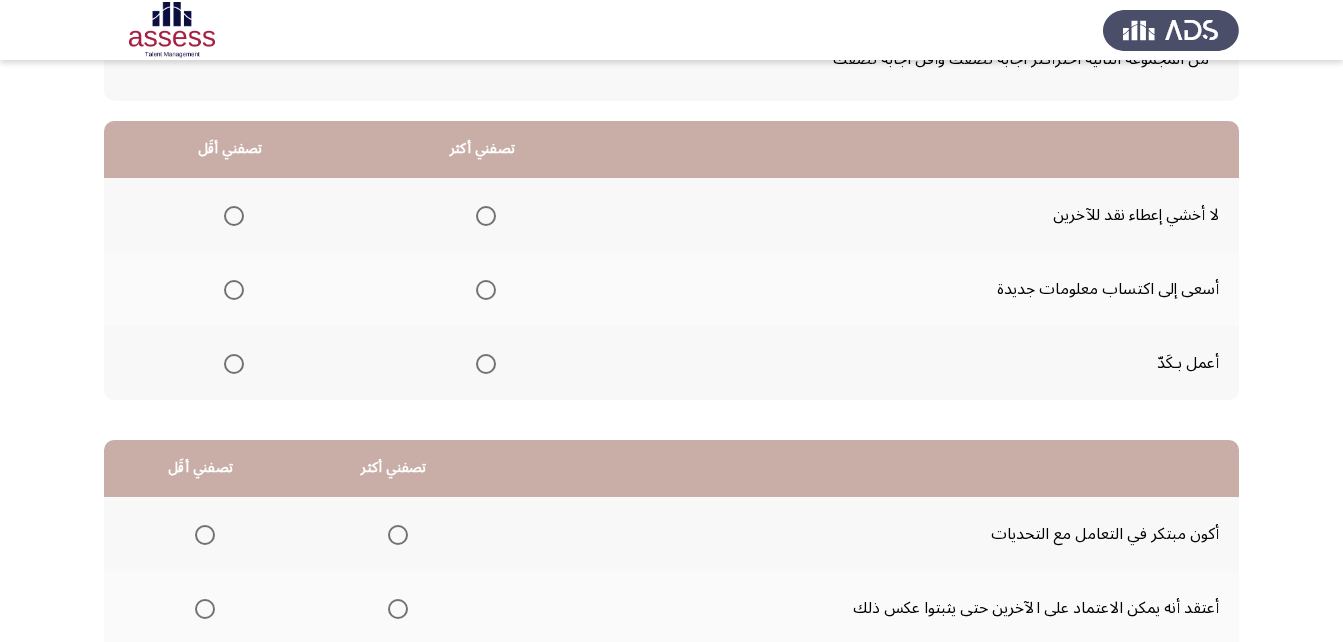 click at bounding box center [486, 290] 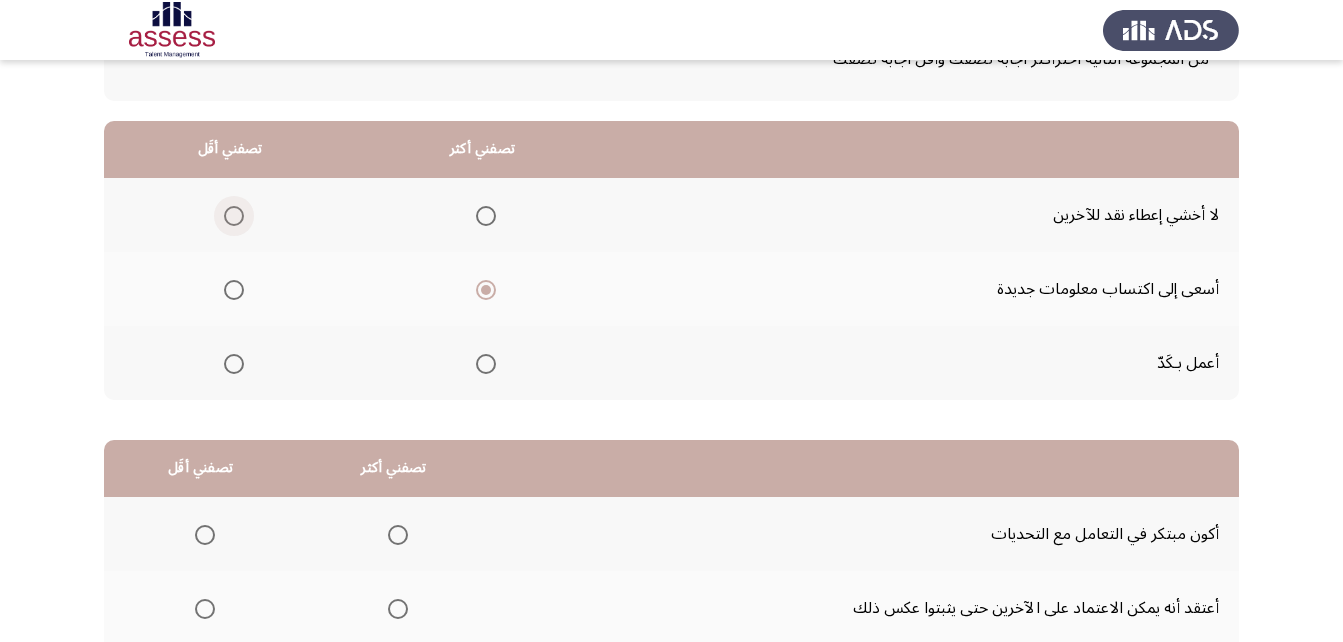 click at bounding box center [234, 216] 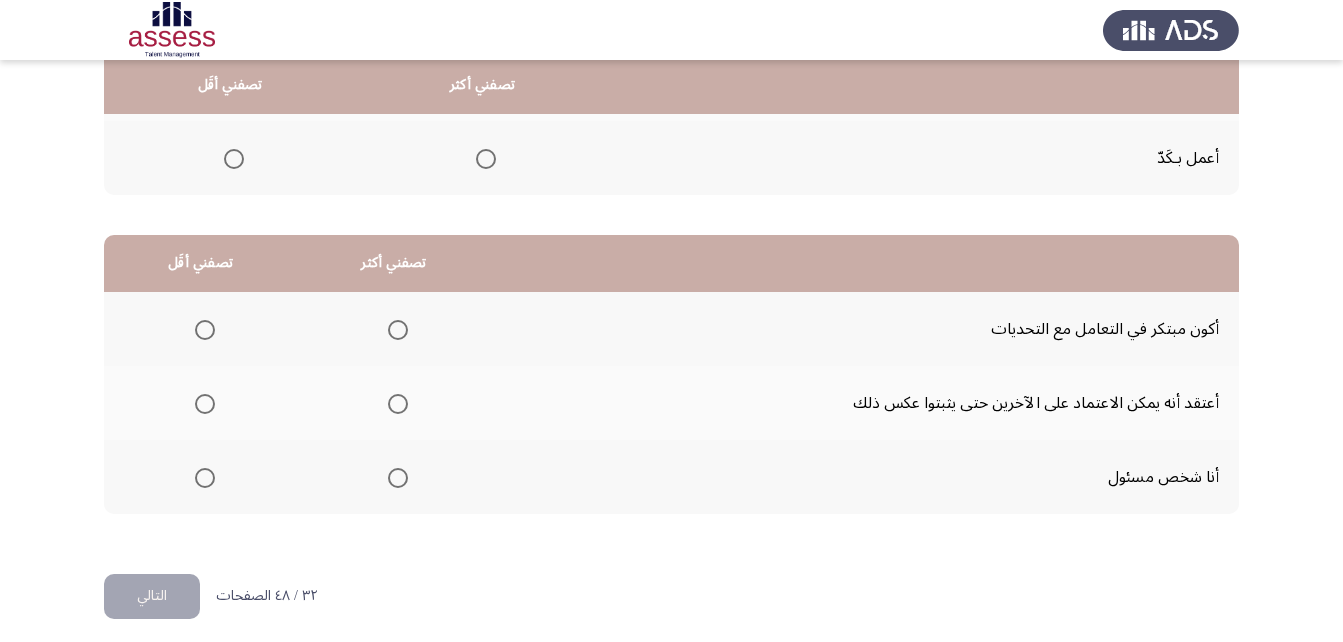 scroll, scrollTop: 368, scrollLeft: 0, axis: vertical 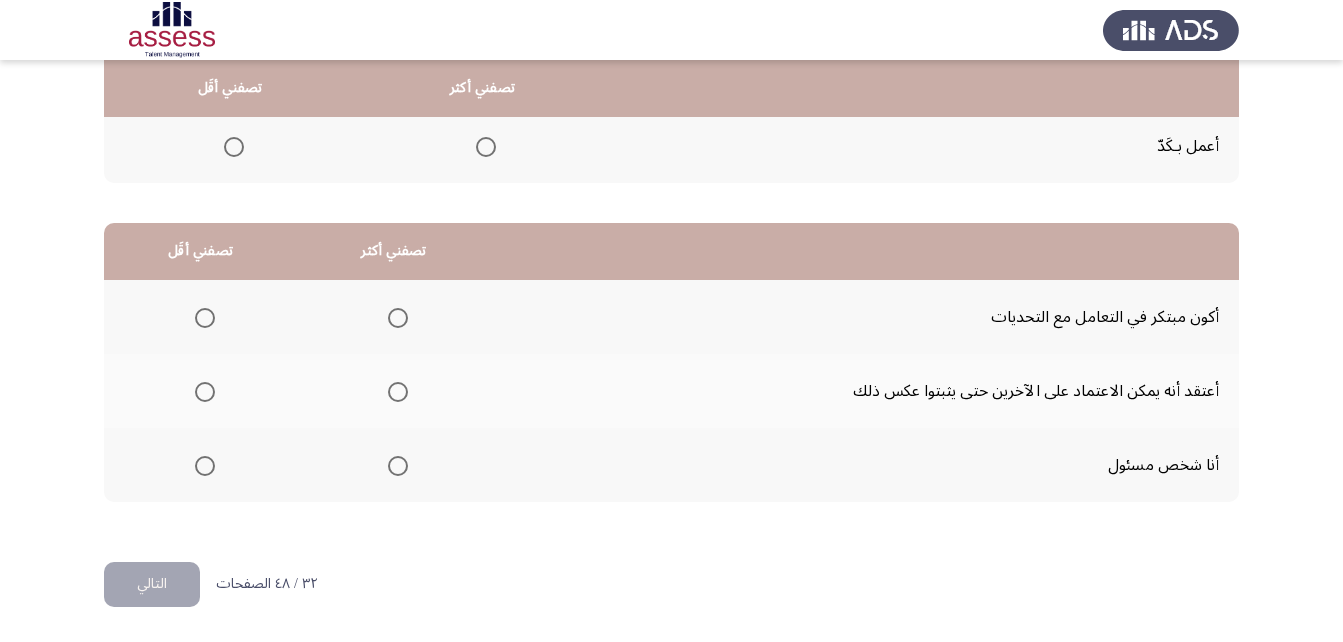 click at bounding box center (205, 466) 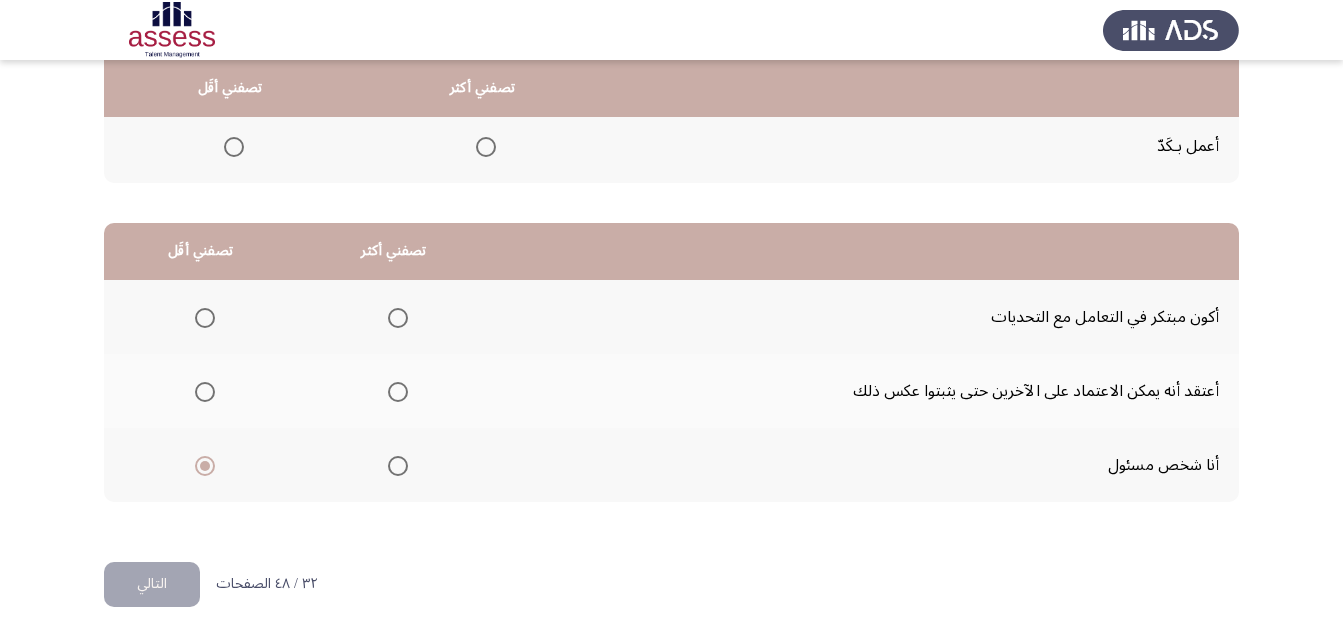 click at bounding box center [398, 318] 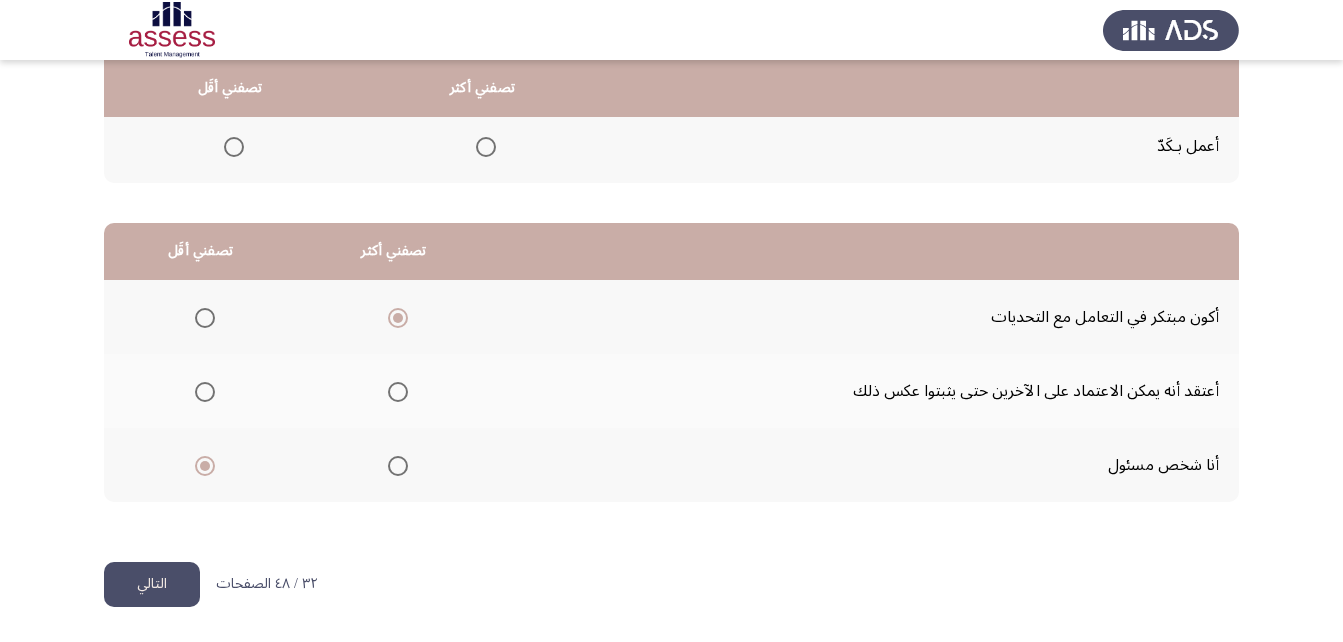 click on "التالي" 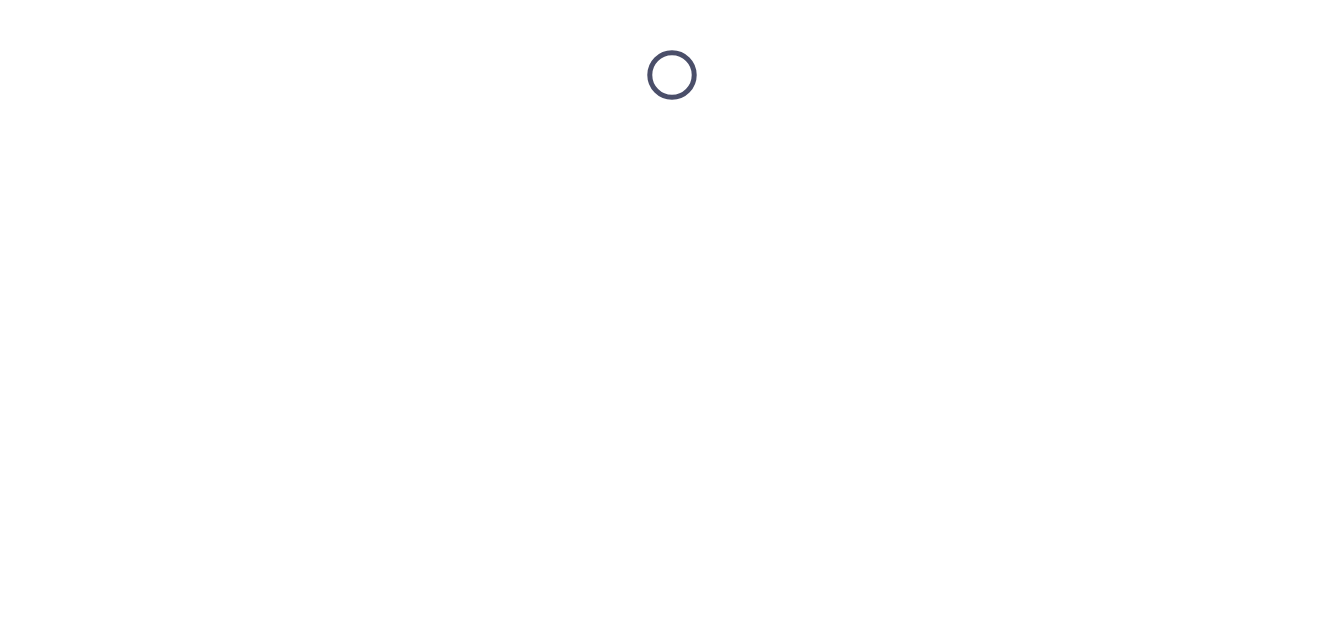 scroll, scrollTop: 0, scrollLeft: 0, axis: both 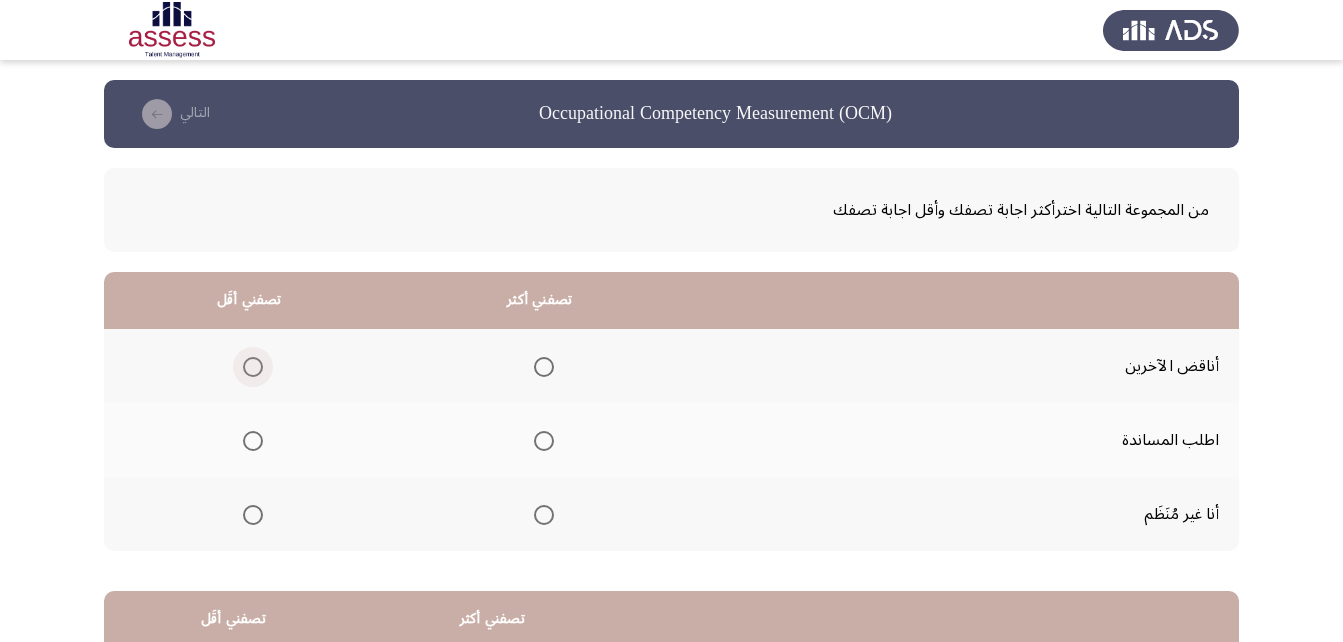 click at bounding box center (253, 367) 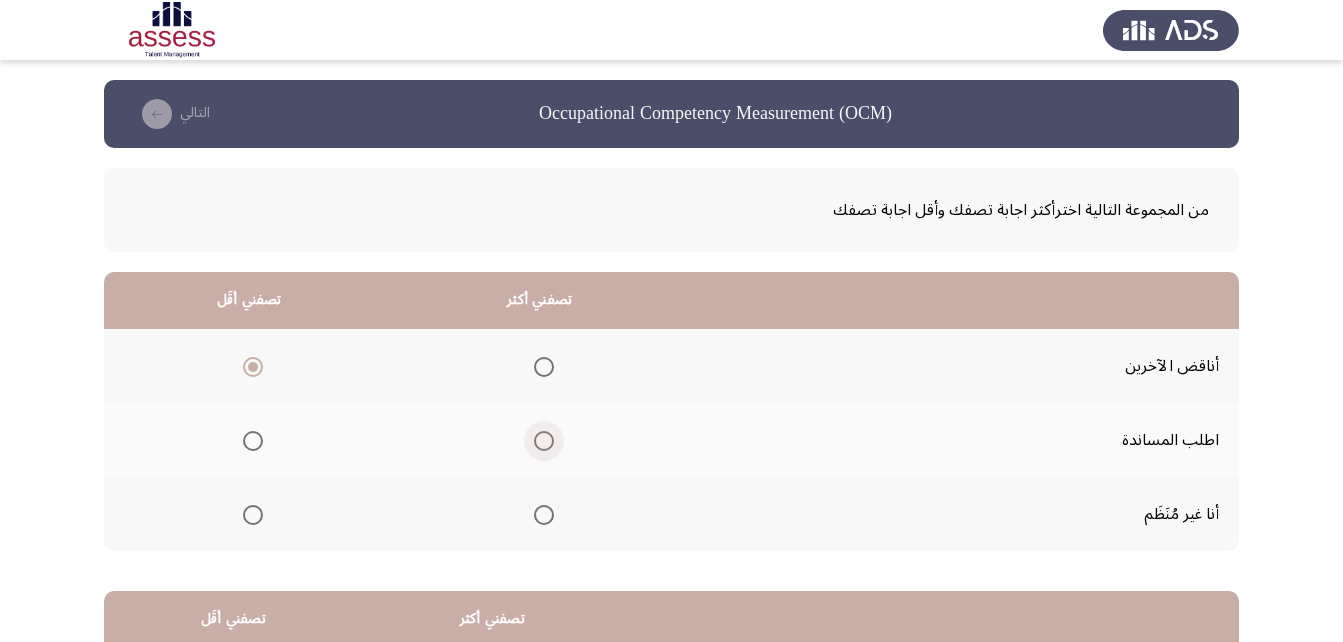 click at bounding box center [544, 441] 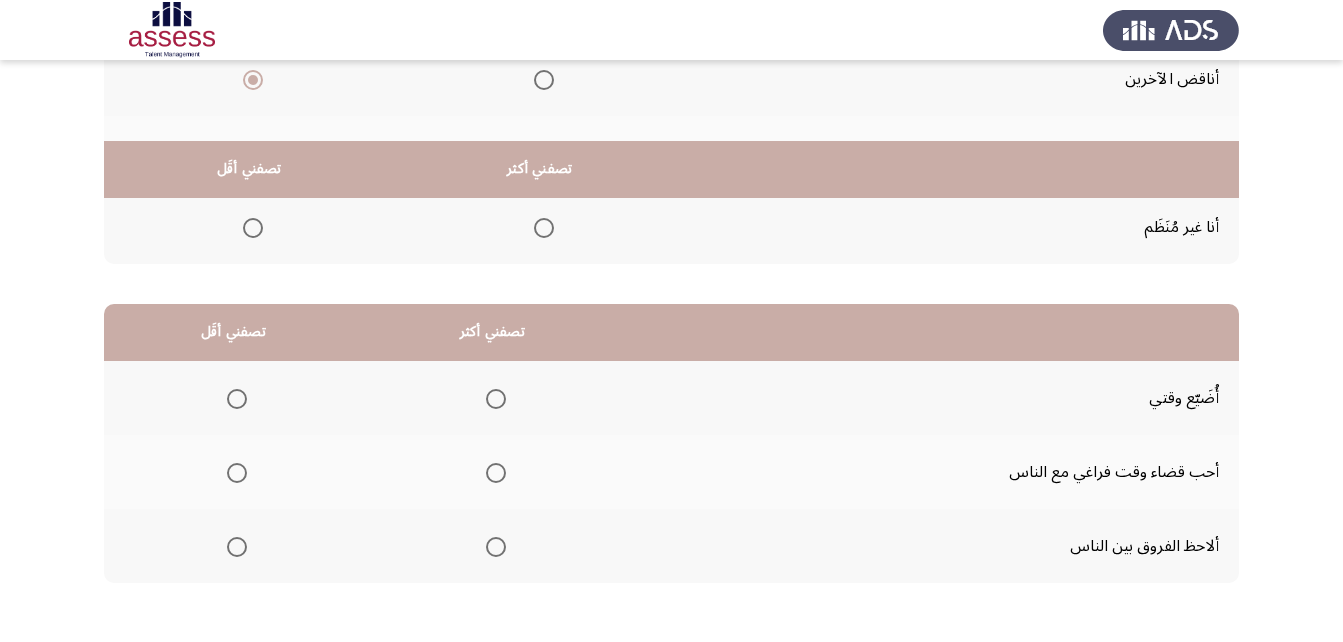 scroll, scrollTop: 368, scrollLeft: 0, axis: vertical 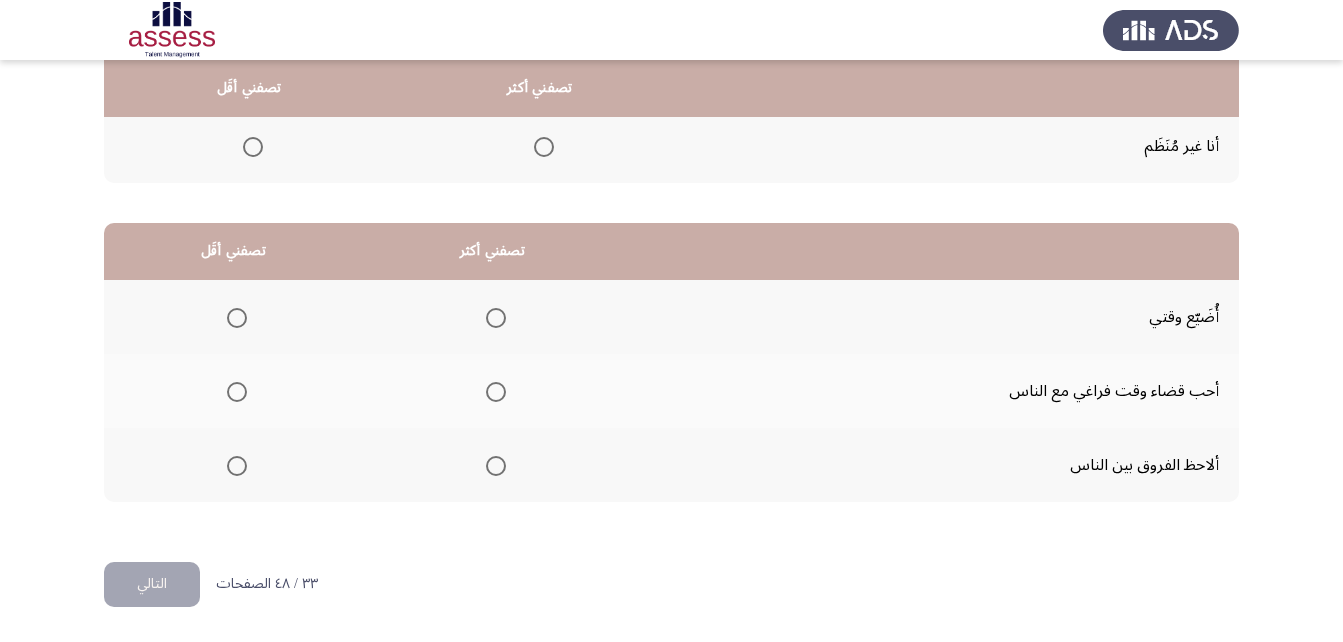 click at bounding box center (237, 318) 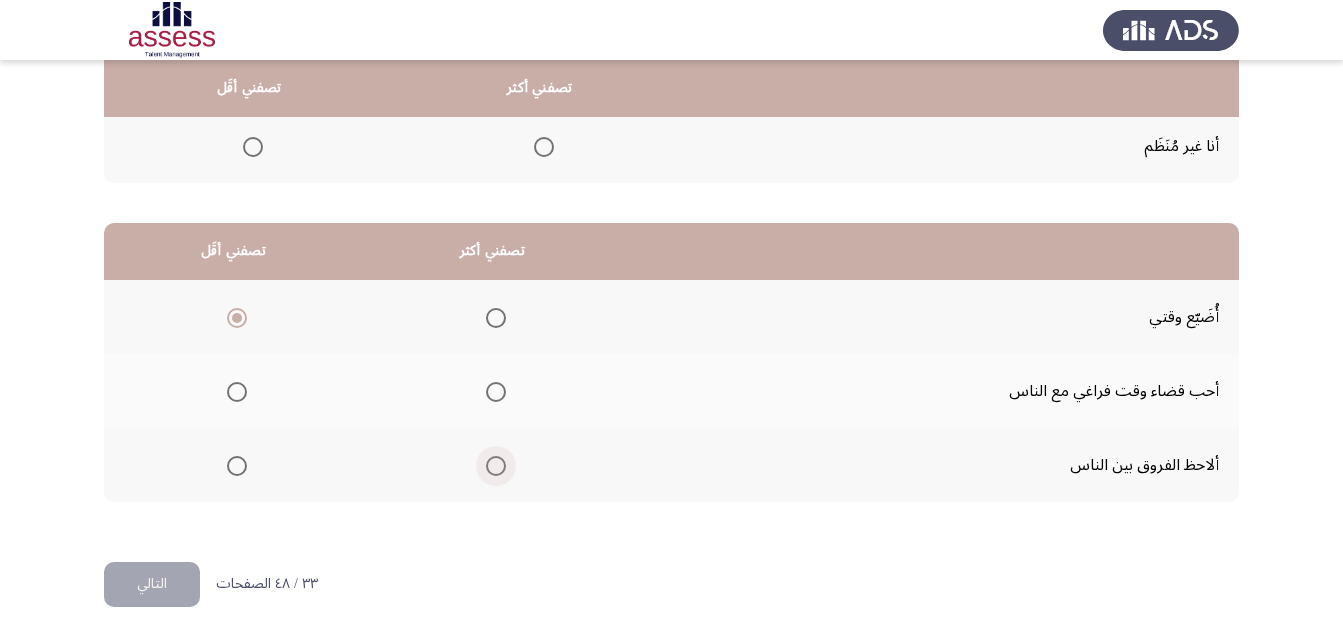 click at bounding box center (496, 466) 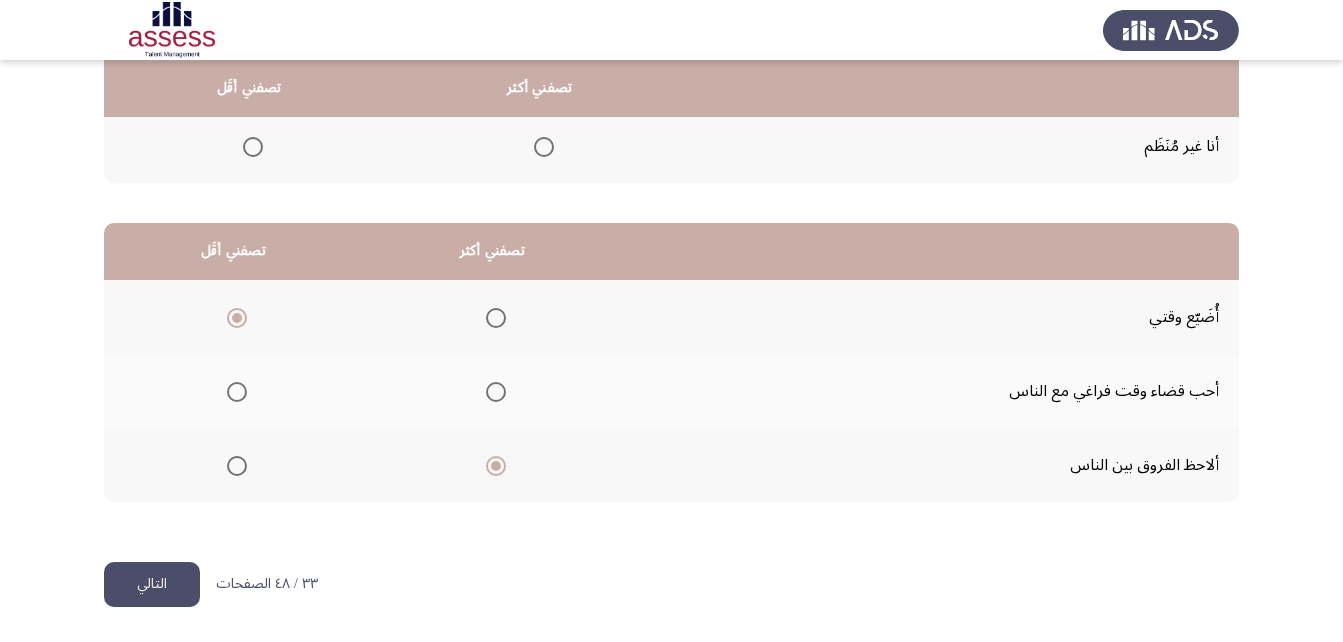 click on "Occupational Competency Measurement (OCM)   التالي  من المجموعة التالية اخترأكثر اجابة تصفك وأقل اجابة تصفك  تصفني أكثر   تصفني أقَل  أناقض الآخرين     اطلب المساندة     أنا غير مُنَظَم      تصفني أكثر   تصفني أقَل  أُضَيّع وقتي     أحب قضاء وقت فراغي مع الناس     ألاحظ الفروق بين الناس      ٣٣ / ٤٨ الصفحات   التالي
WAITING" at bounding box center [671, 137] 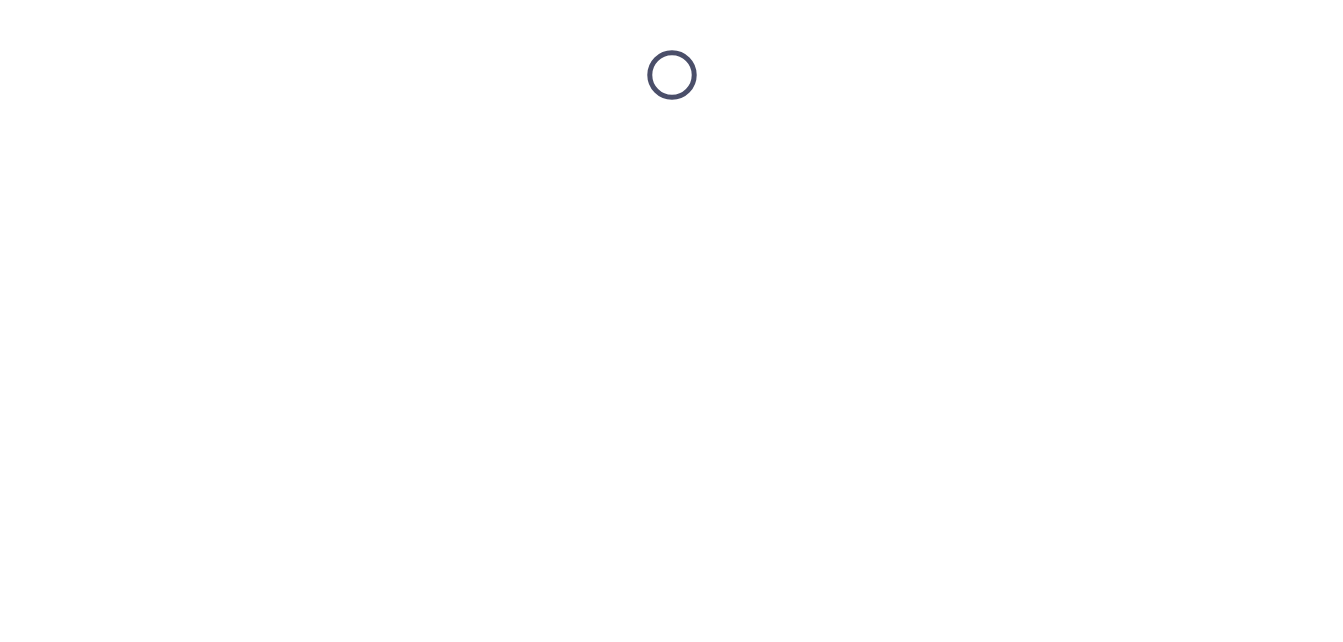 scroll, scrollTop: 0, scrollLeft: 0, axis: both 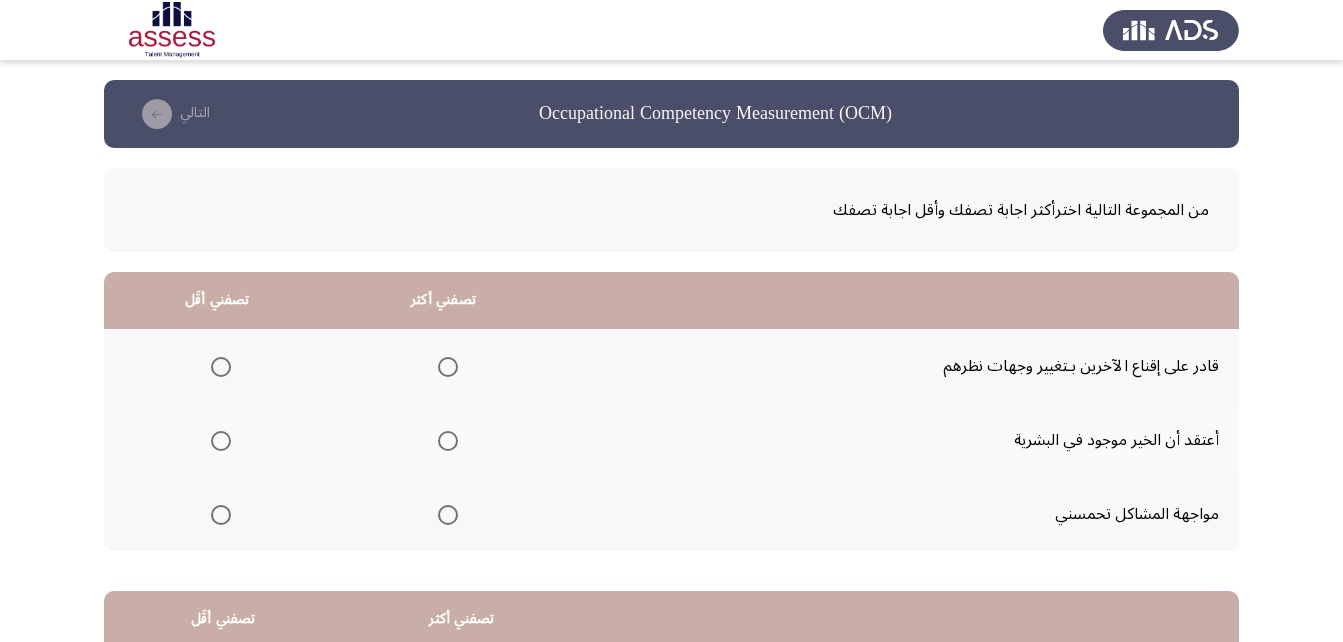 click at bounding box center [448, 515] 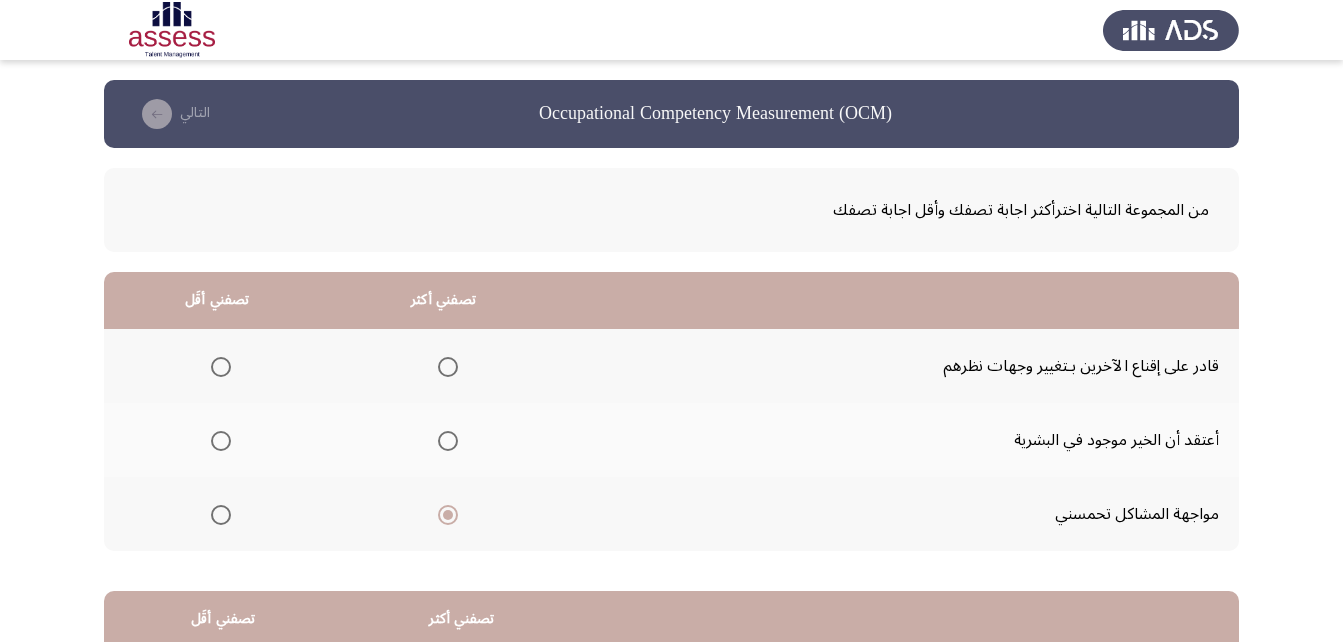 click at bounding box center (221, 367) 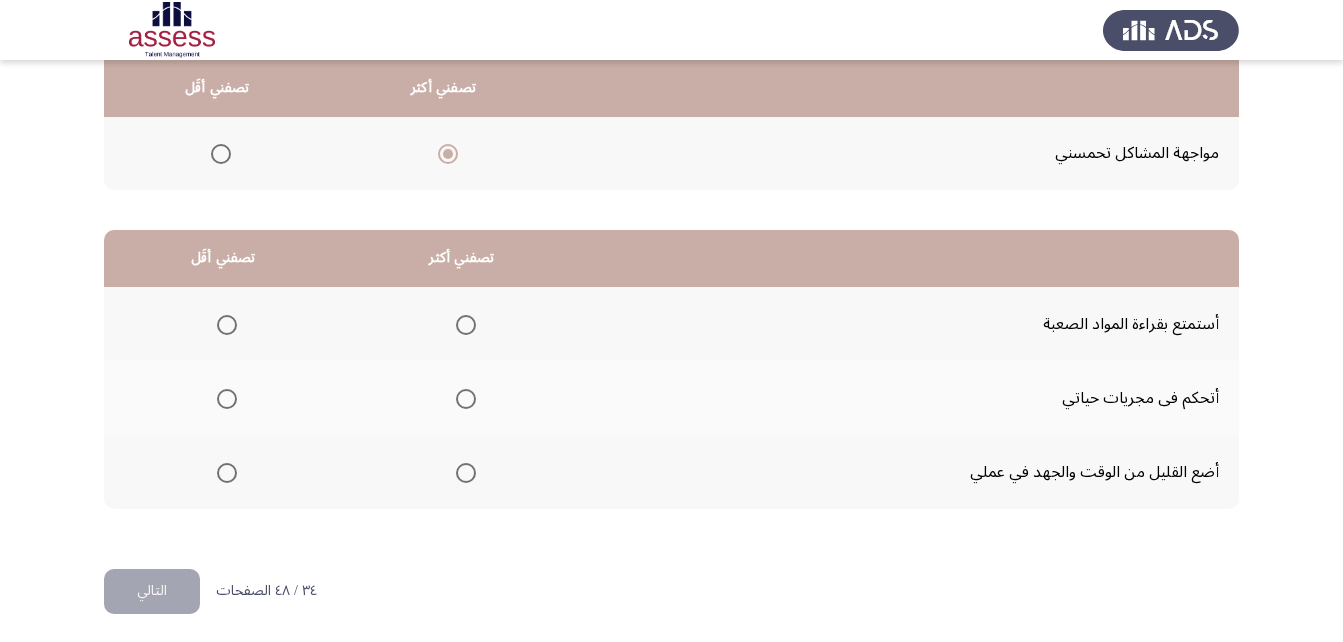 scroll, scrollTop: 368, scrollLeft: 0, axis: vertical 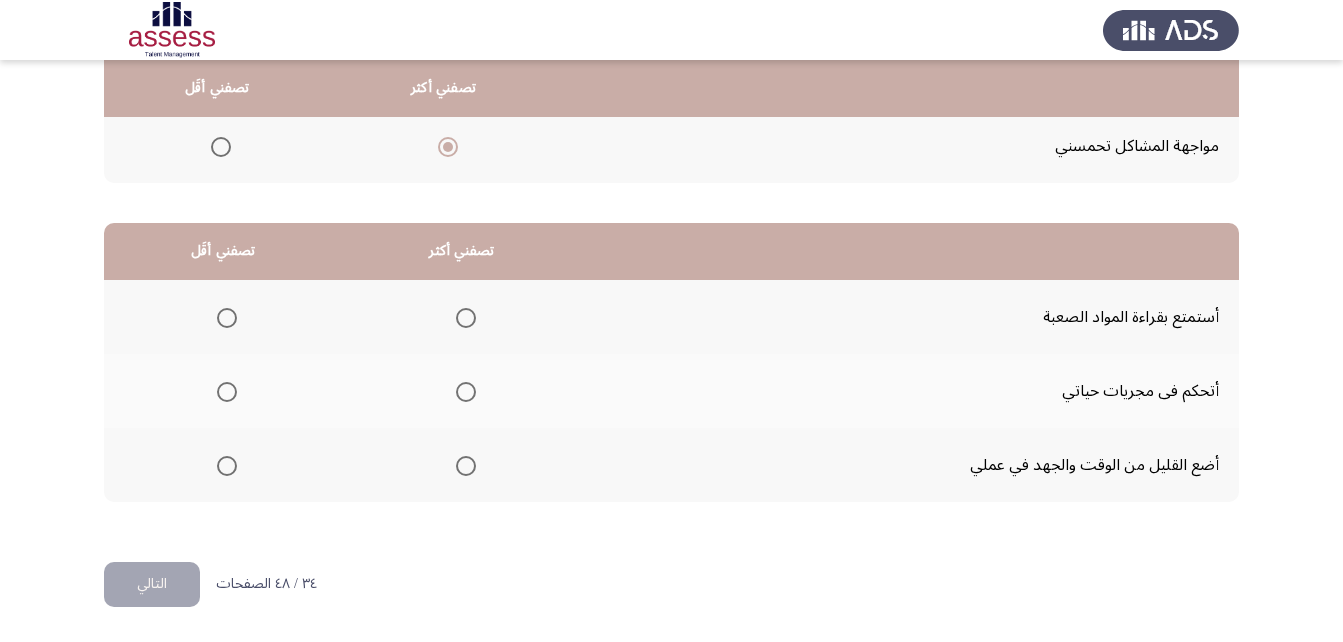 click at bounding box center [227, 466] 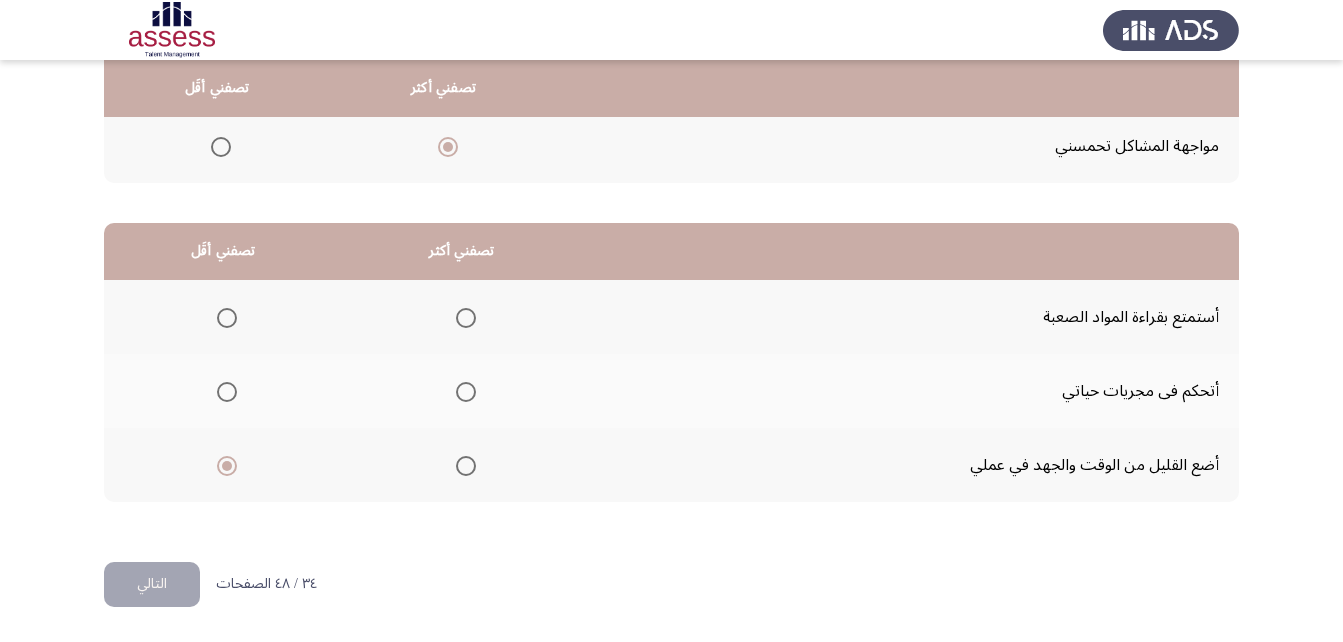 click at bounding box center [466, 392] 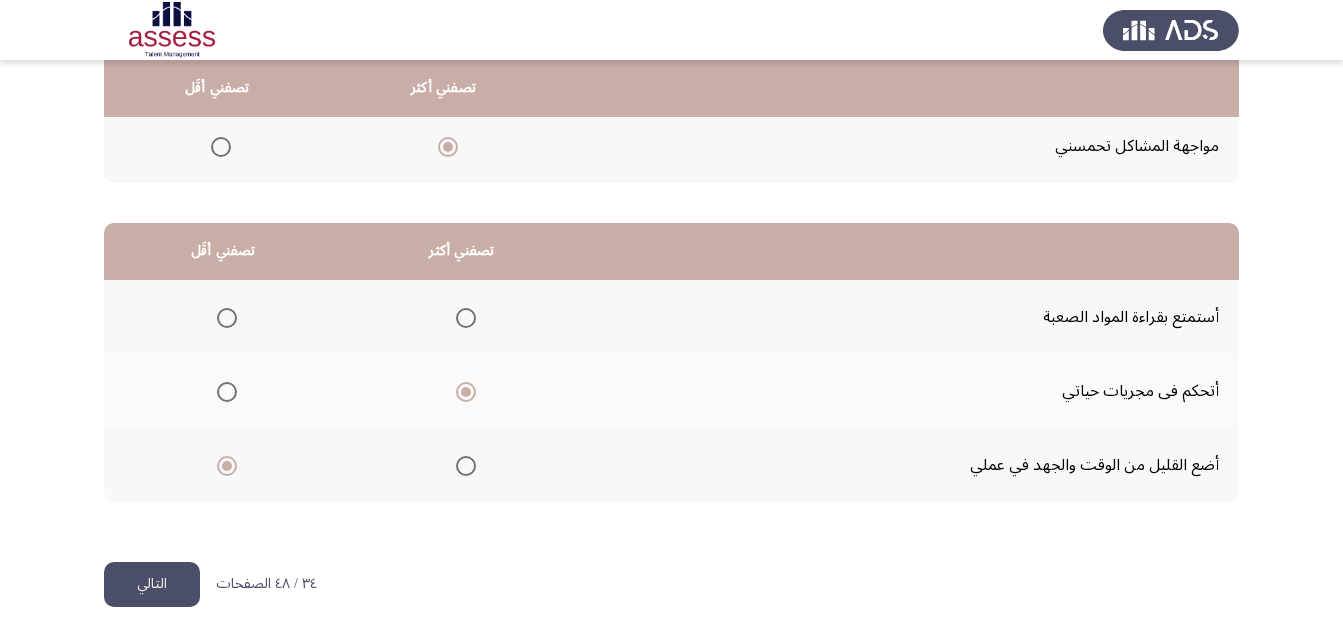 drag, startPoint x: 164, startPoint y: 585, endPoint x: 569, endPoint y: 495, distance: 414.8795 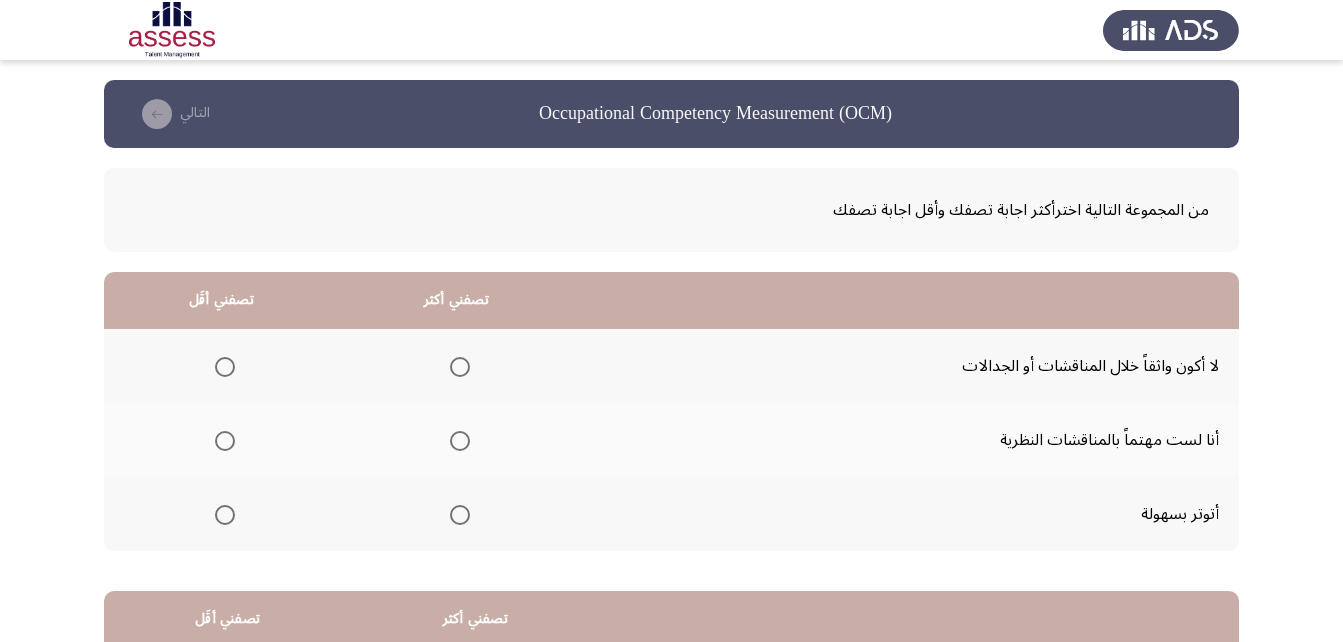 click at bounding box center (225, 515) 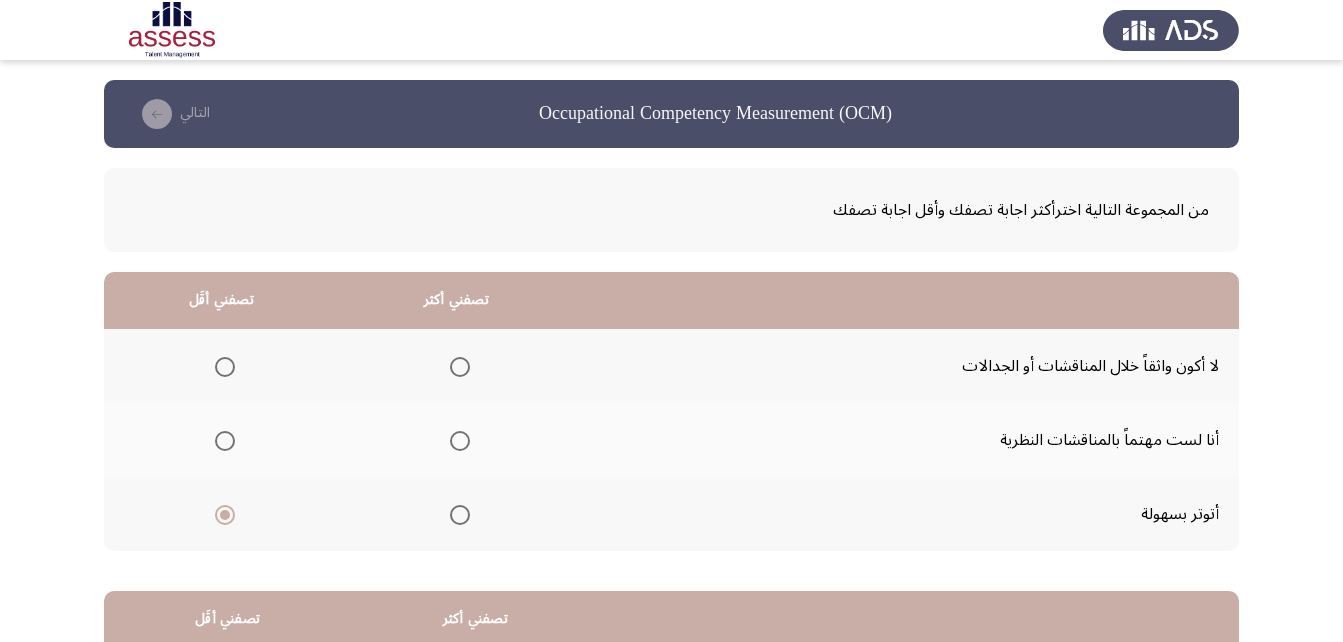 click 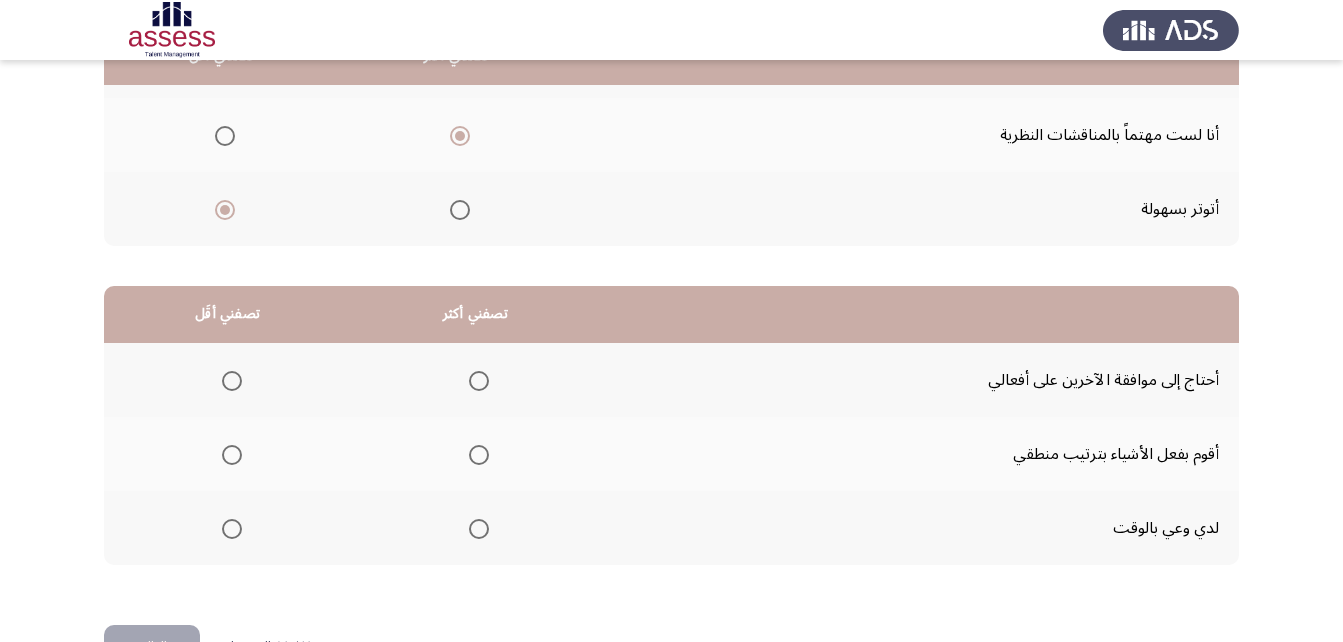 scroll, scrollTop: 368, scrollLeft: 0, axis: vertical 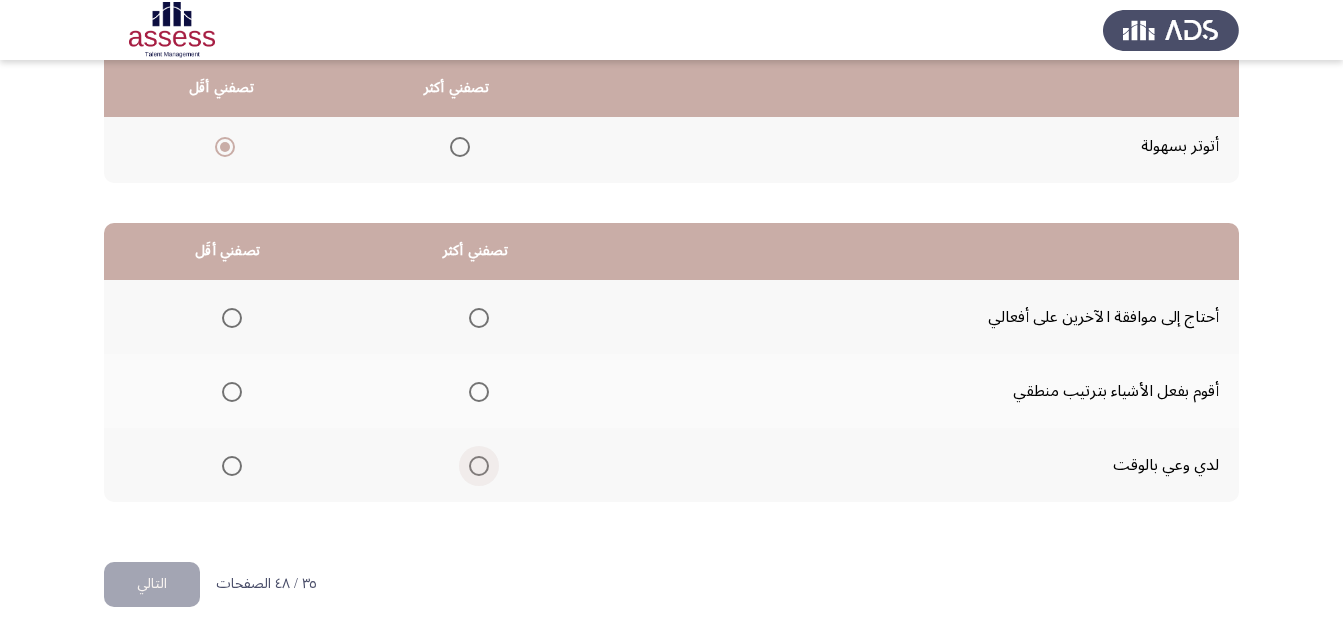 click at bounding box center [479, 466] 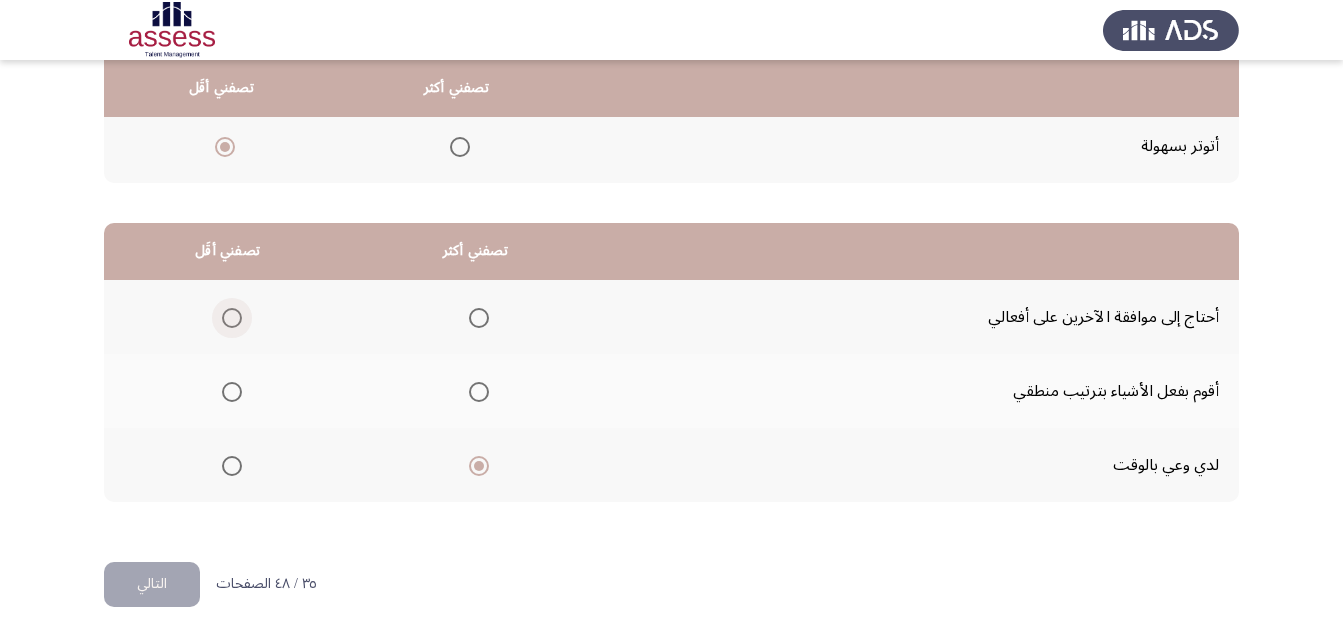 click at bounding box center (232, 318) 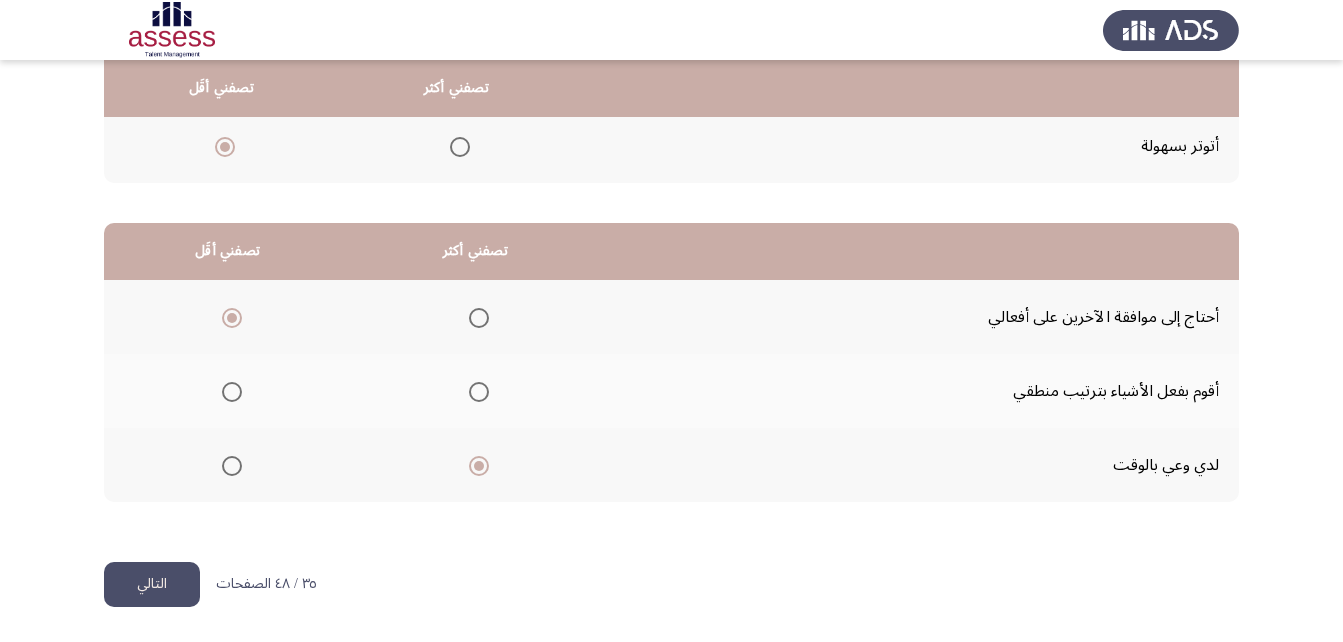 click on "التالي" 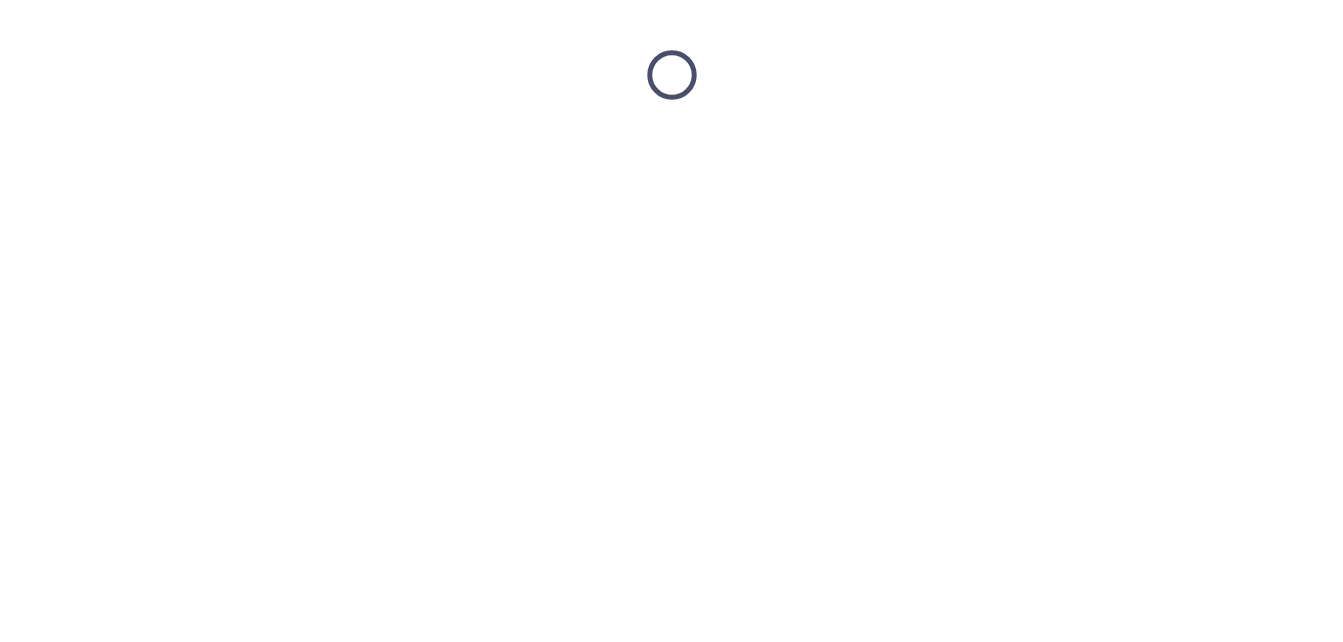 scroll, scrollTop: 0, scrollLeft: 0, axis: both 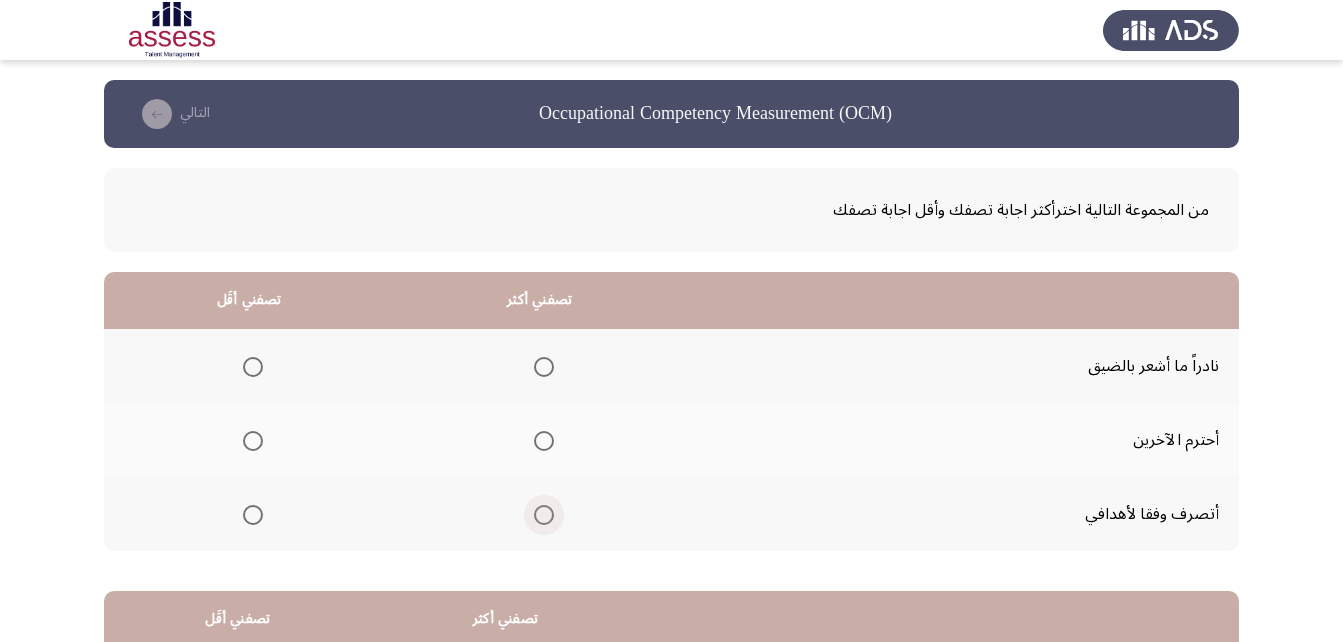 click at bounding box center (544, 515) 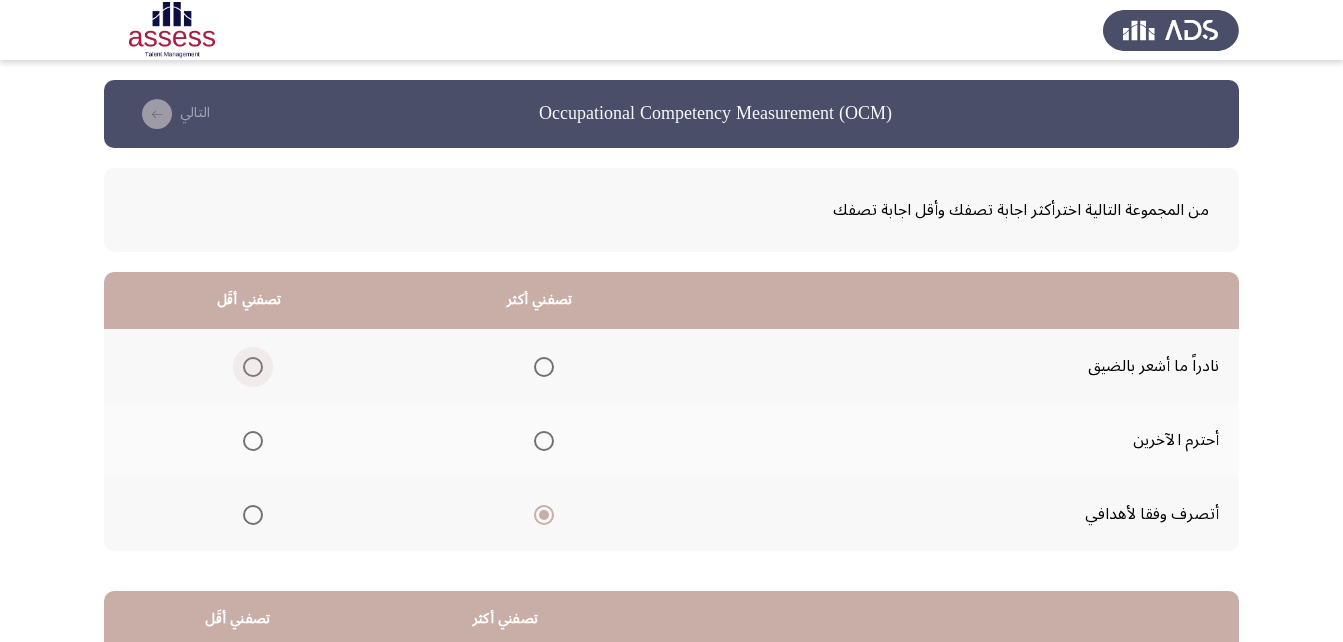 click at bounding box center [253, 367] 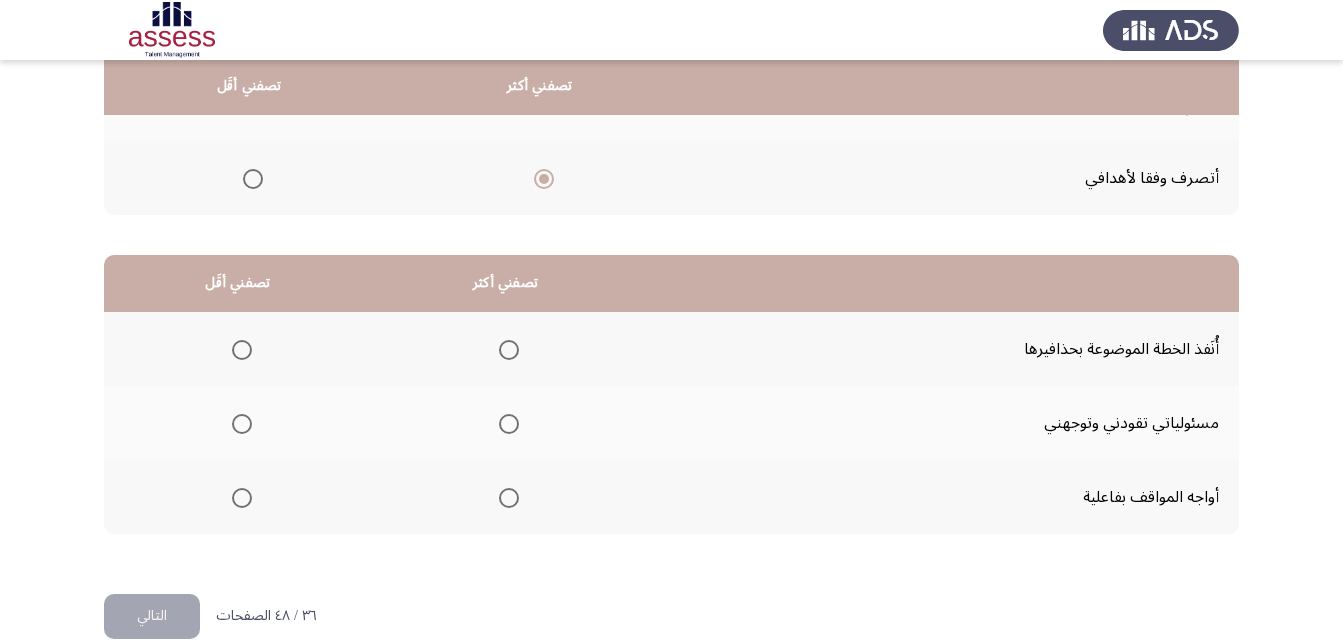 scroll, scrollTop: 344, scrollLeft: 0, axis: vertical 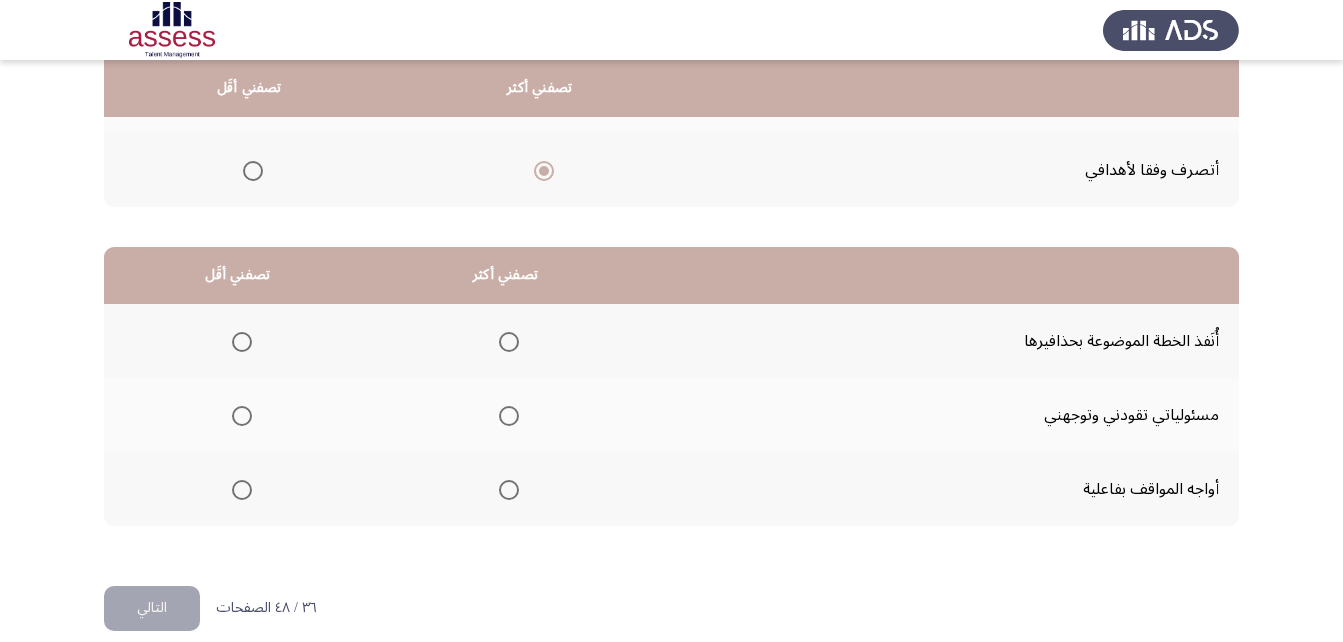 click at bounding box center (509, 490) 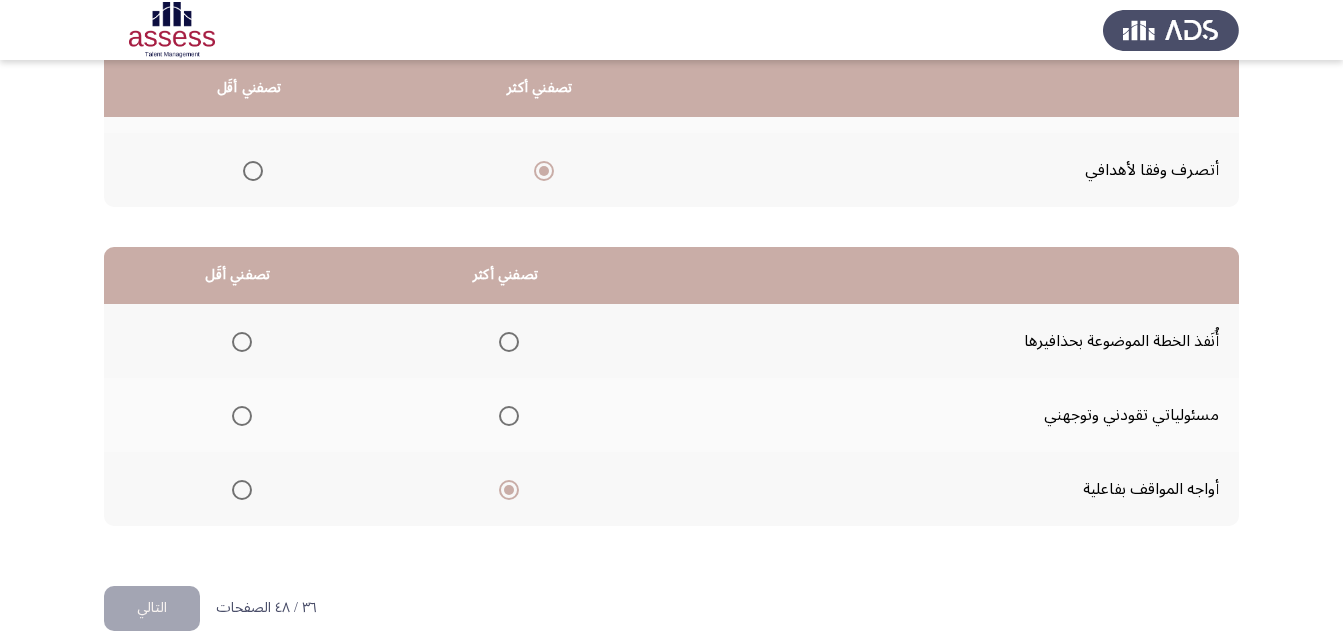 click at bounding box center [242, 416] 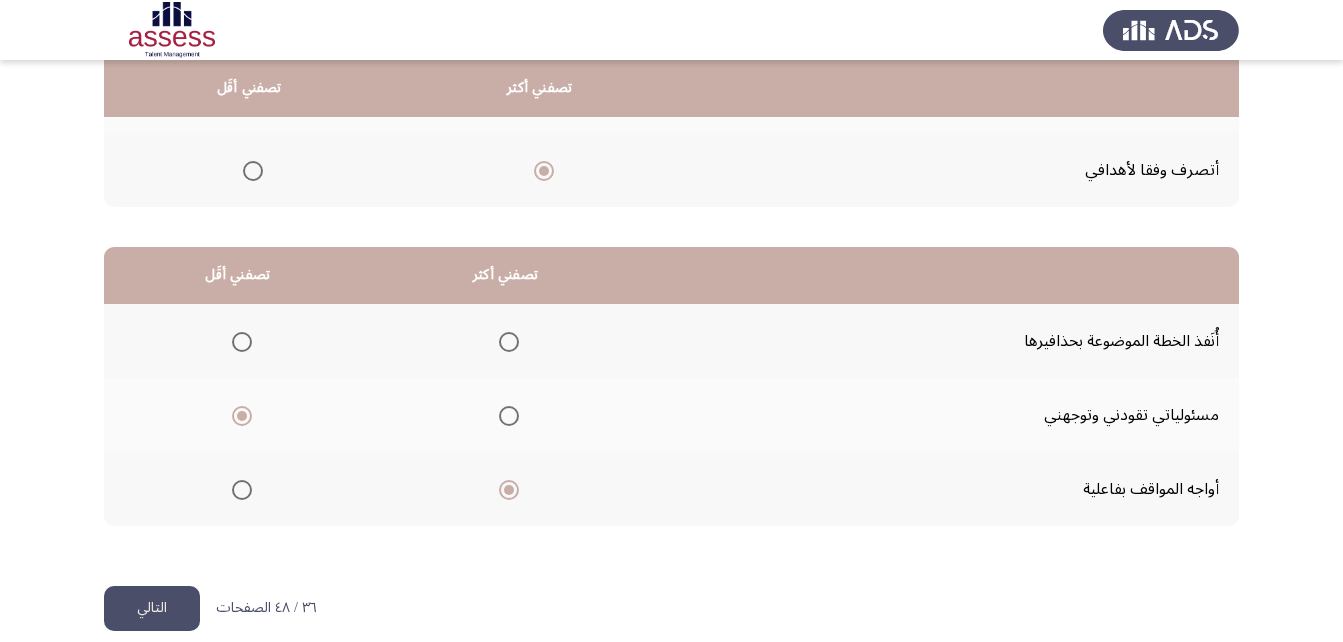 drag, startPoint x: 139, startPoint y: 605, endPoint x: 149, endPoint y: 595, distance: 14.142136 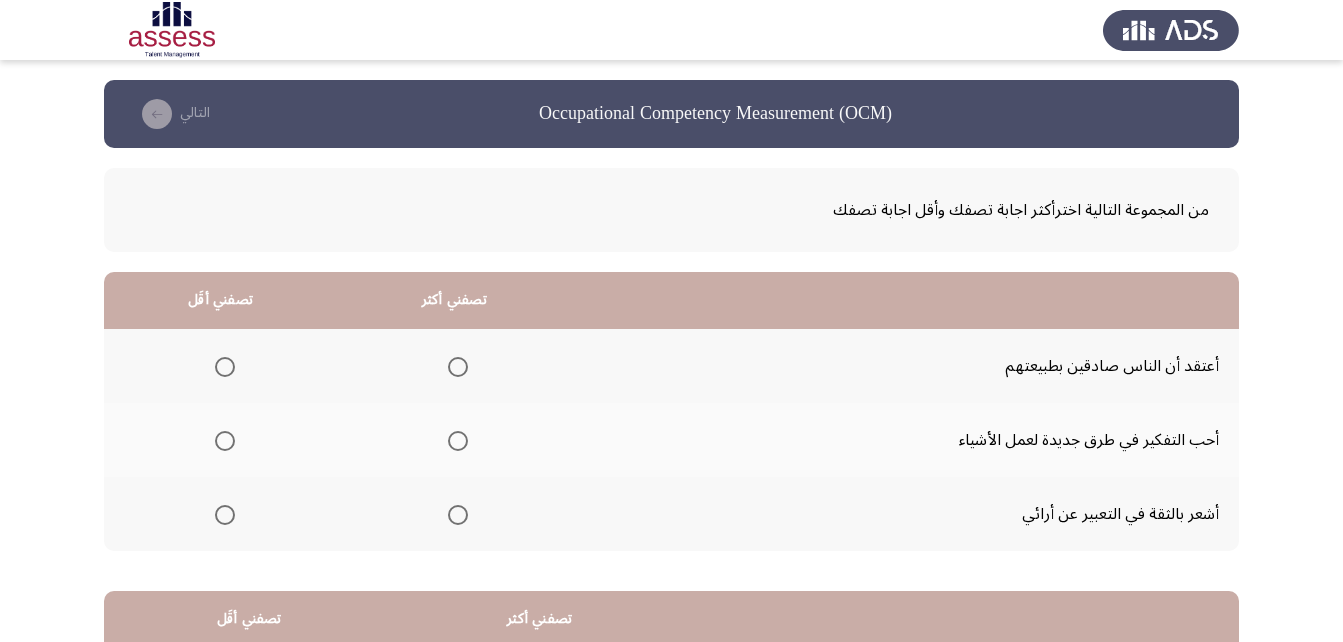click at bounding box center (458, 441) 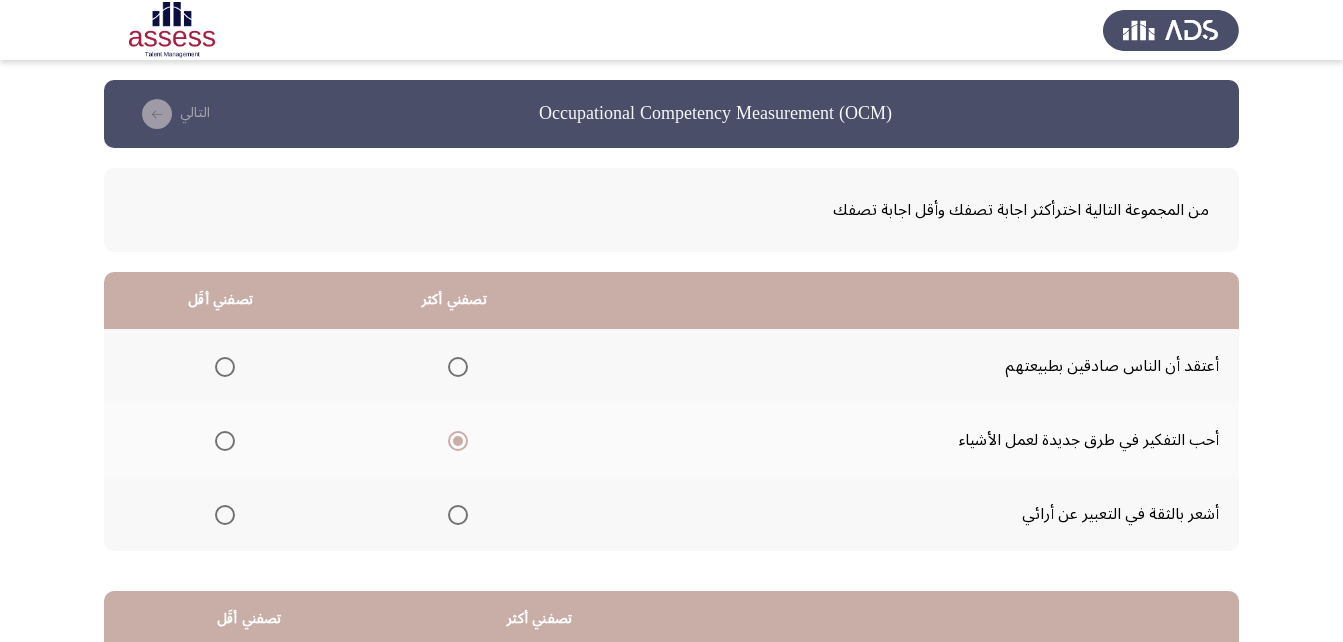 click at bounding box center [225, 367] 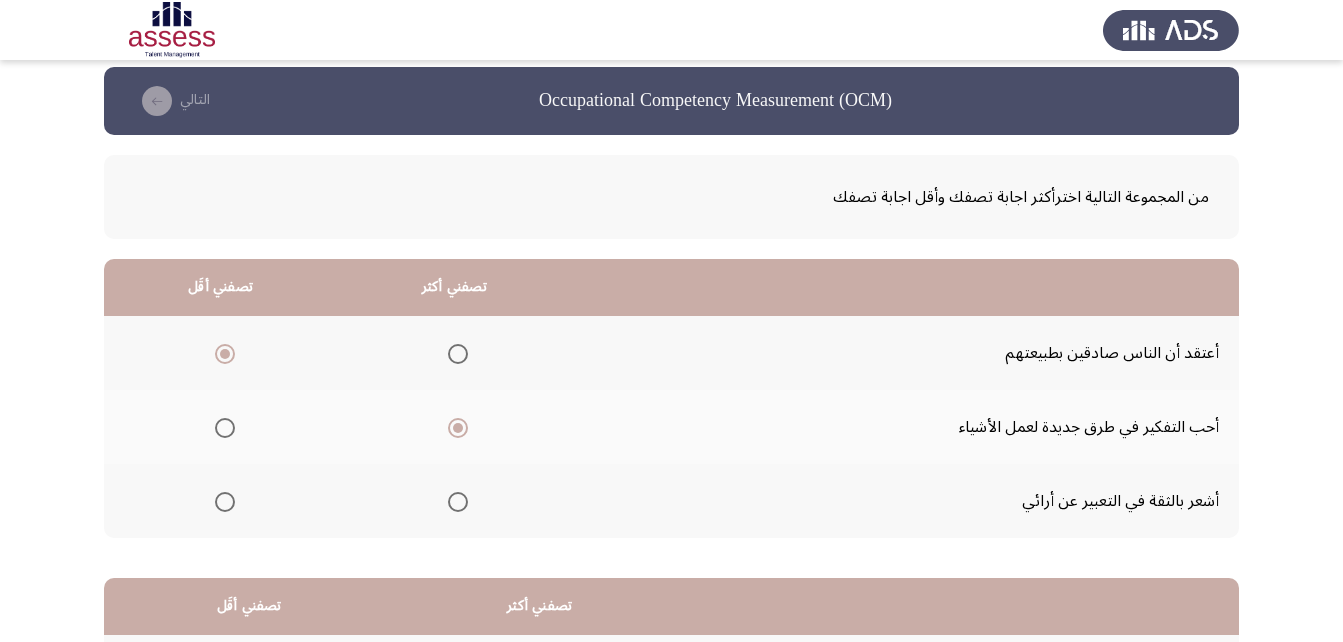 scroll, scrollTop: 368, scrollLeft: 0, axis: vertical 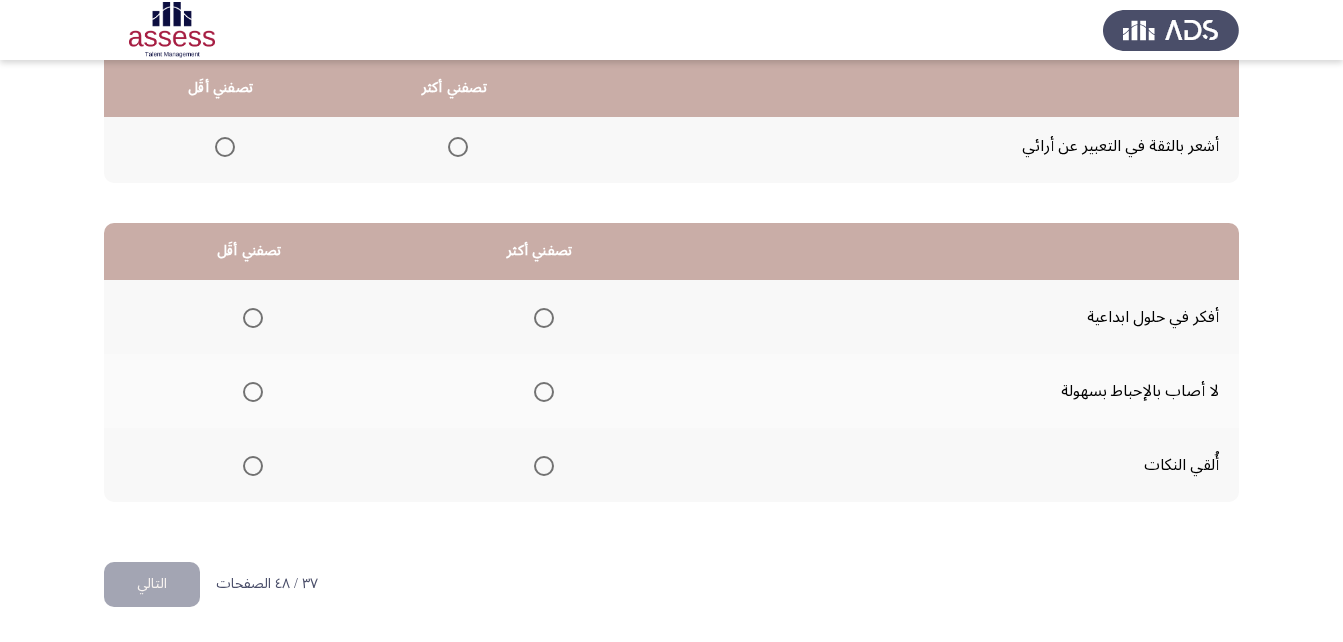click at bounding box center [544, 318] 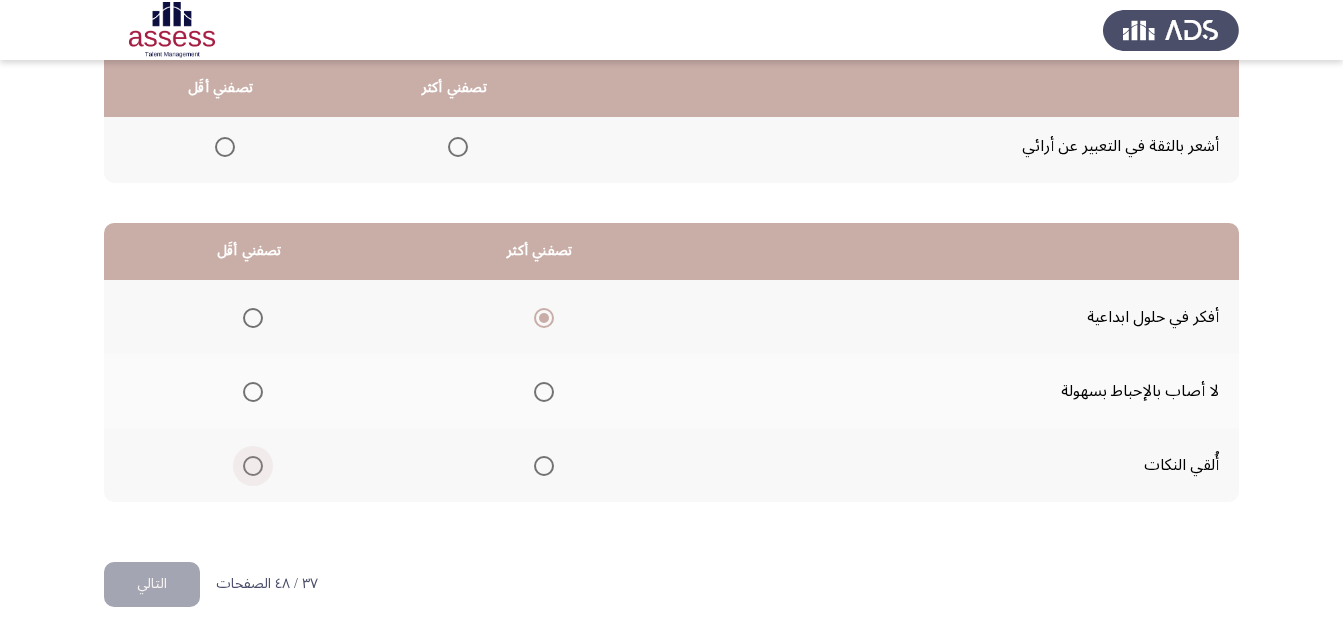 click at bounding box center [253, 466] 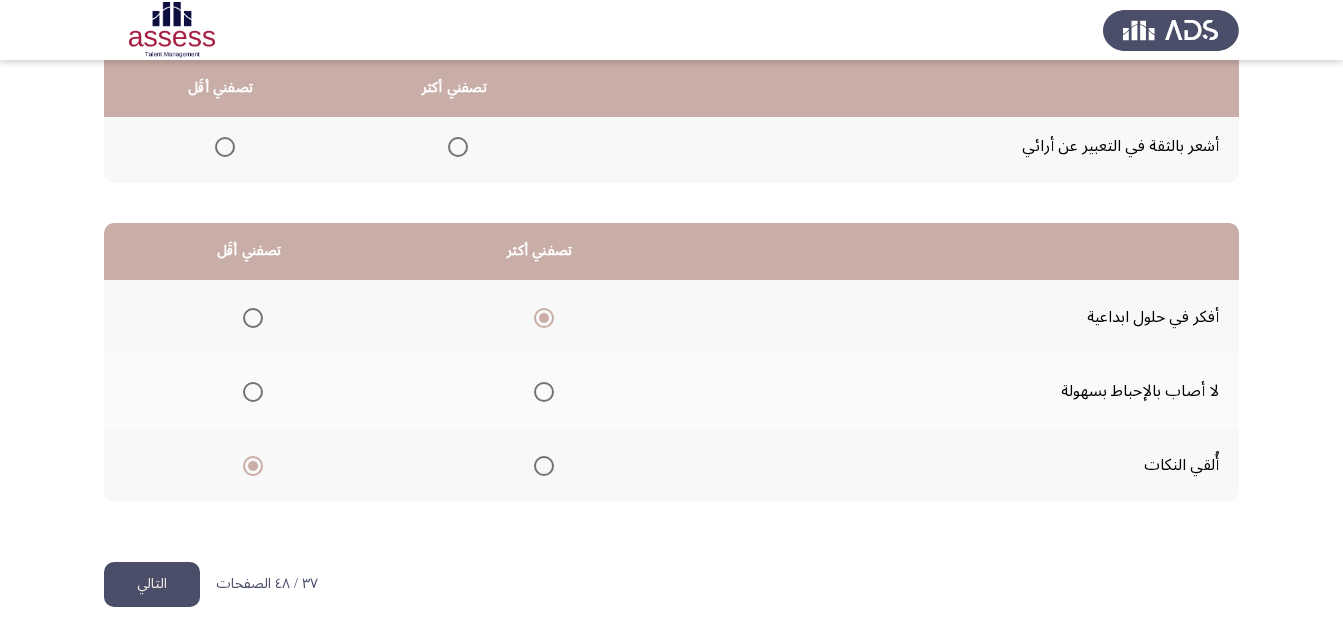 click on "التالي" 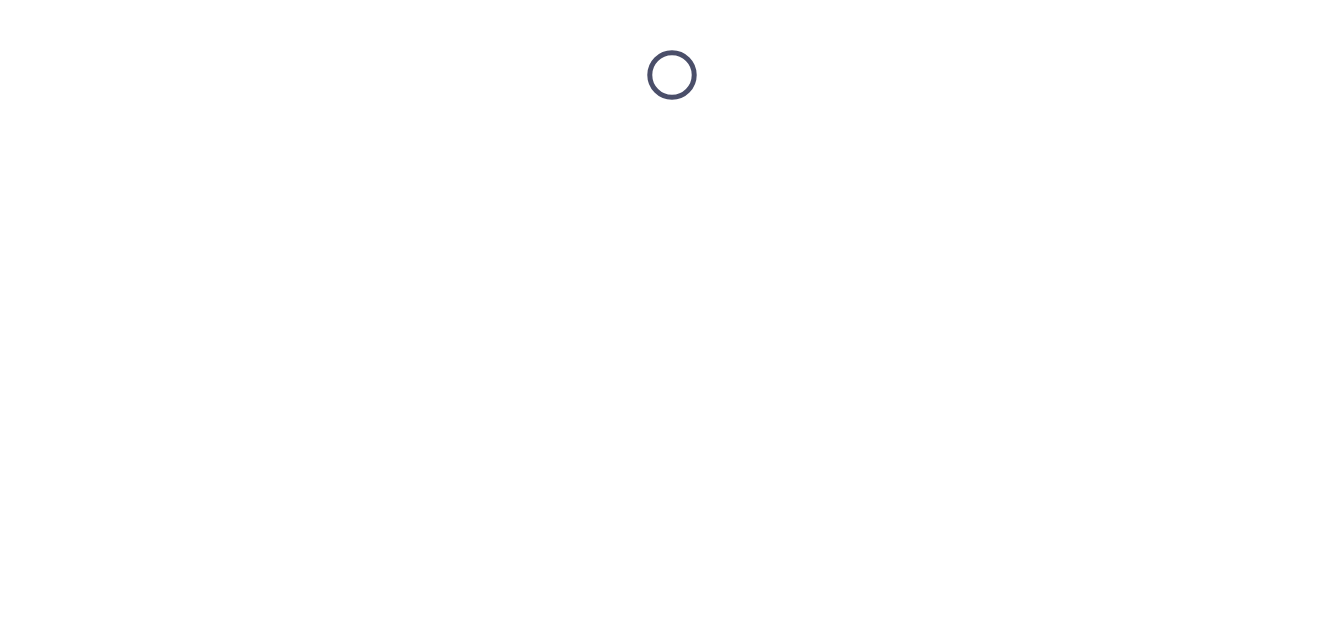 scroll, scrollTop: 0, scrollLeft: 0, axis: both 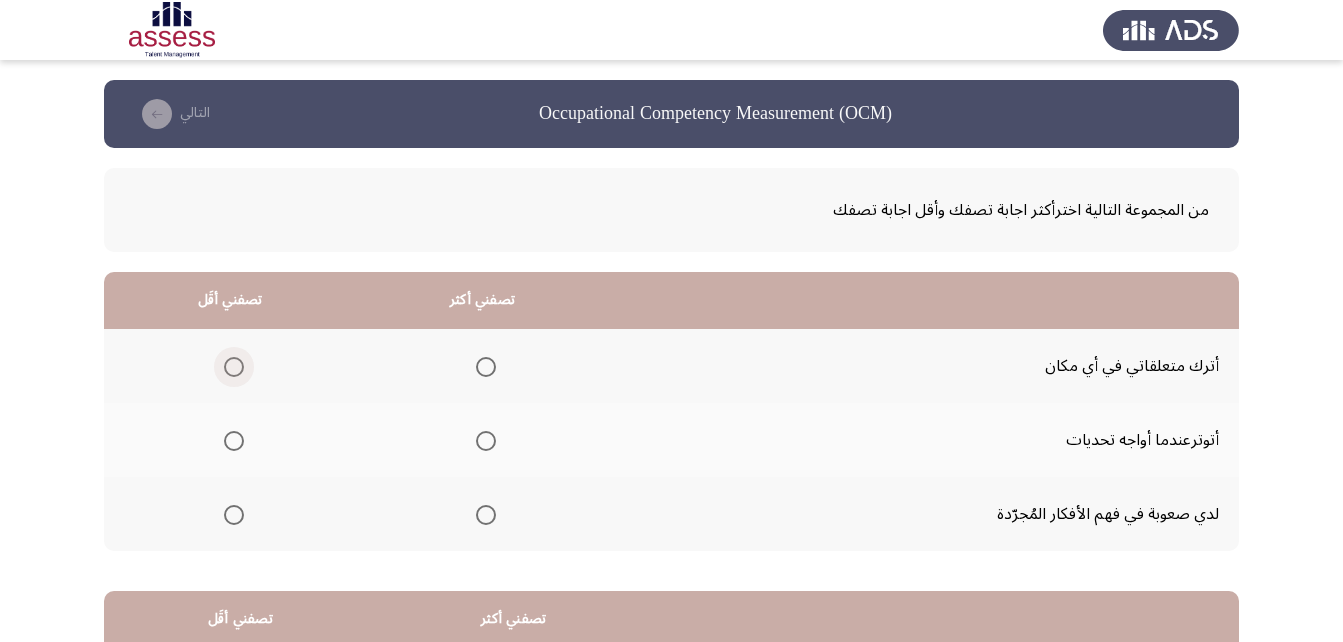 click at bounding box center (234, 367) 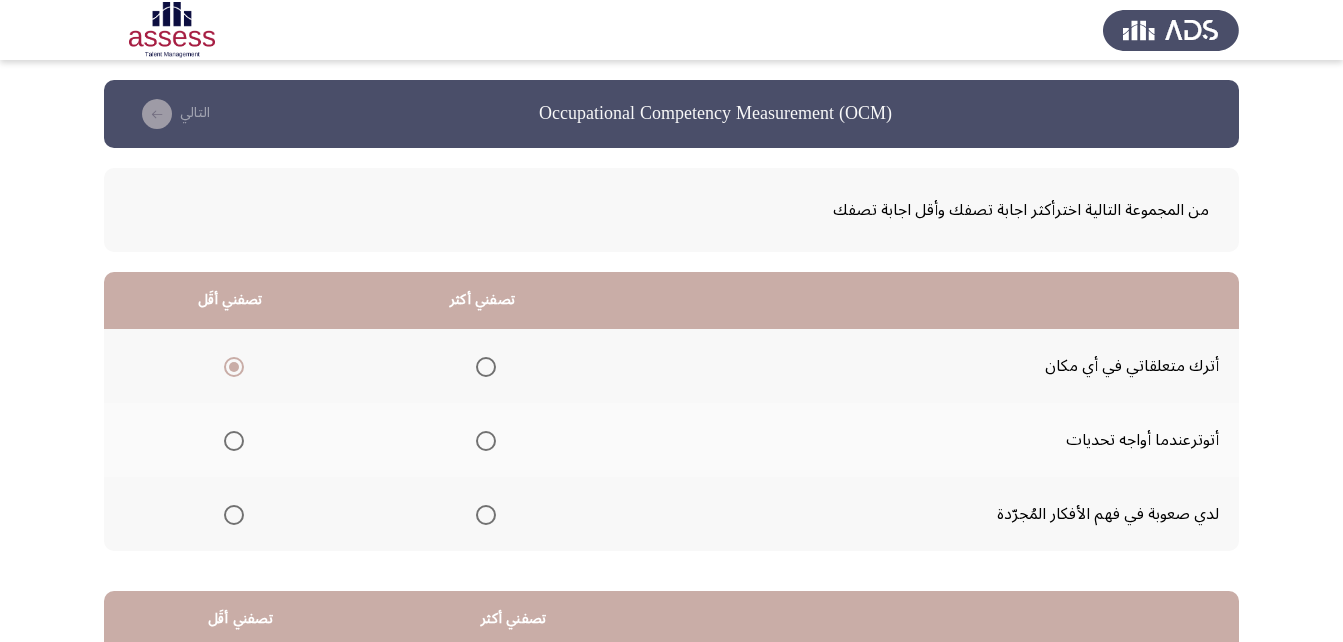 click 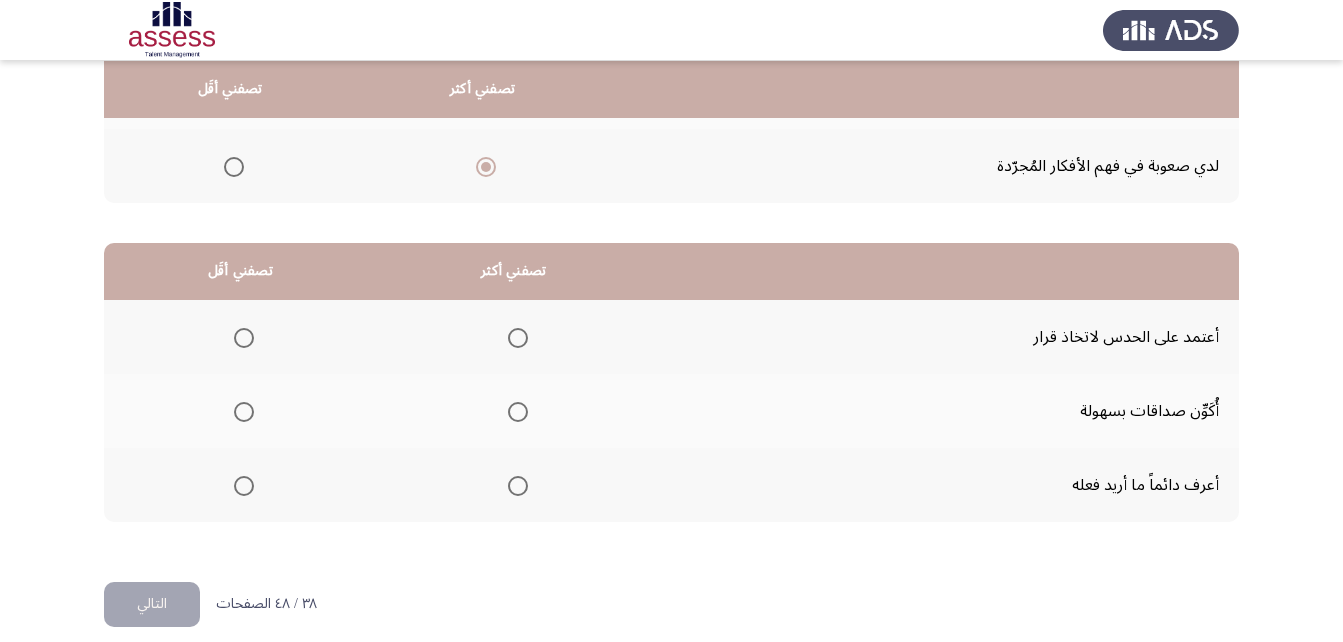 scroll, scrollTop: 349, scrollLeft: 0, axis: vertical 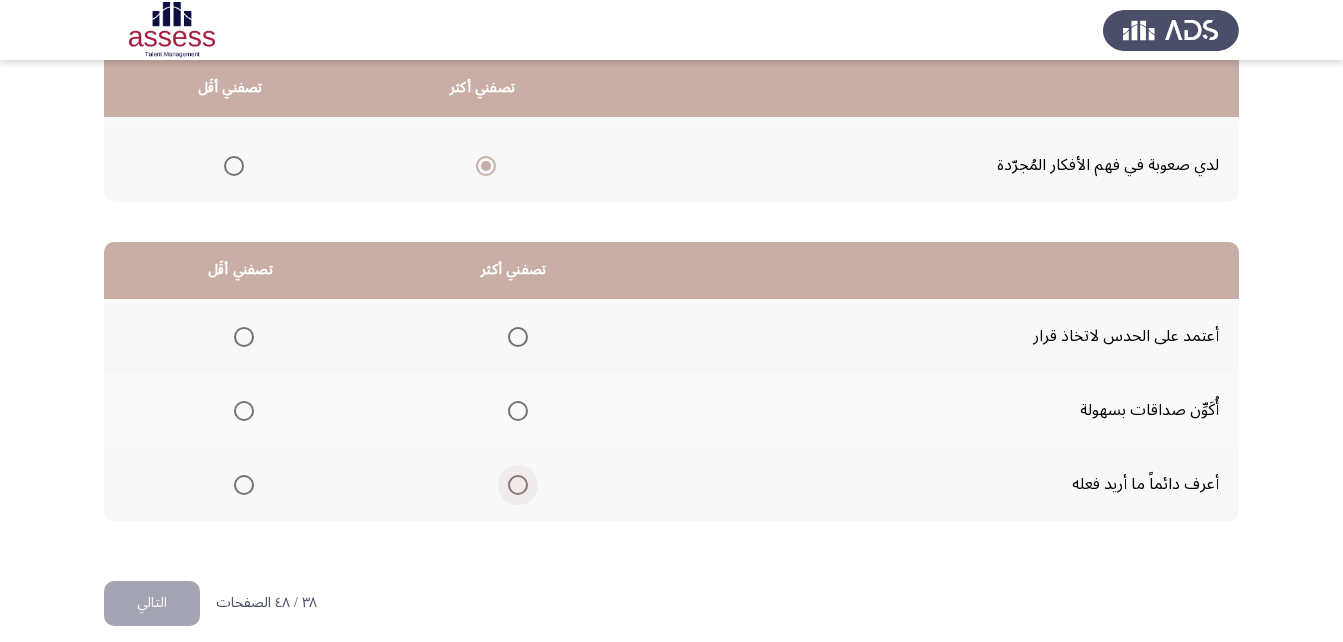 click at bounding box center [518, 485] 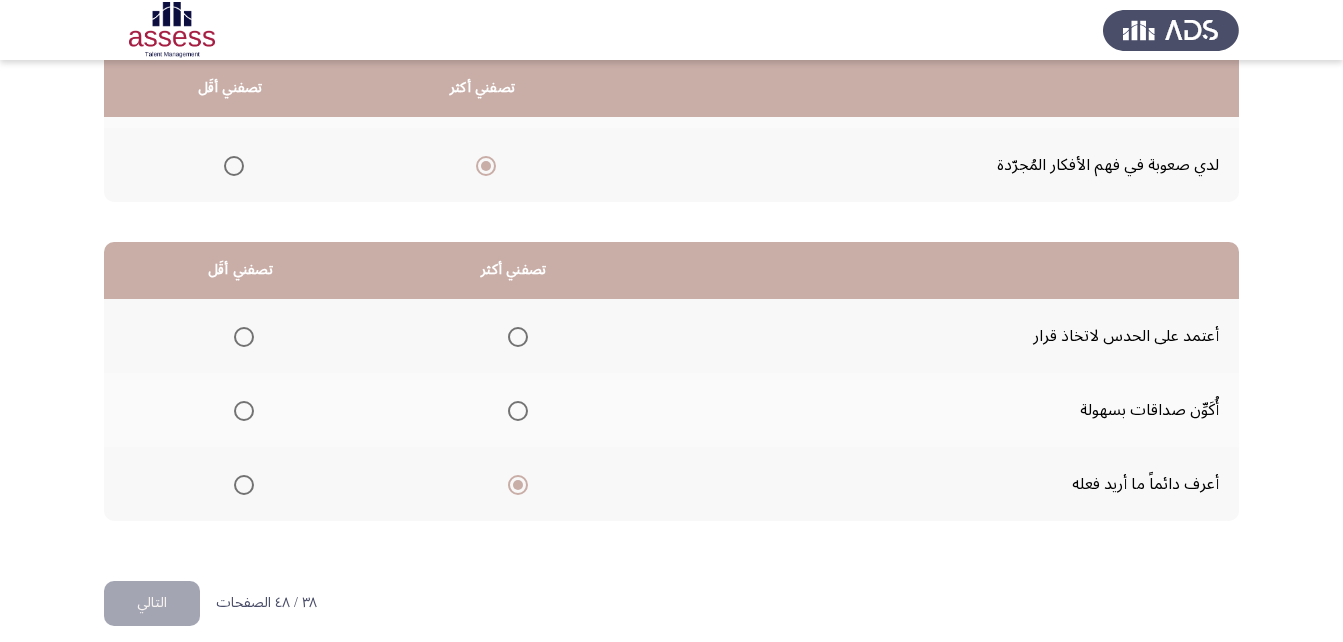 click at bounding box center (244, 411) 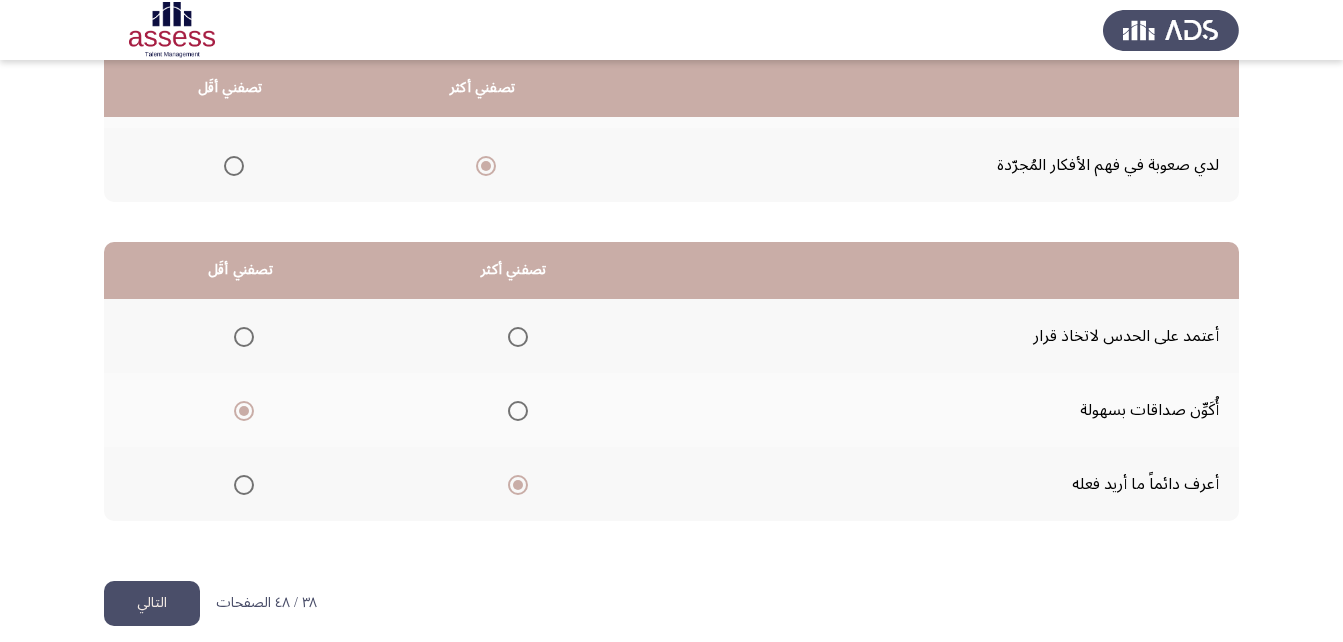 click on "التالي" 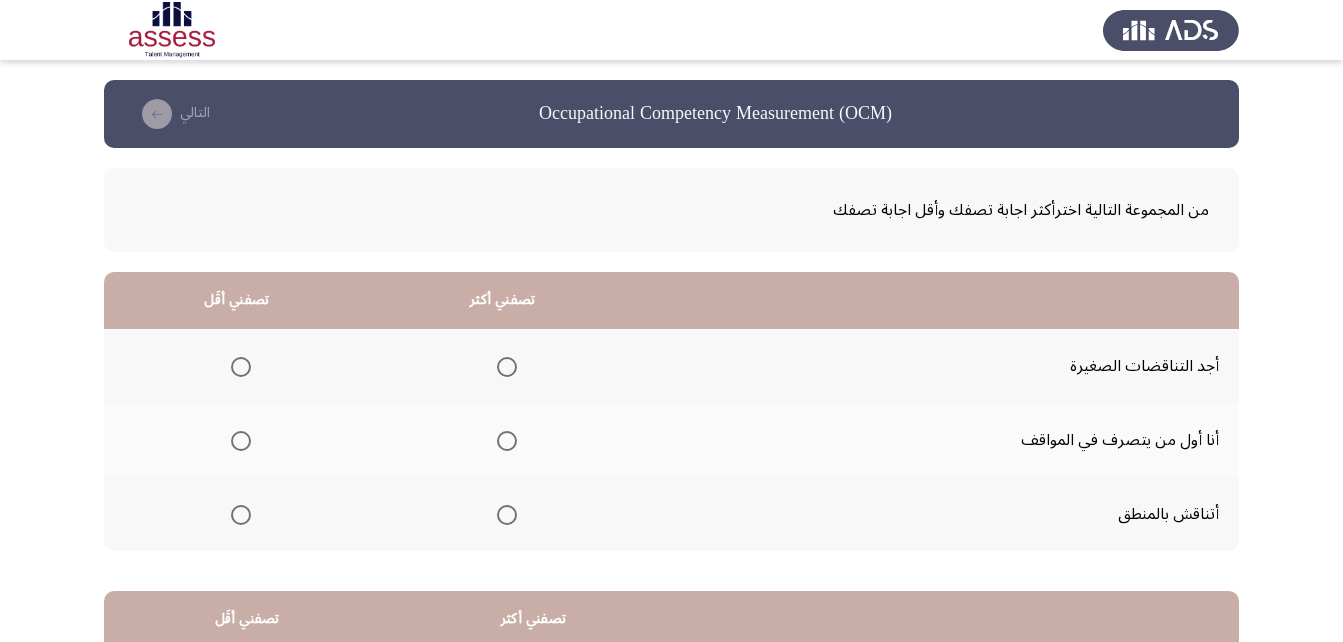 click at bounding box center [241, 367] 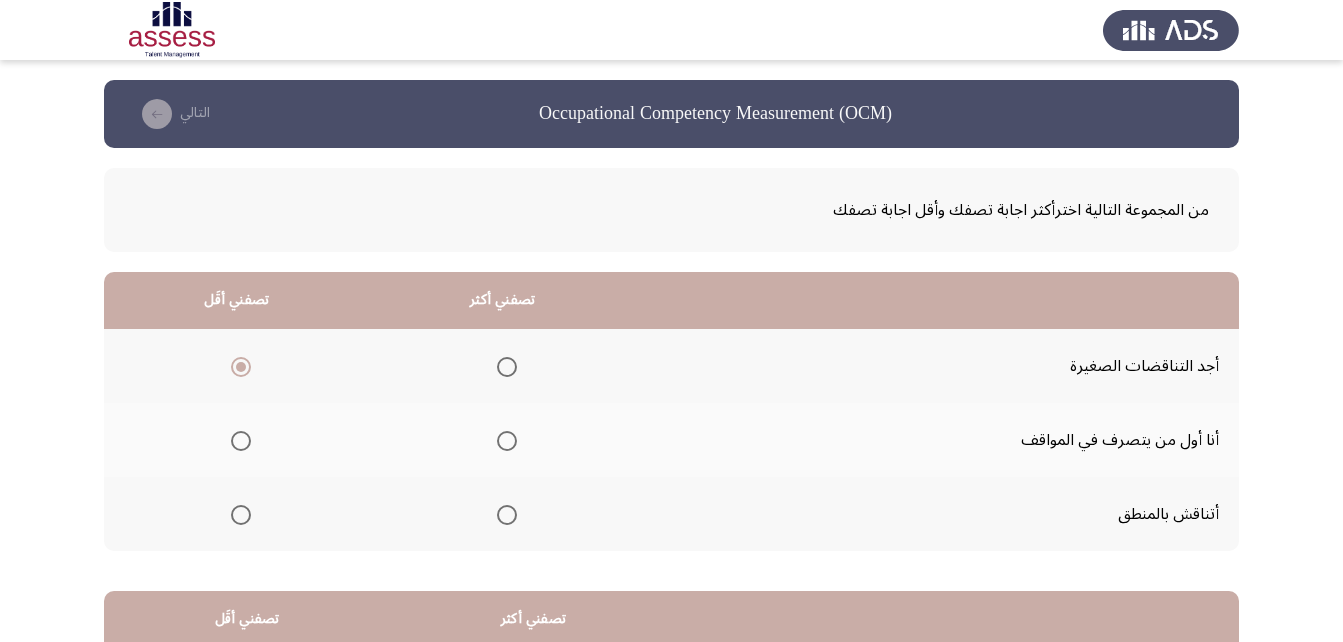 click 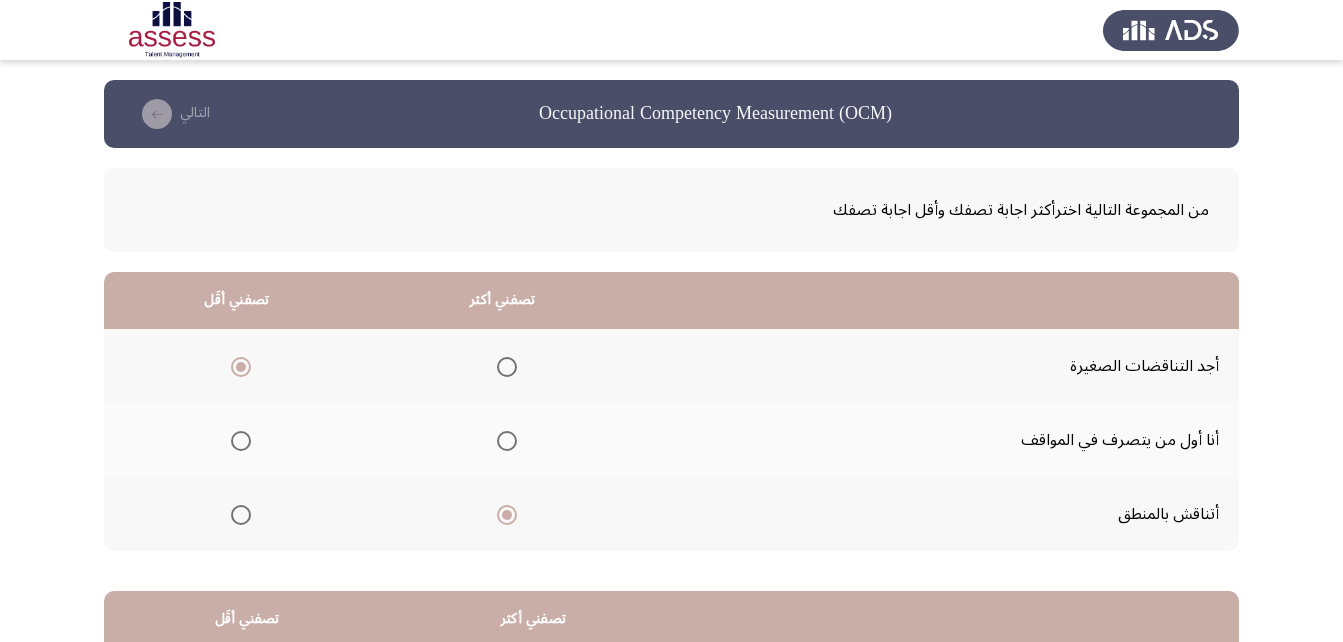 drag, startPoint x: 1340, startPoint y: 379, endPoint x: 1350, endPoint y: 442, distance: 63.788715 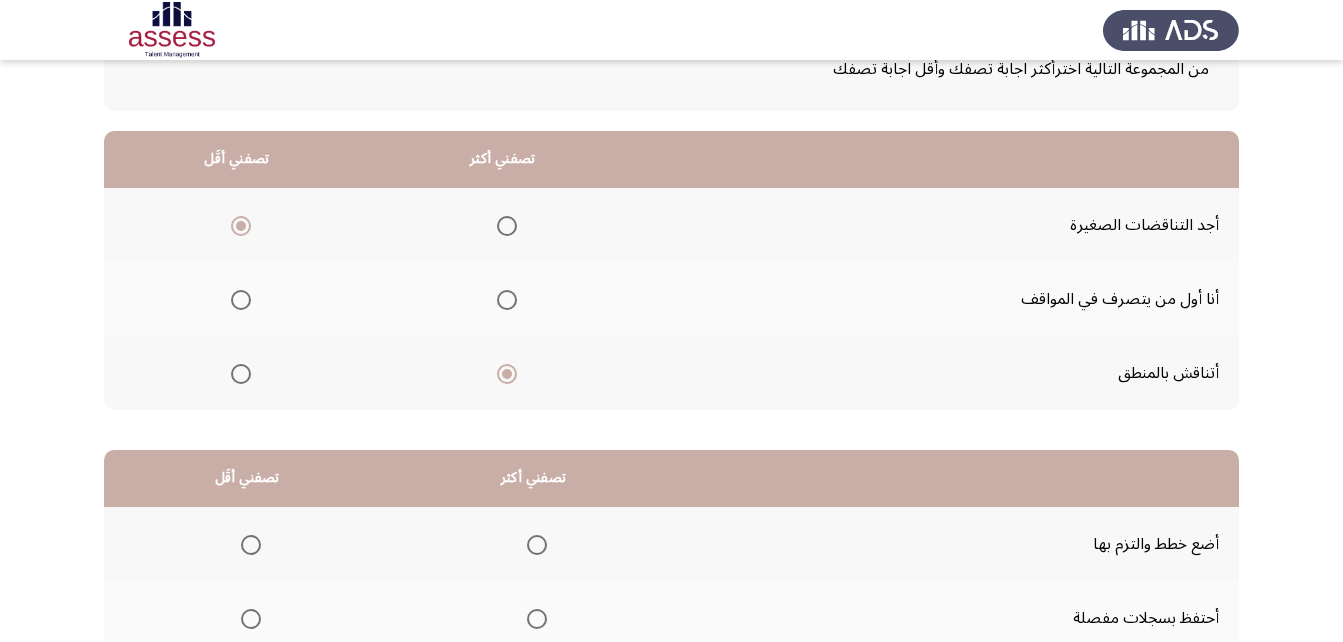 scroll, scrollTop: 137, scrollLeft: 0, axis: vertical 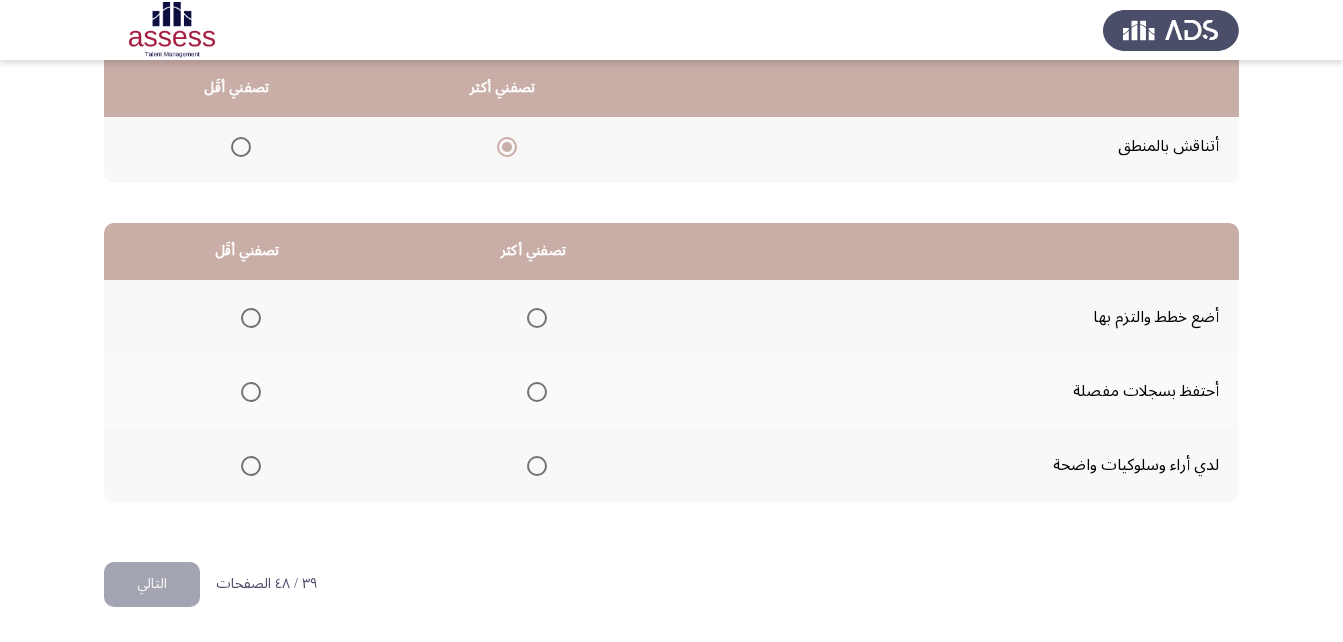click at bounding box center (251, 466) 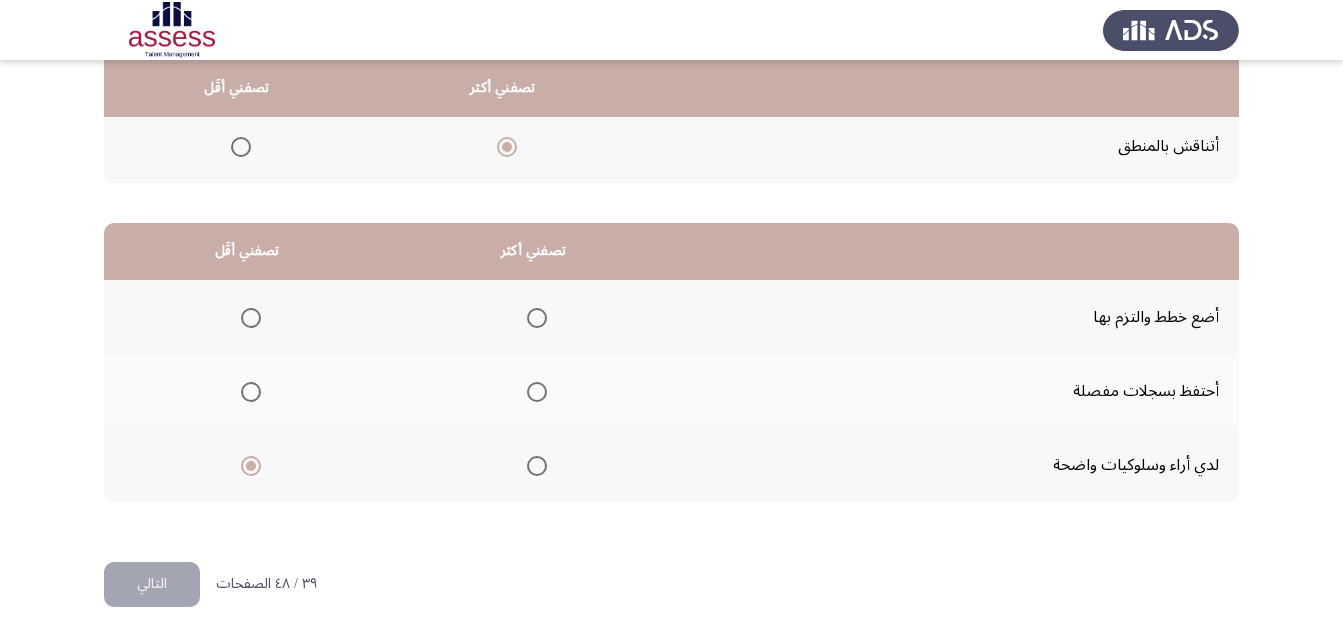 click at bounding box center [537, 318] 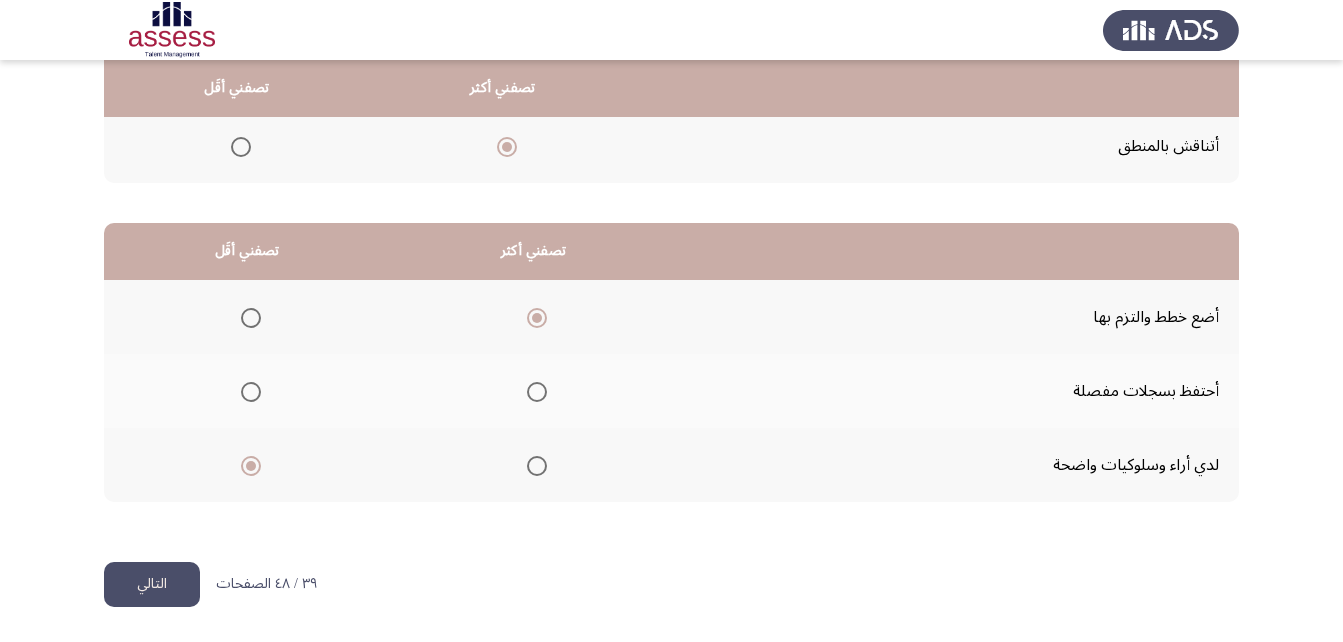 click on "التالي" 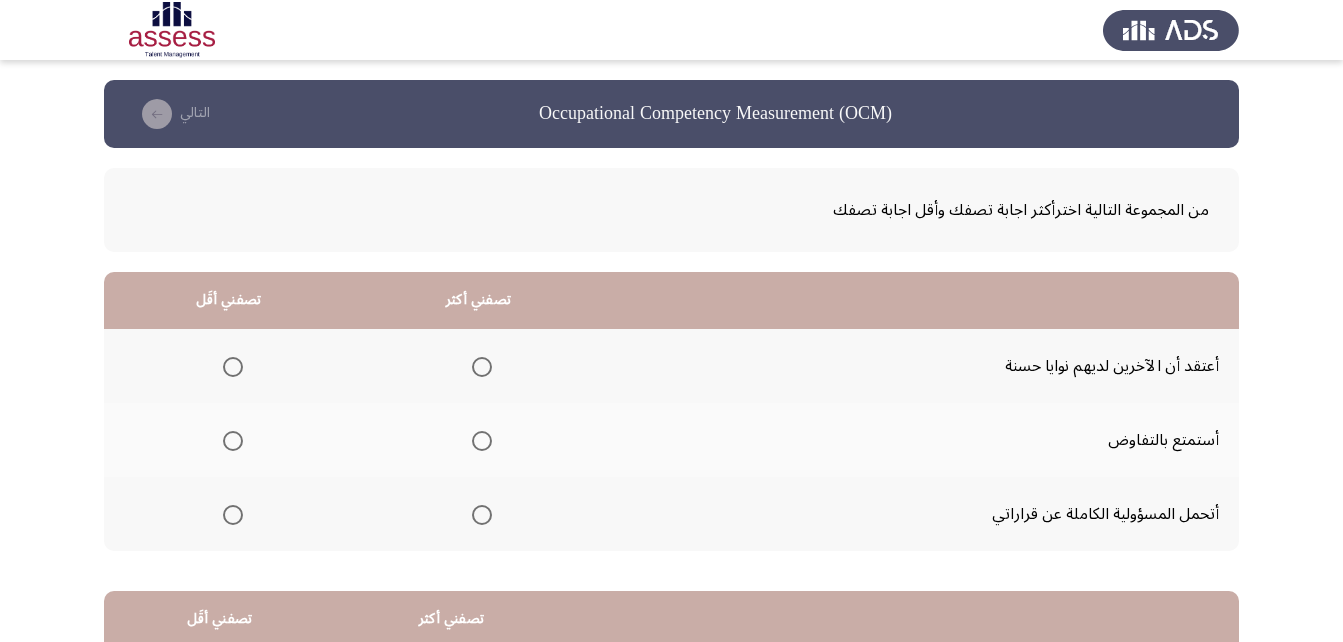 click at bounding box center [482, 515] 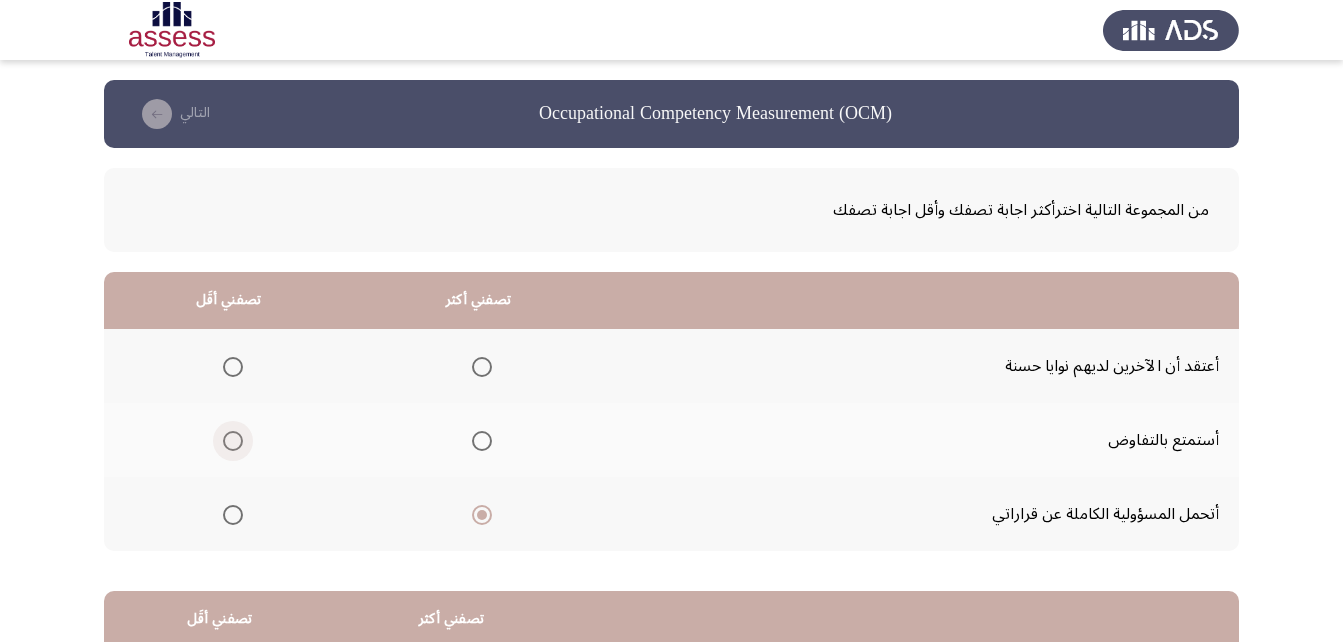 click at bounding box center (233, 441) 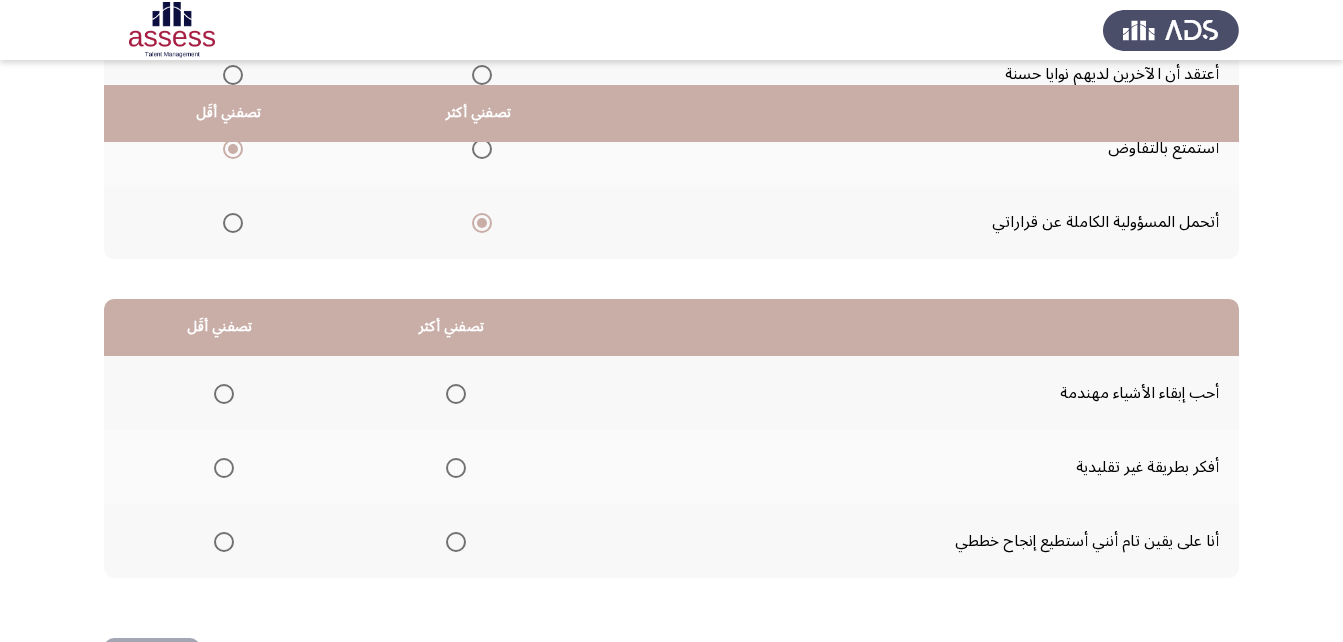 scroll, scrollTop: 368, scrollLeft: 0, axis: vertical 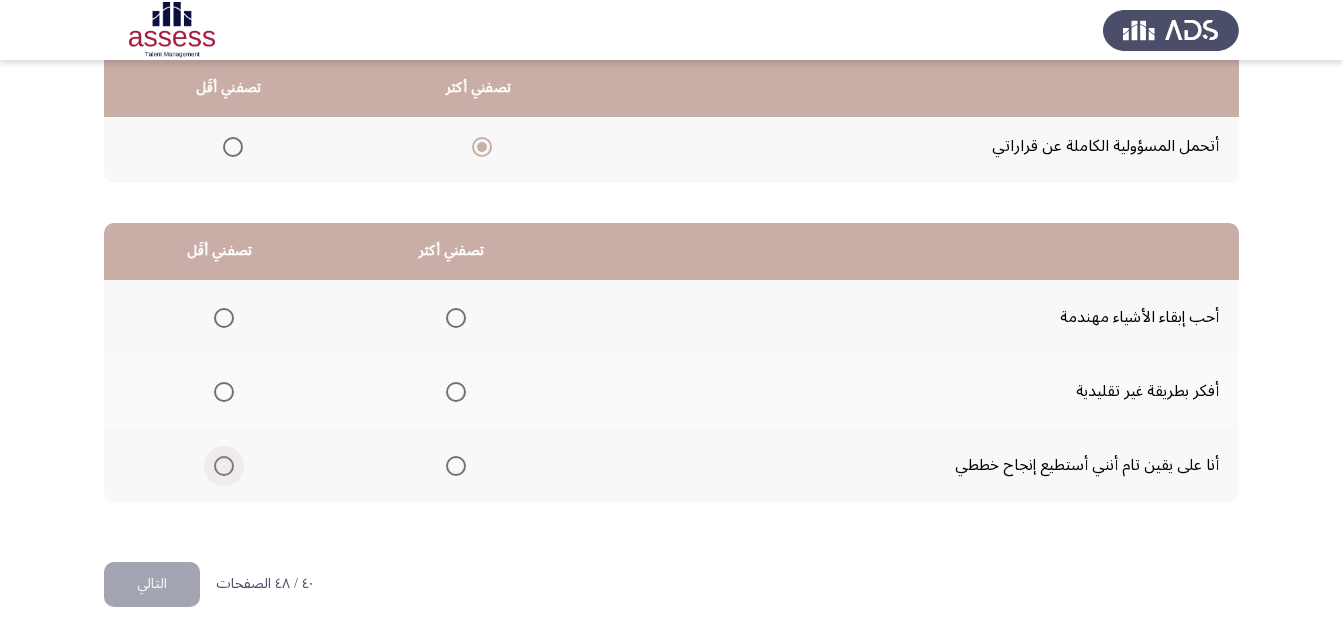 click at bounding box center [224, 466] 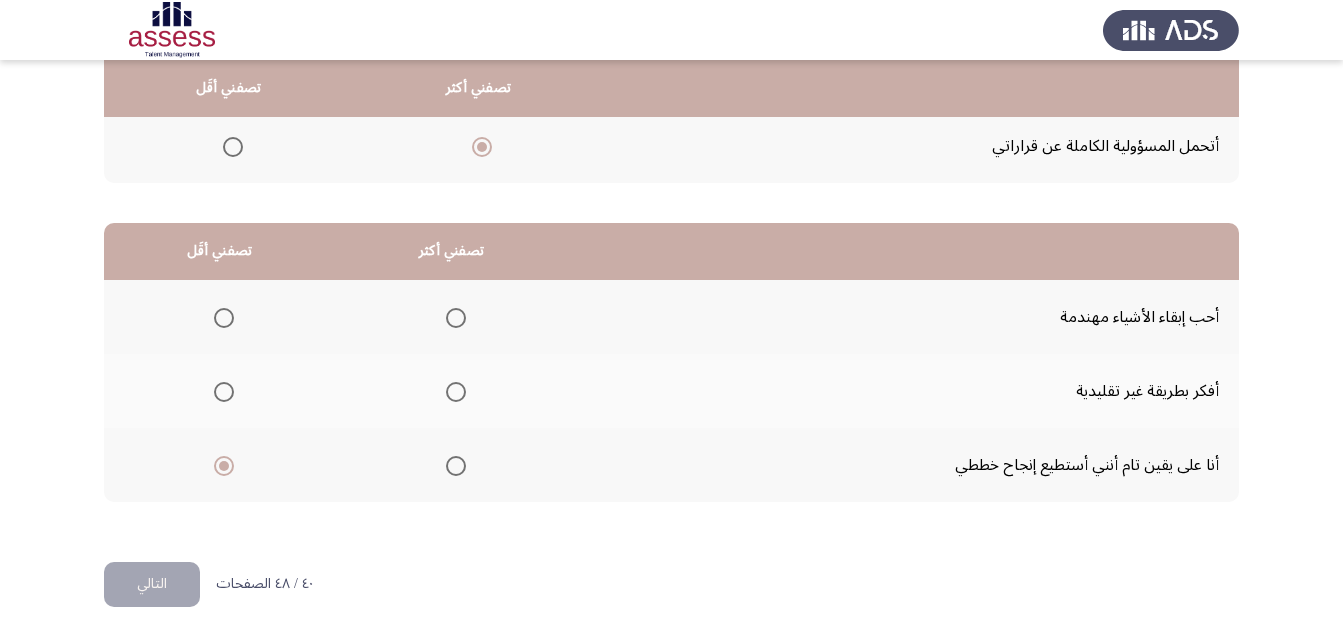 click at bounding box center (456, 392) 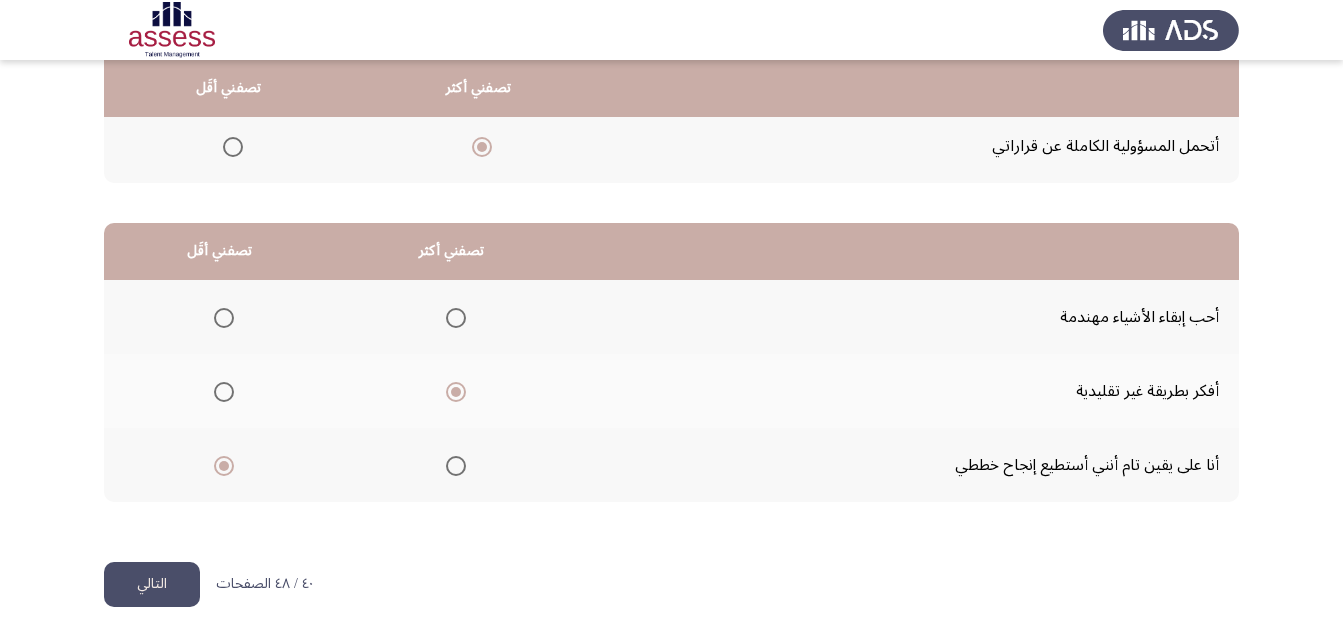 click on "التالي" 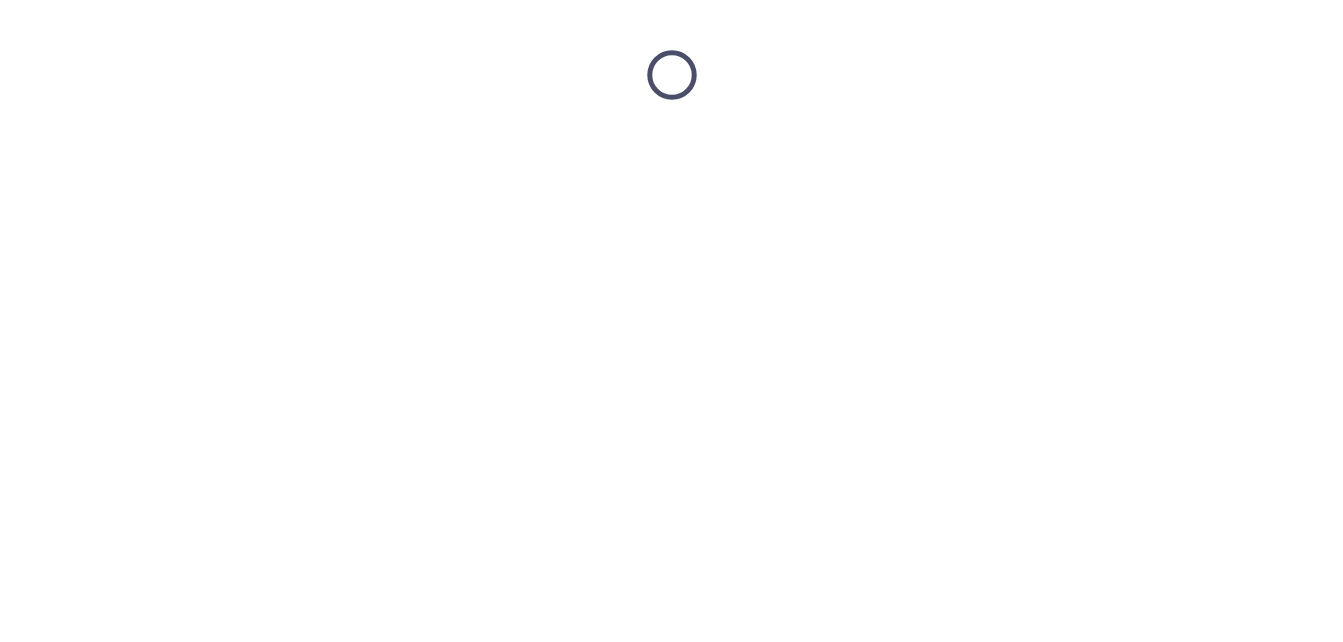 scroll, scrollTop: 0, scrollLeft: 0, axis: both 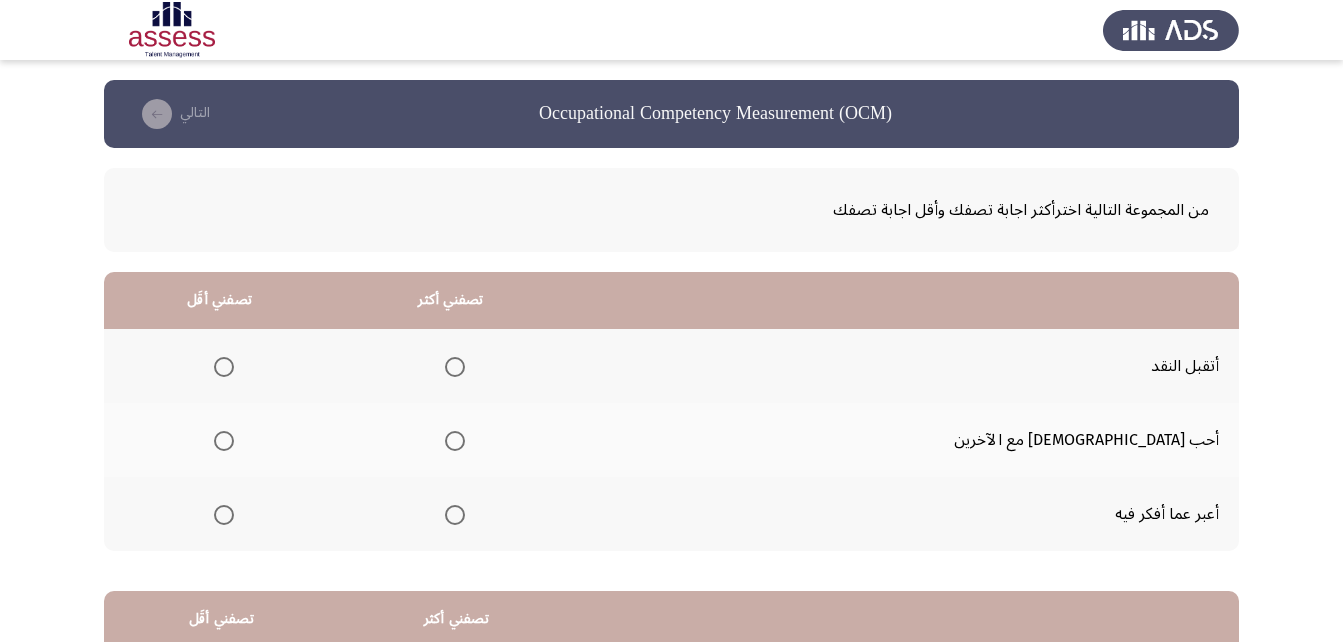 click at bounding box center [455, 367] 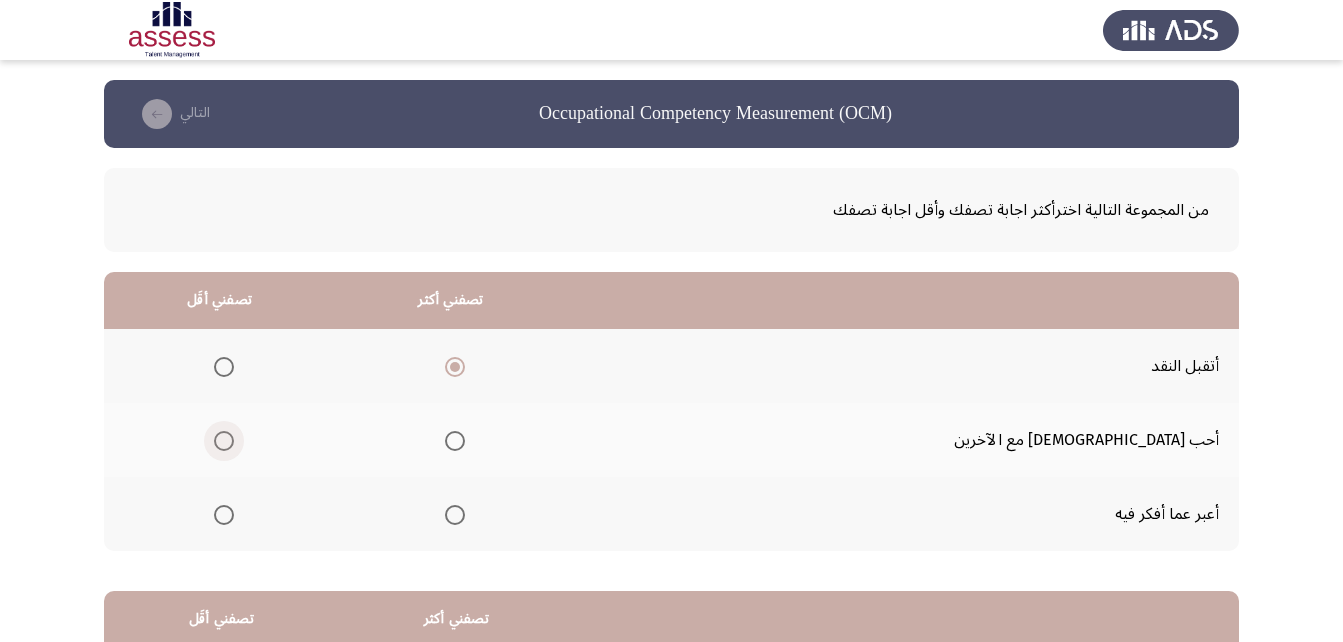 click at bounding box center (224, 441) 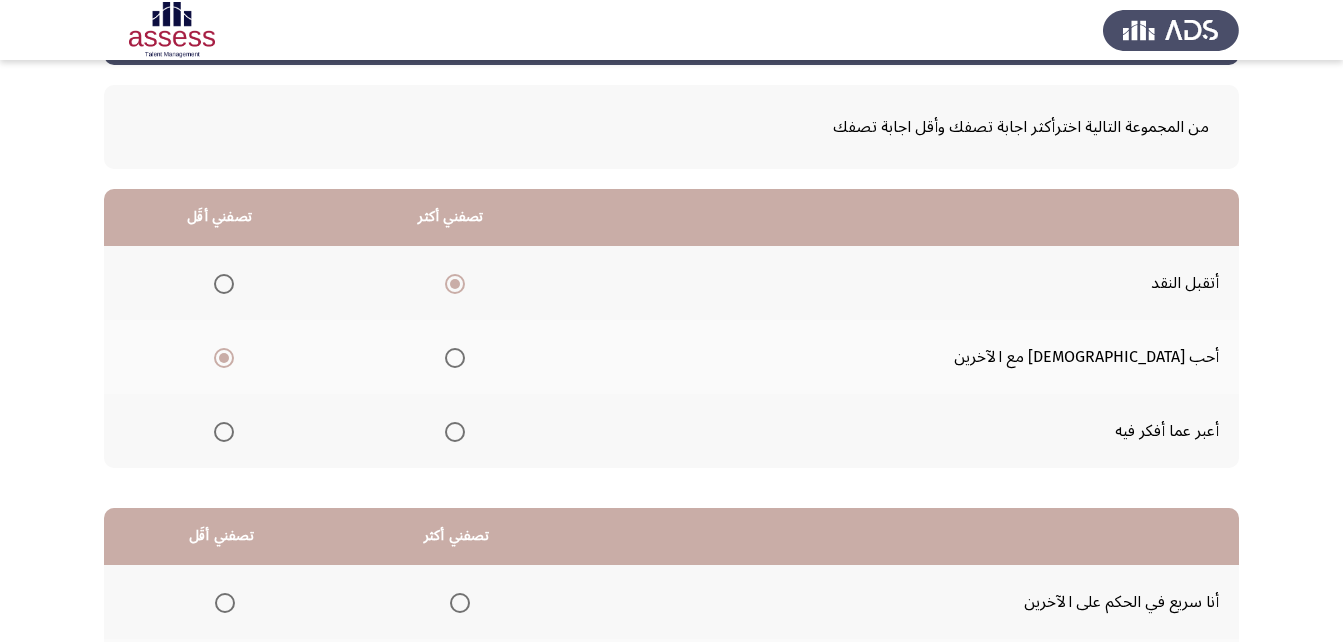 scroll, scrollTop: 71, scrollLeft: 0, axis: vertical 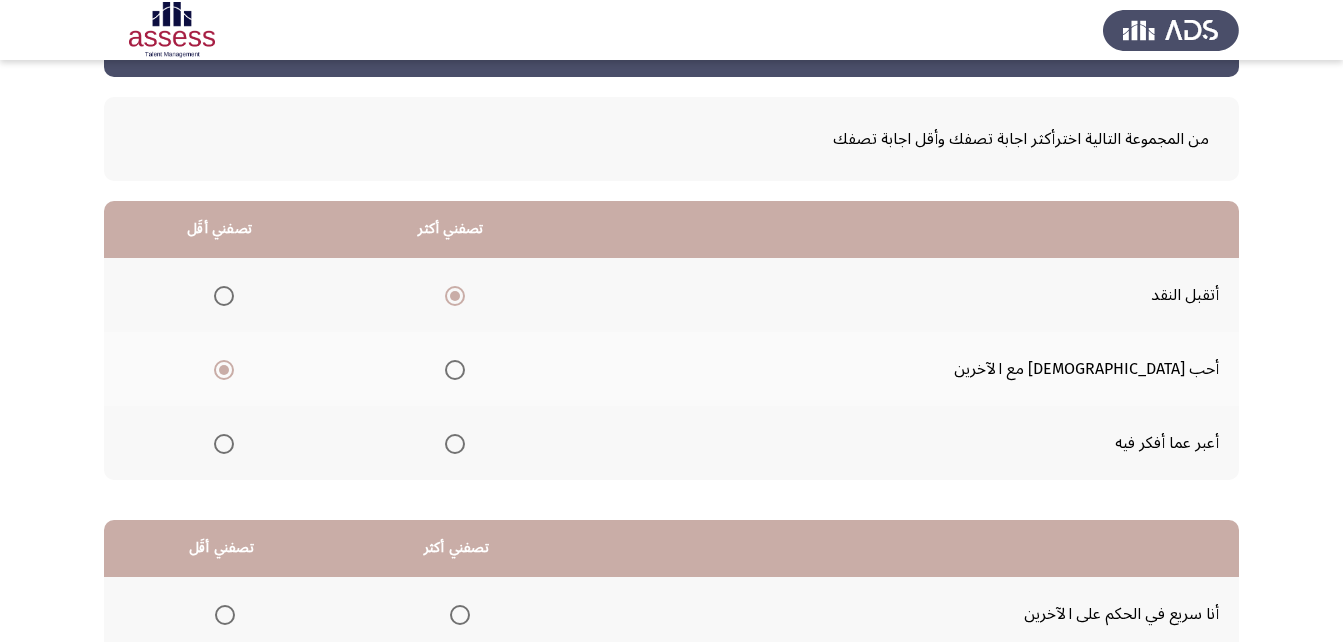 click at bounding box center (455, 444) 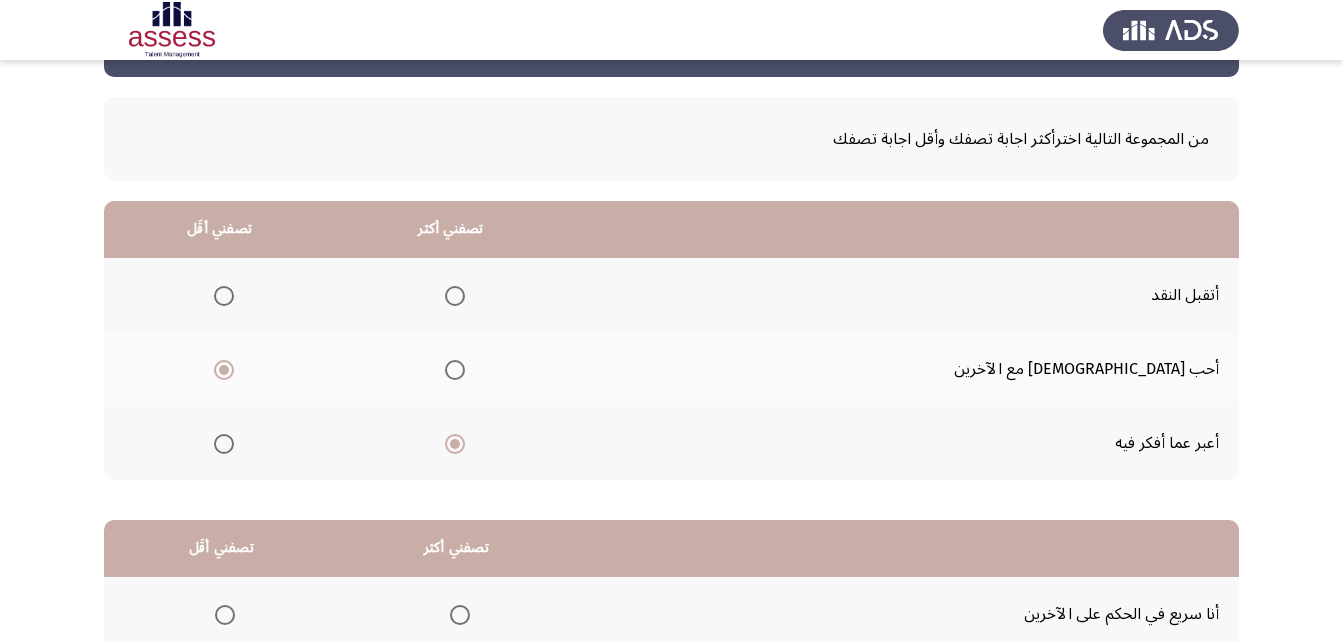 scroll, scrollTop: 120, scrollLeft: 0, axis: vertical 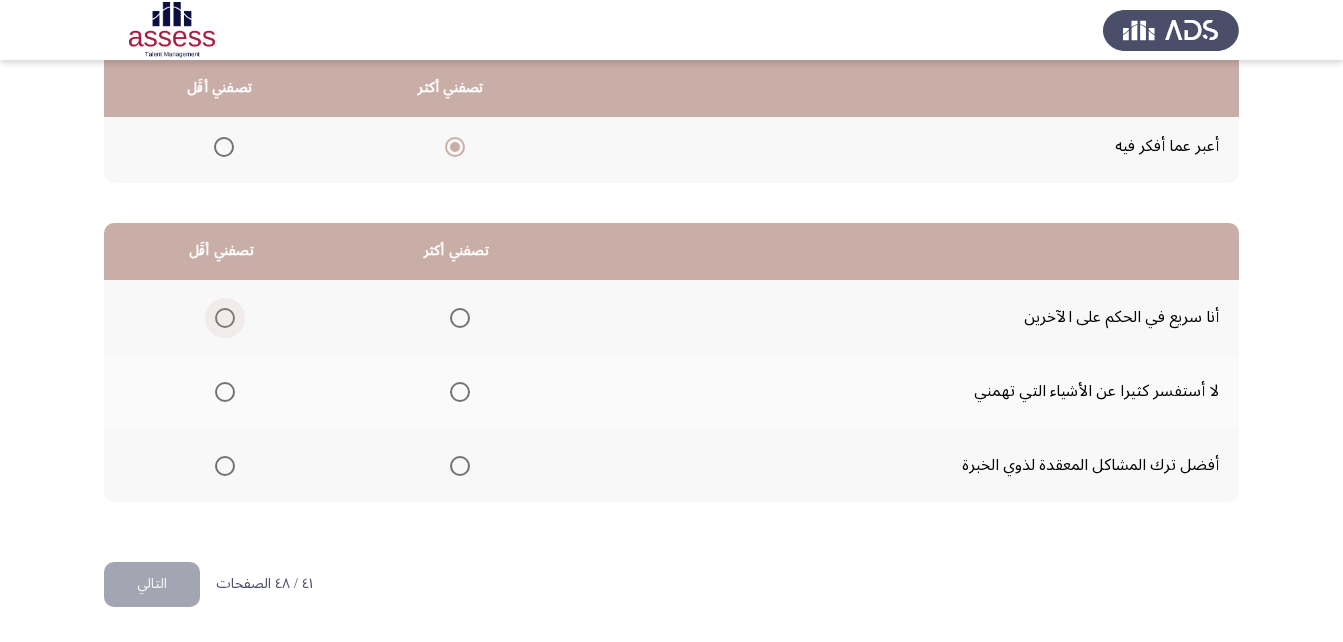 click at bounding box center [225, 318] 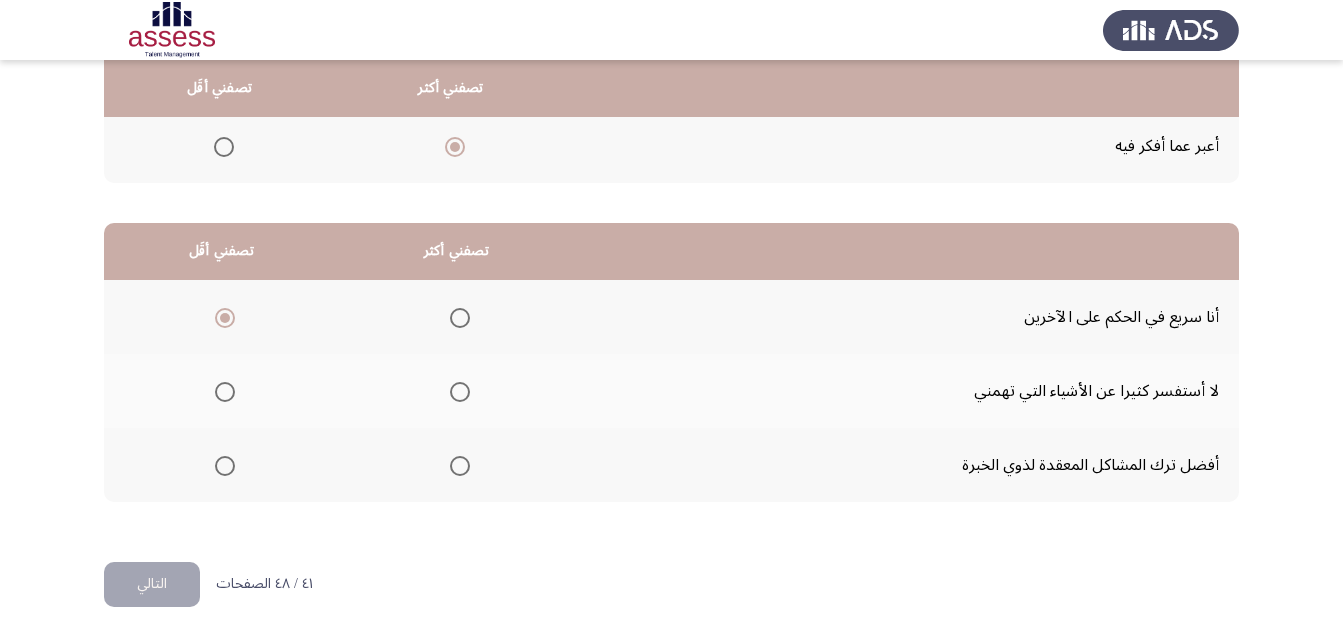 click at bounding box center (460, 392) 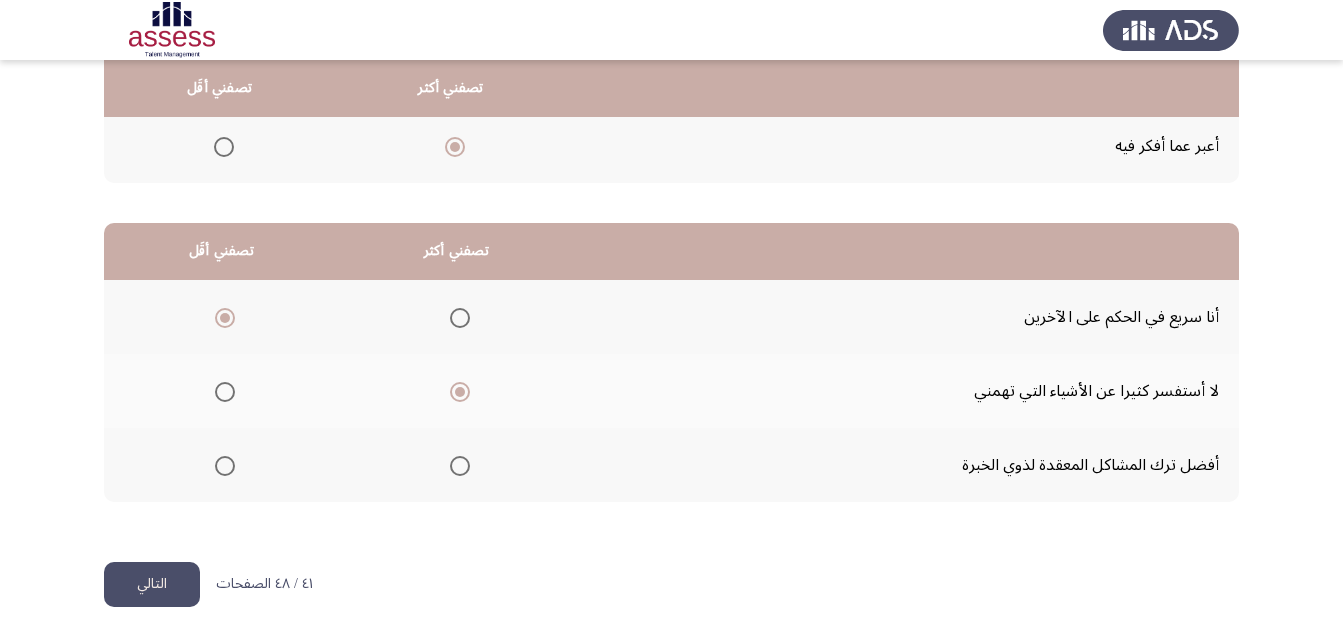 click on "التالي" 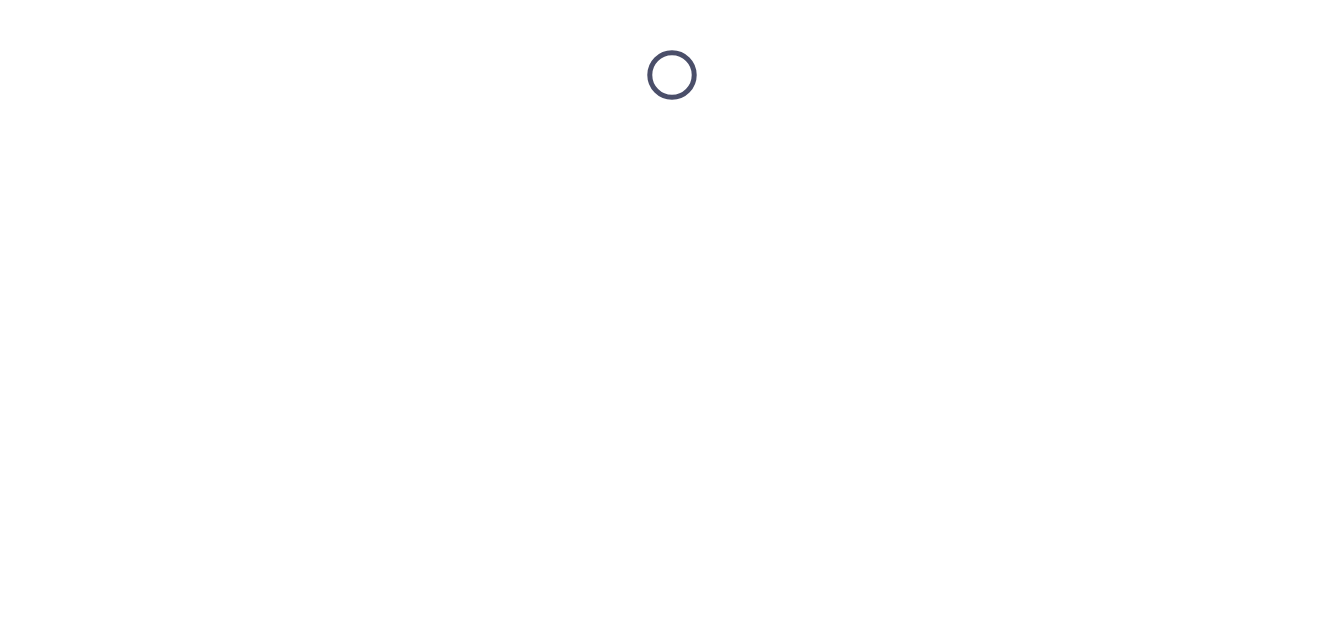 scroll, scrollTop: 0, scrollLeft: 0, axis: both 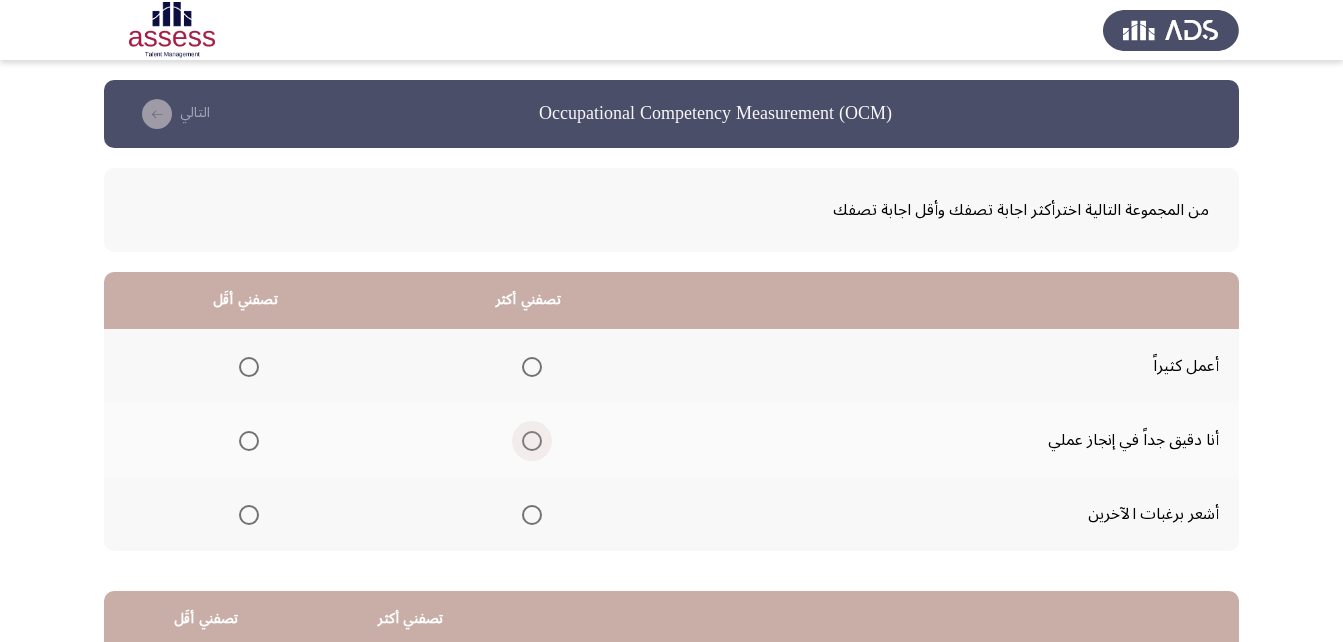 click at bounding box center [532, 441] 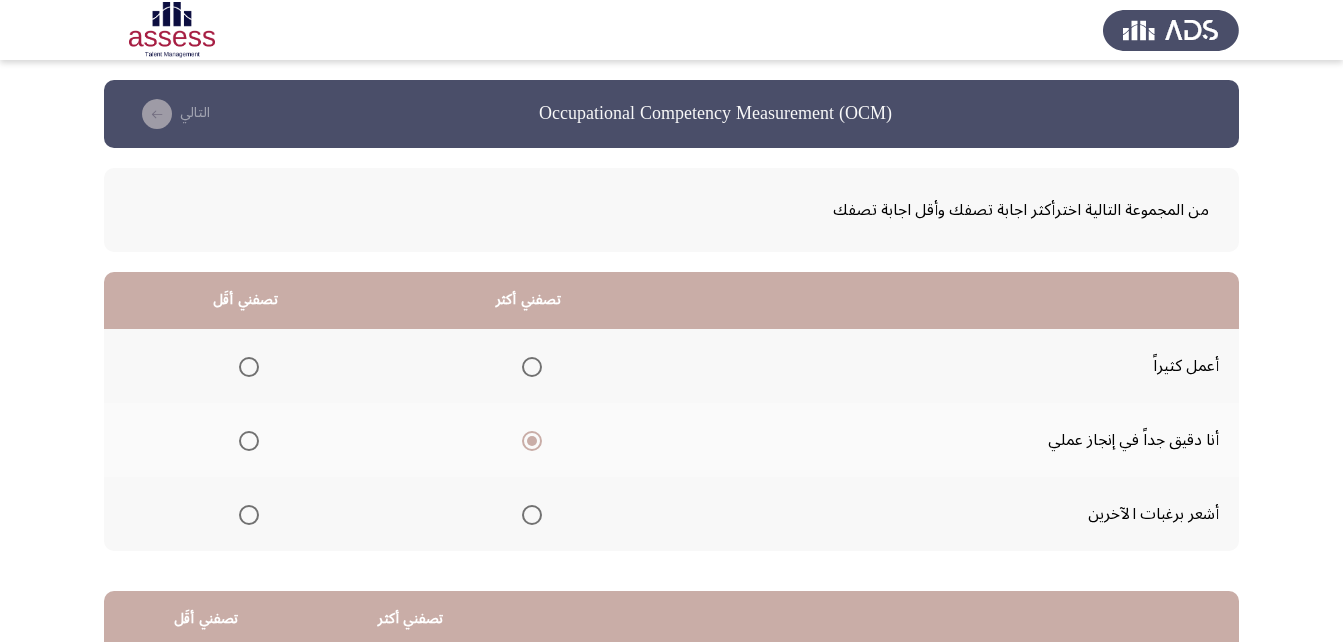 click at bounding box center (249, 515) 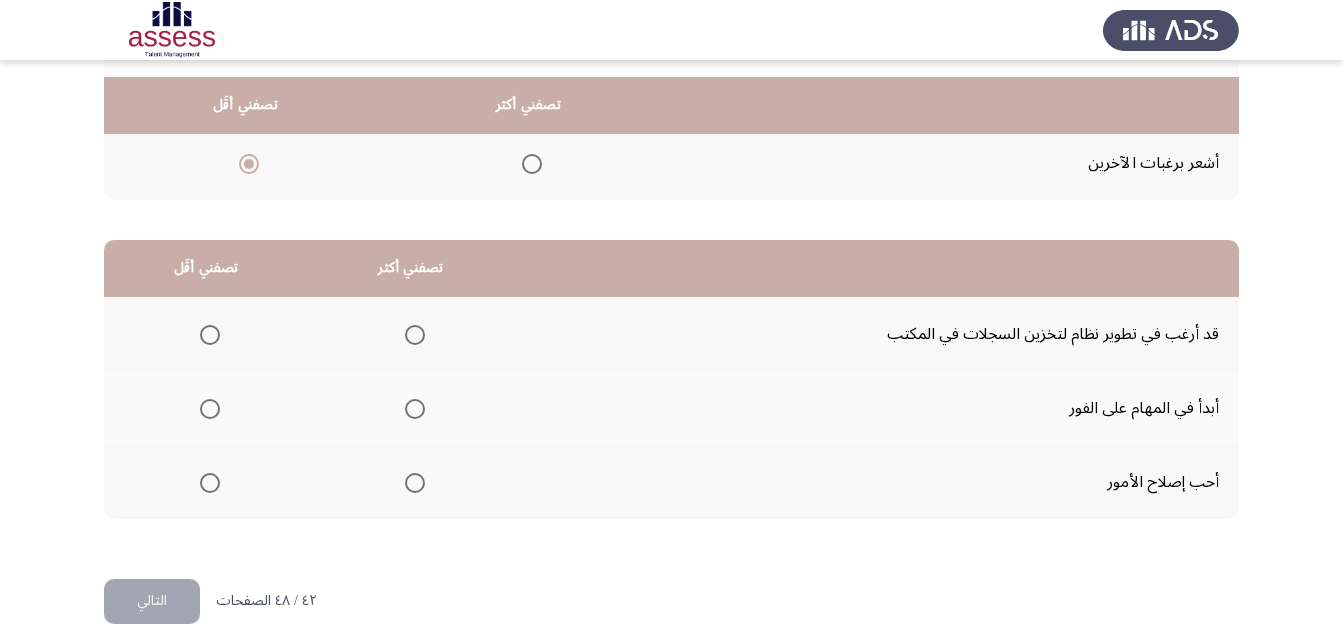 scroll, scrollTop: 368, scrollLeft: 0, axis: vertical 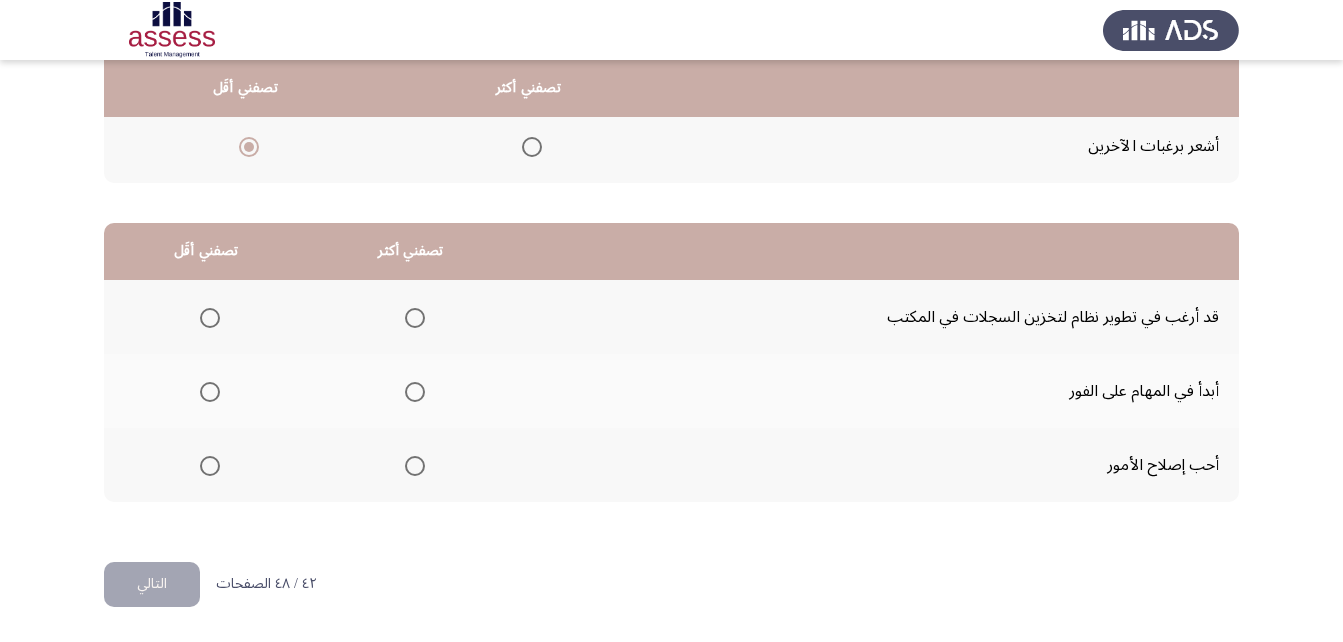 click at bounding box center (415, 466) 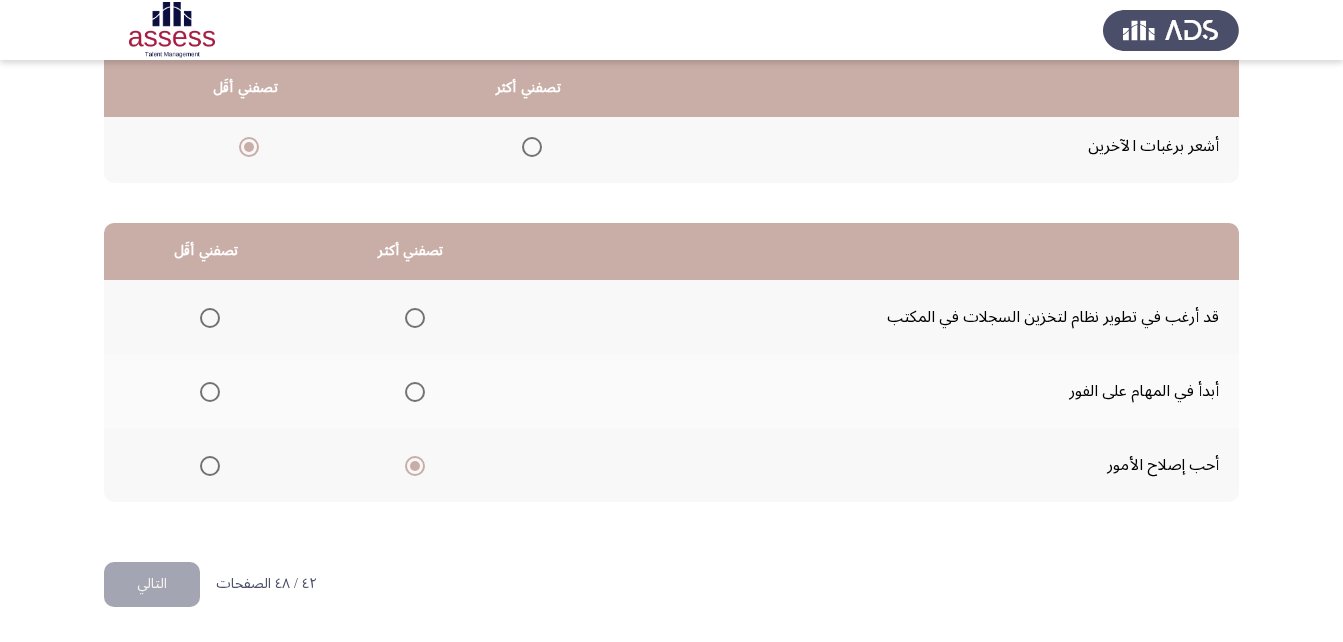 click at bounding box center (210, 318) 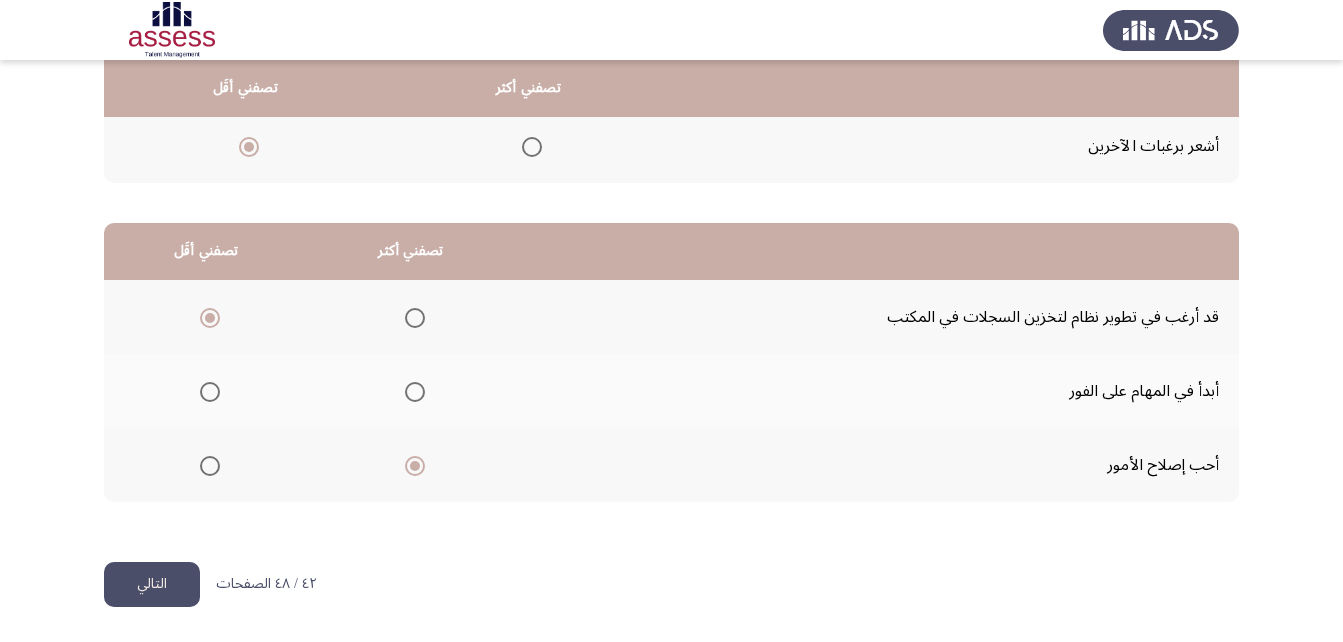 click at bounding box center (415, 392) 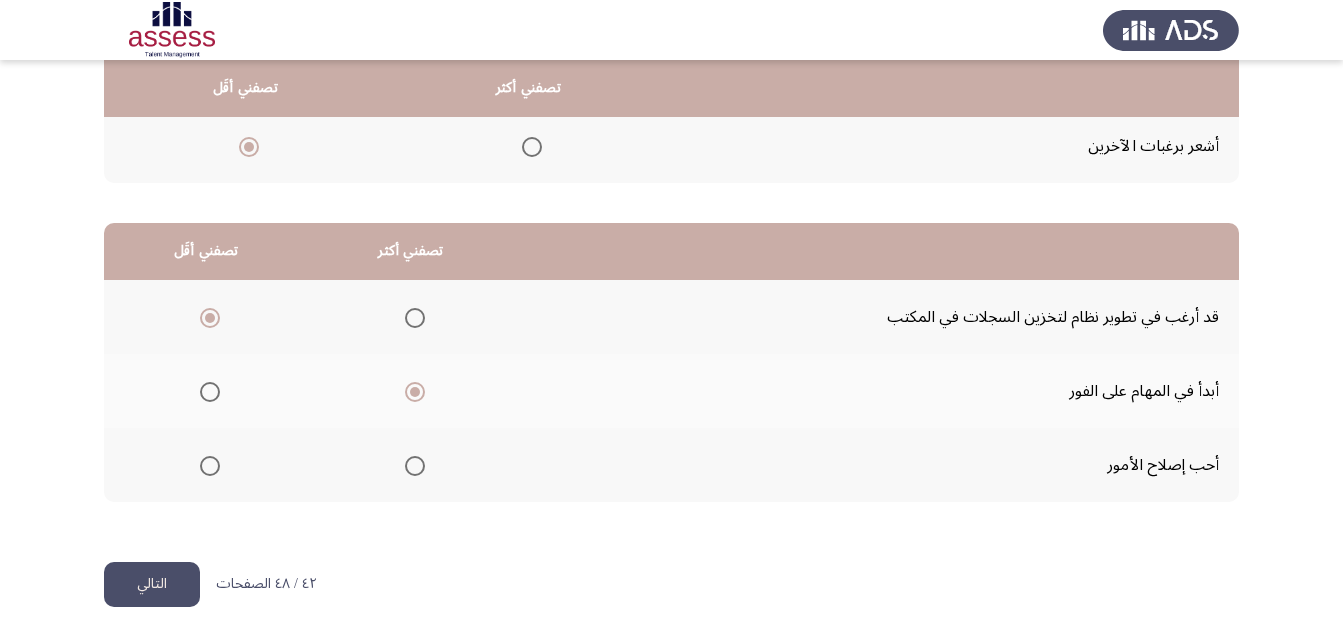 drag, startPoint x: 151, startPoint y: 565, endPoint x: 405, endPoint y: 578, distance: 254.33246 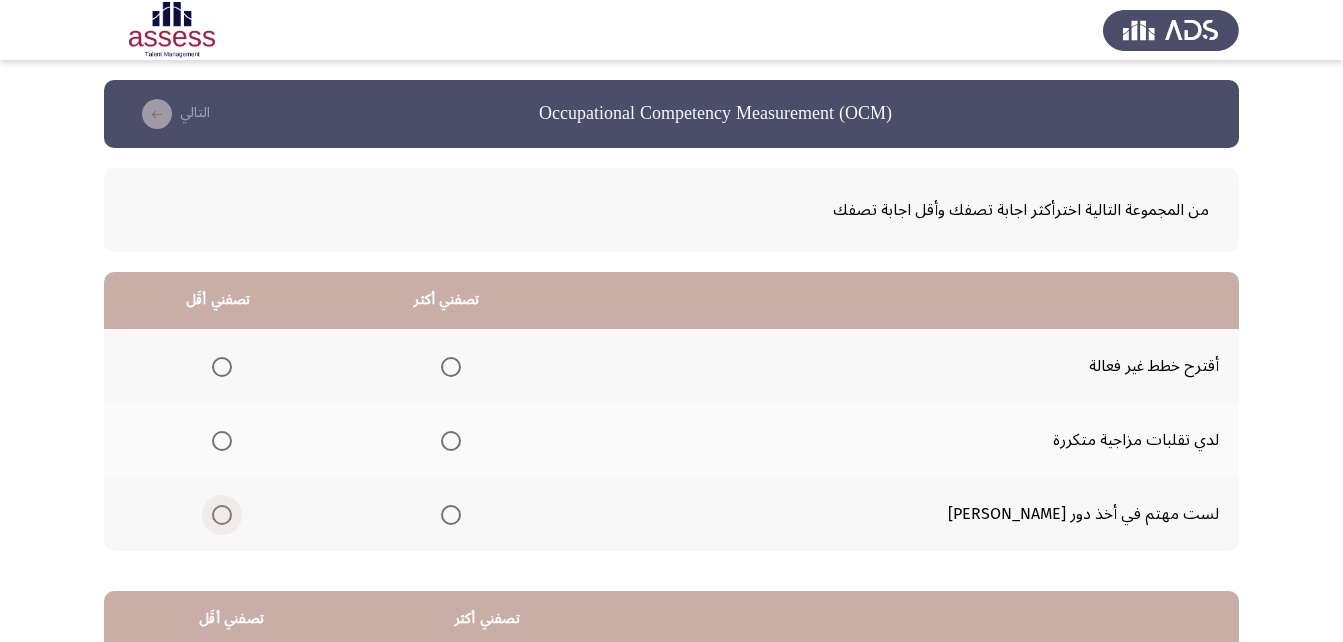 click at bounding box center [222, 515] 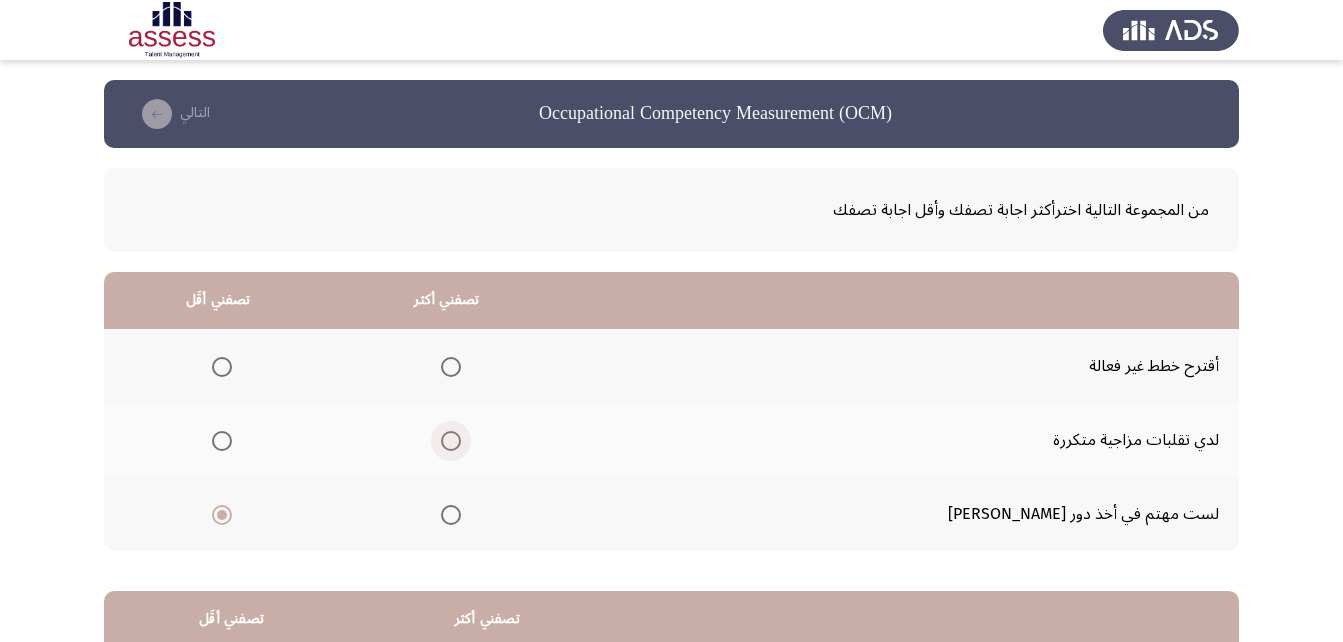 click at bounding box center (447, 441) 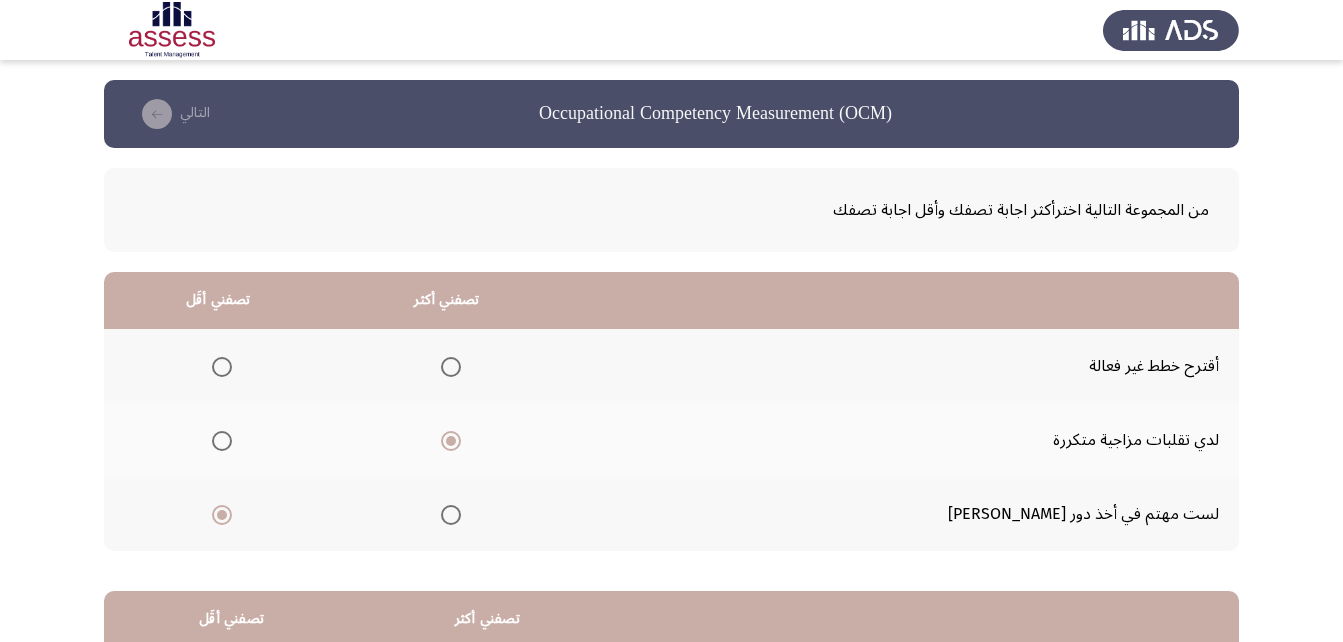 click 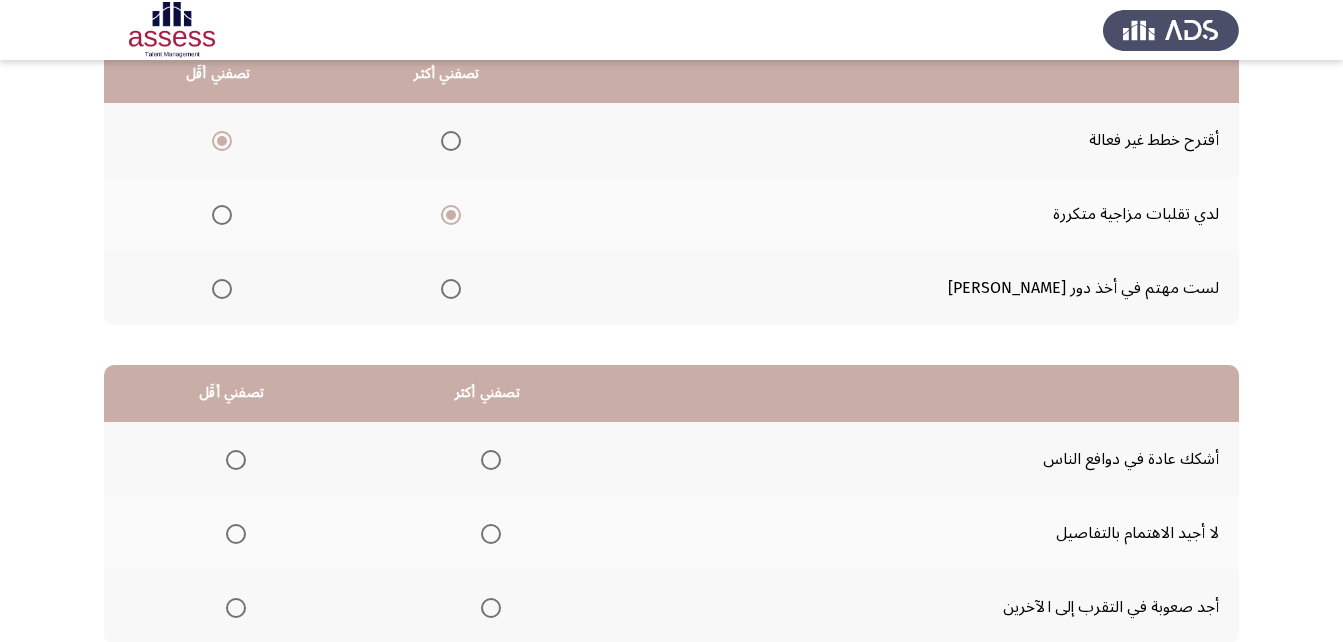 scroll, scrollTop: 368, scrollLeft: 0, axis: vertical 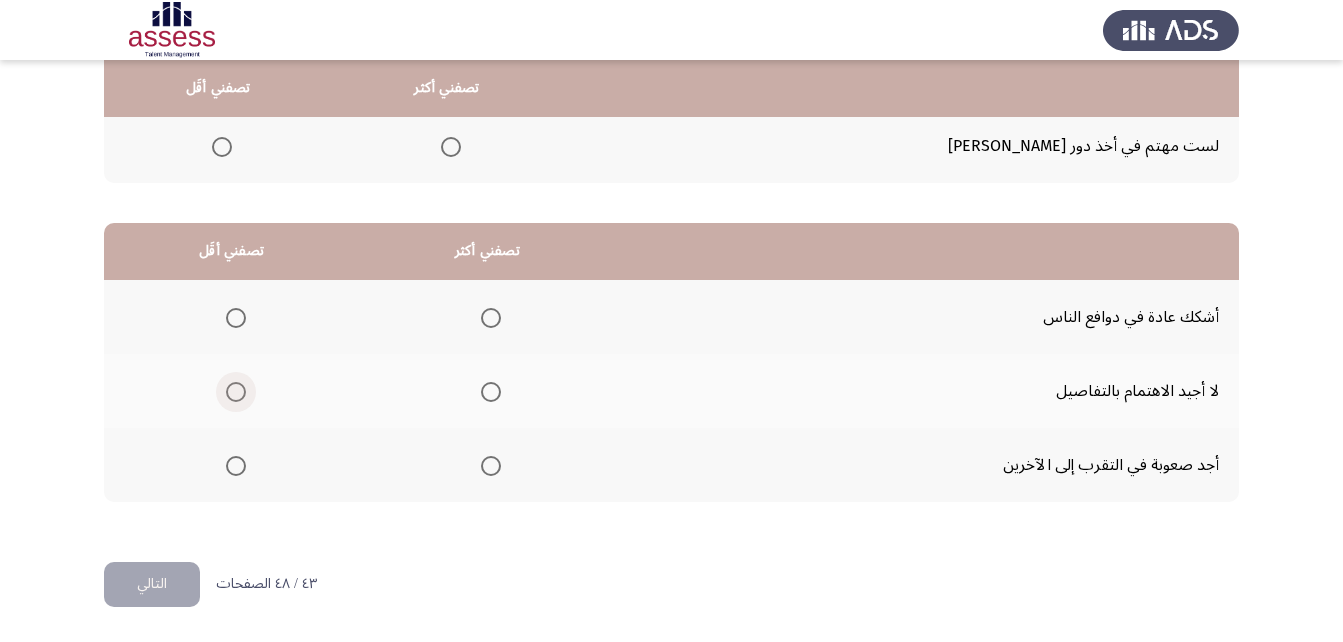 click at bounding box center (236, 392) 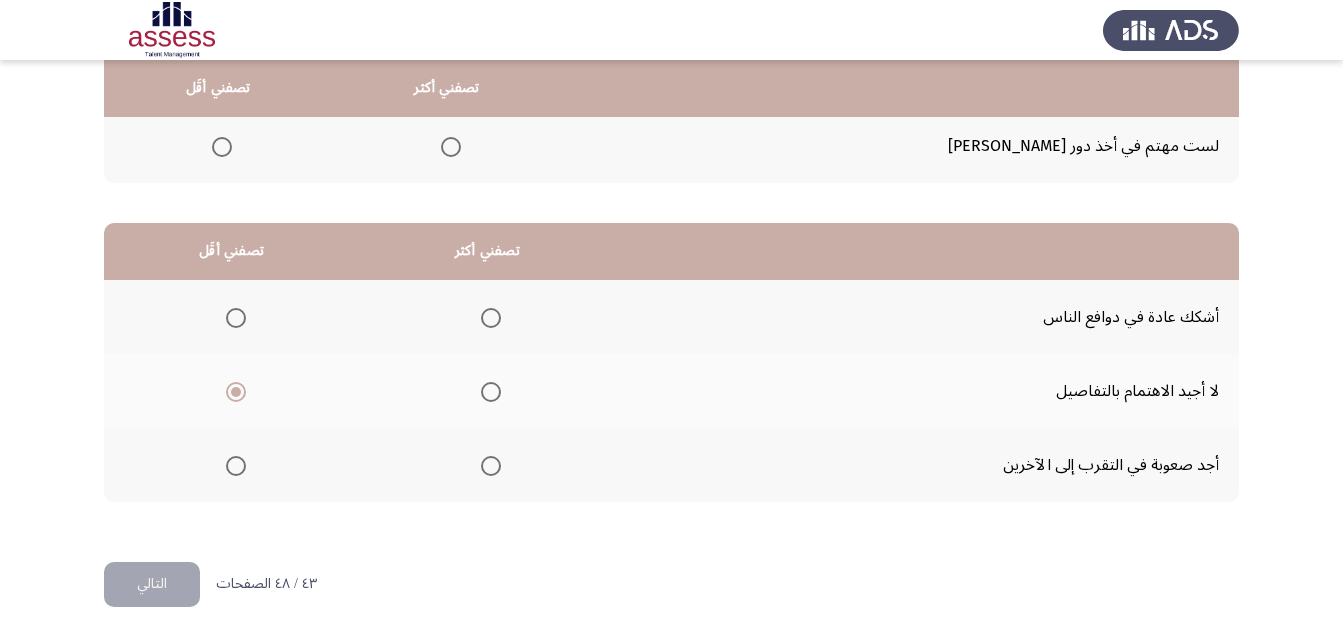 click 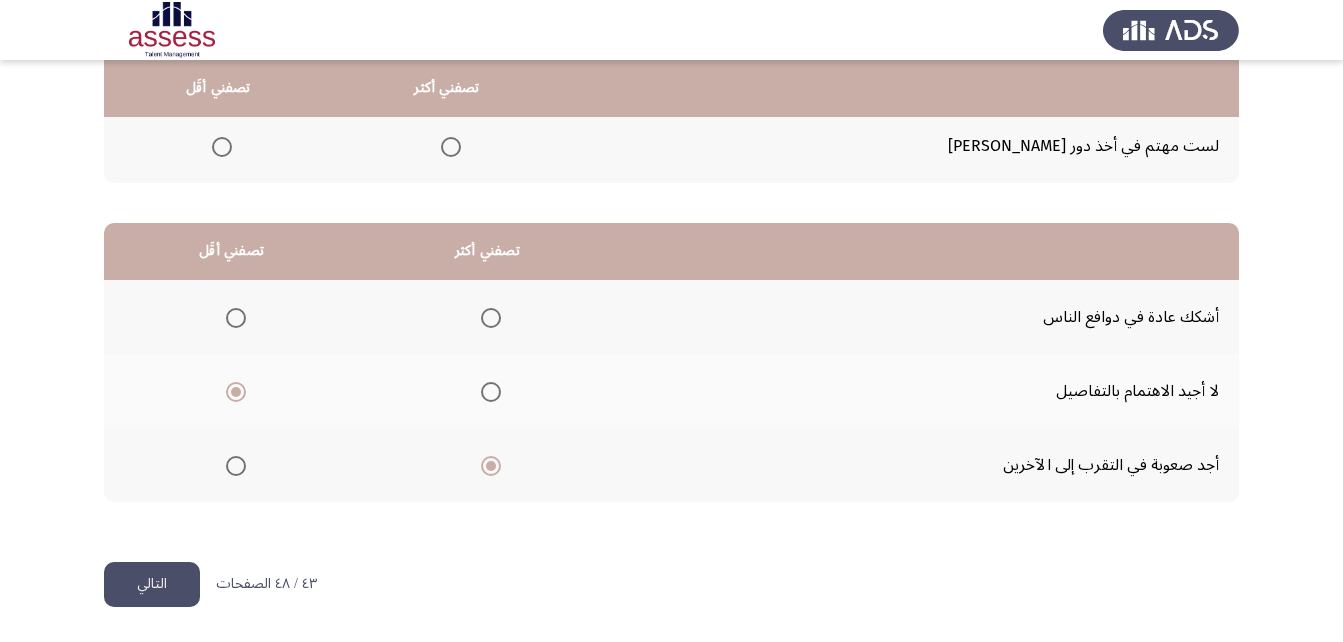 click on "التالي" 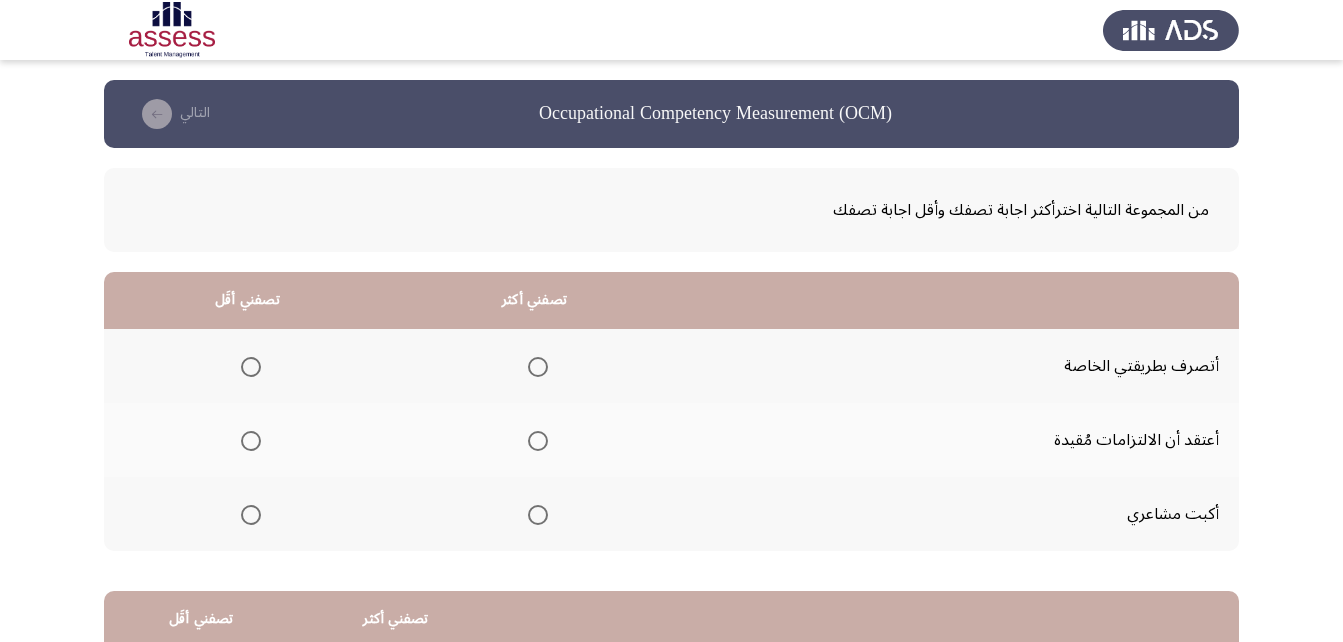 click 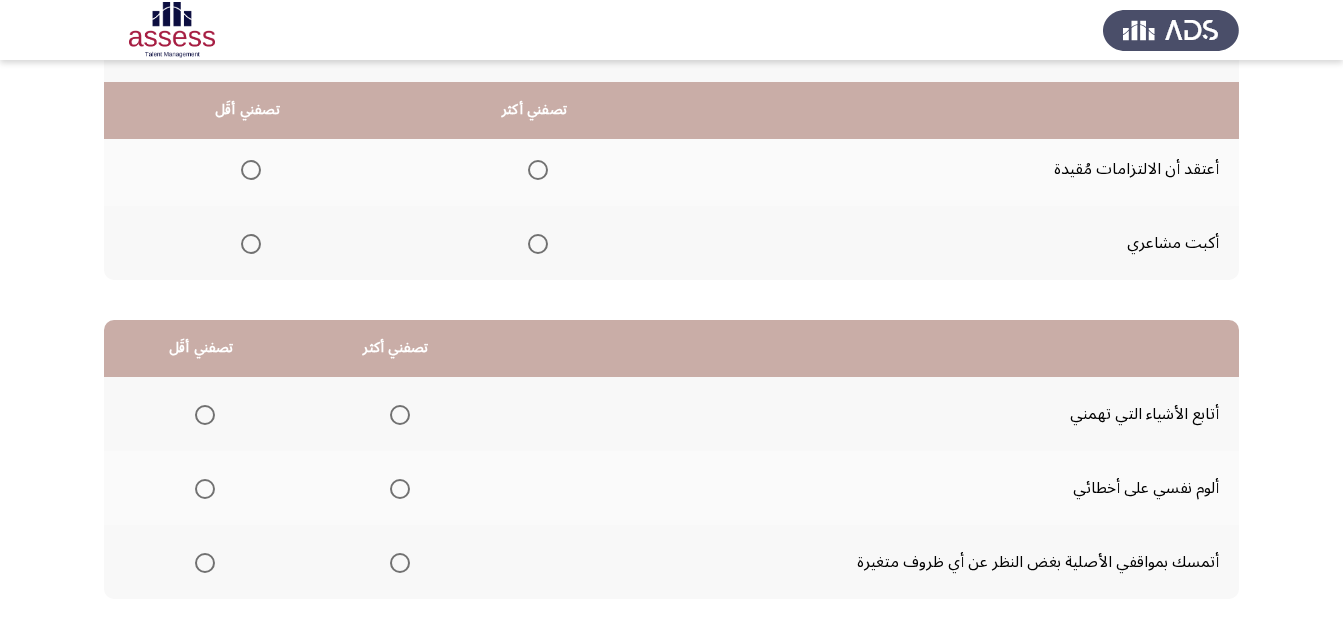 scroll, scrollTop: 293, scrollLeft: 0, axis: vertical 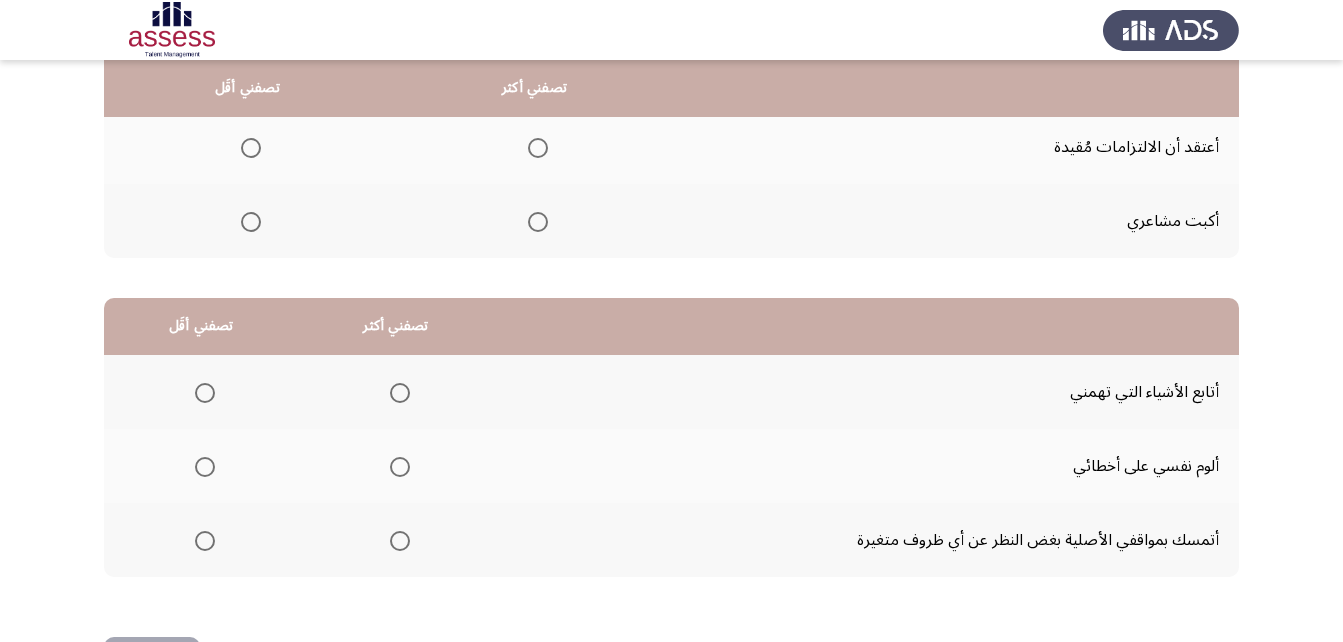 click at bounding box center (205, 541) 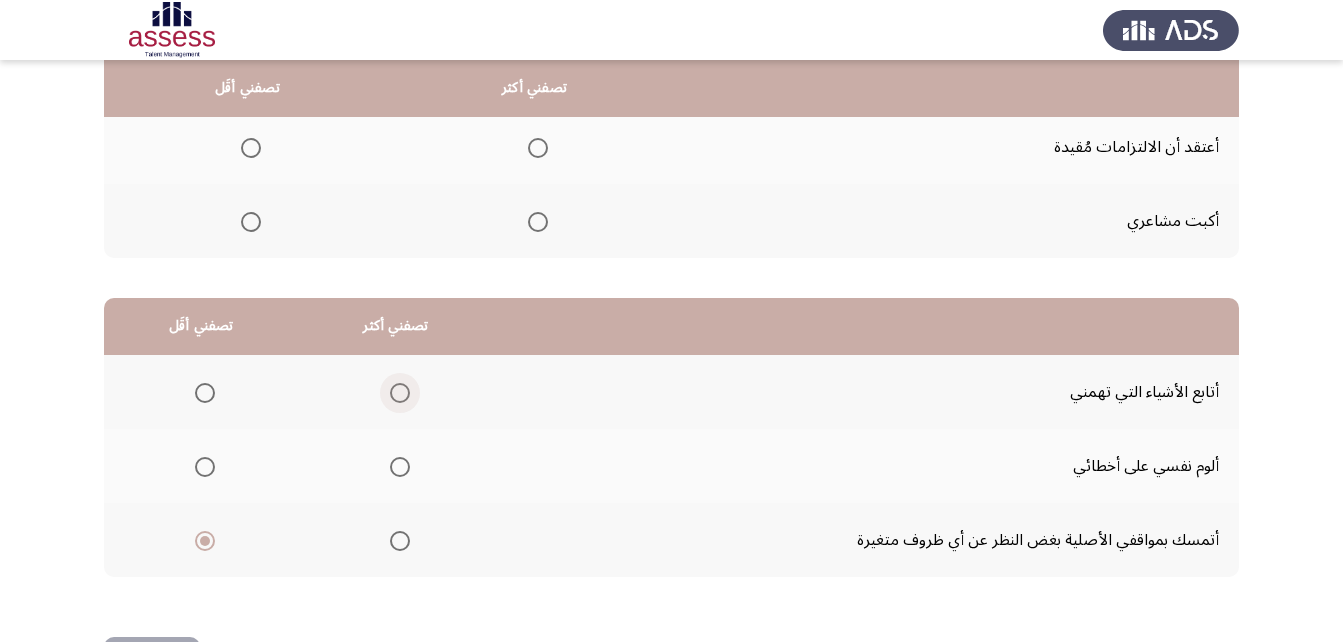 click at bounding box center (400, 393) 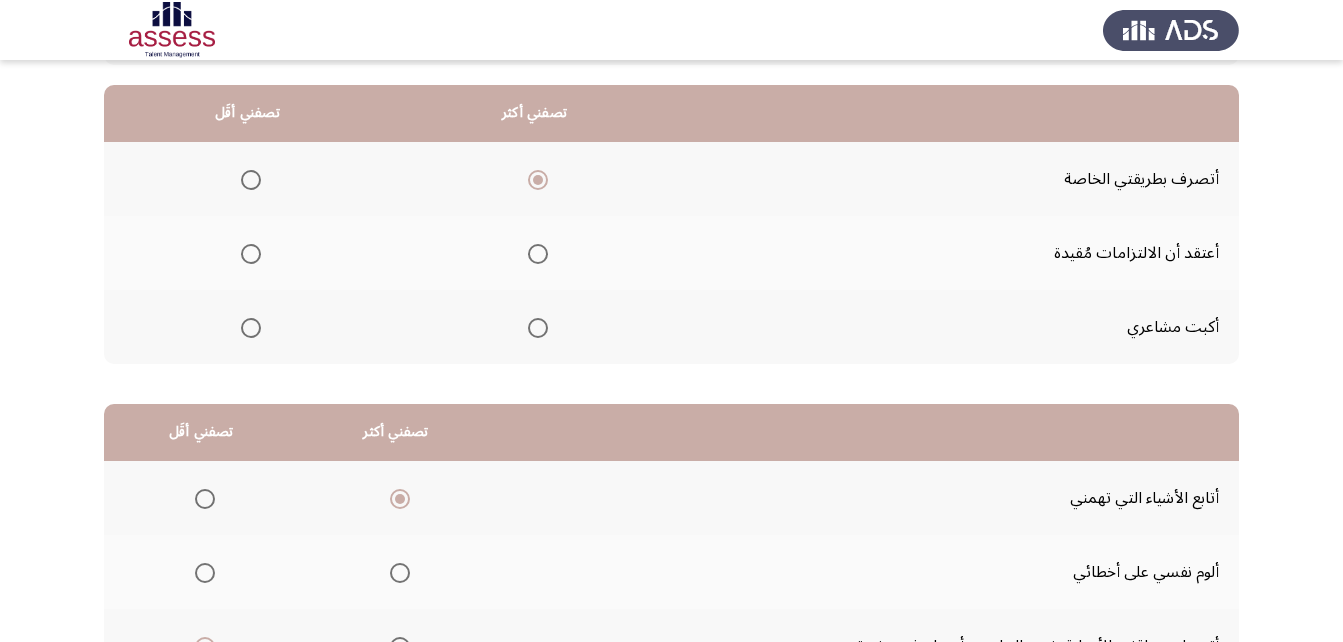 scroll, scrollTop: 190, scrollLeft: 0, axis: vertical 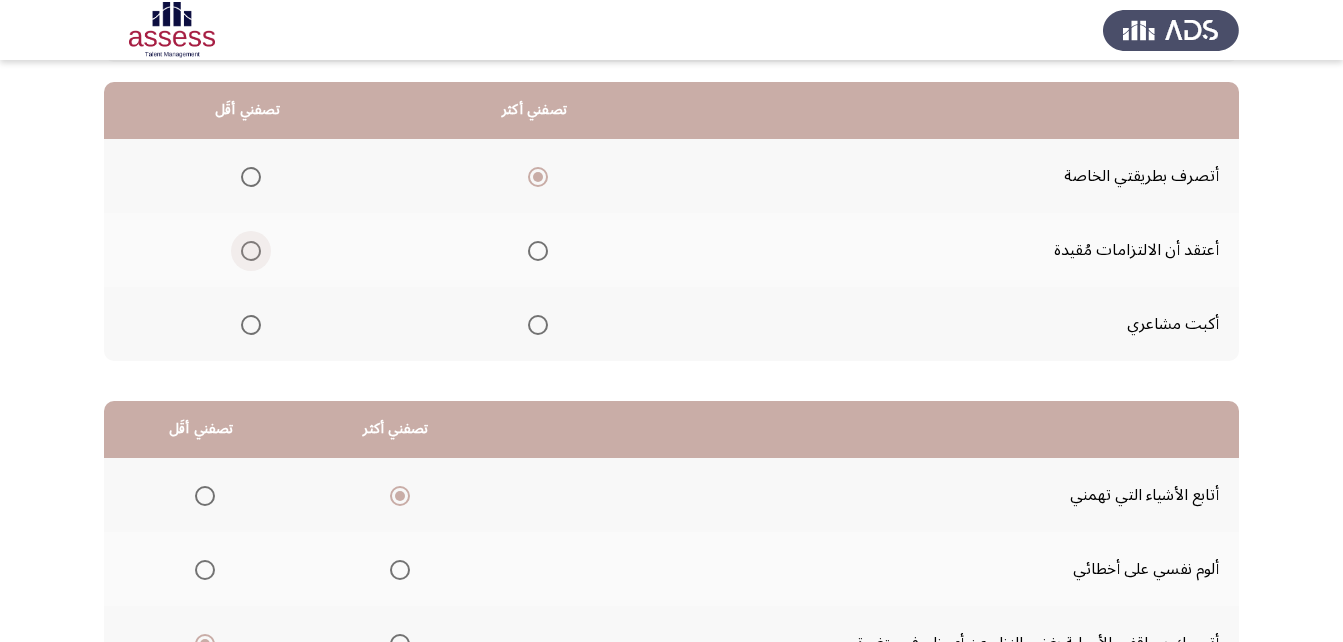 click at bounding box center (251, 251) 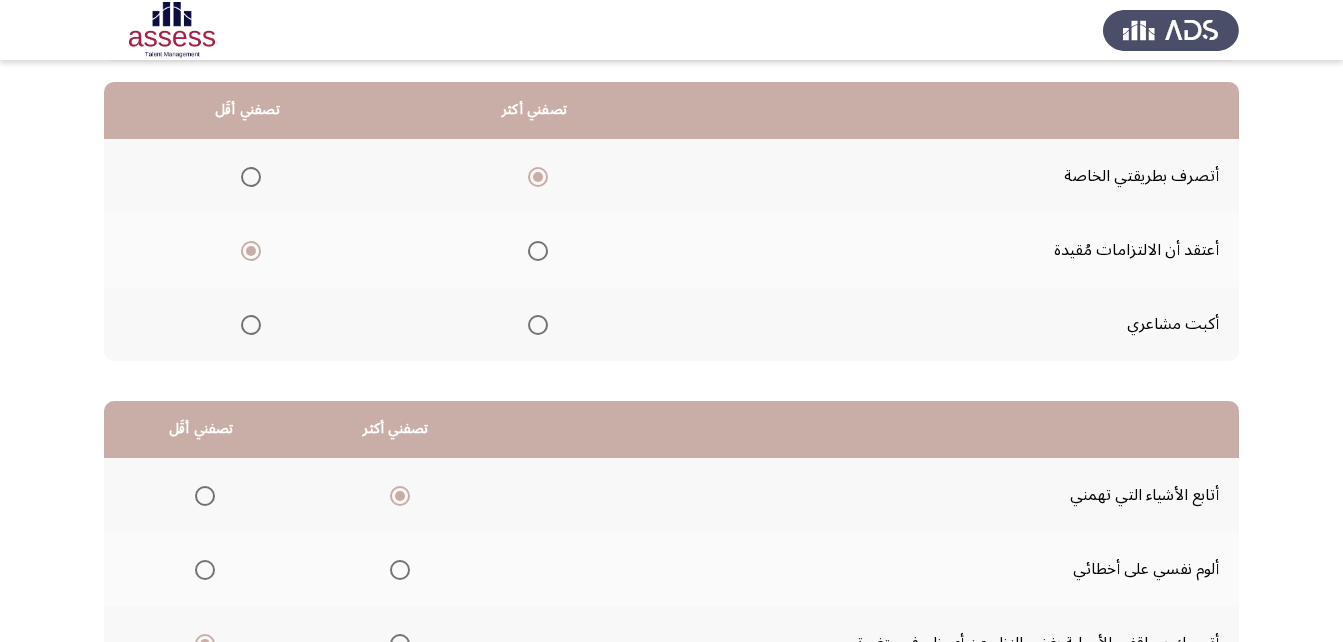 scroll, scrollTop: 368, scrollLeft: 0, axis: vertical 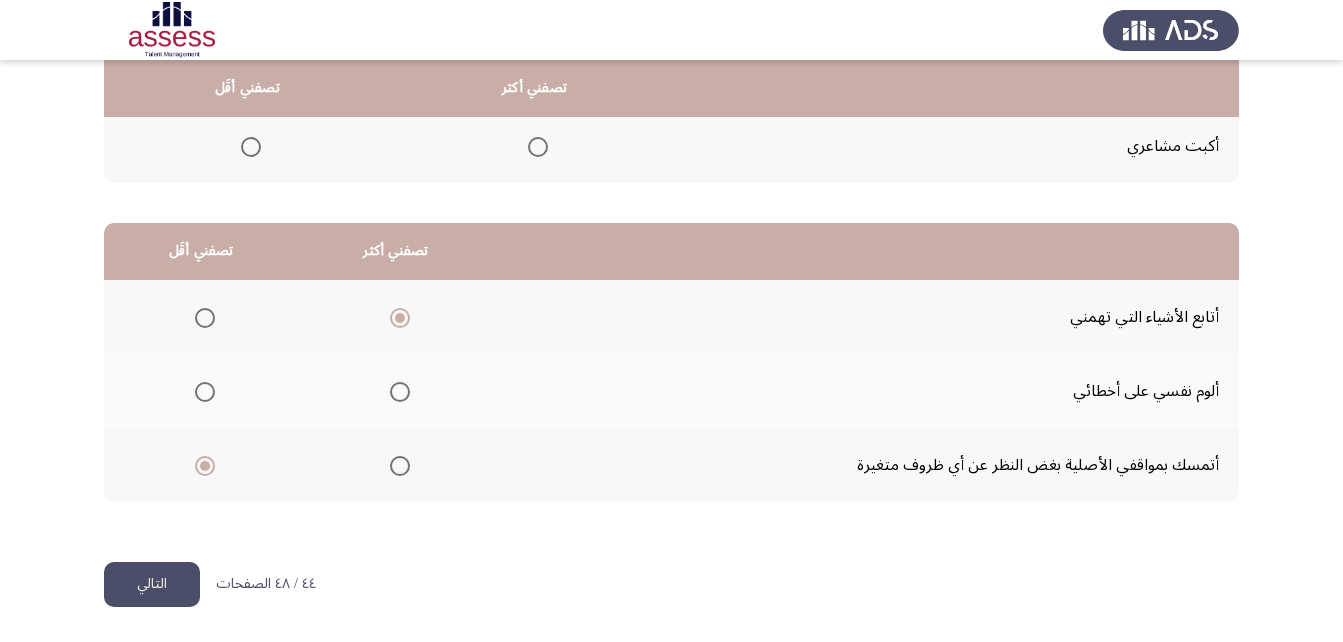 click on "Occupational Competency Measurement (OCM)   التالي  من المجموعة التالية اخترأكثر اجابة تصفك وأقل اجابة تصفك  تصفني أكثر   تصفني أقَل  أتصرف بطريقتي الخاصة     أعتقد أن الالتزامات مُقيدة     أكبت مشاعري      تصفني أكثر   تصفني أقَل  أتابع الأشياء التي تهمني     ألوم نفسي على أخطائي     أتمسك بمواقفي الأصلية بغض النظر عن أي ظروف متغيرة      ٤٤ / ٤٨ الصفحات   التالي
WAITING" at bounding box center [671, 137] 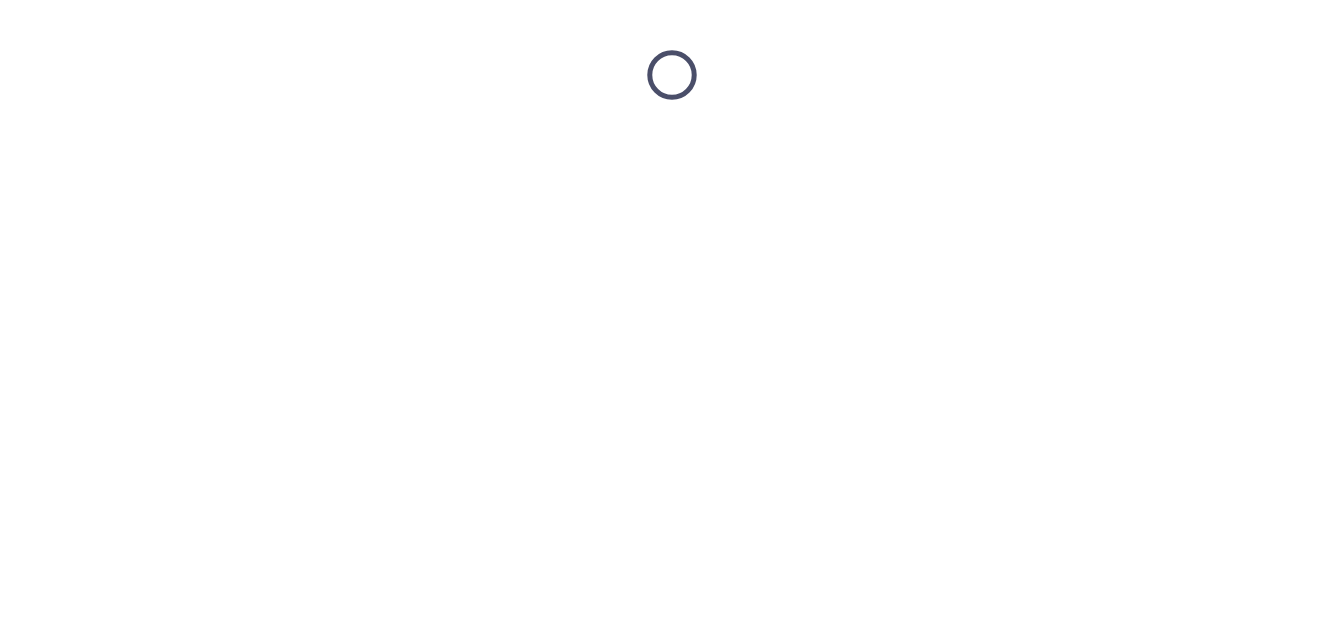 scroll, scrollTop: 0, scrollLeft: 0, axis: both 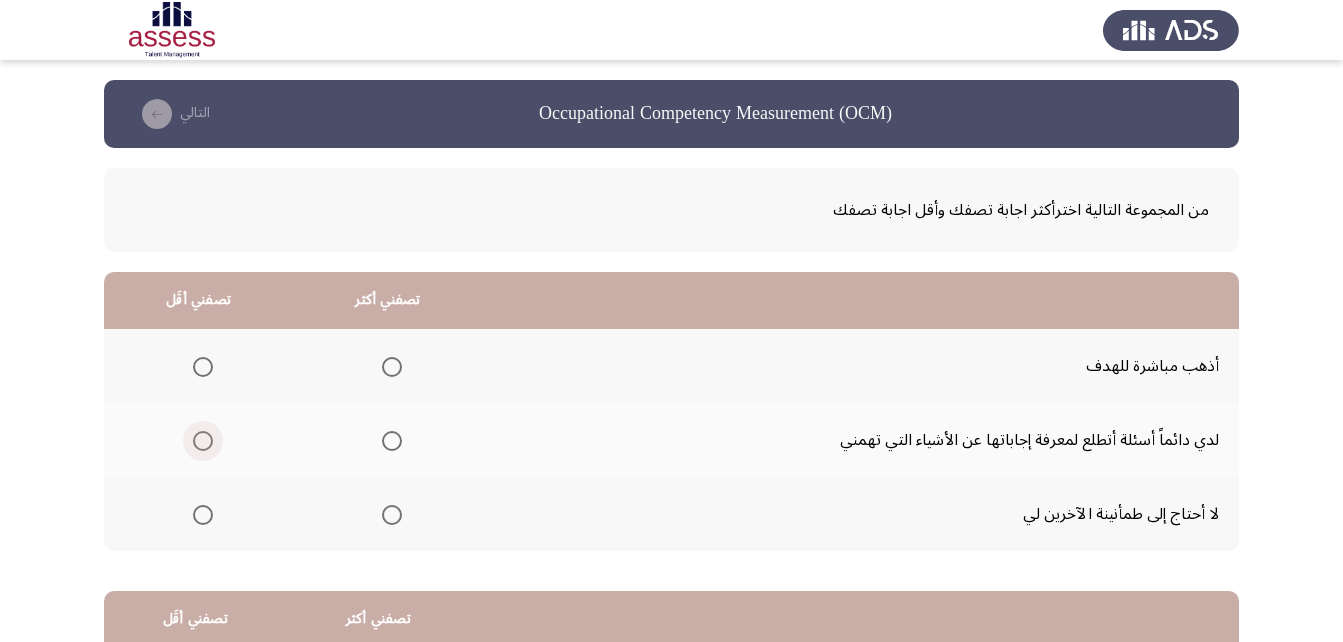 click at bounding box center [203, 441] 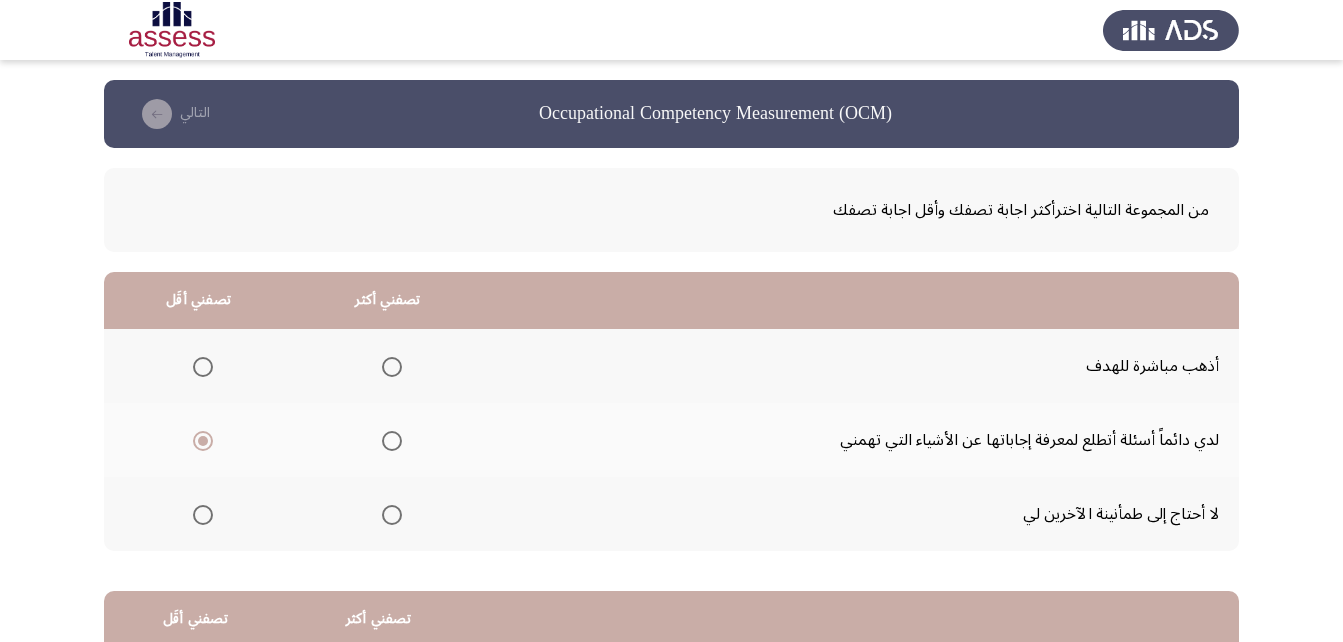 click at bounding box center [388, 367] 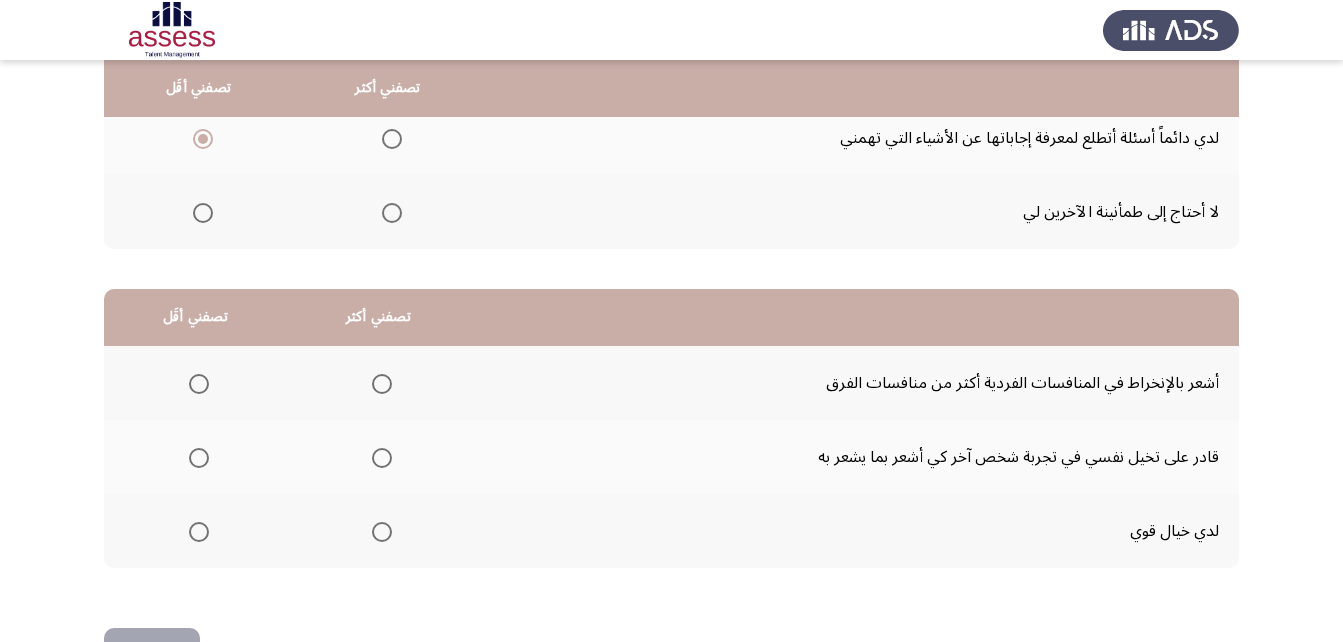 scroll, scrollTop: 341, scrollLeft: 0, axis: vertical 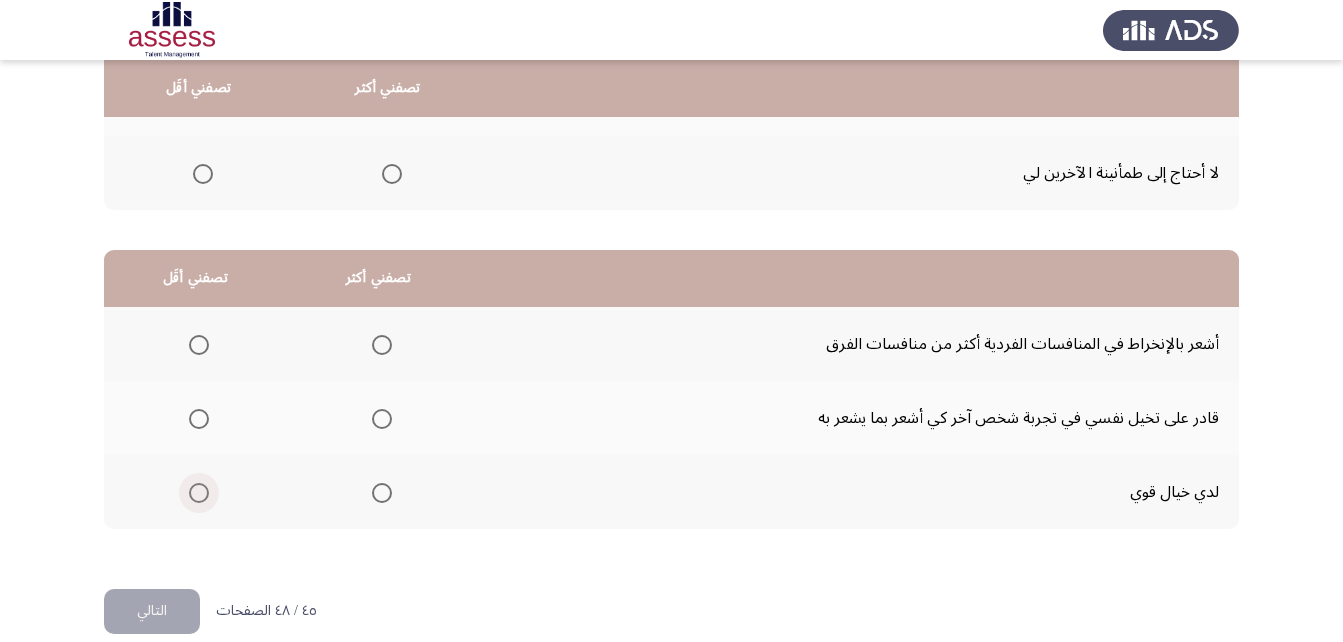 click at bounding box center (199, 493) 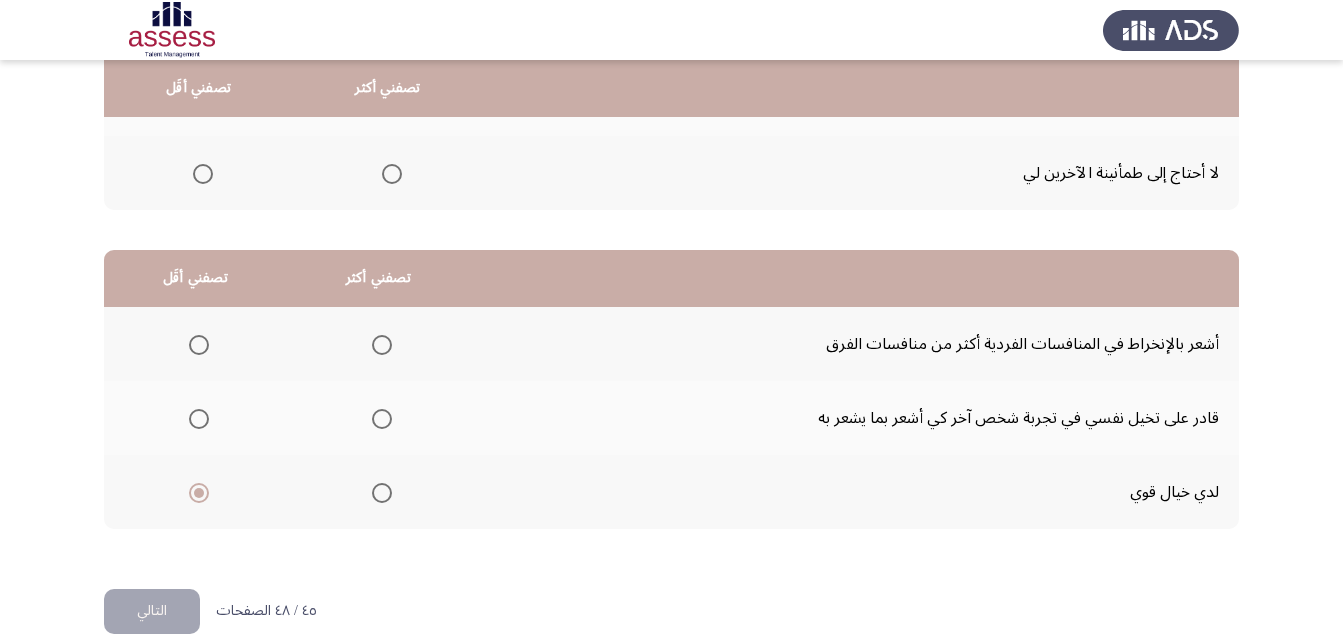 click 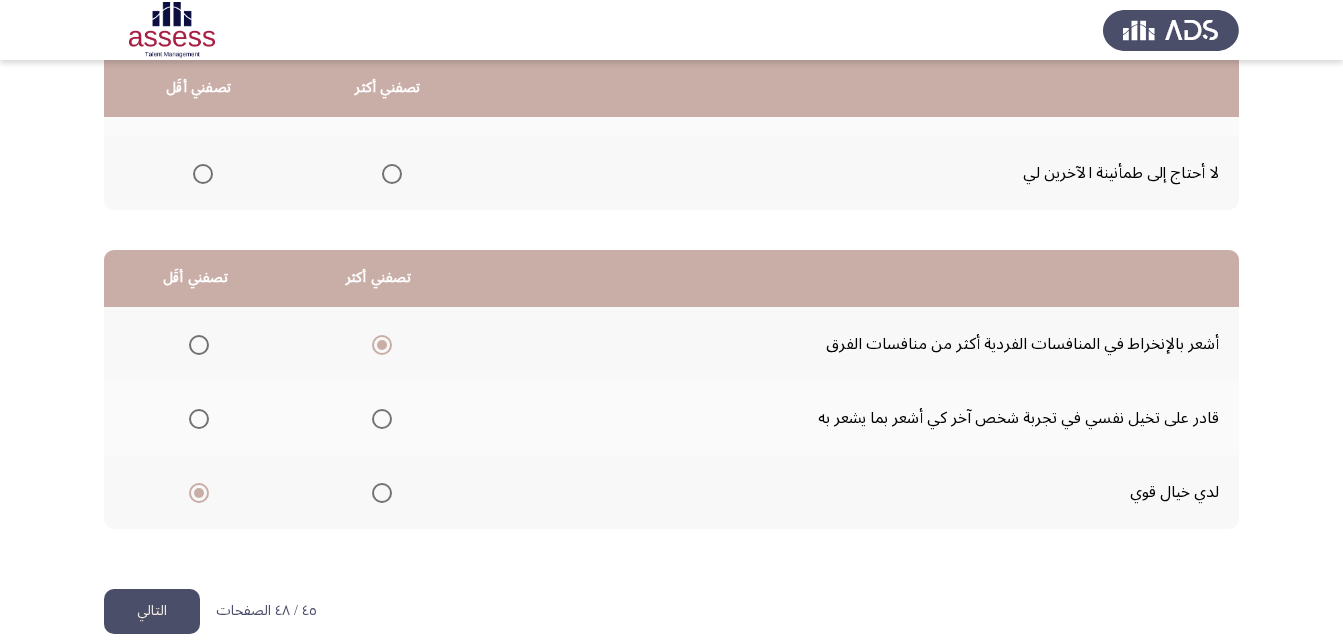 click on "التالي" 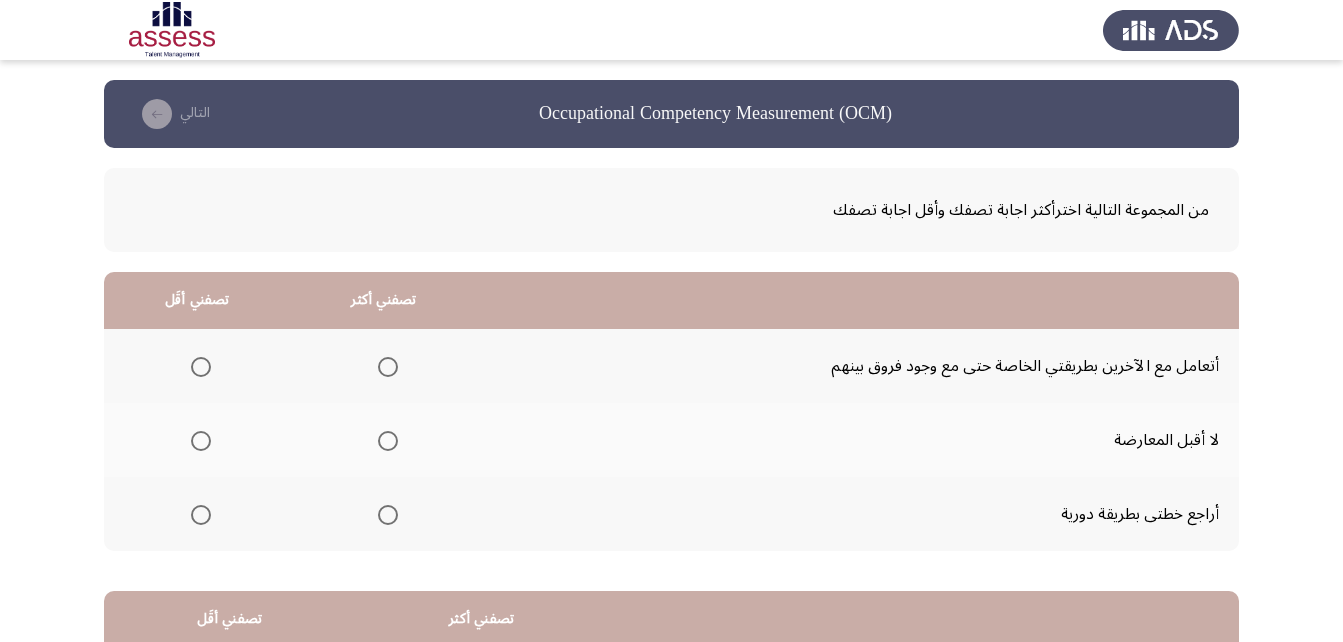 click 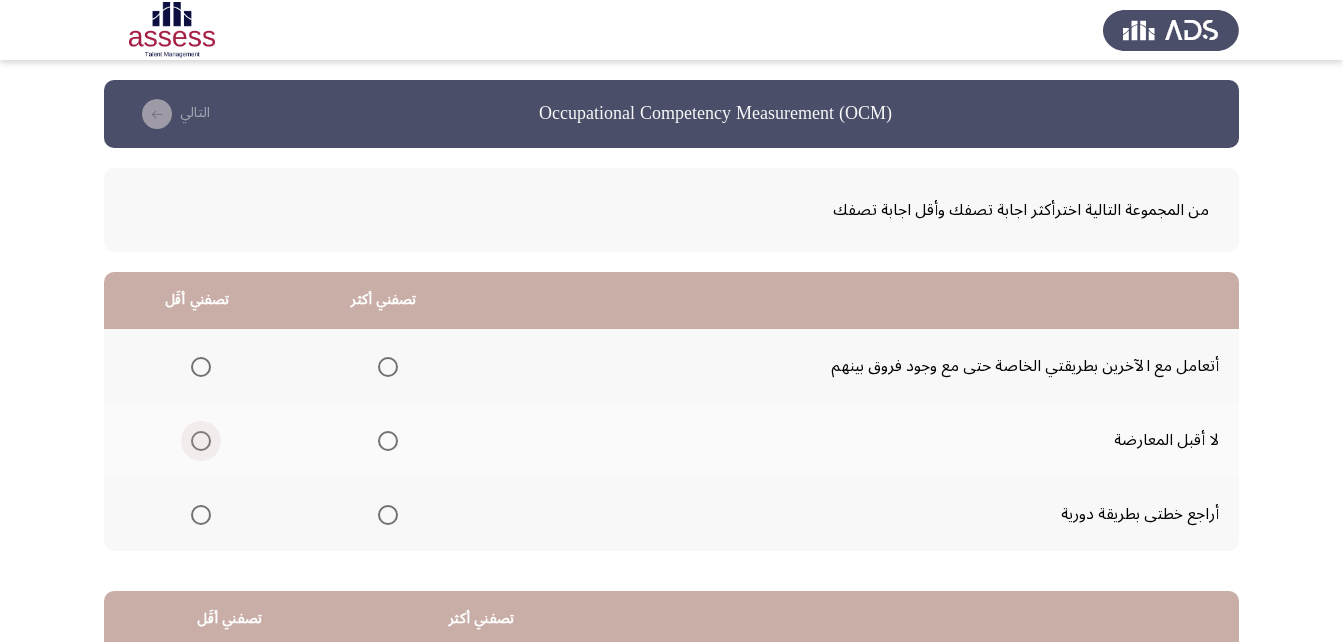 click at bounding box center [201, 441] 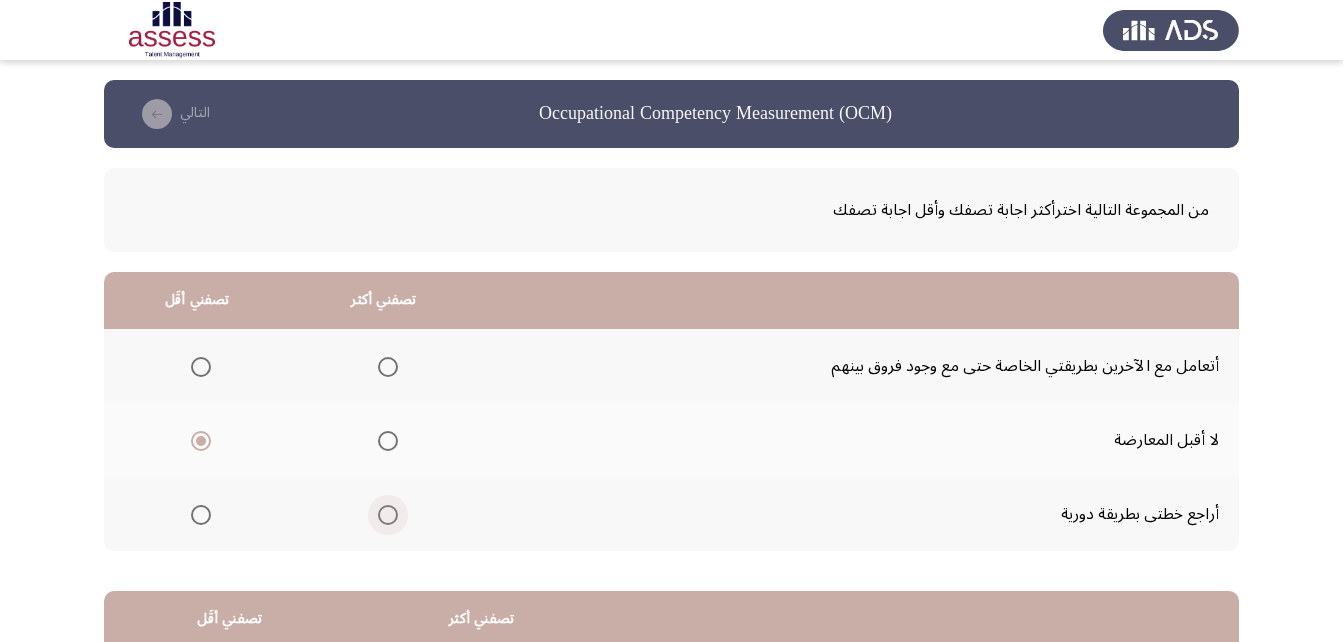 click at bounding box center (388, 515) 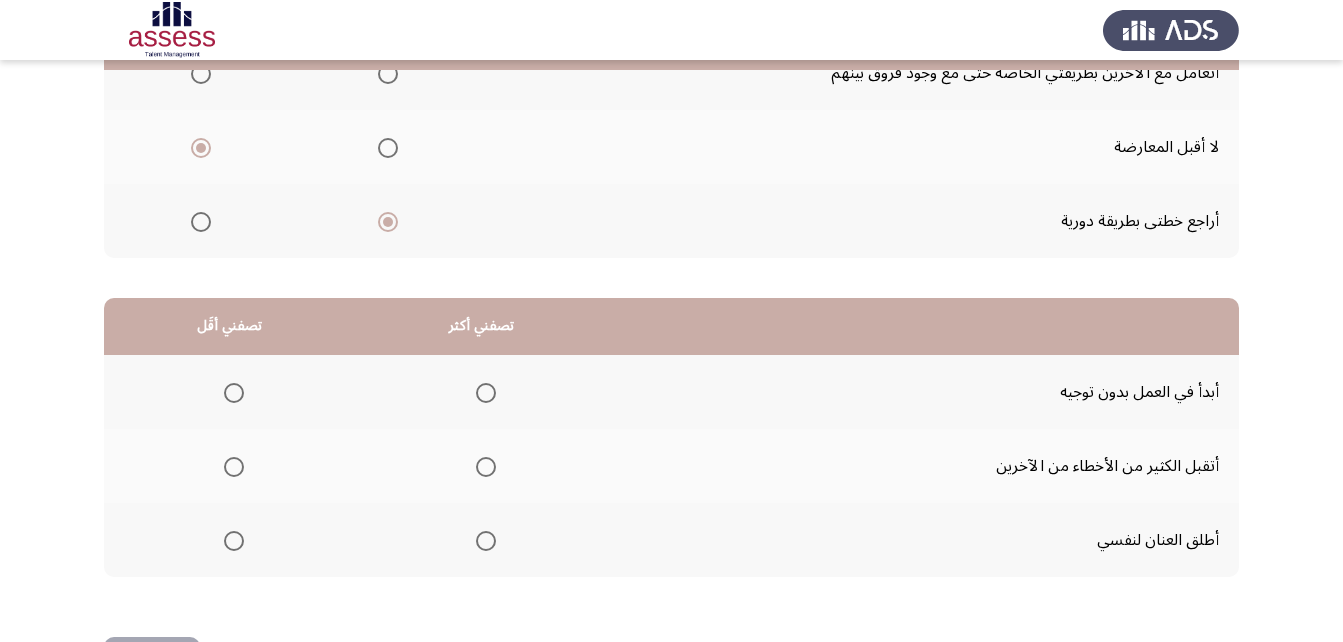 scroll, scrollTop: 368, scrollLeft: 0, axis: vertical 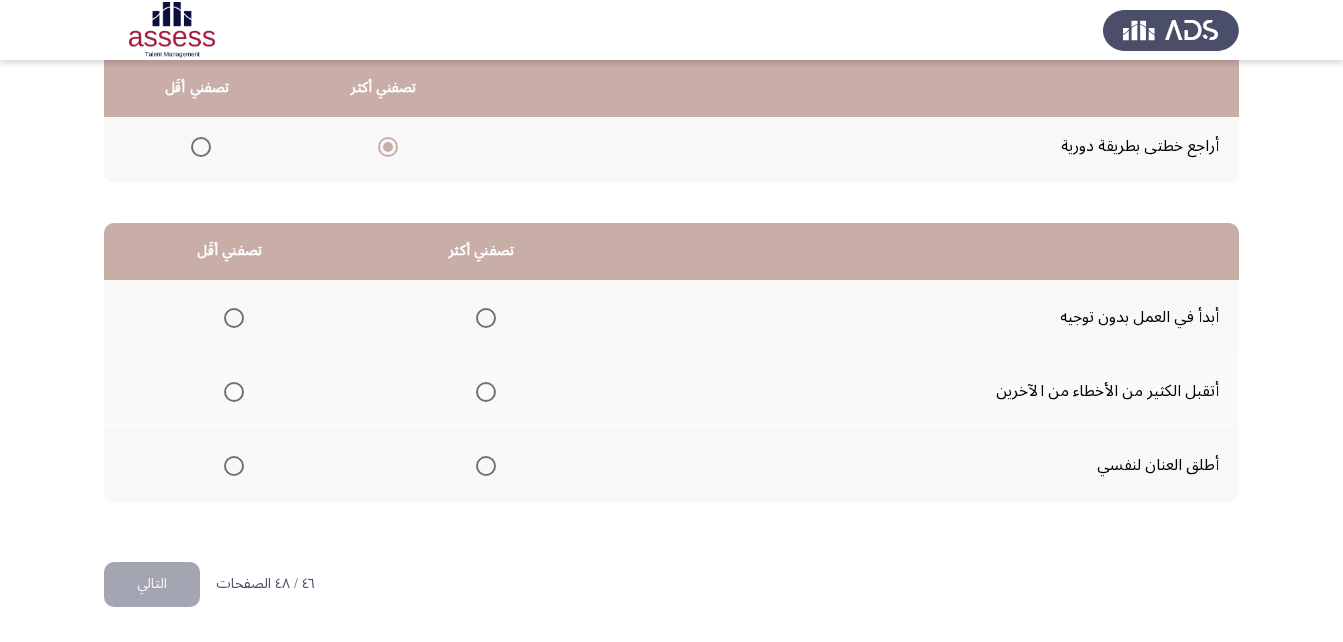 click at bounding box center (486, 392) 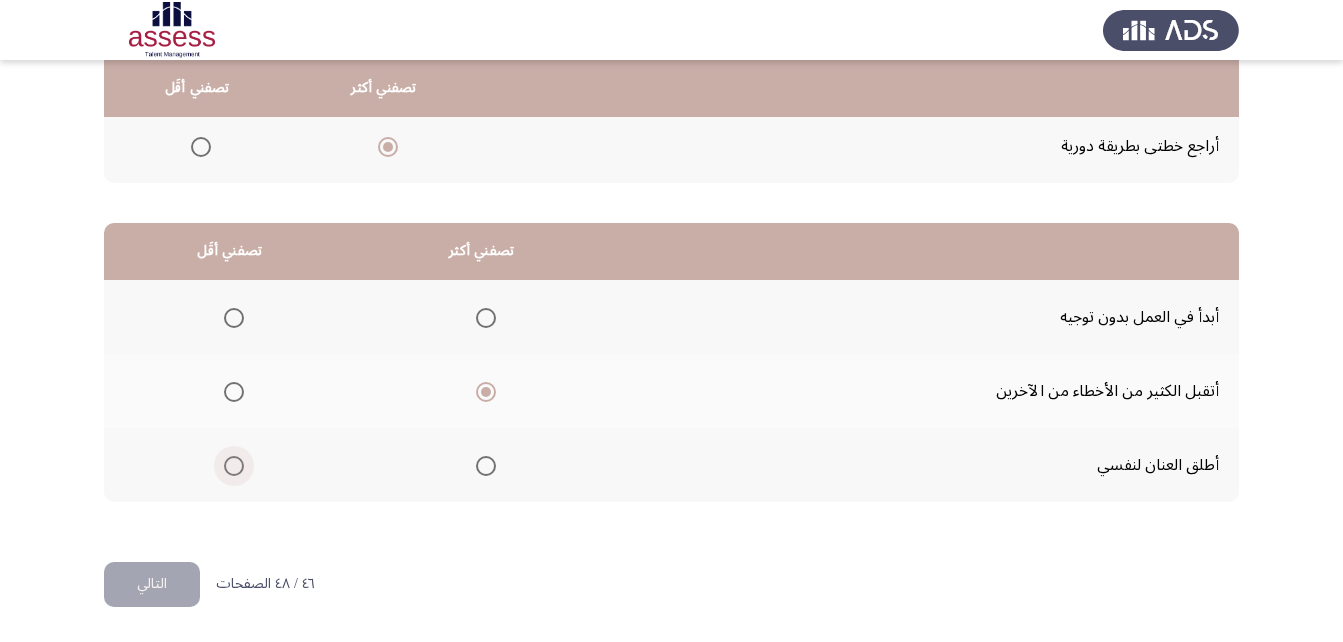 click at bounding box center (234, 466) 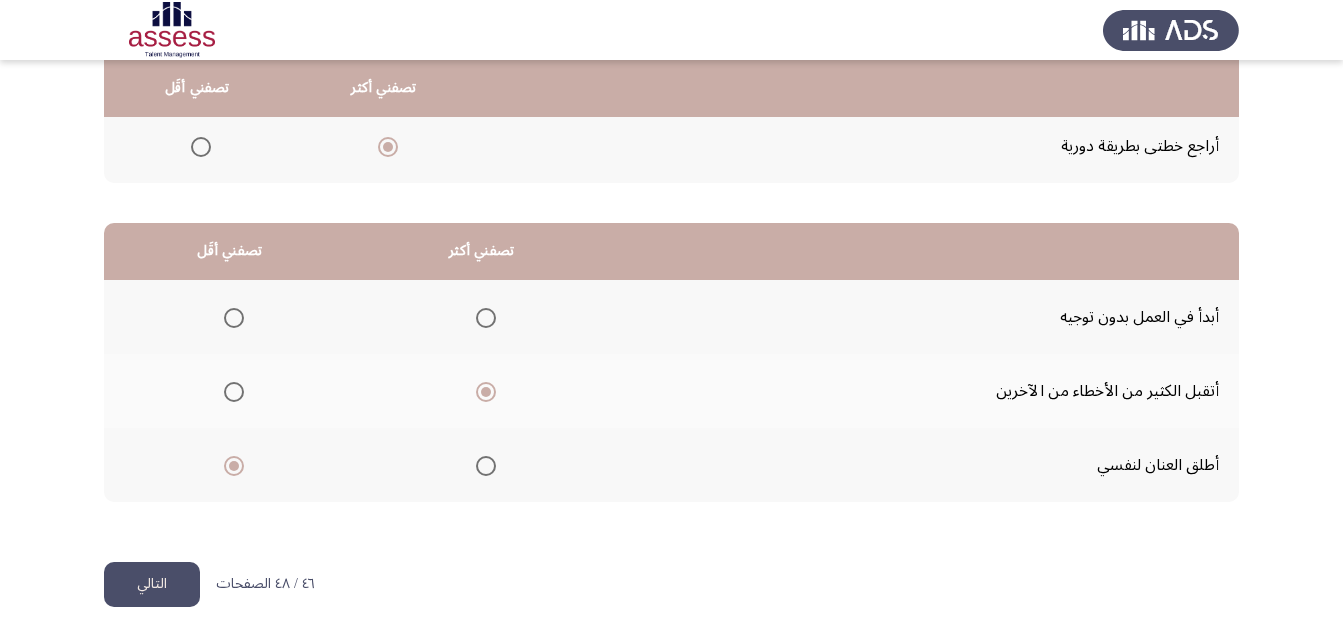 click on "التالي" 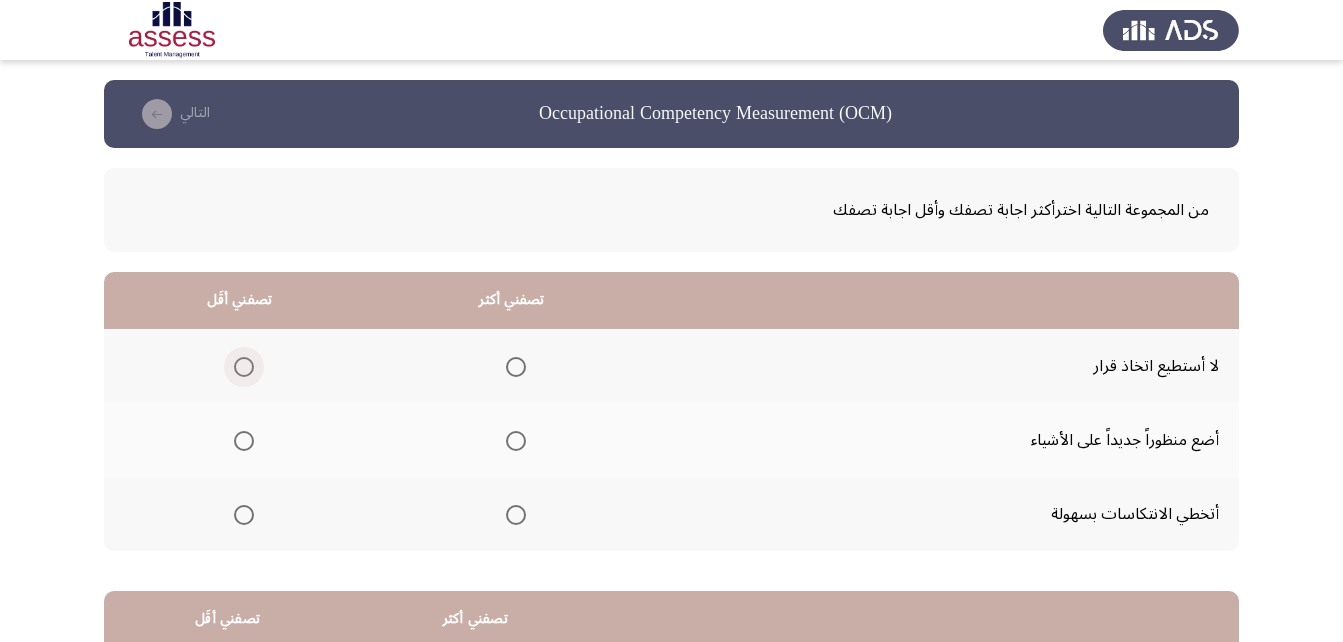 click at bounding box center (244, 367) 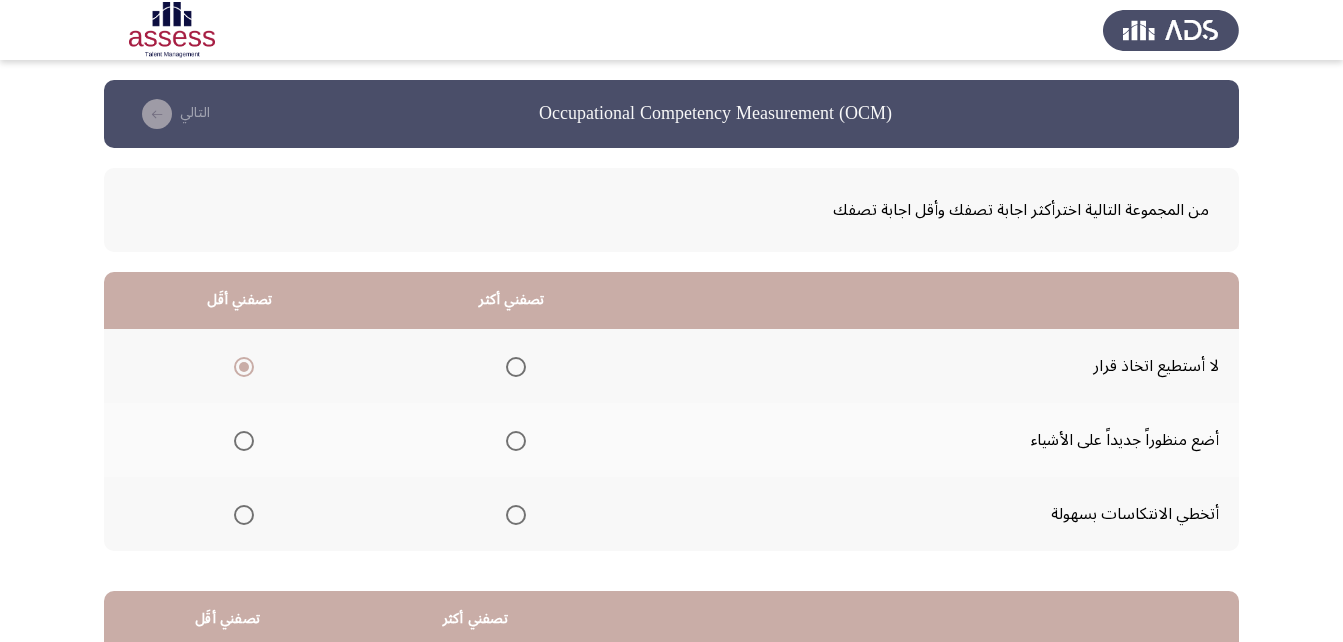 click 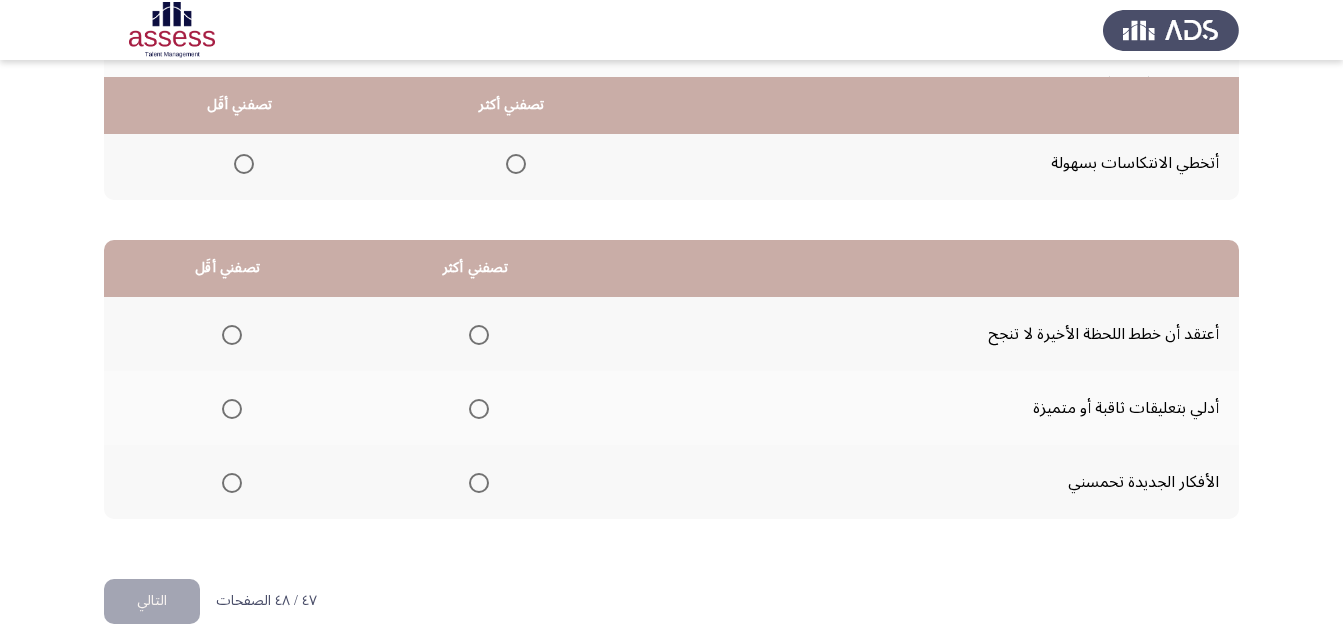 scroll, scrollTop: 368, scrollLeft: 0, axis: vertical 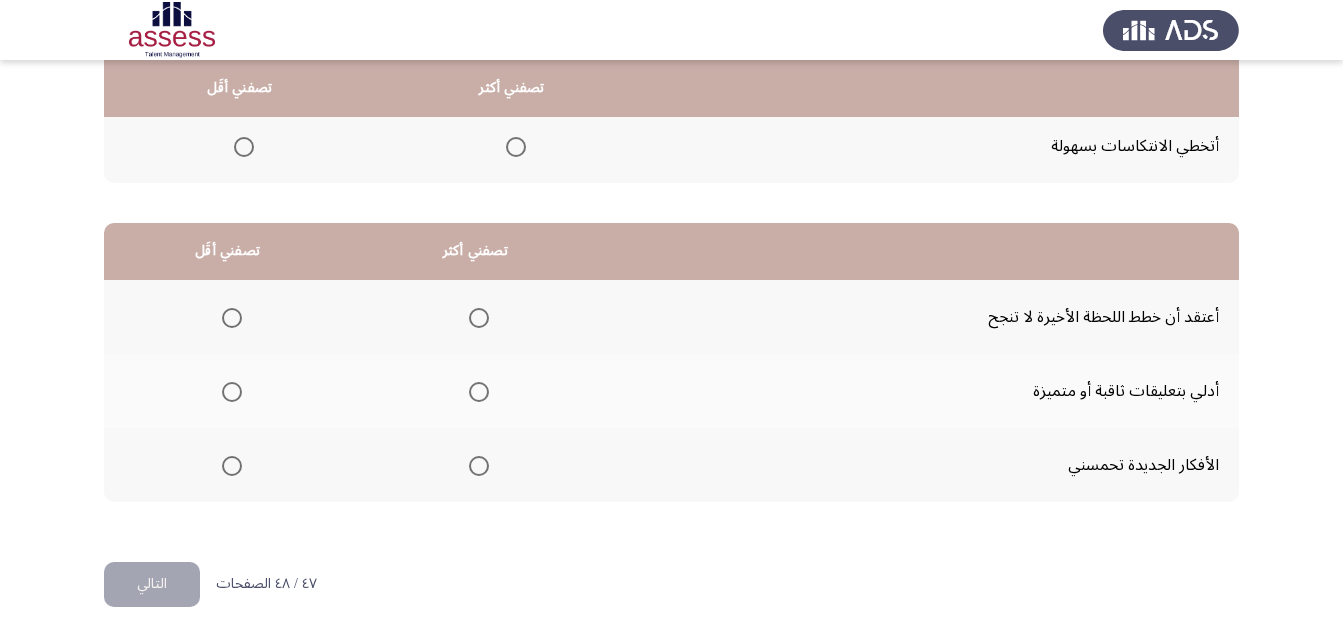 click at bounding box center (479, 466) 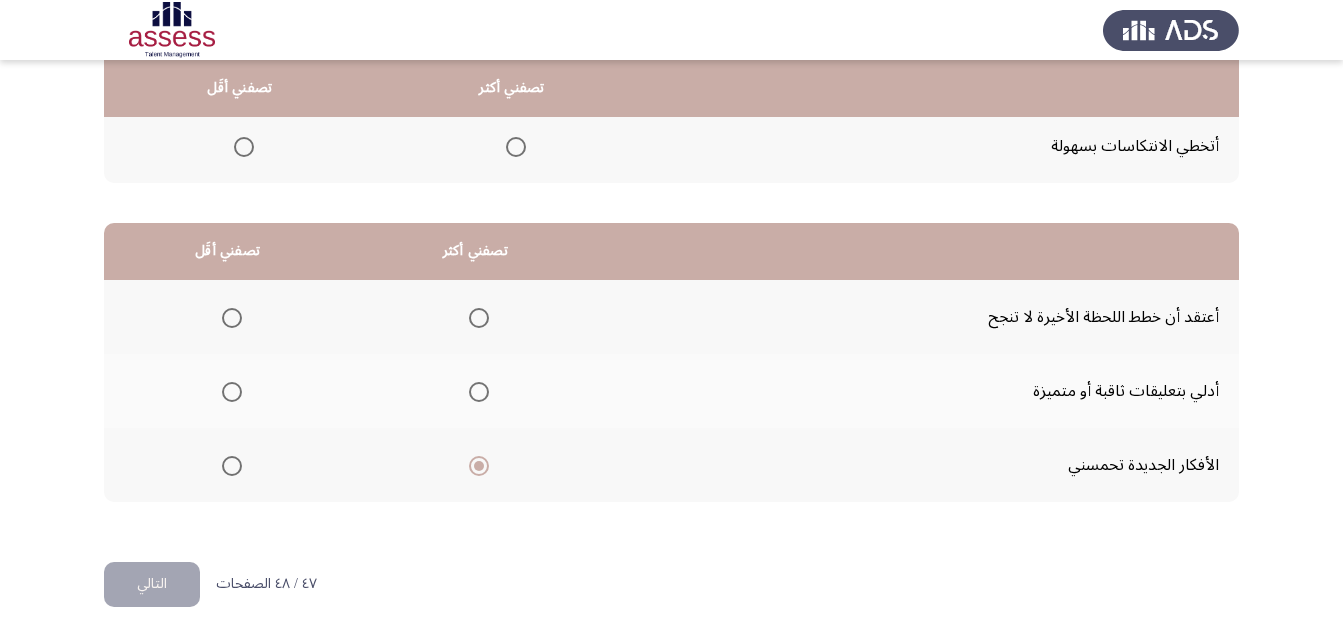 click at bounding box center (232, 318) 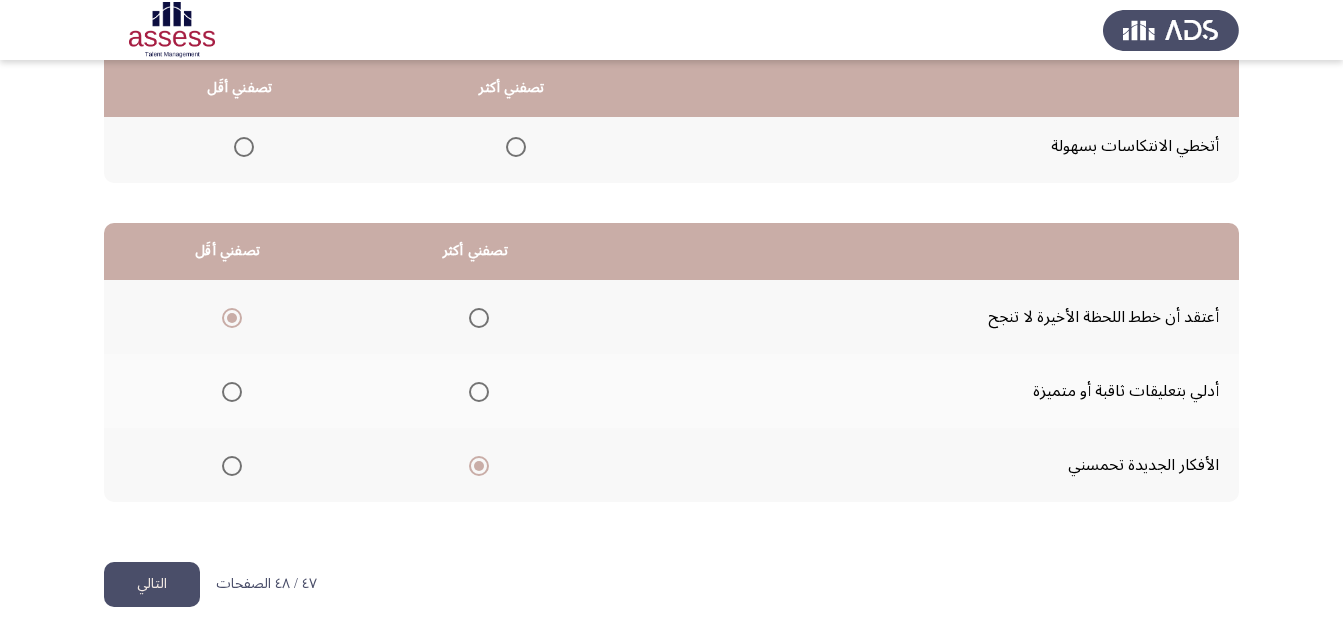 click on "التالي" 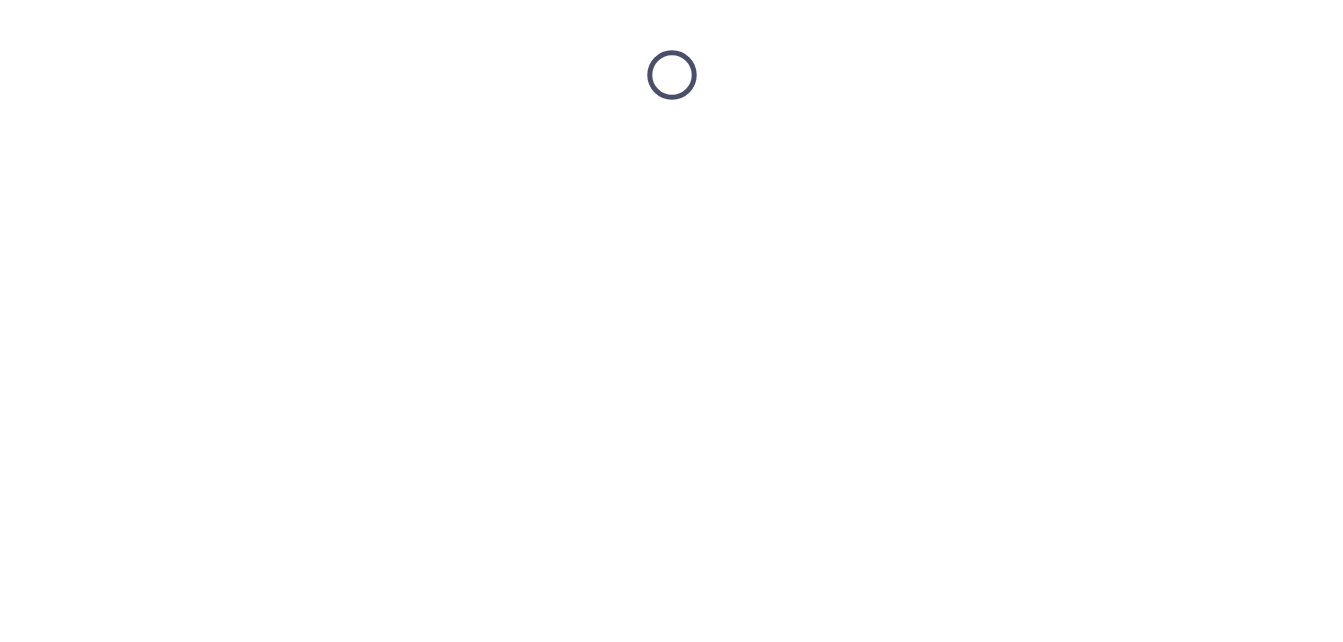 scroll, scrollTop: 0, scrollLeft: 0, axis: both 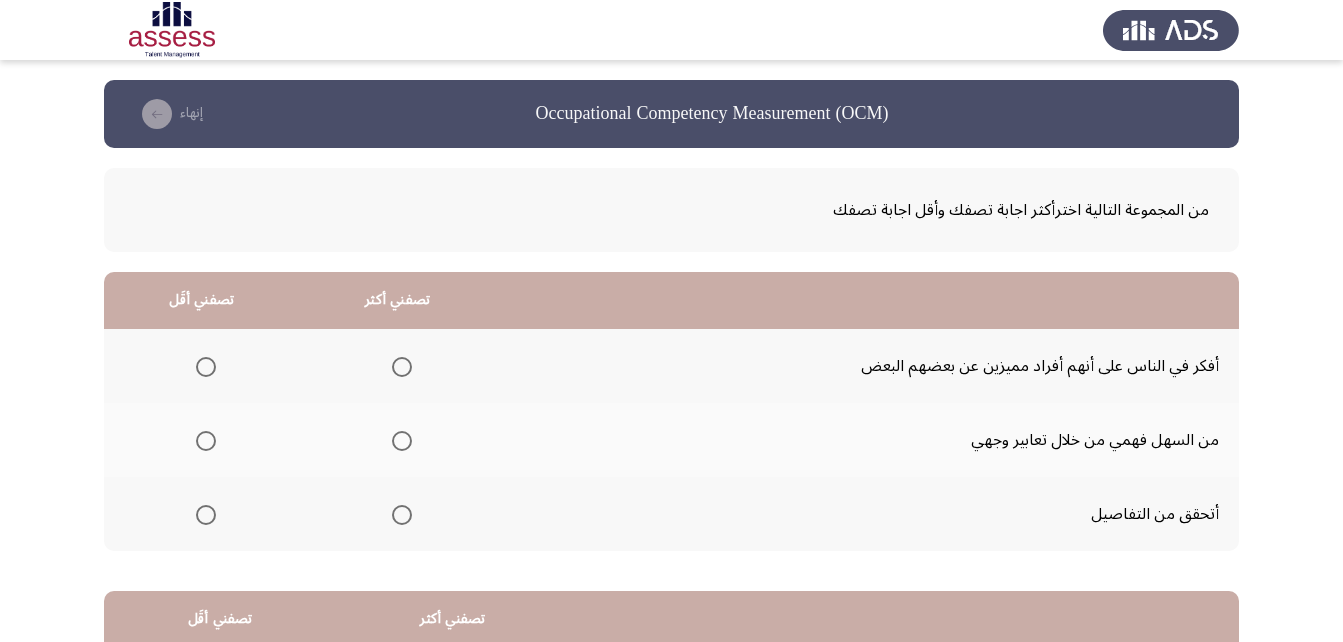 click at bounding box center (206, 441) 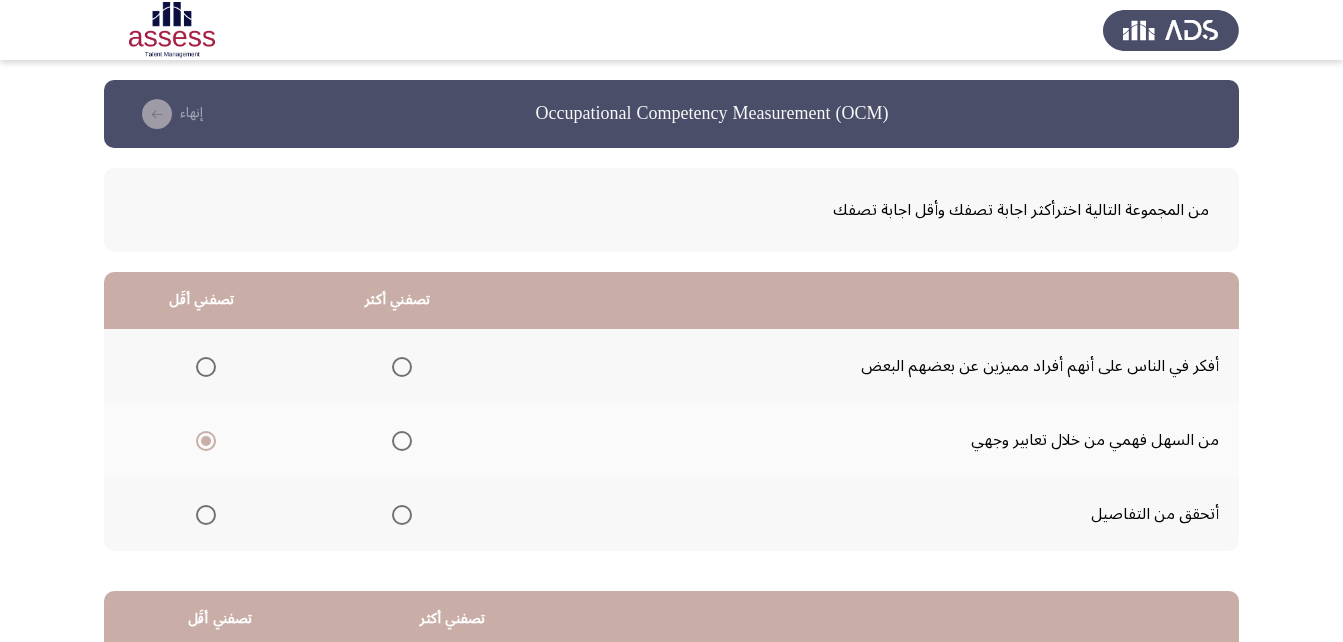click at bounding box center (402, 515) 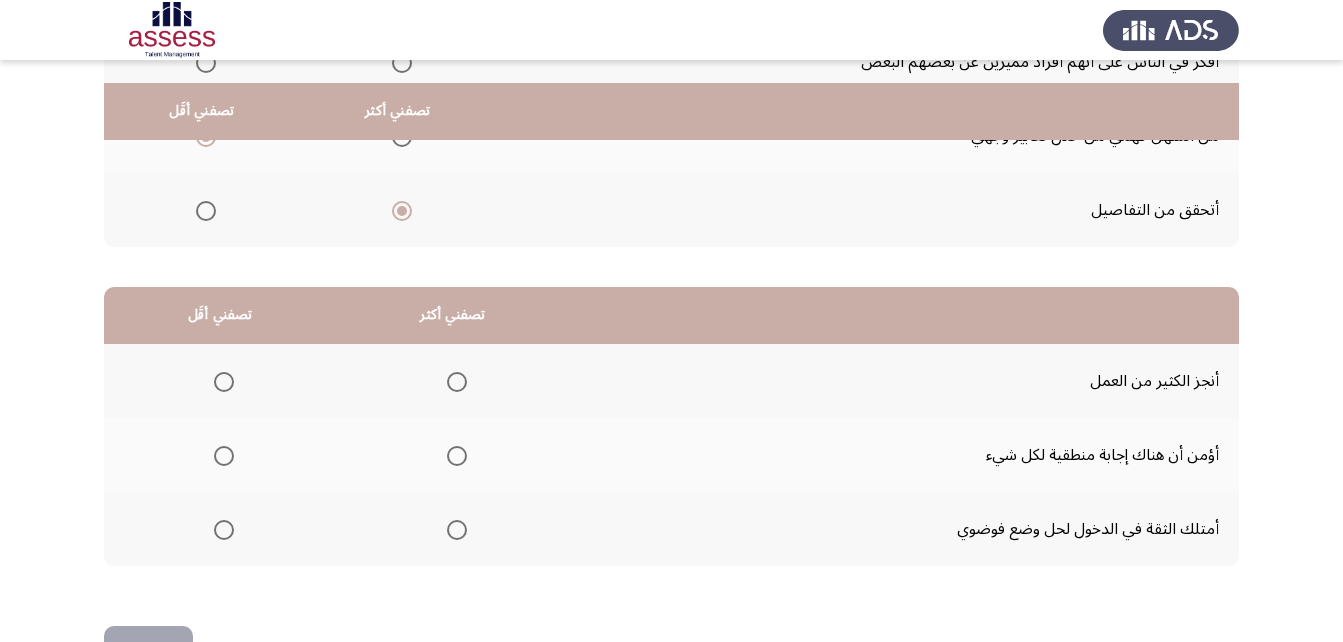 scroll, scrollTop: 368, scrollLeft: 0, axis: vertical 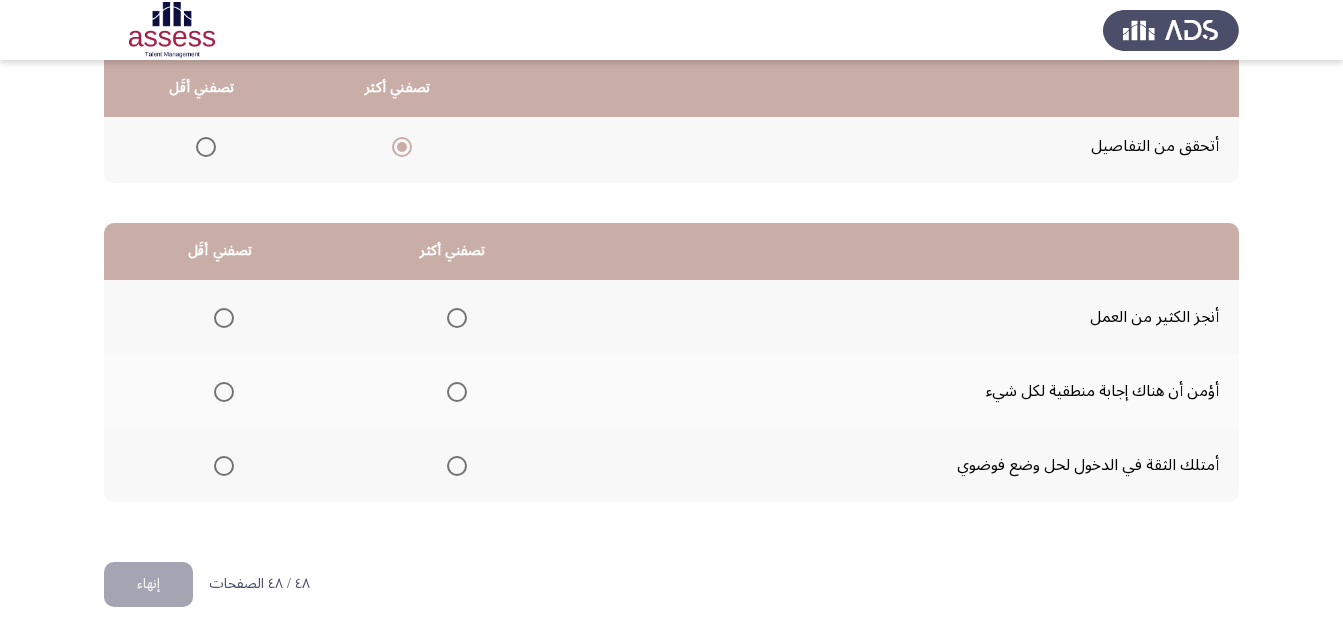 click at bounding box center (457, 392) 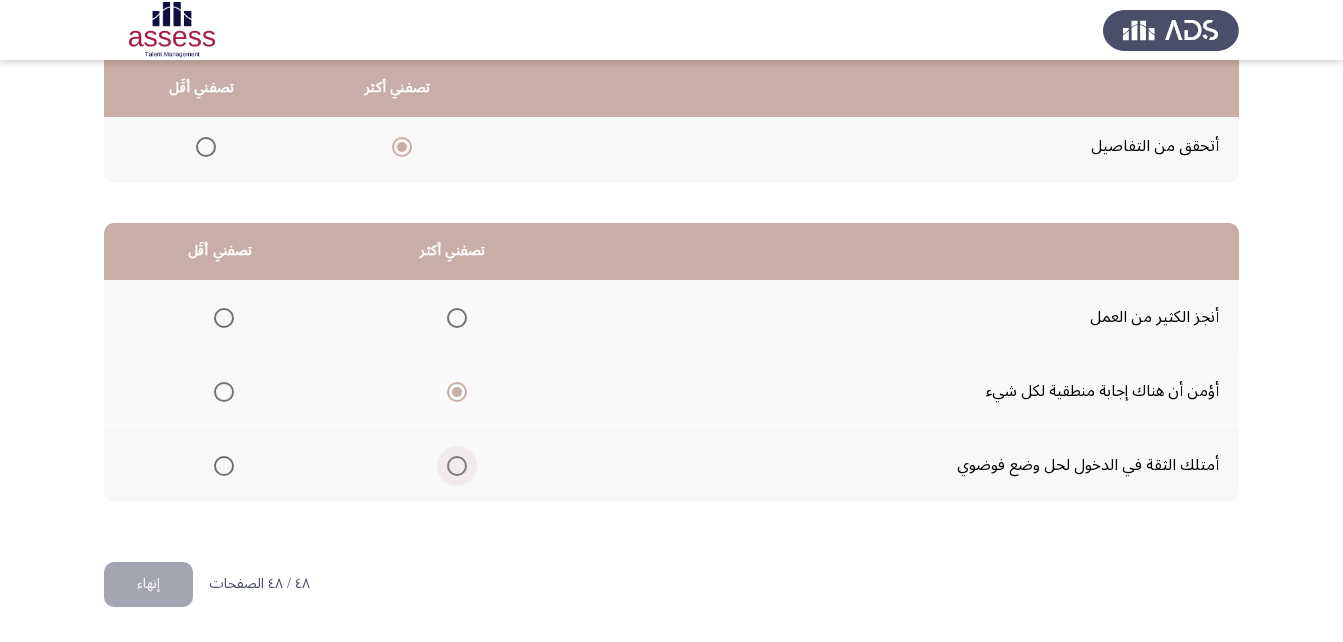 click at bounding box center (457, 466) 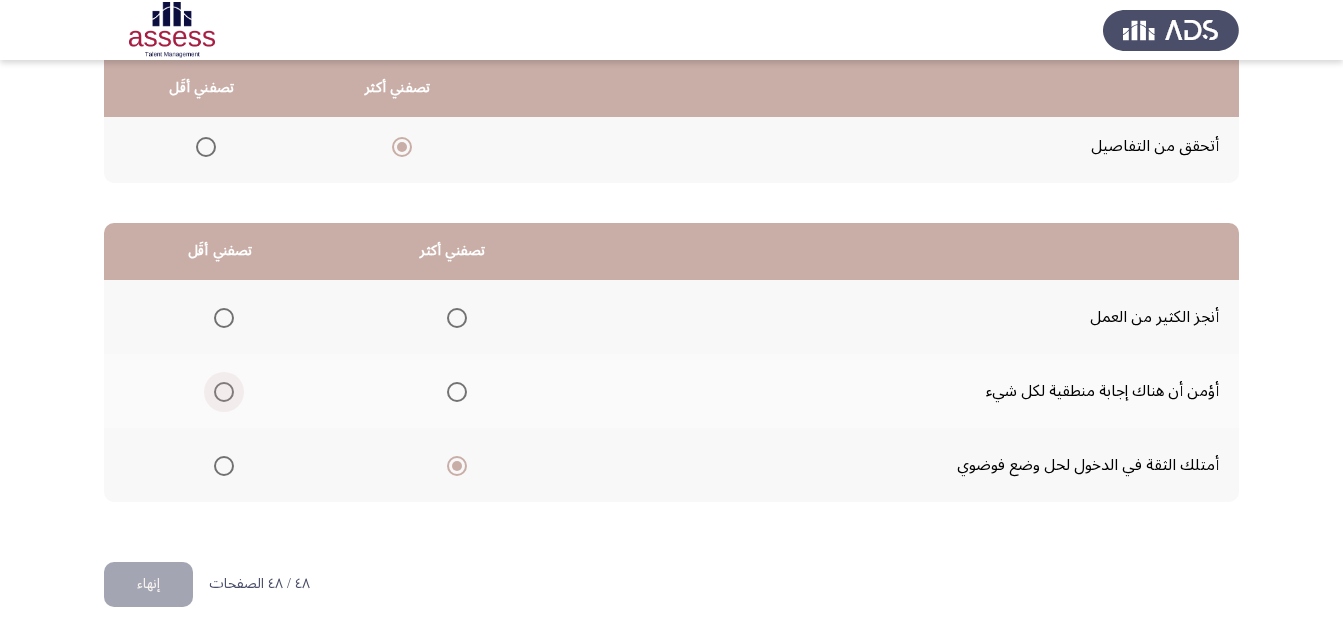 click at bounding box center (224, 392) 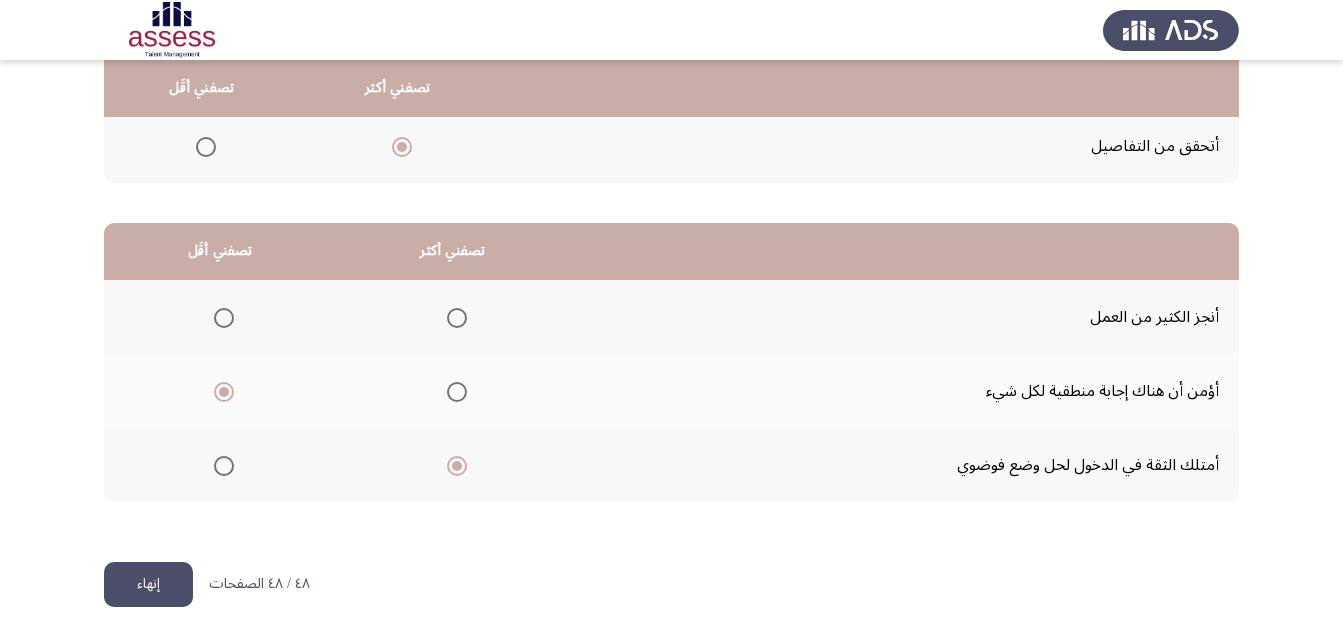 click on "إنهاء" 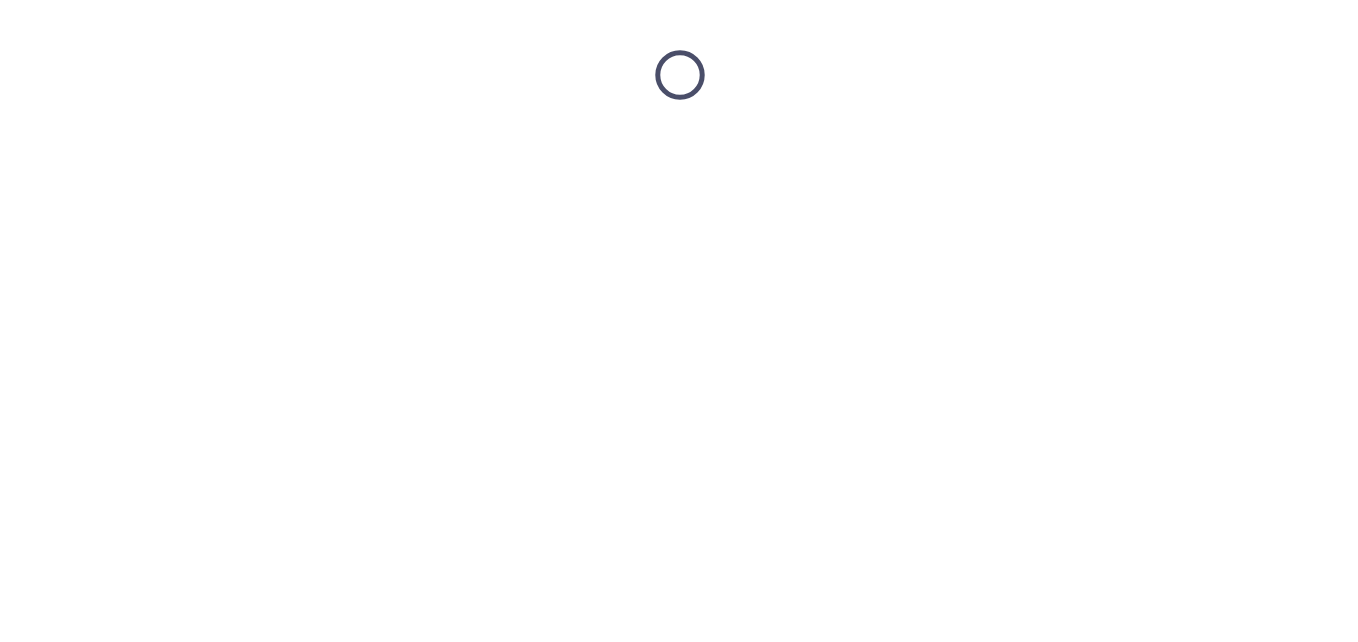 scroll, scrollTop: 0, scrollLeft: 0, axis: both 